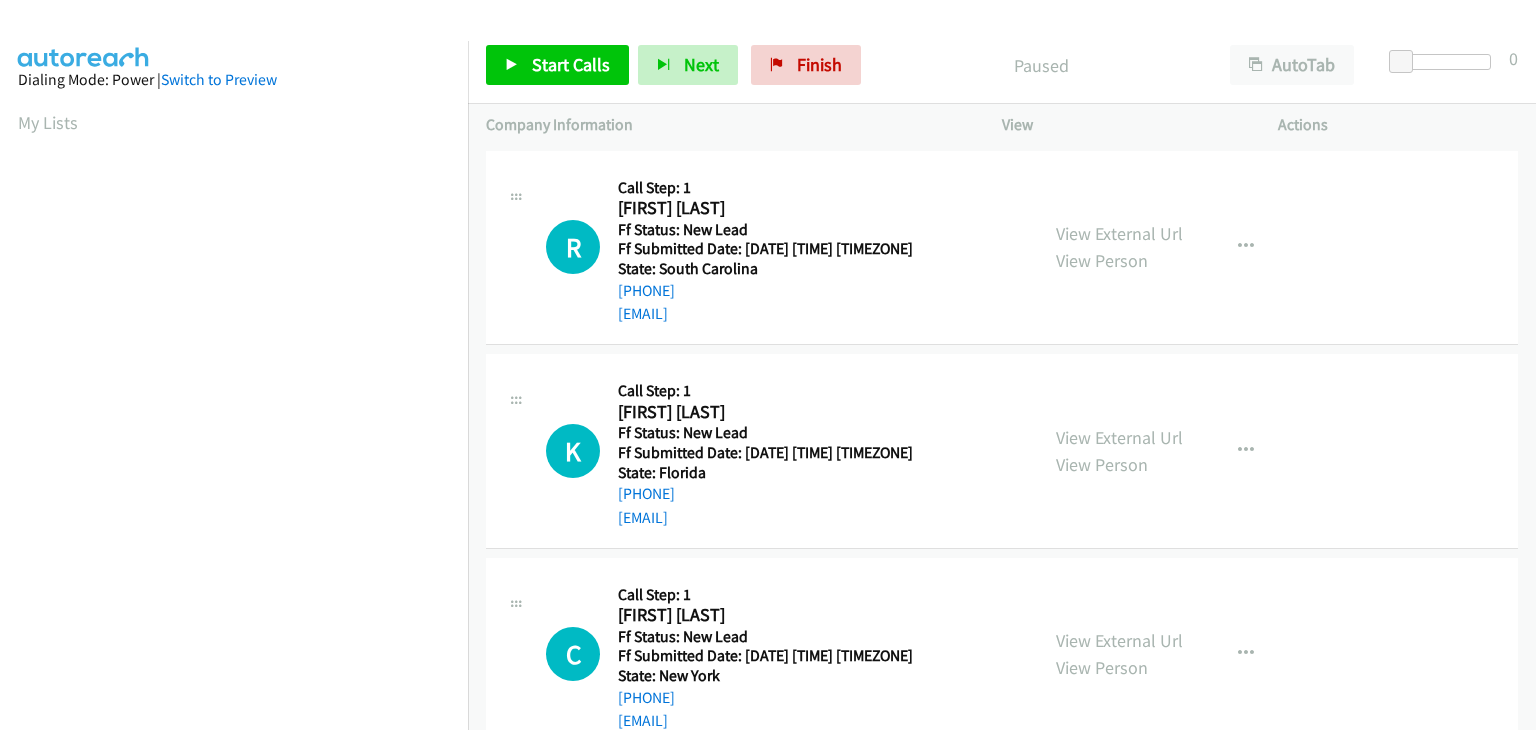 scroll, scrollTop: 0, scrollLeft: 0, axis: both 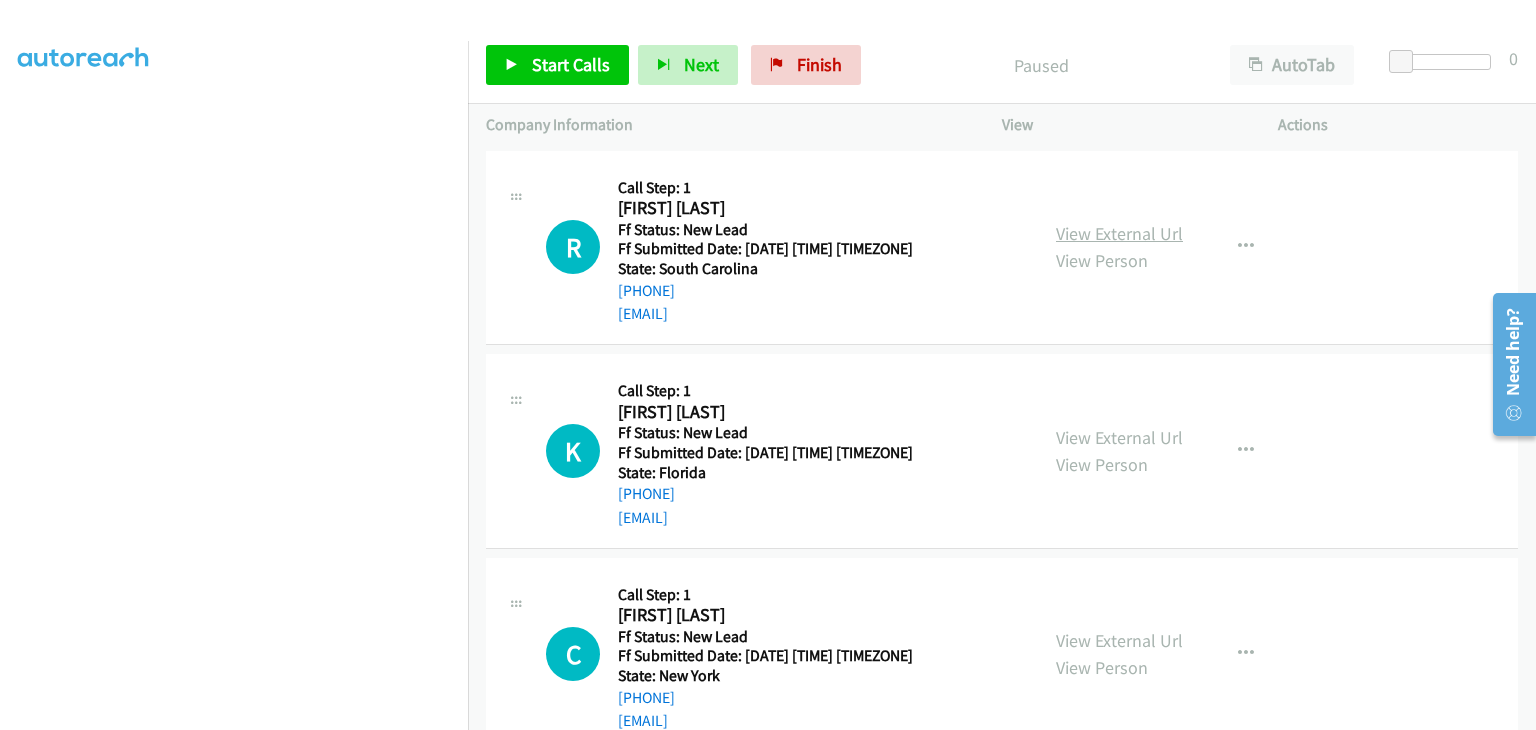 click on "View External Url" at bounding box center [1119, 233] 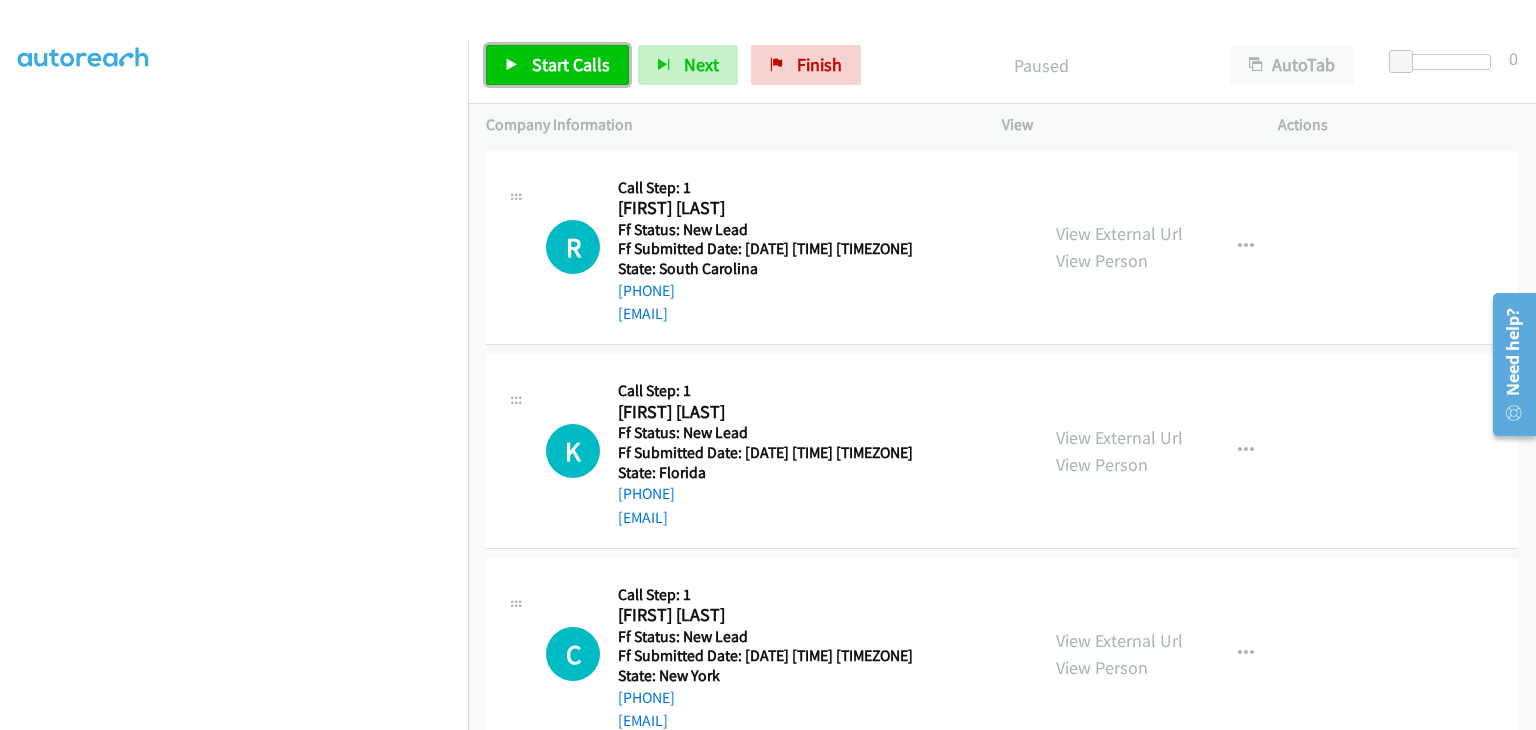 click on "Start Calls" at bounding box center [571, 64] 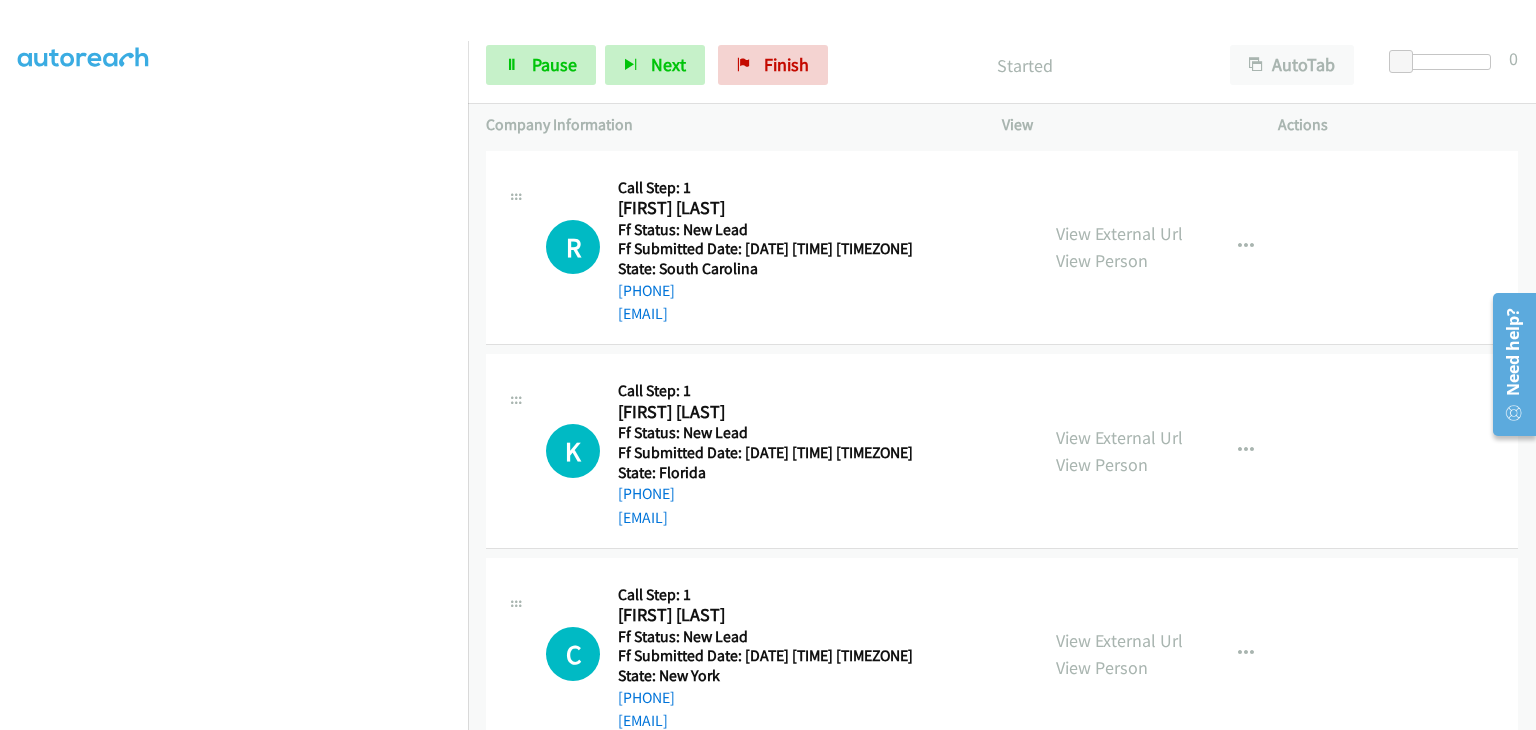 scroll, scrollTop: 0, scrollLeft: 0, axis: both 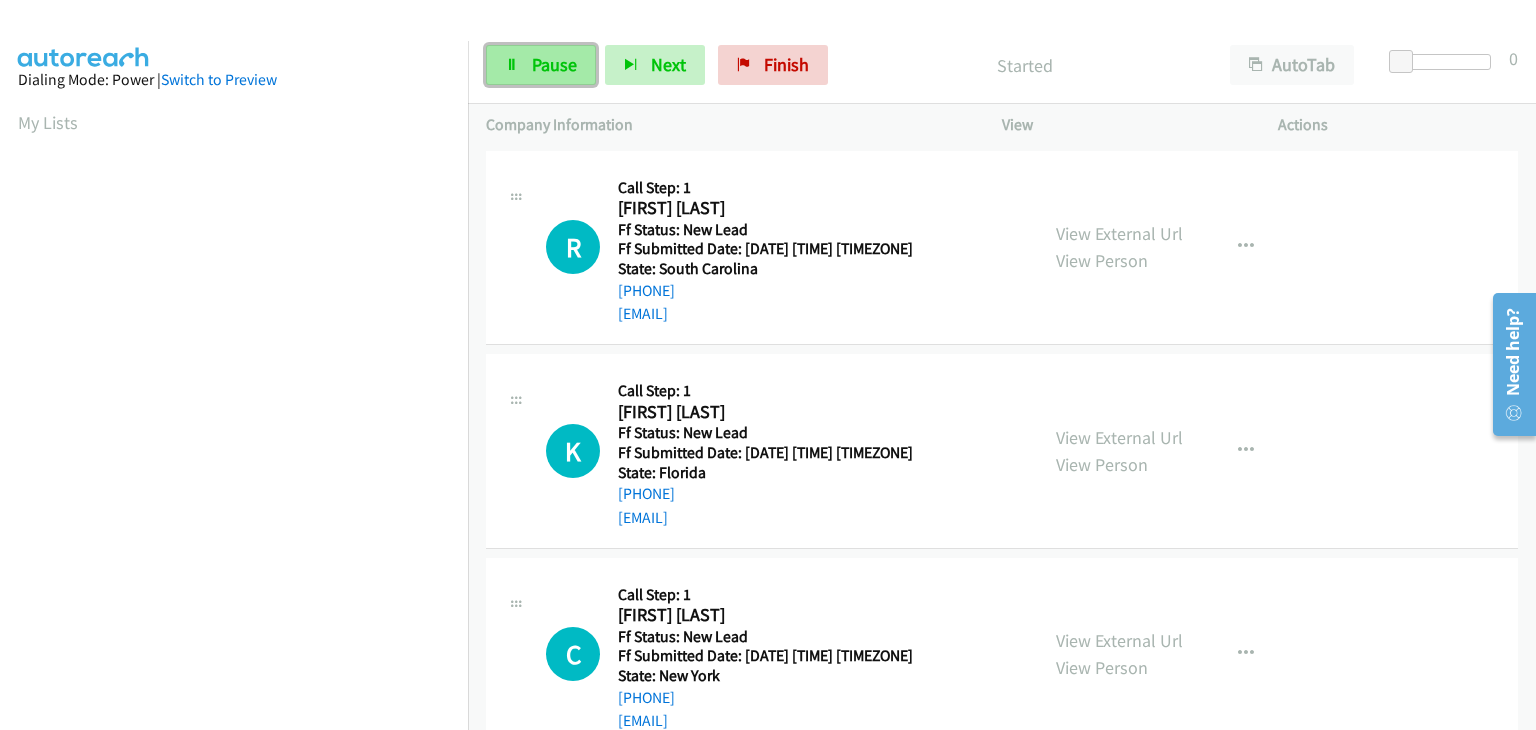 click on "Pause" at bounding box center [554, 64] 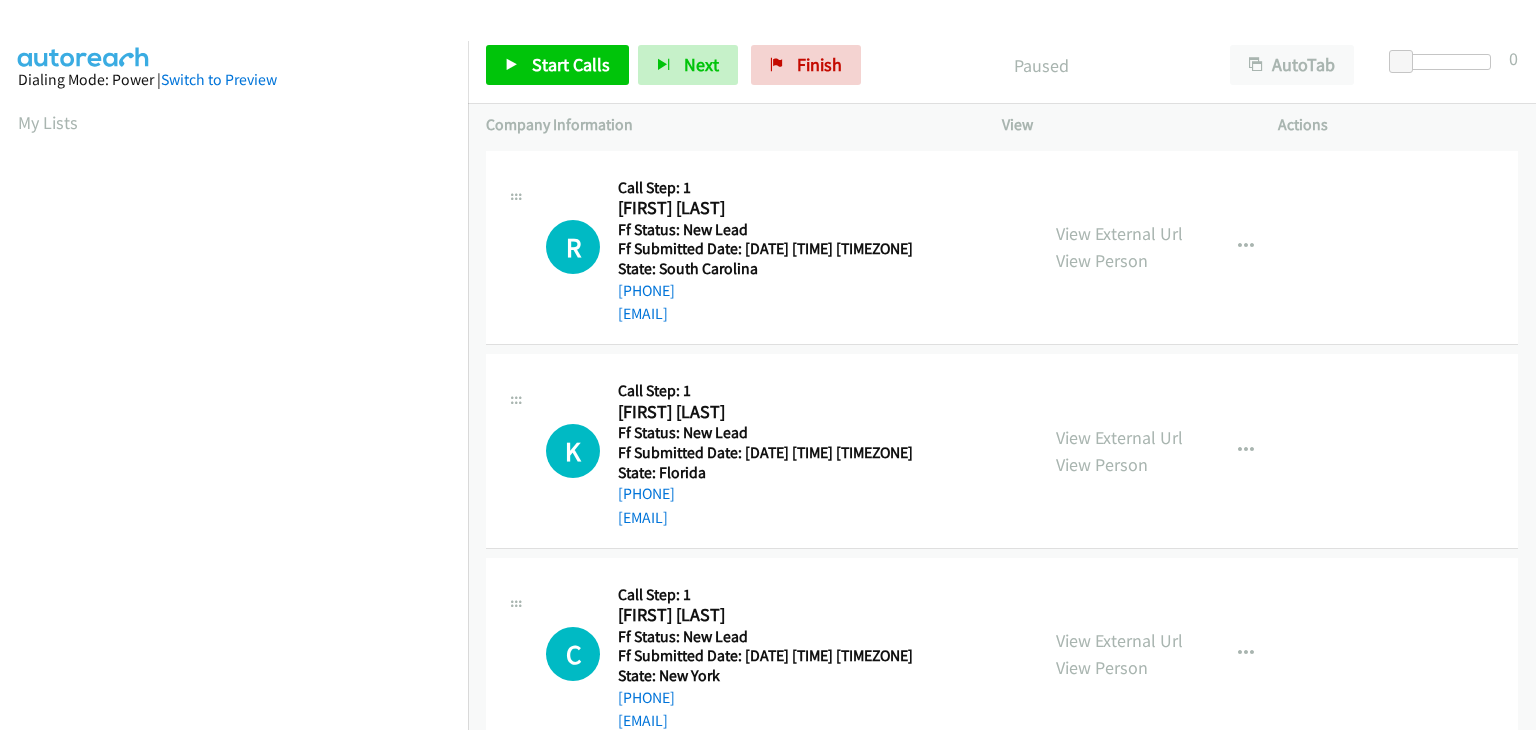 scroll, scrollTop: 0, scrollLeft: 0, axis: both 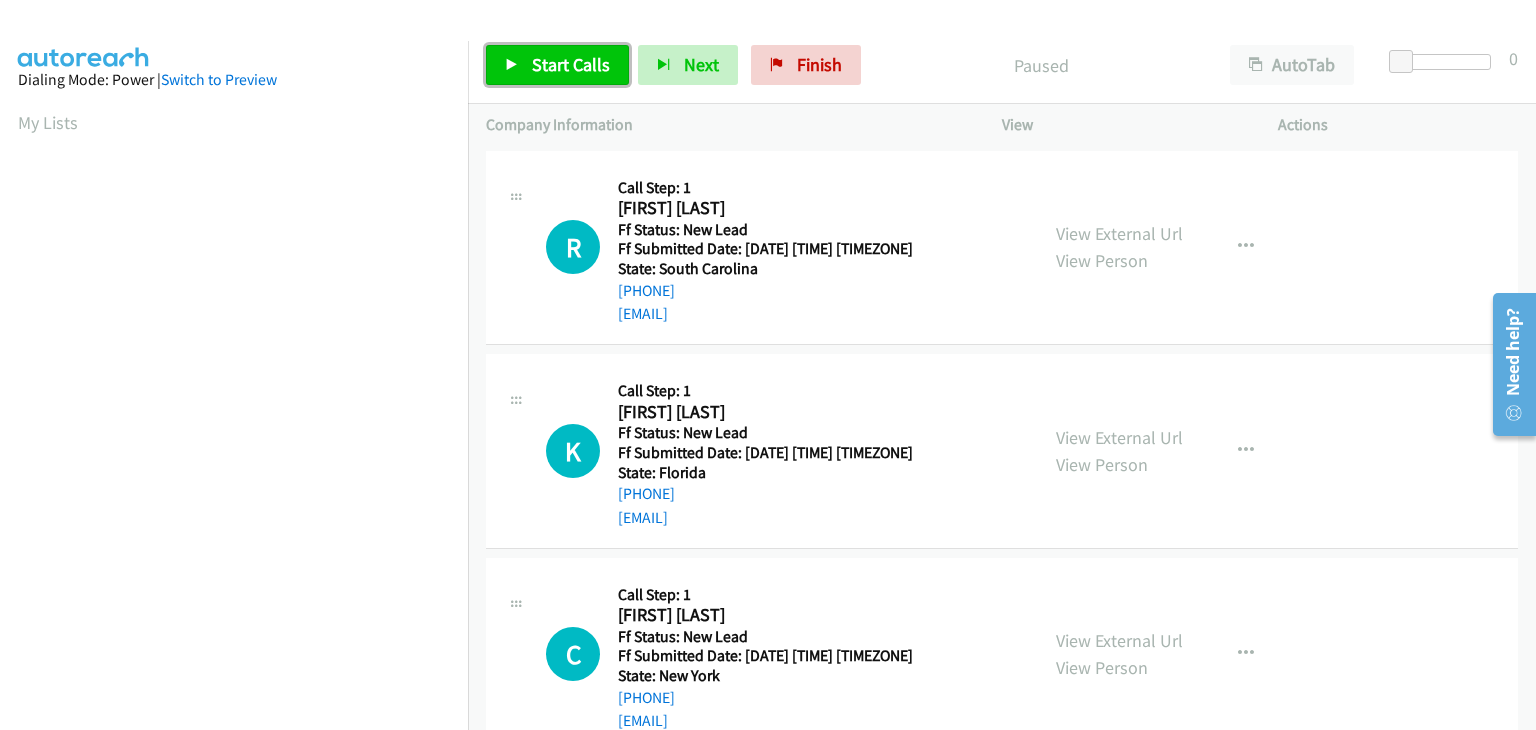 click on "Start Calls" at bounding box center (571, 64) 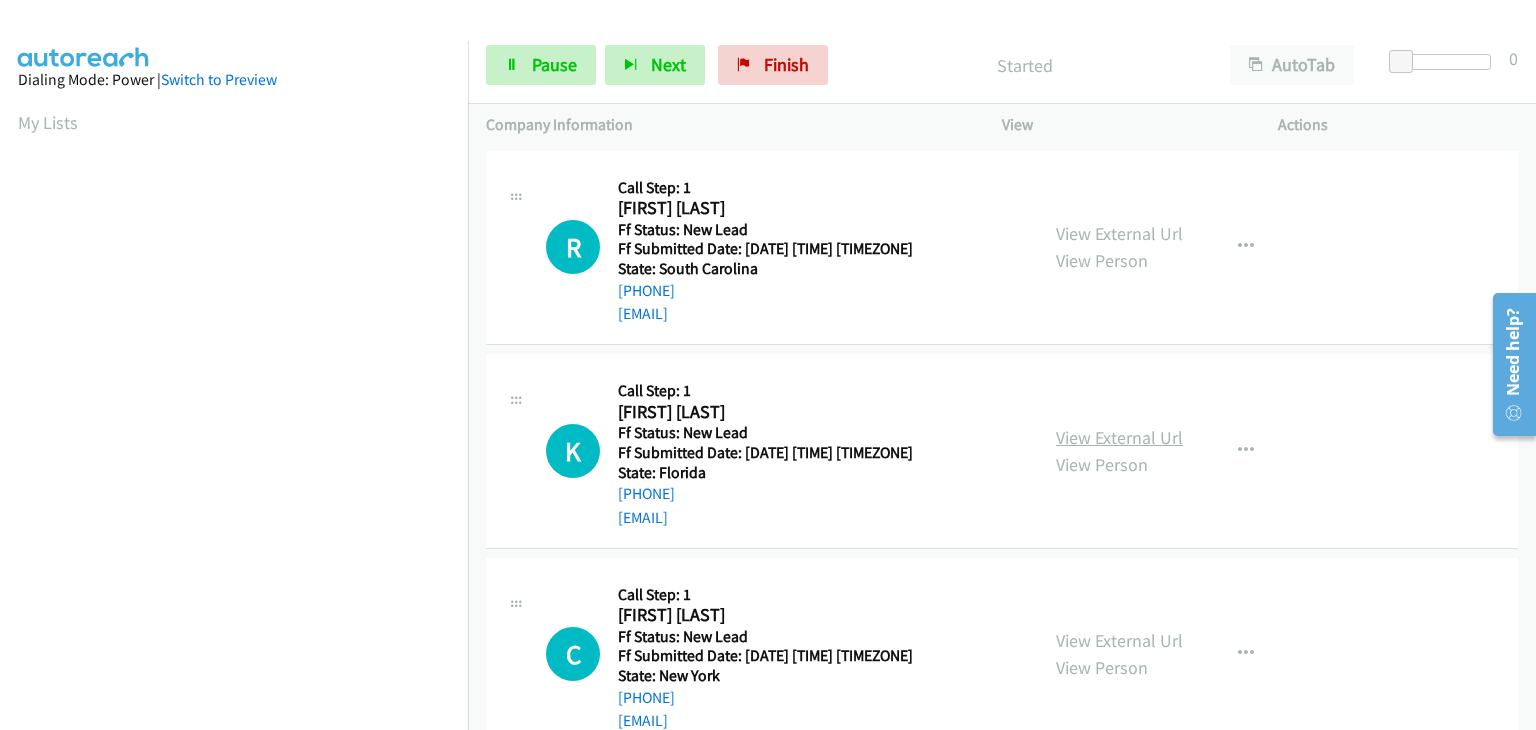 click on "View External Url" at bounding box center (1119, 437) 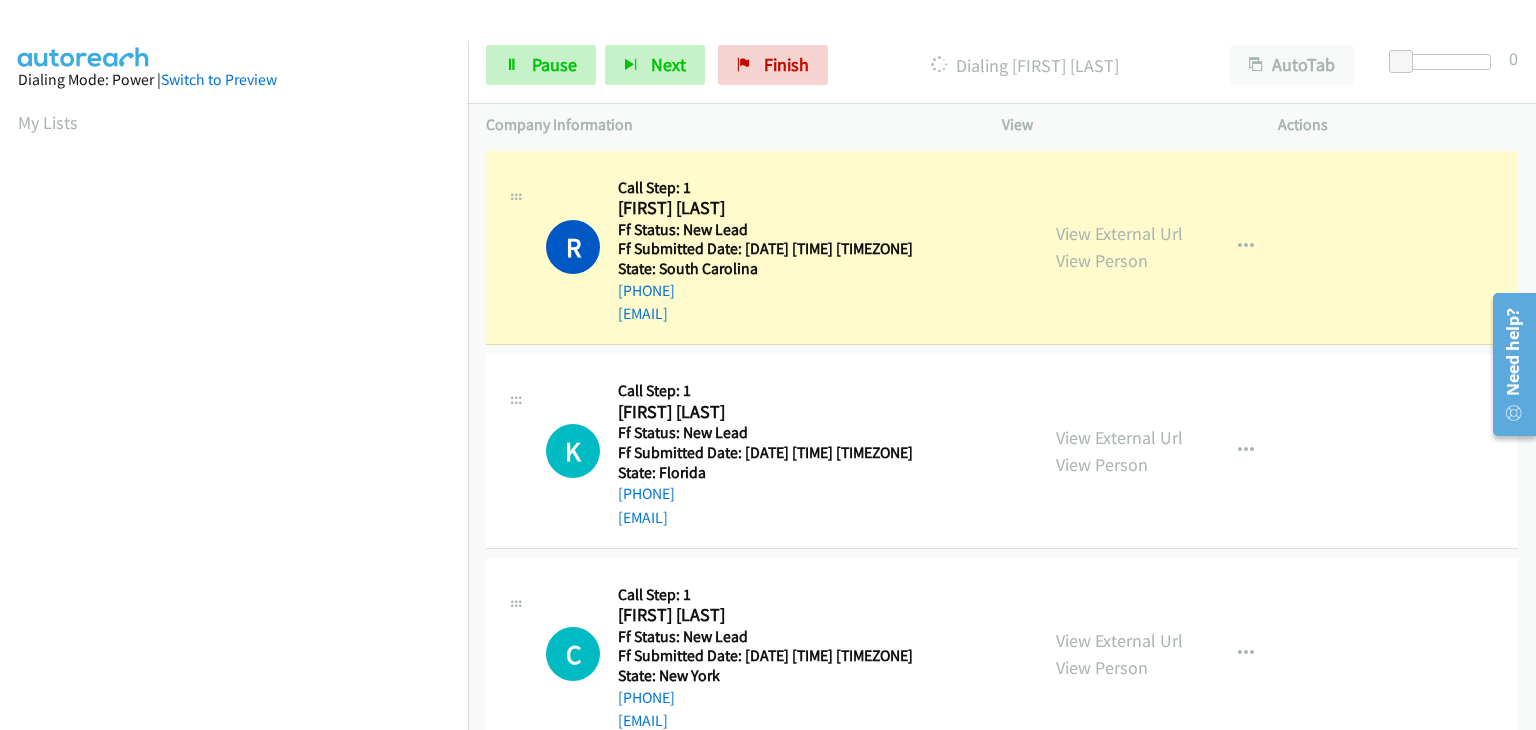 scroll, scrollTop: 392, scrollLeft: 0, axis: vertical 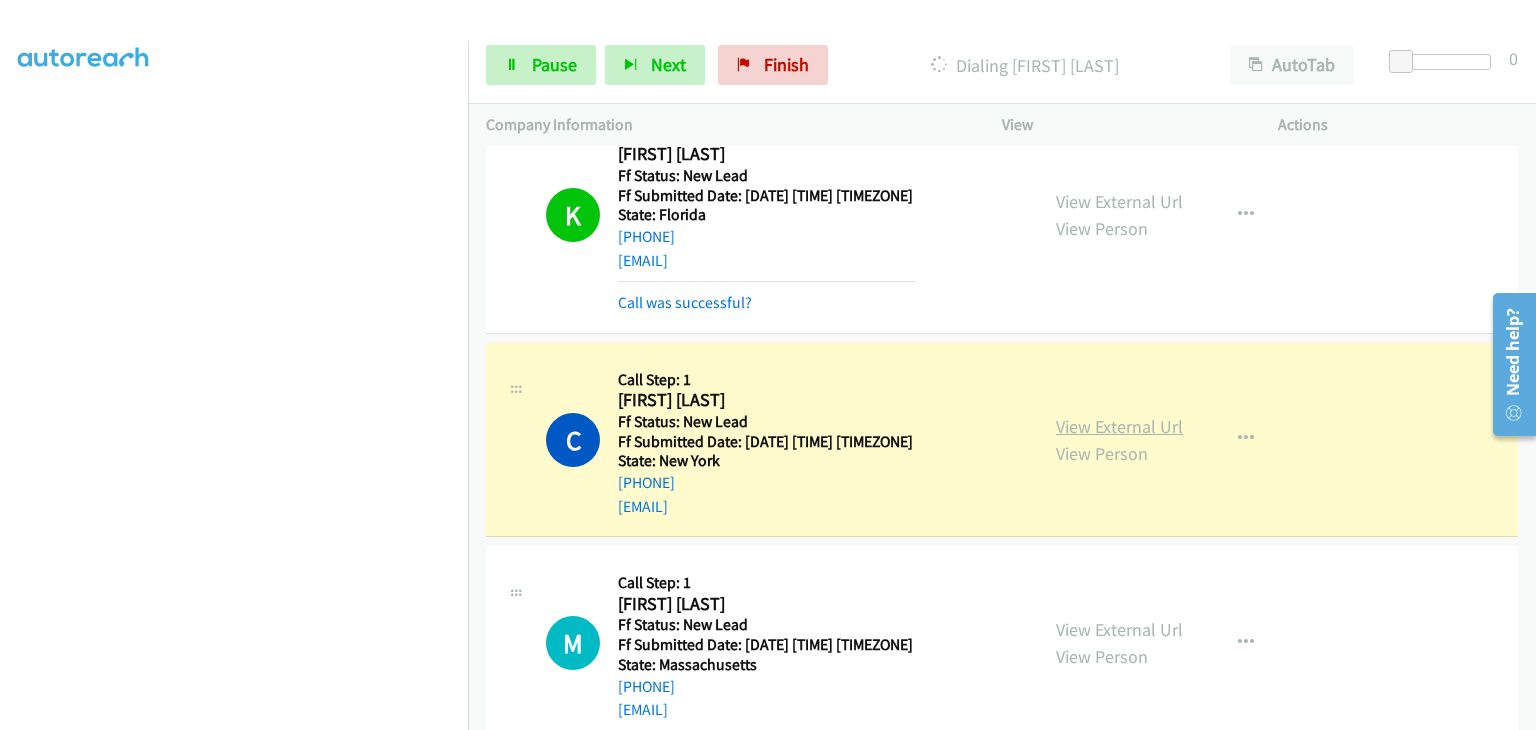 click on "View External Url" at bounding box center [1119, 426] 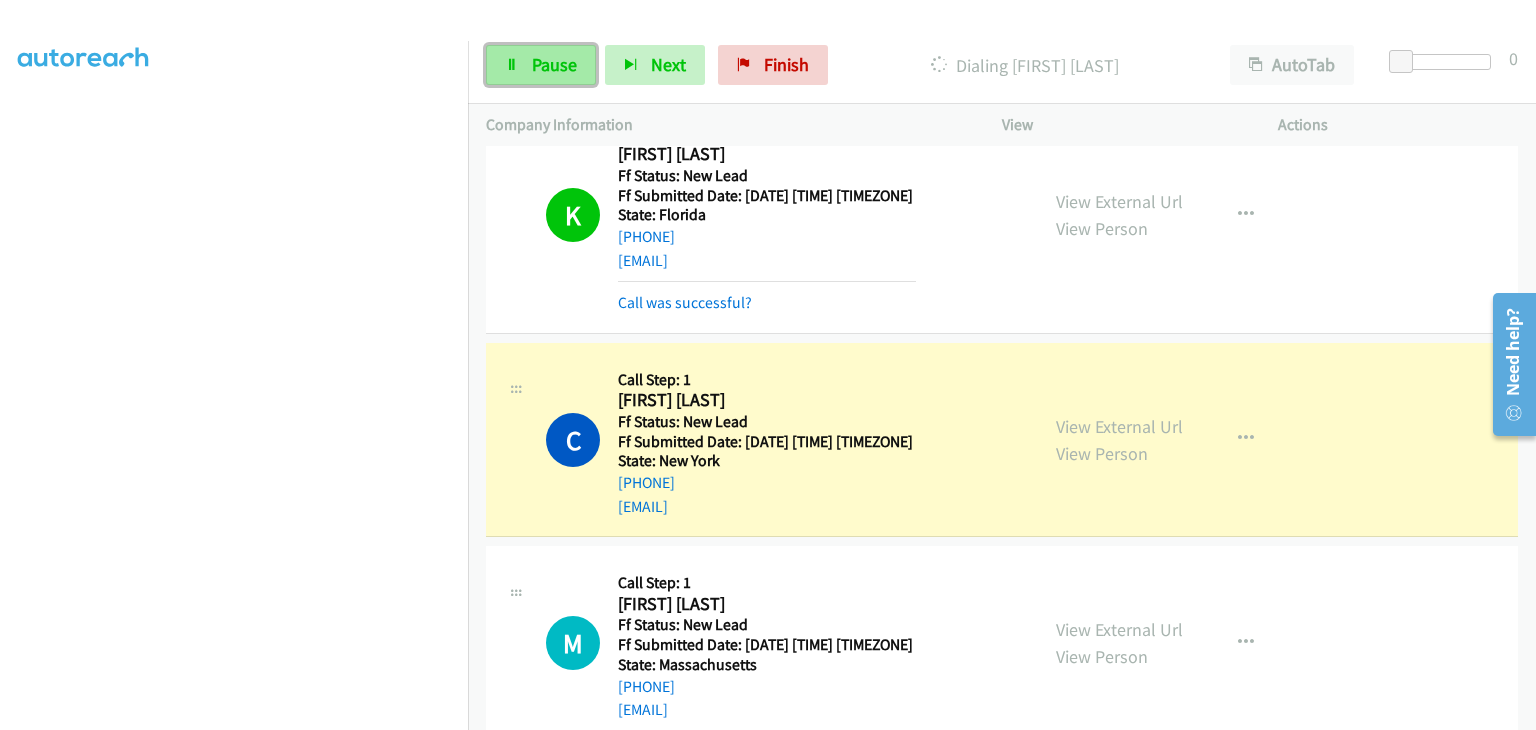 click on "Pause" at bounding box center (554, 64) 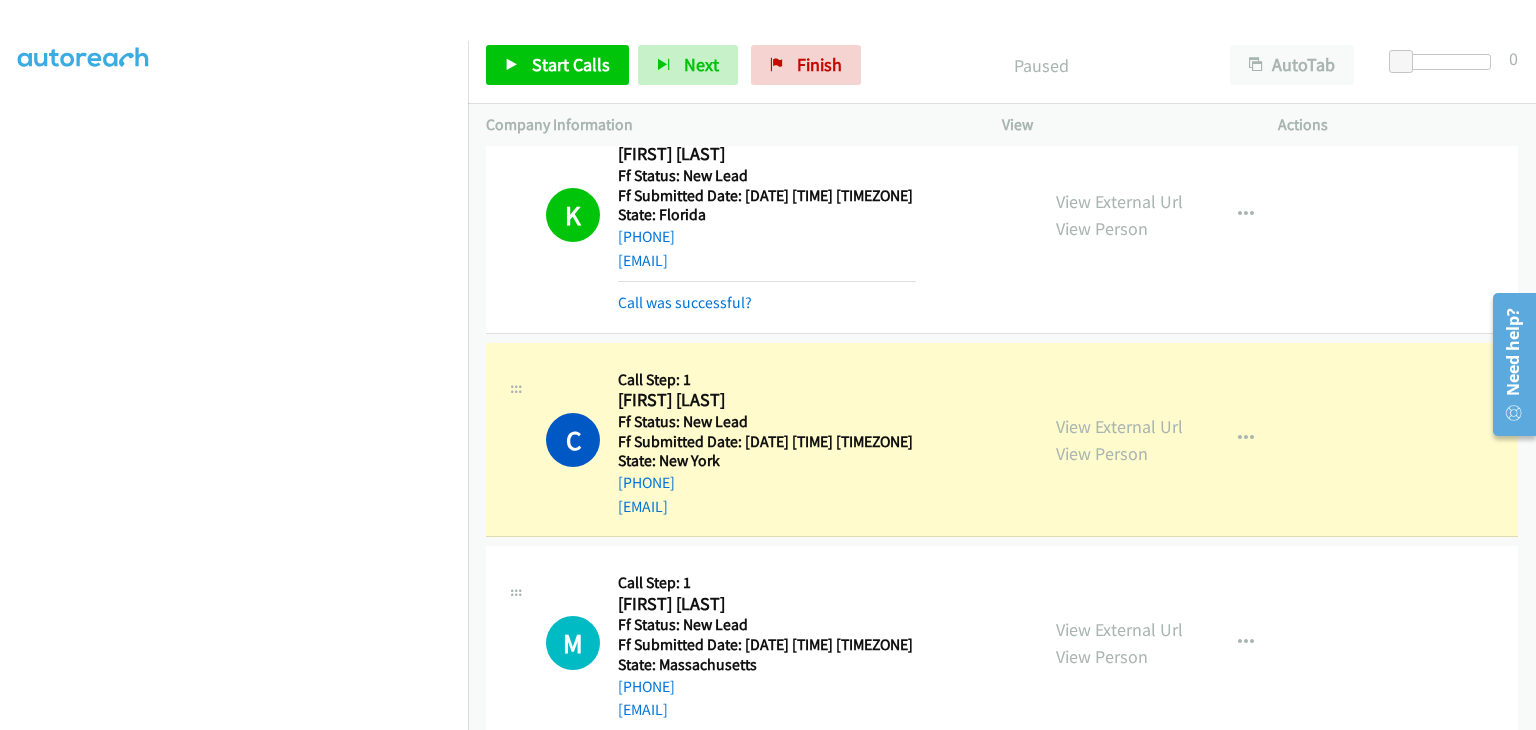 scroll, scrollTop: 392, scrollLeft: 0, axis: vertical 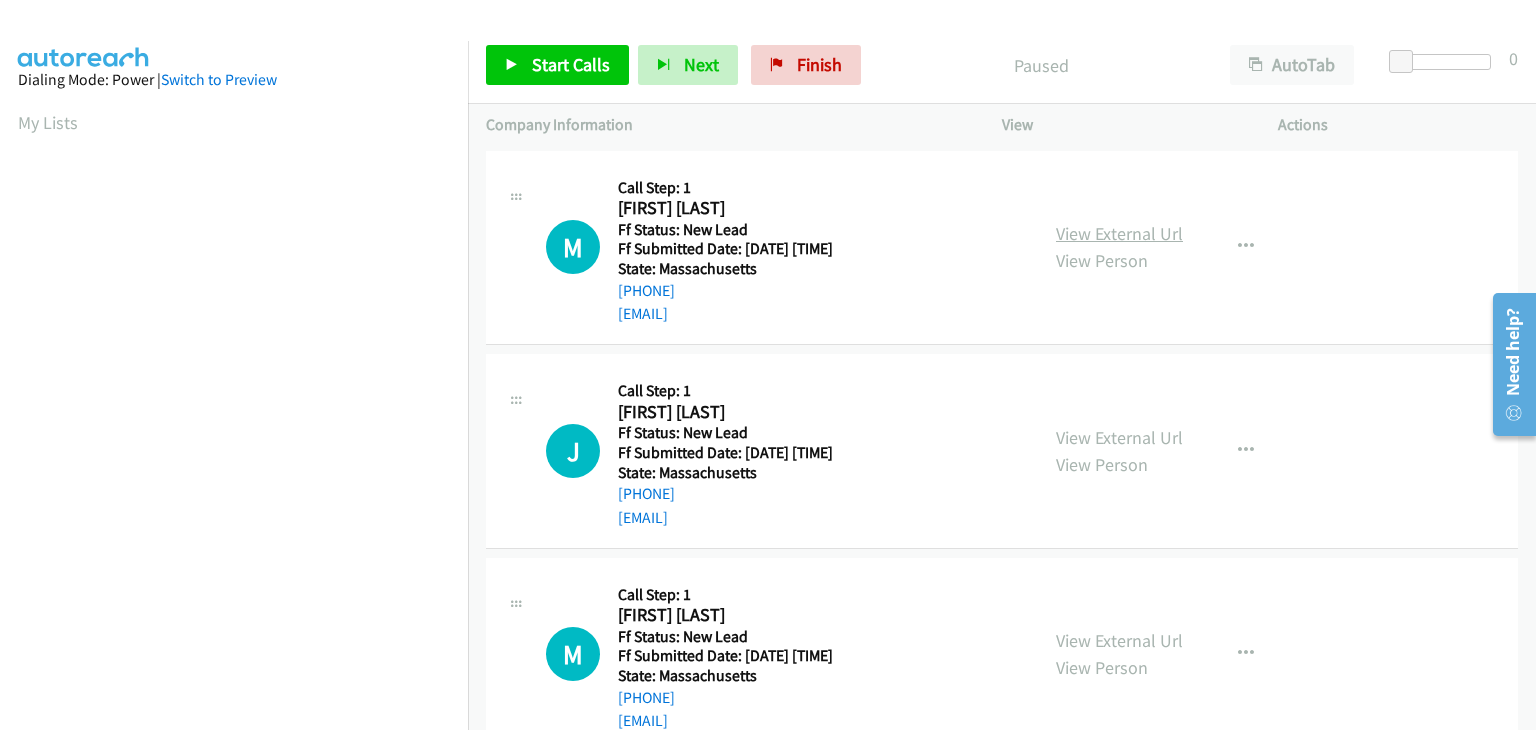 click on "View External Url" at bounding box center (1119, 233) 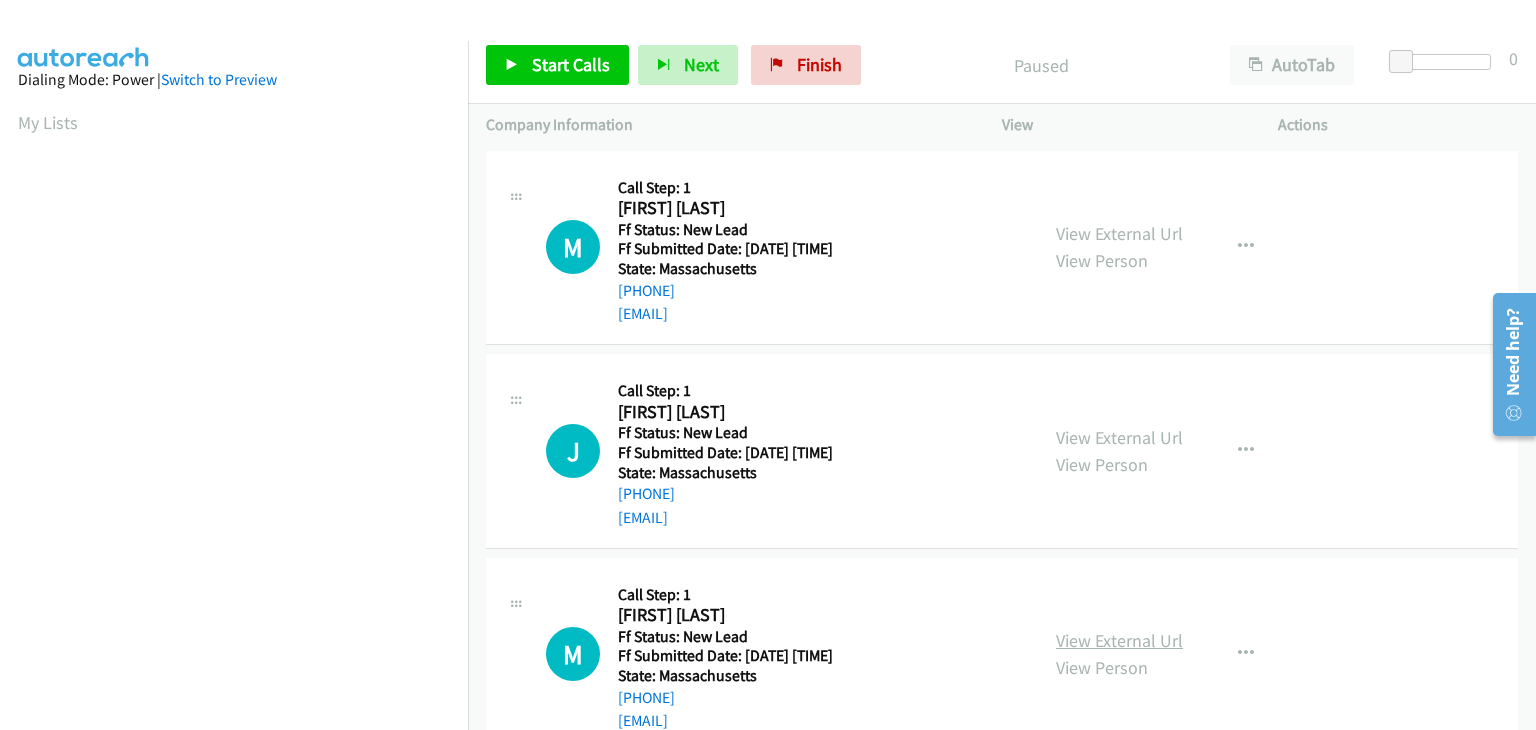 click on "View External Url" at bounding box center (1119, 640) 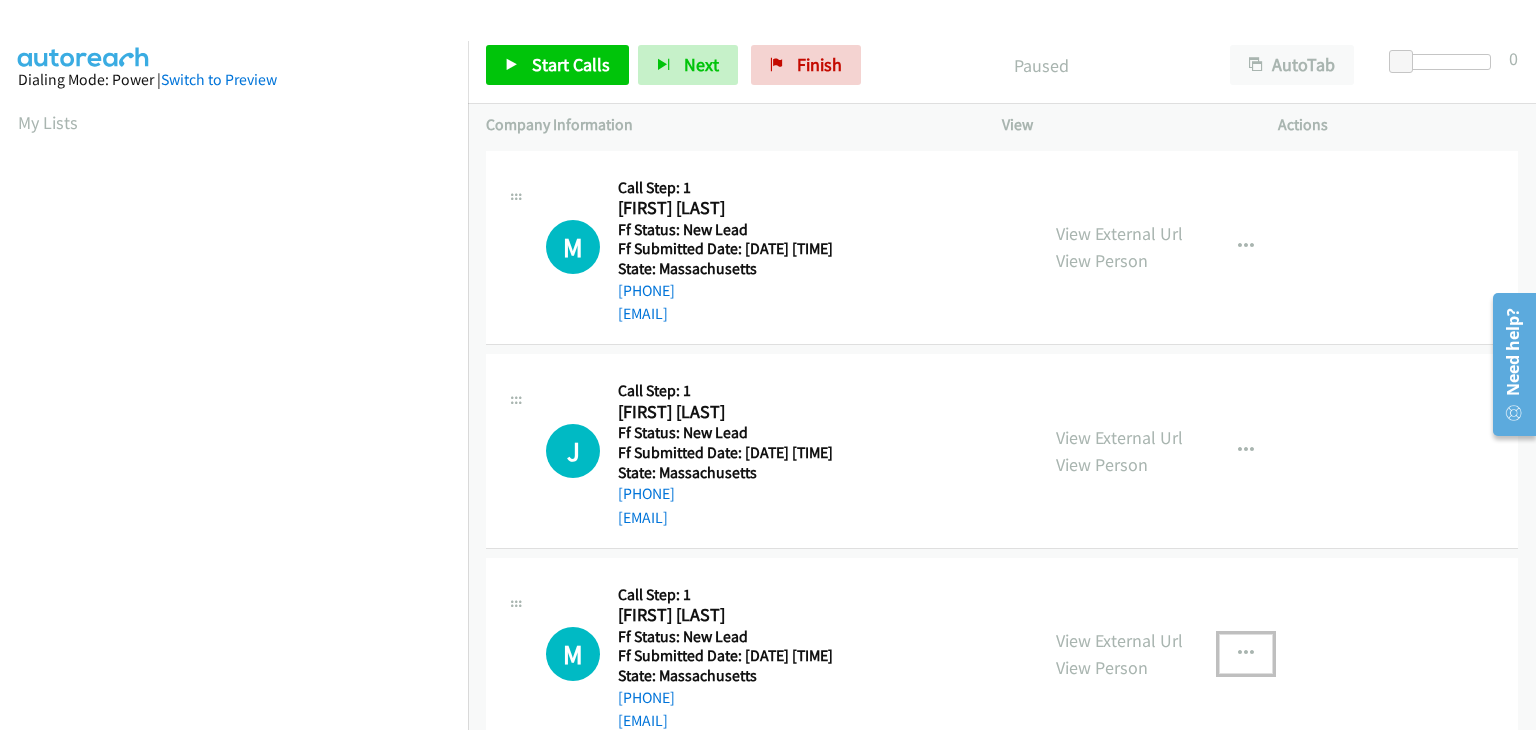click at bounding box center (1246, 654) 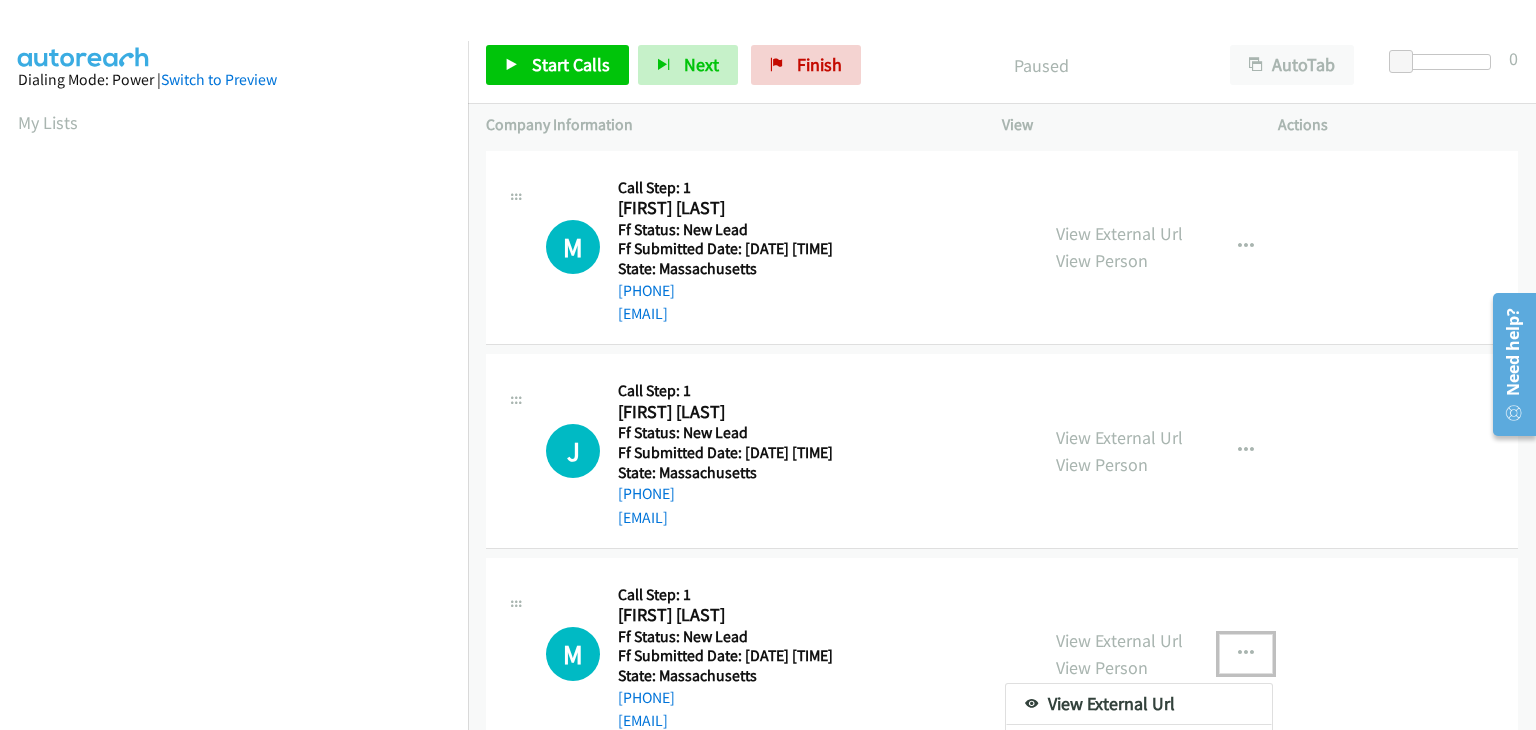click at bounding box center [768, 365] 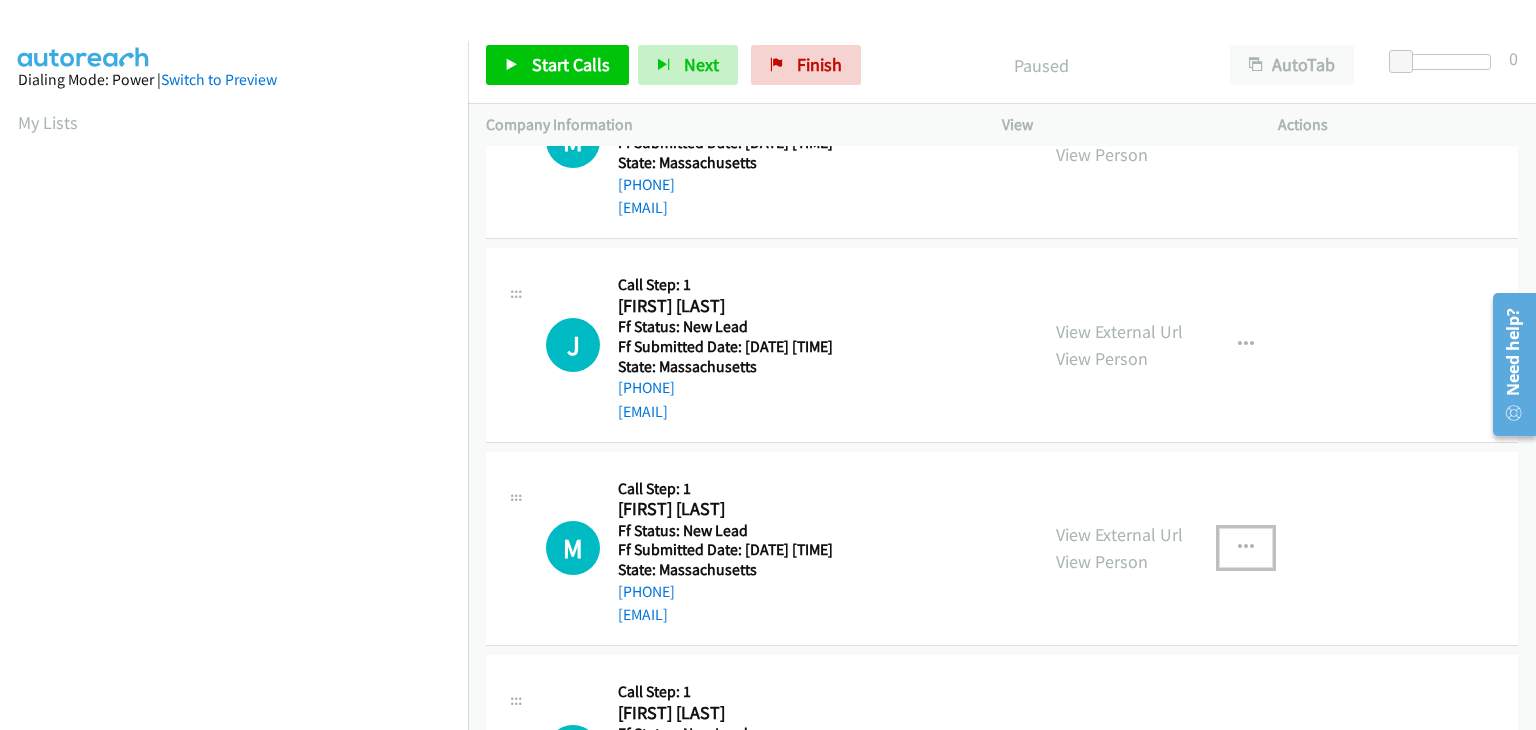 scroll, scrollTop: 200, scrollLeft: 0, axis: vertical 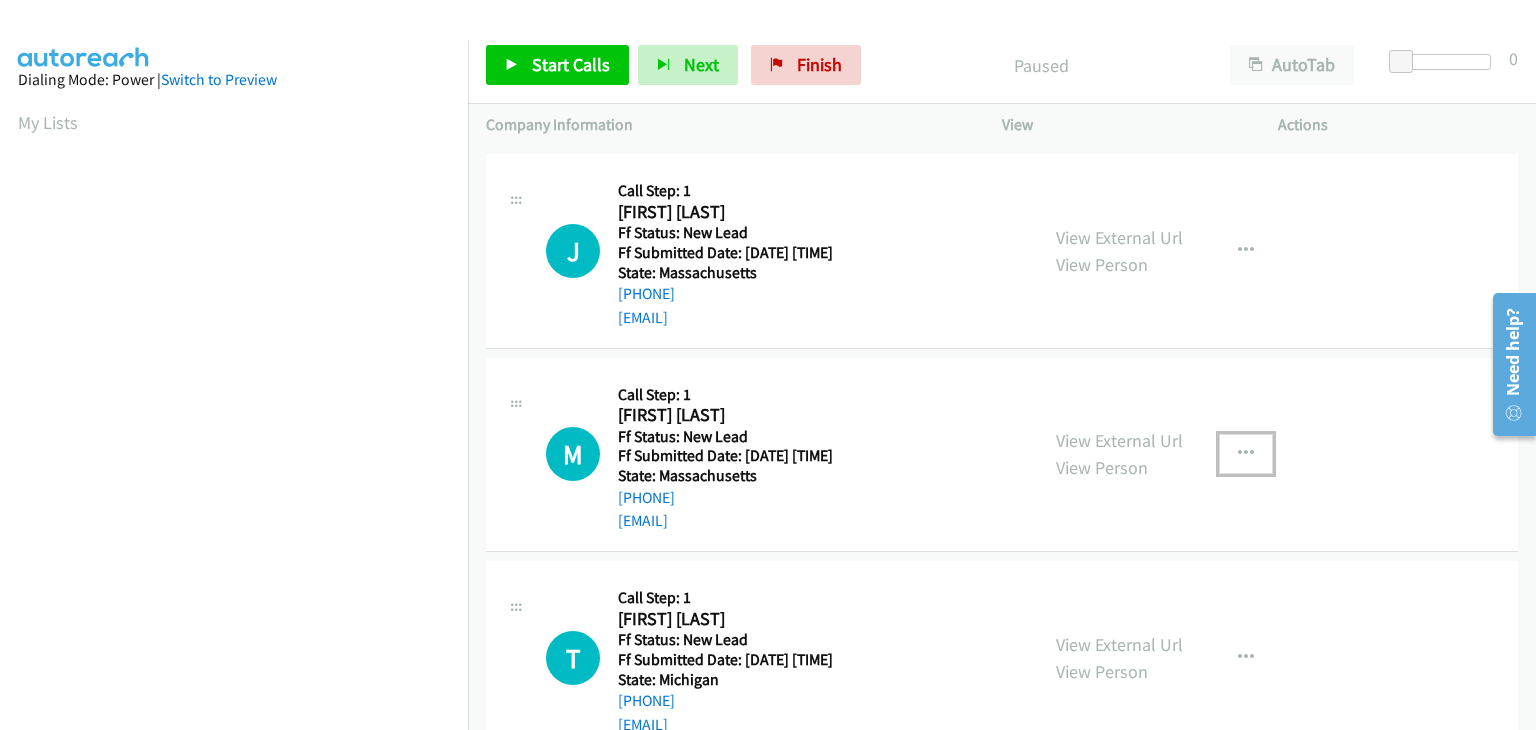 click at bounding box center [1246, 454] 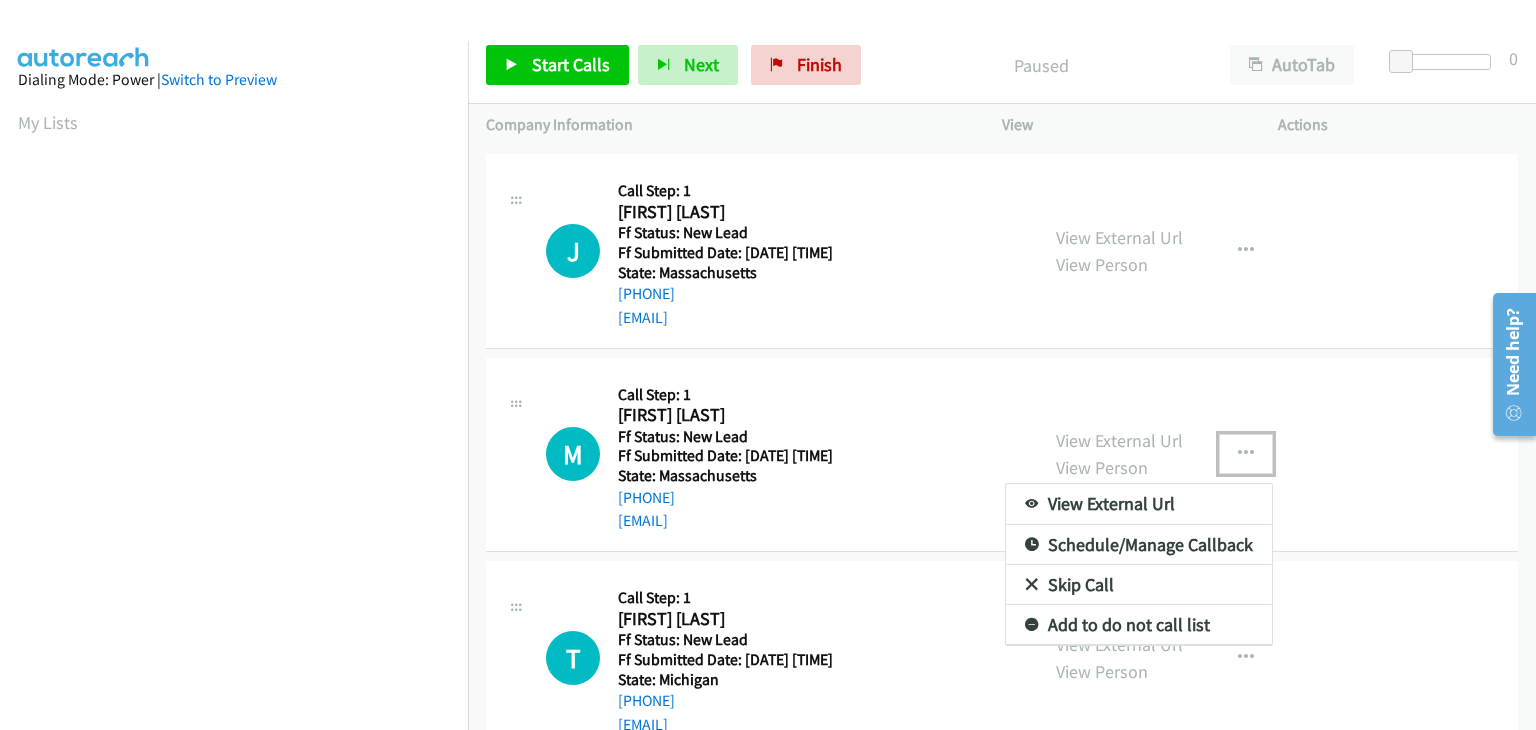 click on "Skip Call" at bounding box center [1139, 585] 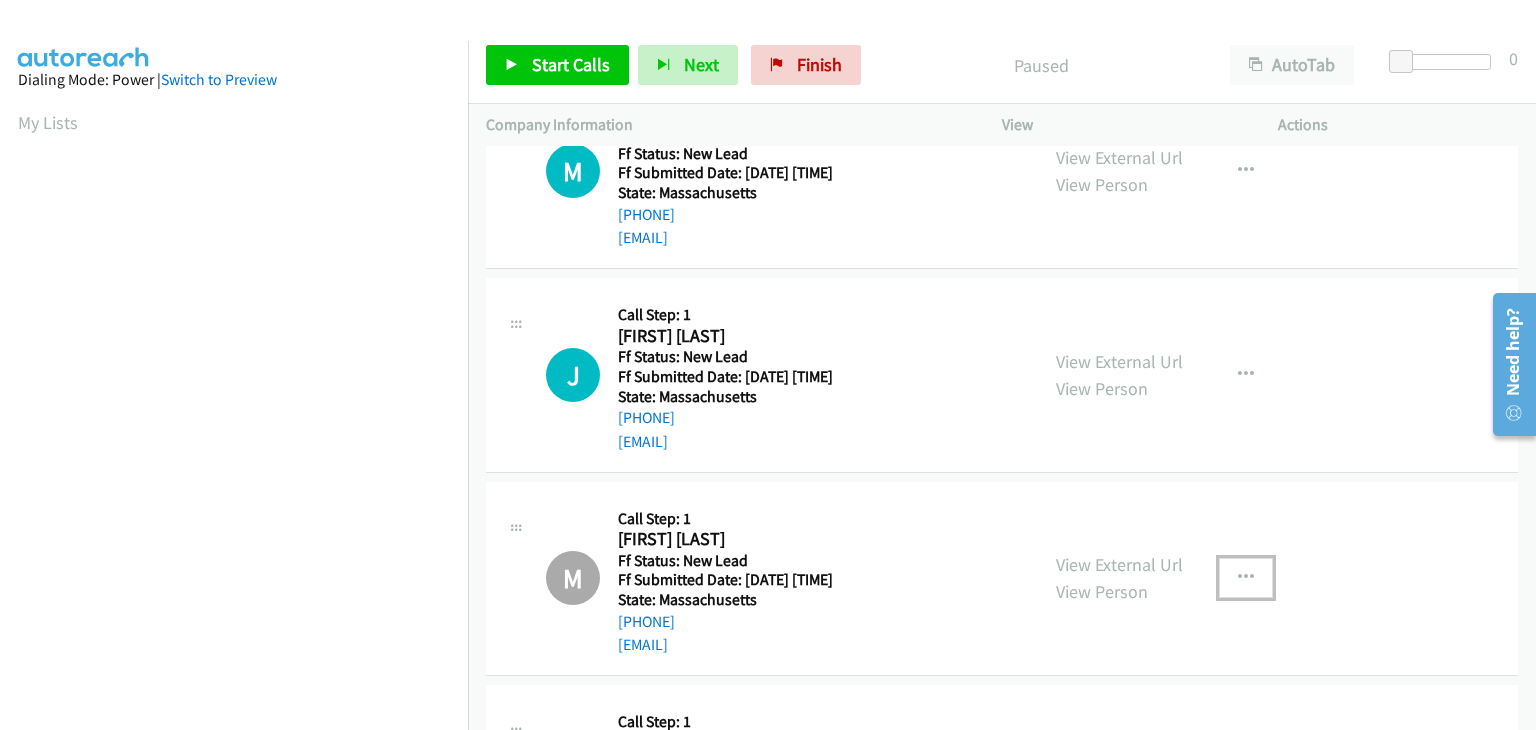 scroll, scrollTop: 0, scrollLeft: 0, axis: both 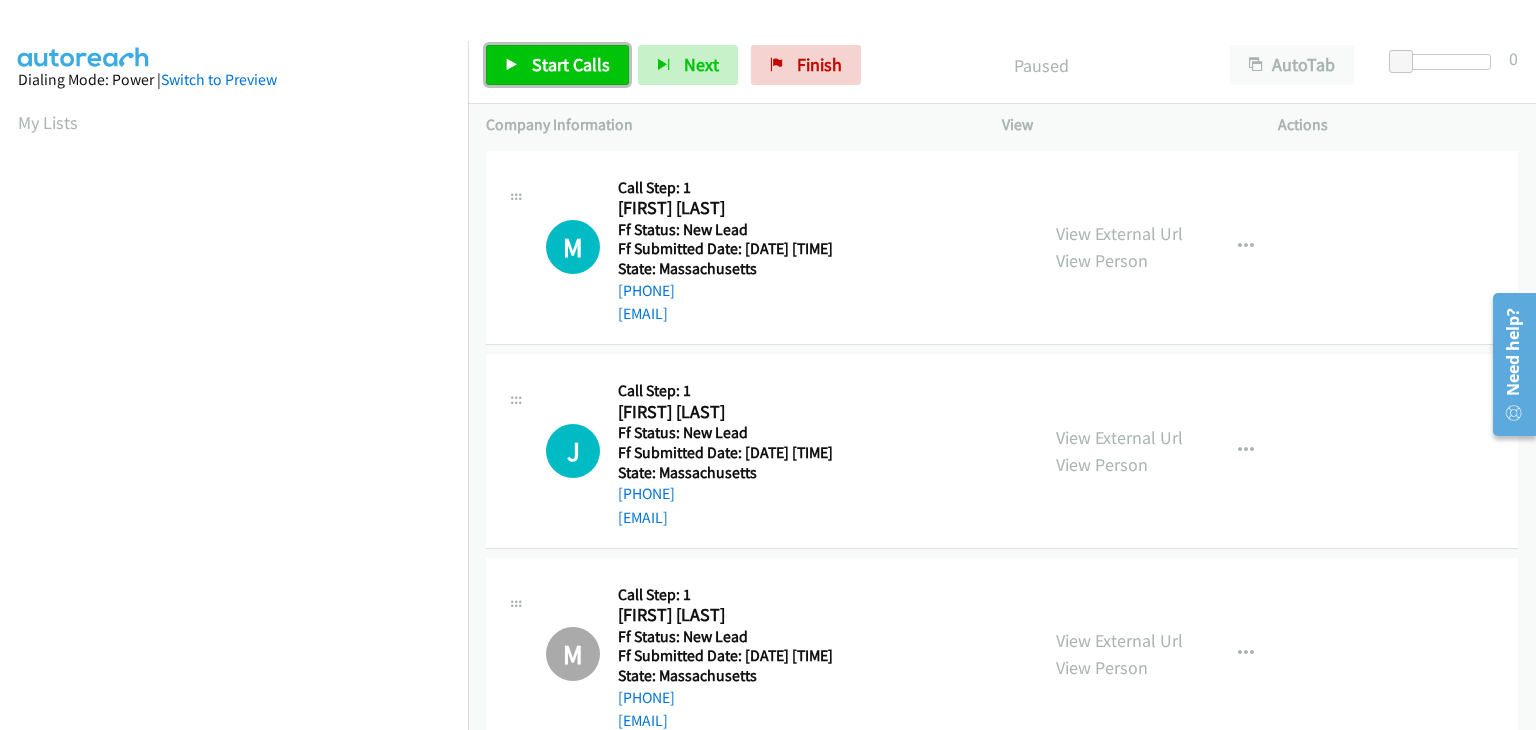 click on "Start Calls" at bounding box center (571, 64) 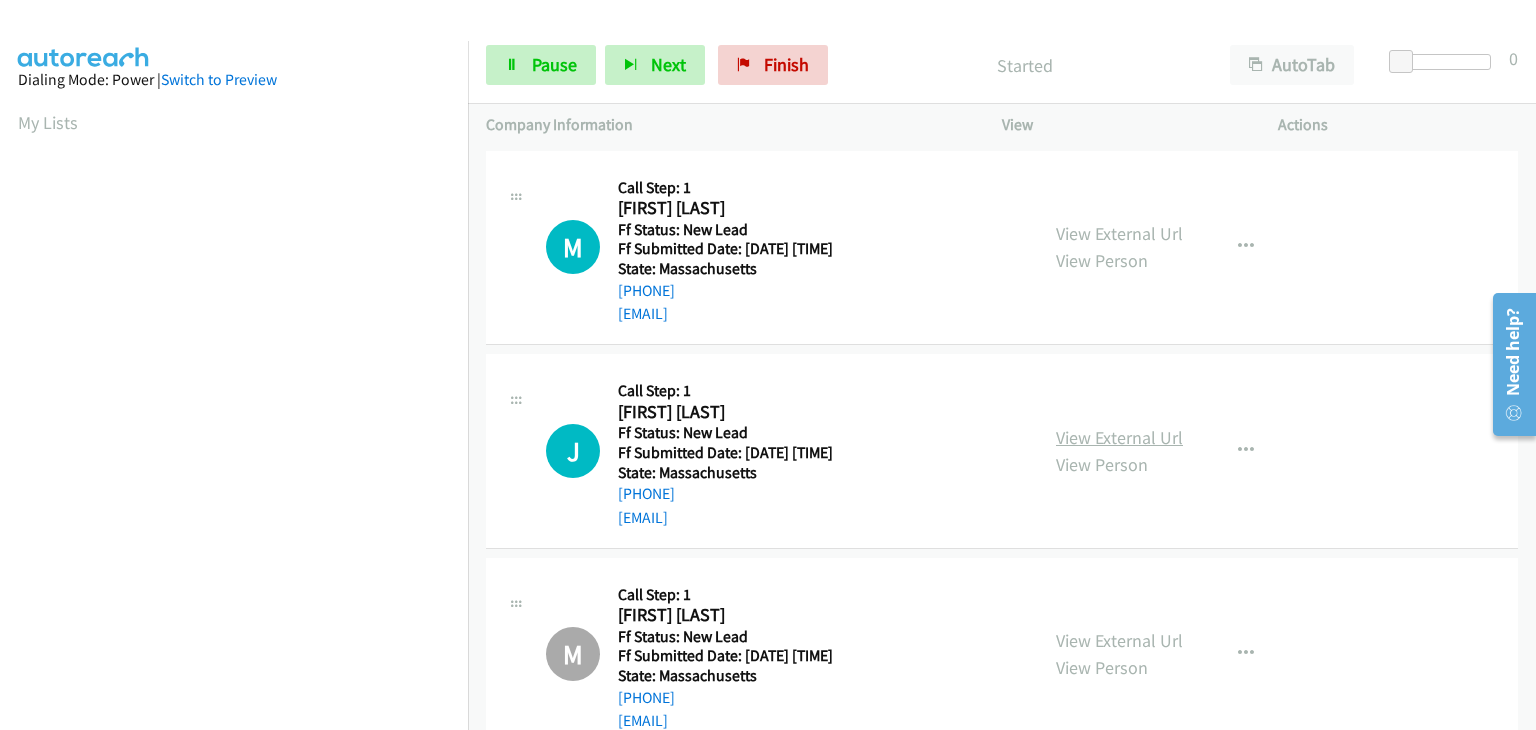 click on "View External Url" at bounding box center (1119, 437) 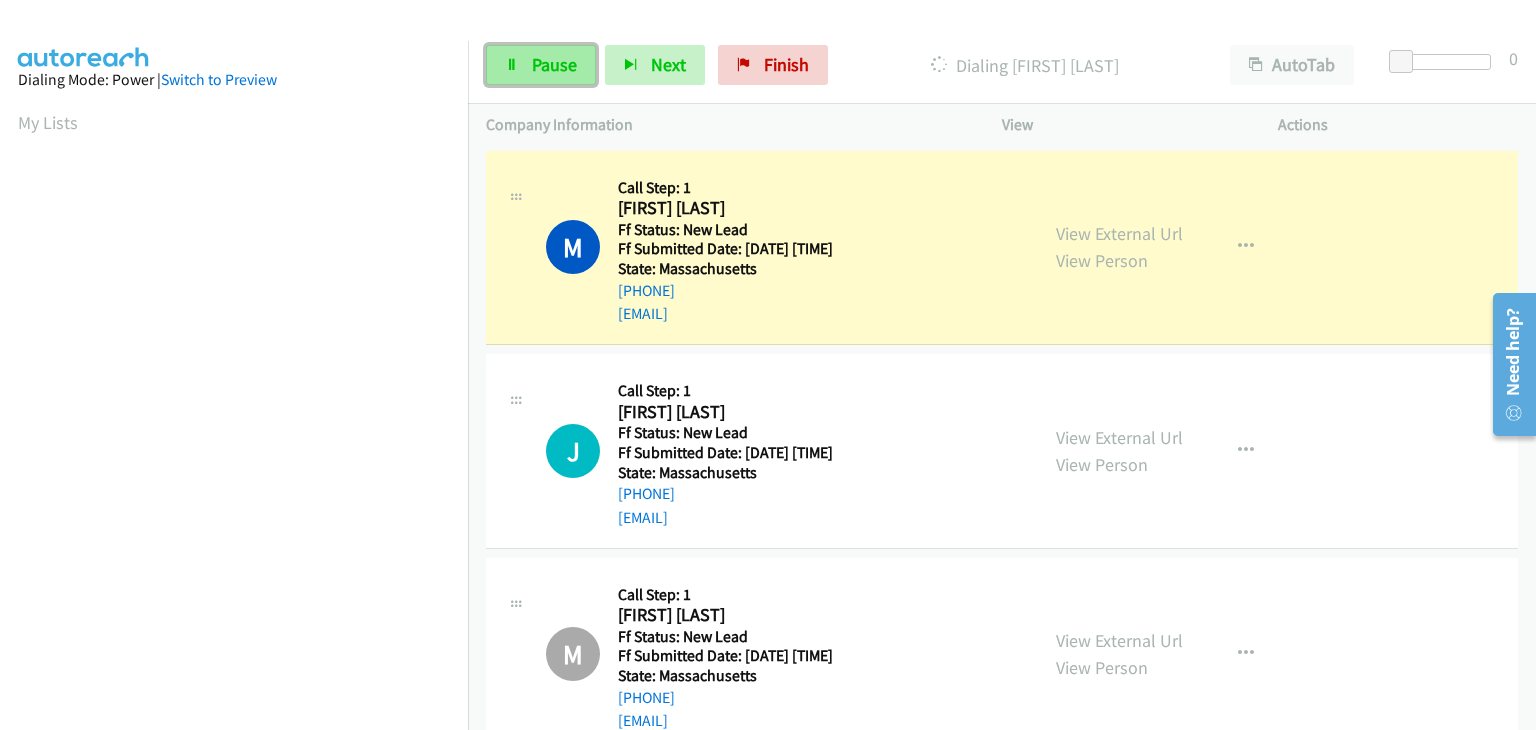click on "Pause" at bounding box center [541, 65] 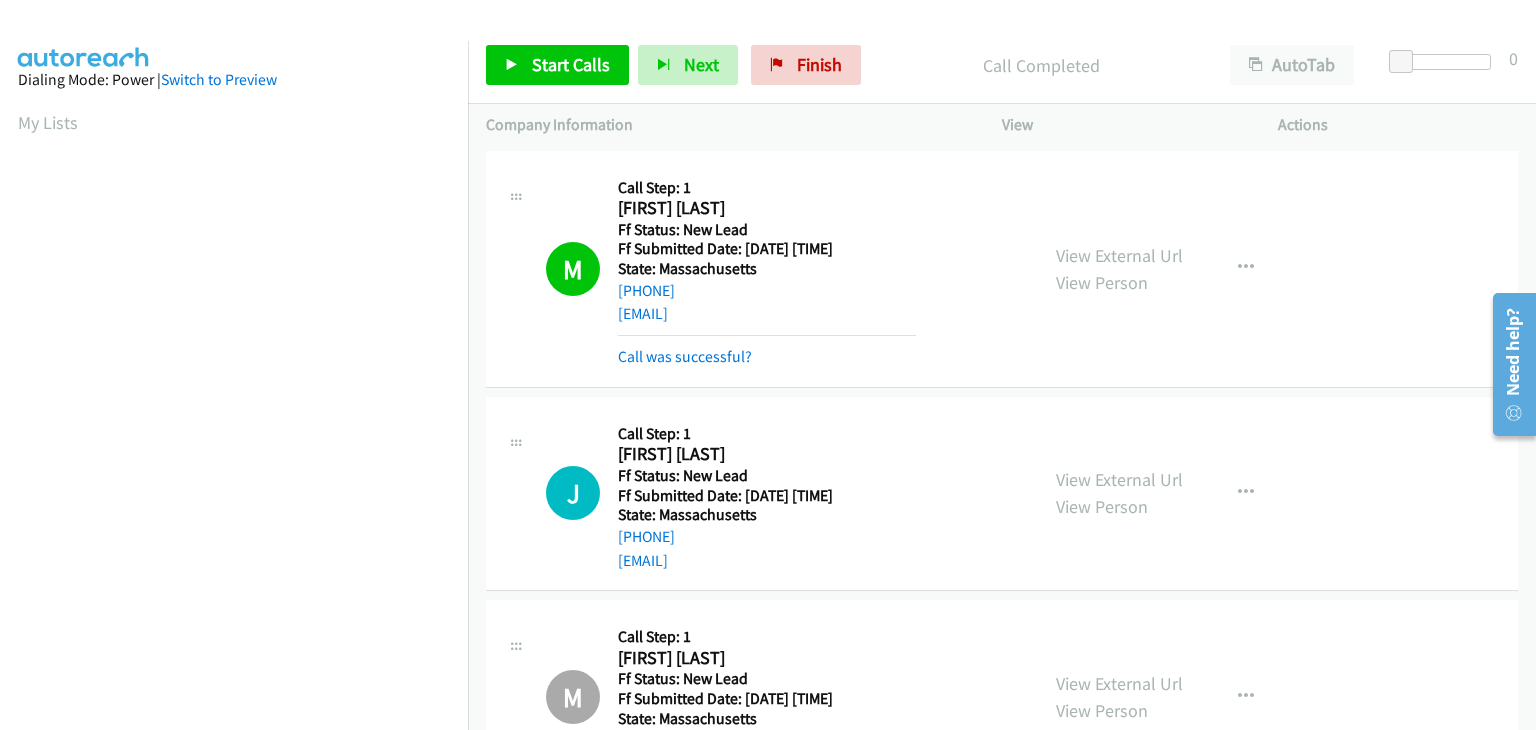 scroll, scrollTop: 392, scrollLeft: 0, axis: vertical 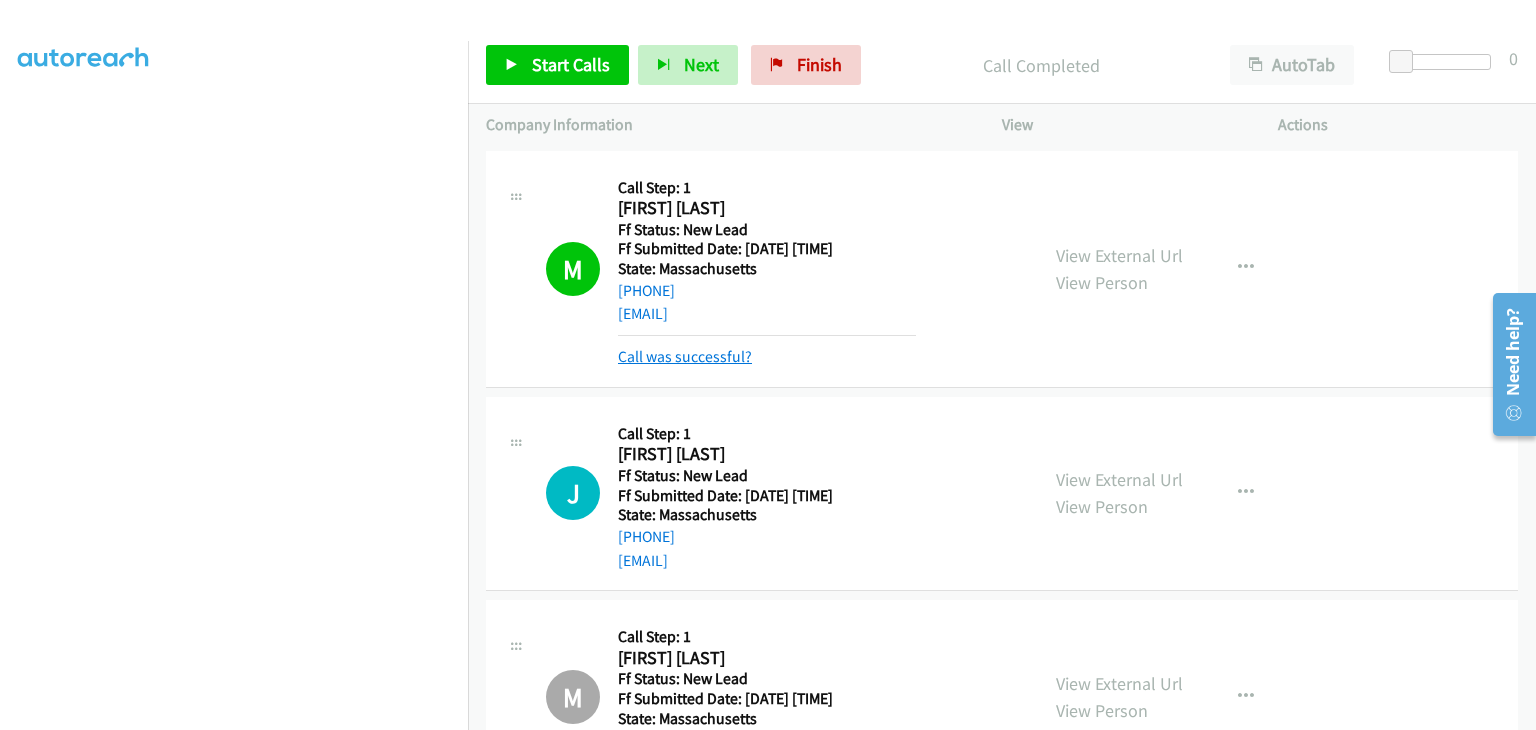 click on "Call was successful?" at bounding box center [685, 356] 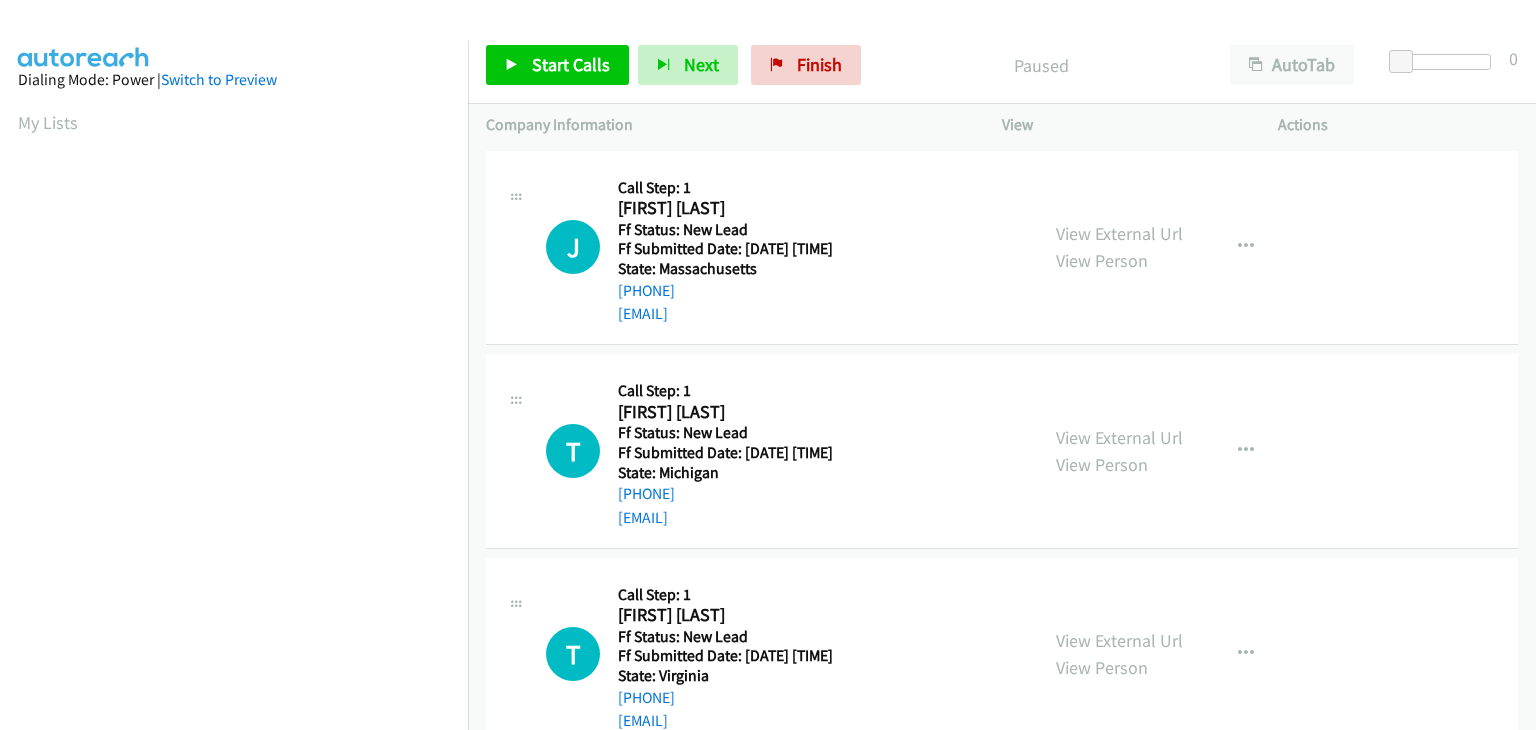 scroll, scrollTop: 0, scrollLeft: 0, axis: both 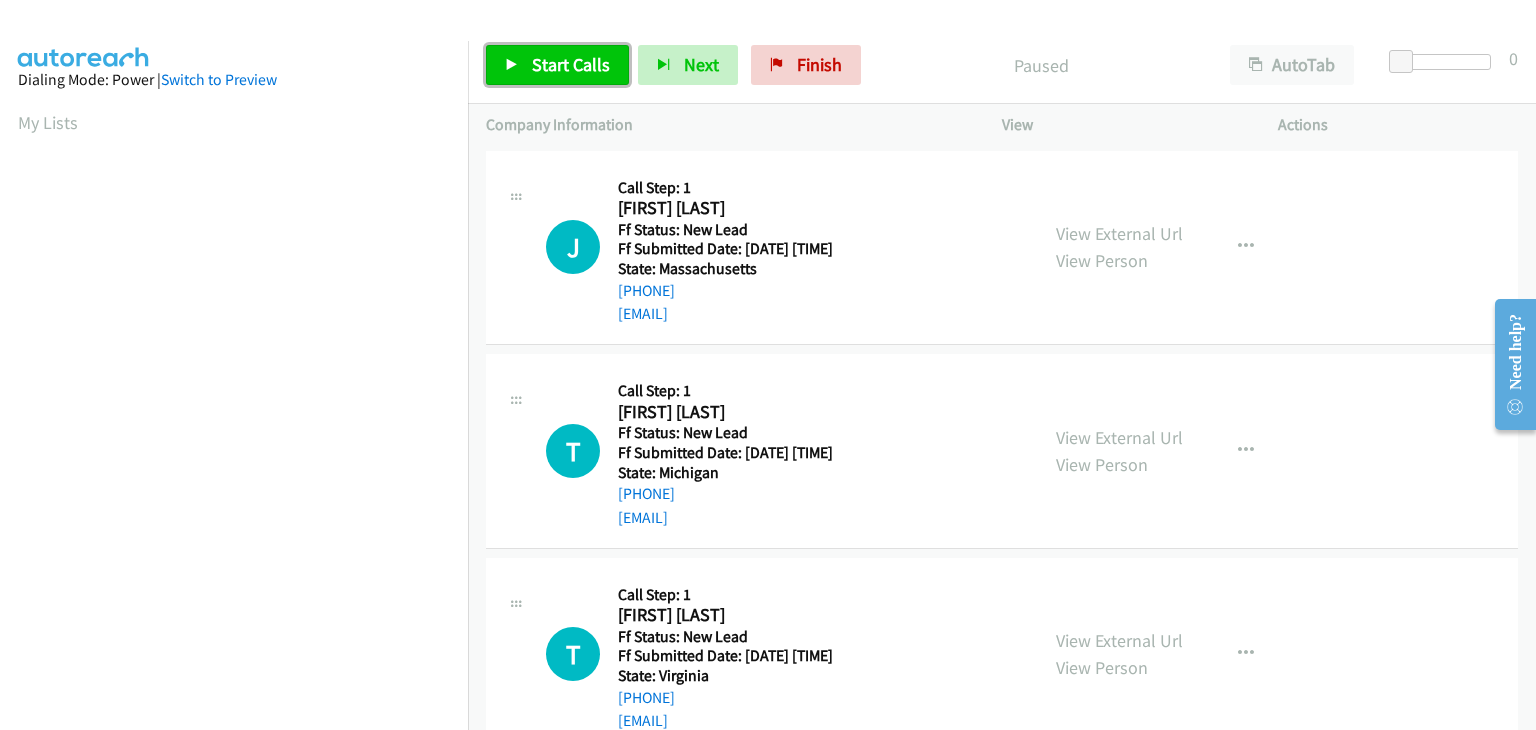 click on "Start Calls" at bounding box center [571, 64] 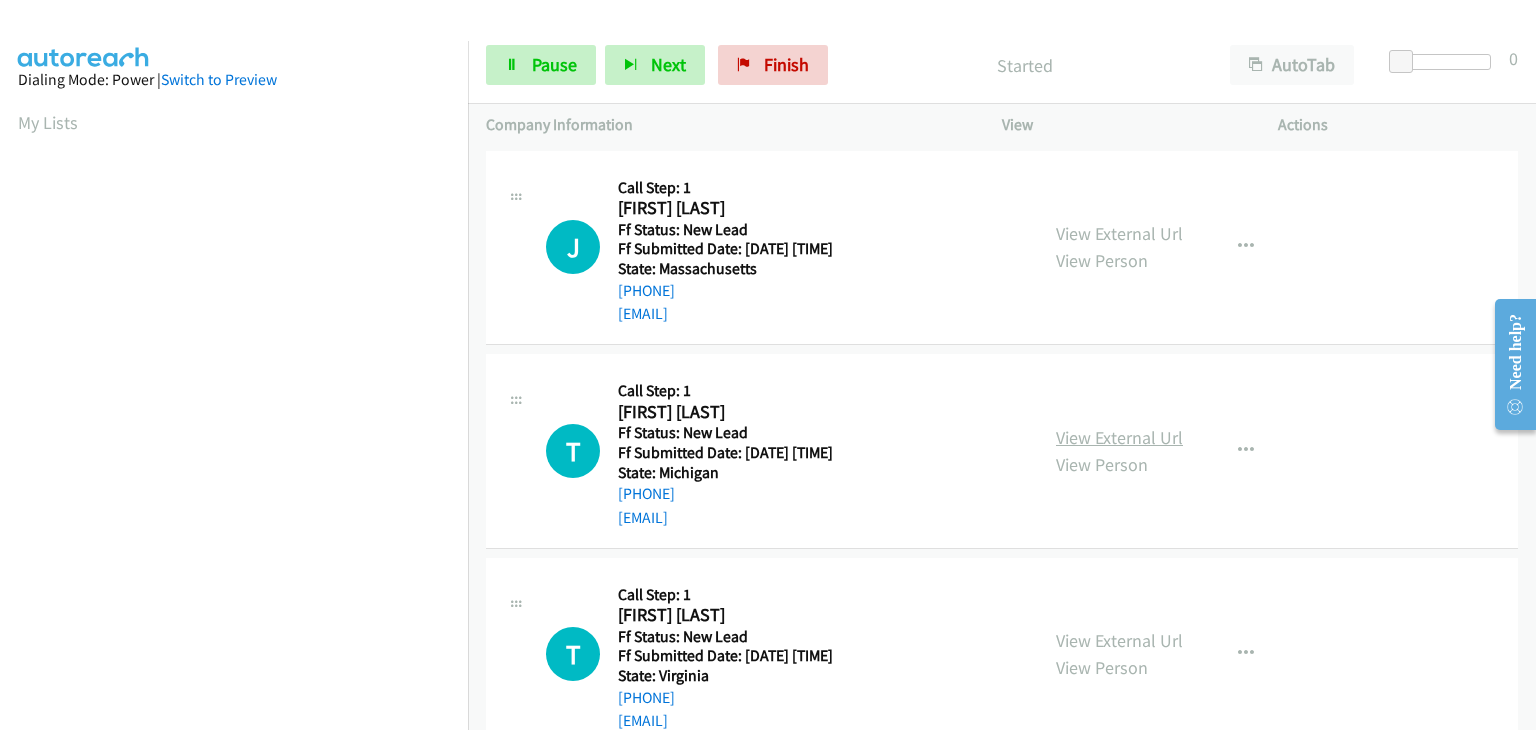 click on "View External Url" at bounding box center [1119, 437] 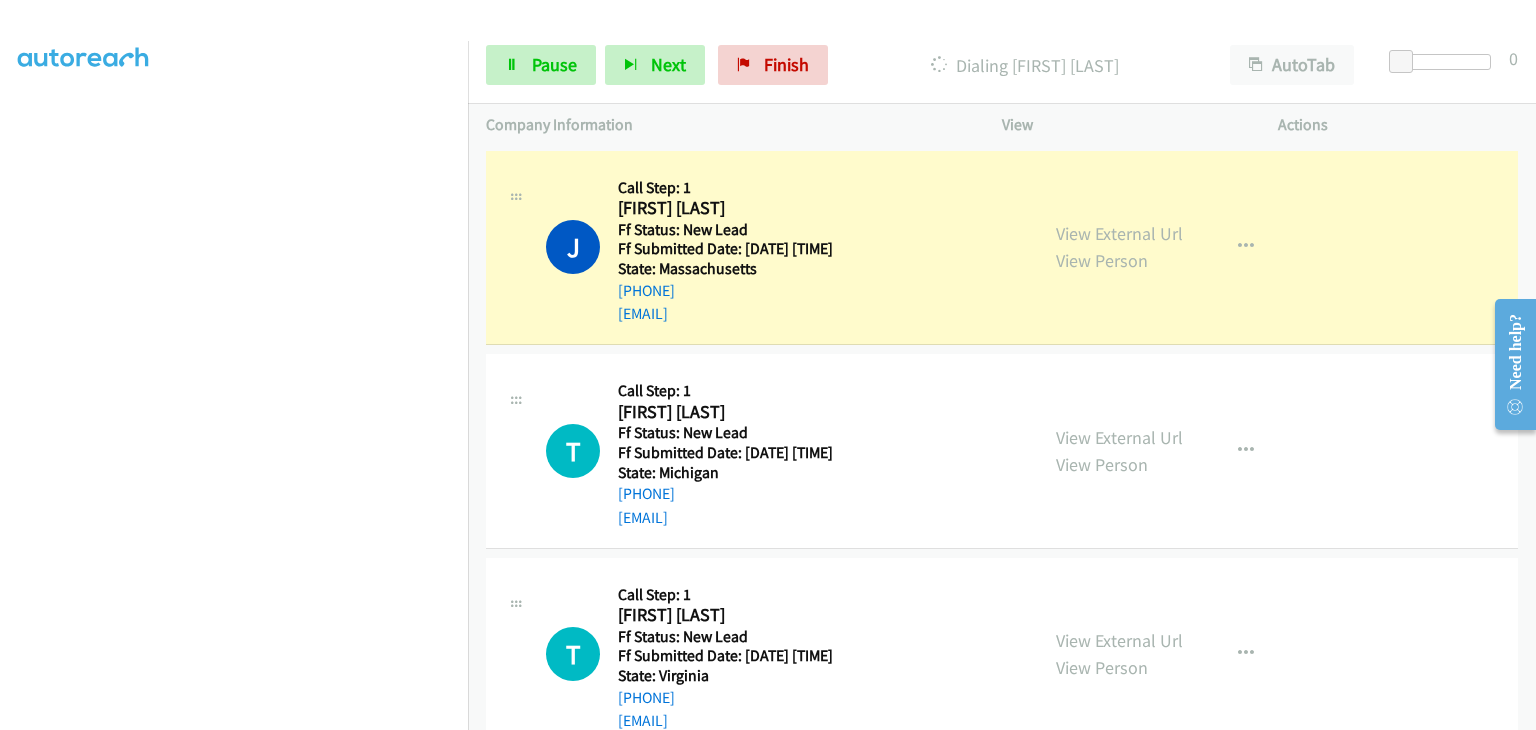 scroll, scrollTop: 392, scrollLeft: 0, axis: vertical 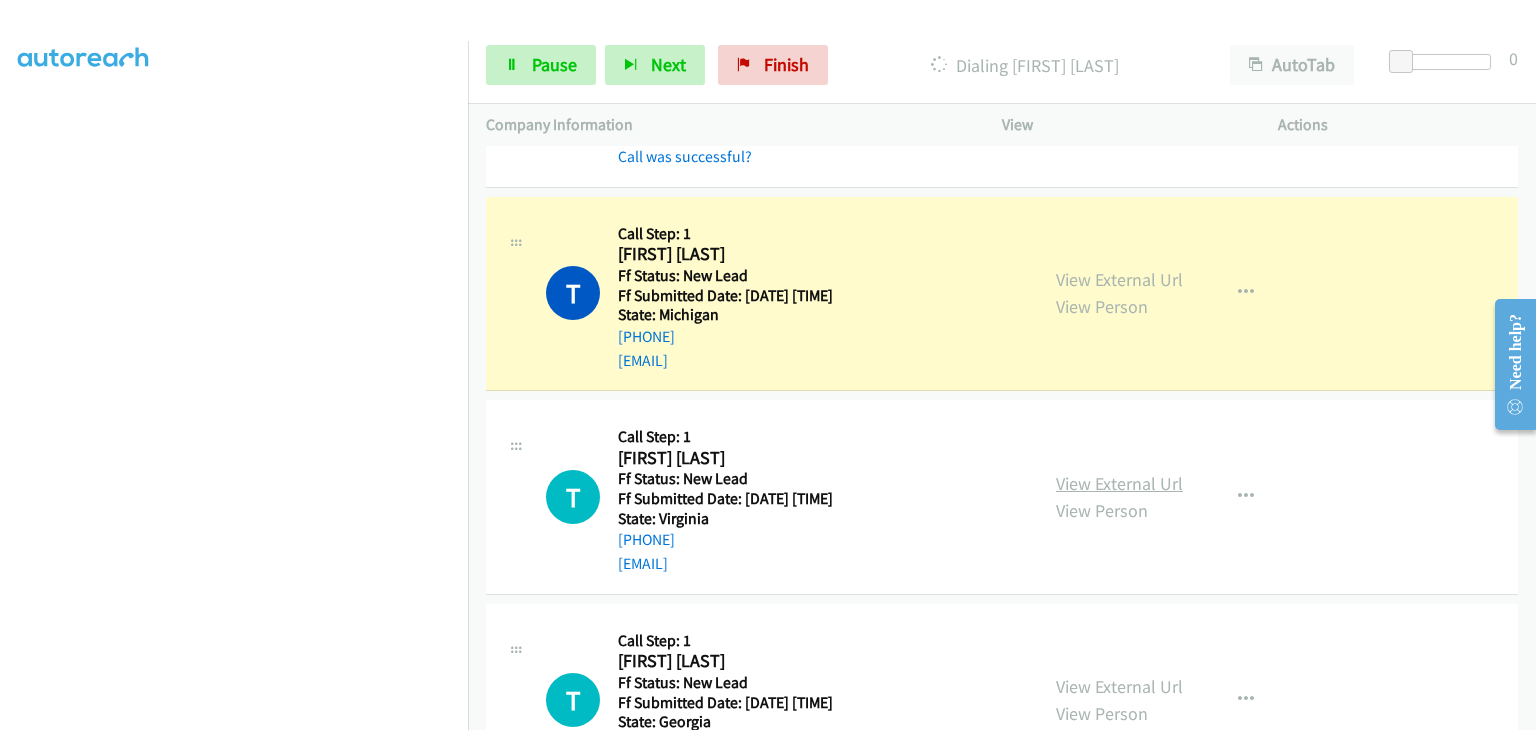 click on "View External Url" at bounding box center (1119, 483) 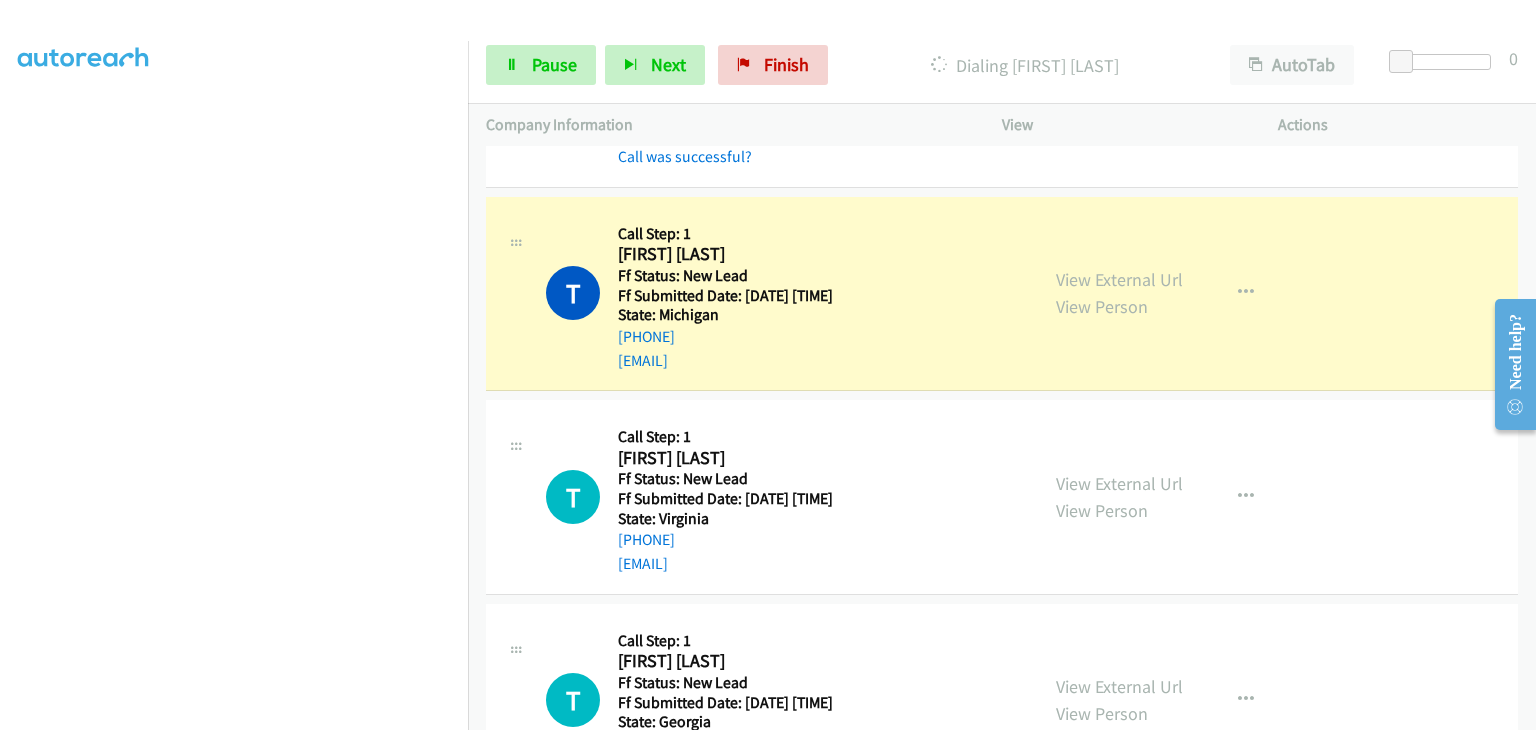 scroll, scrollTop: 392, scrollLeft: 0, axis: vertical 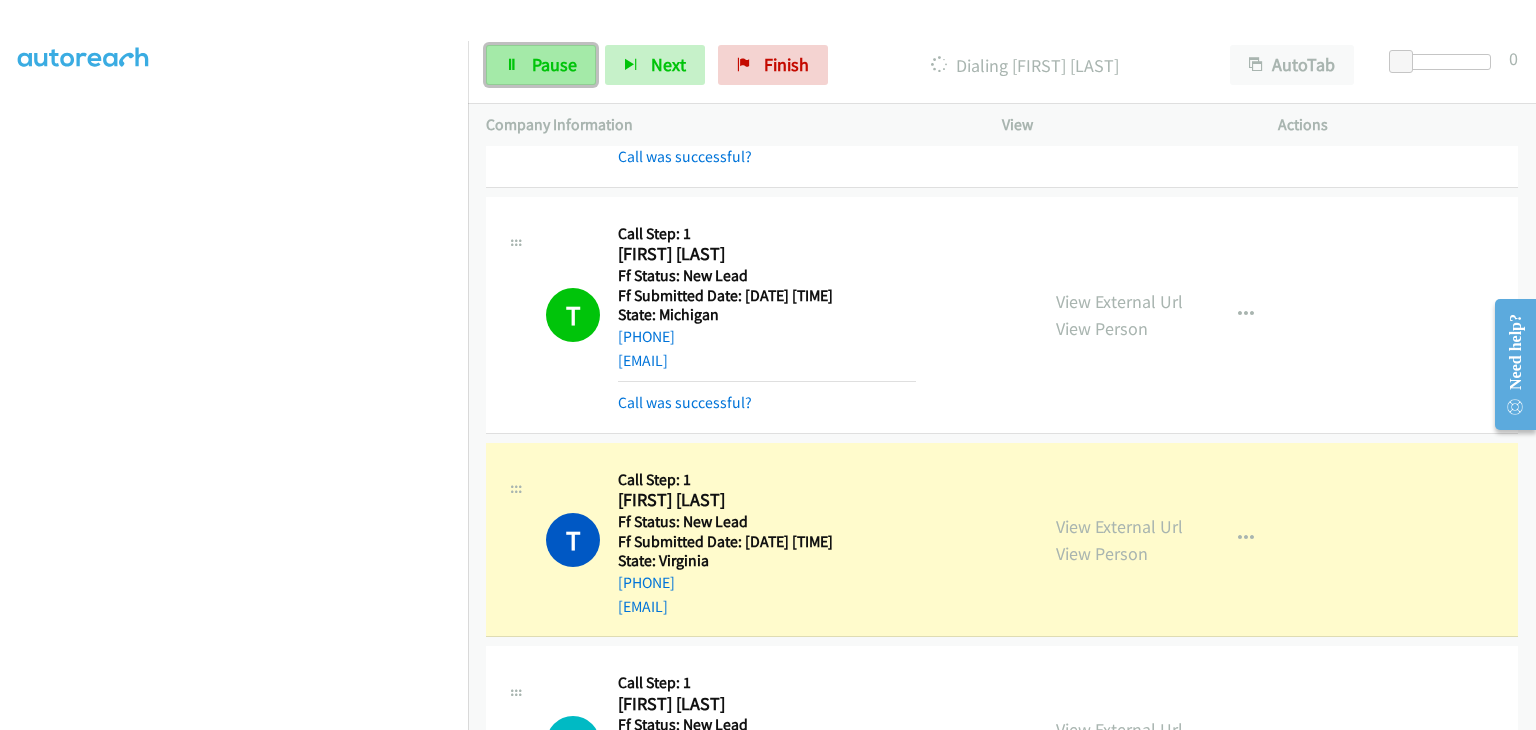 click on "Pause" at bounding box center [541, 65] 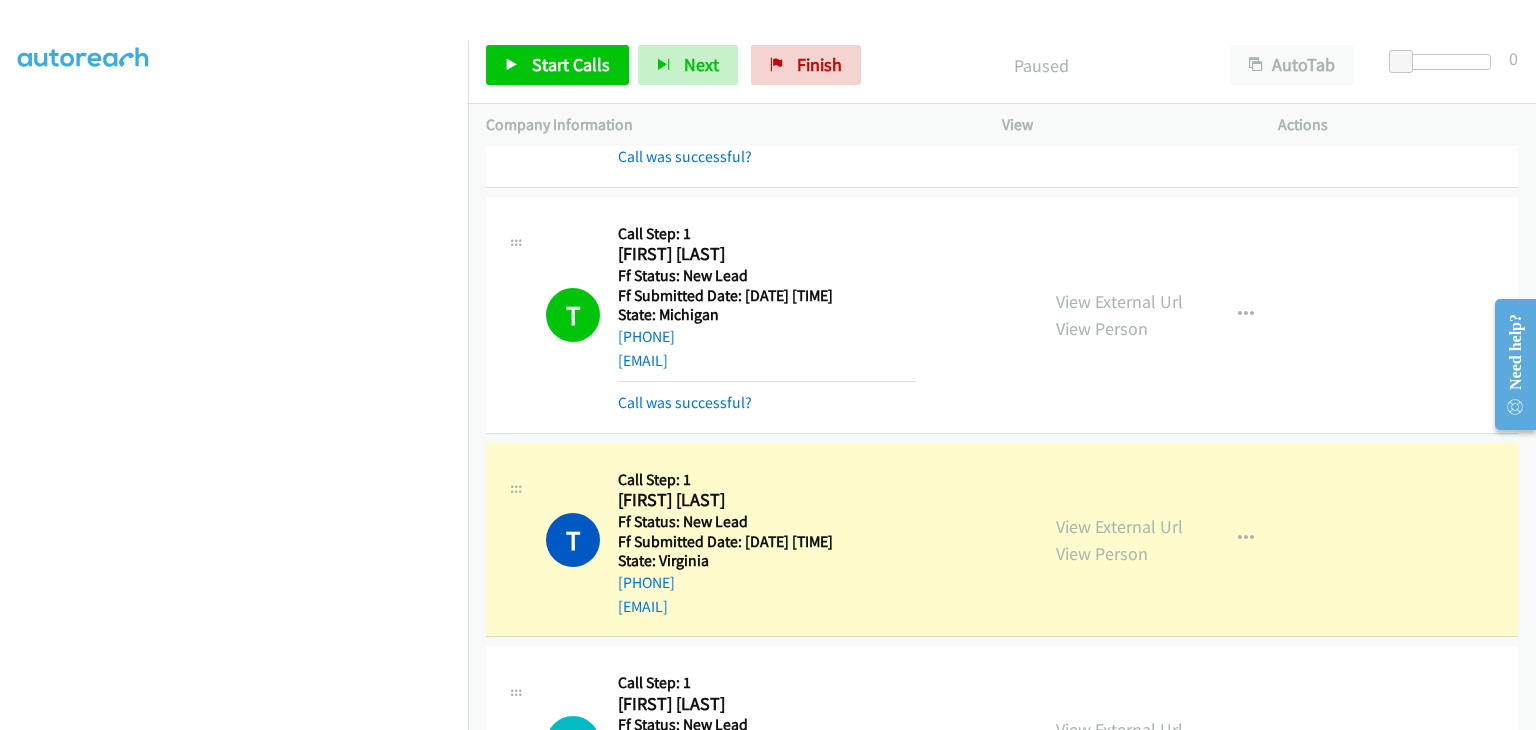 scroll, scrollTop: 392, scrollLeft: 0, axis: vertical 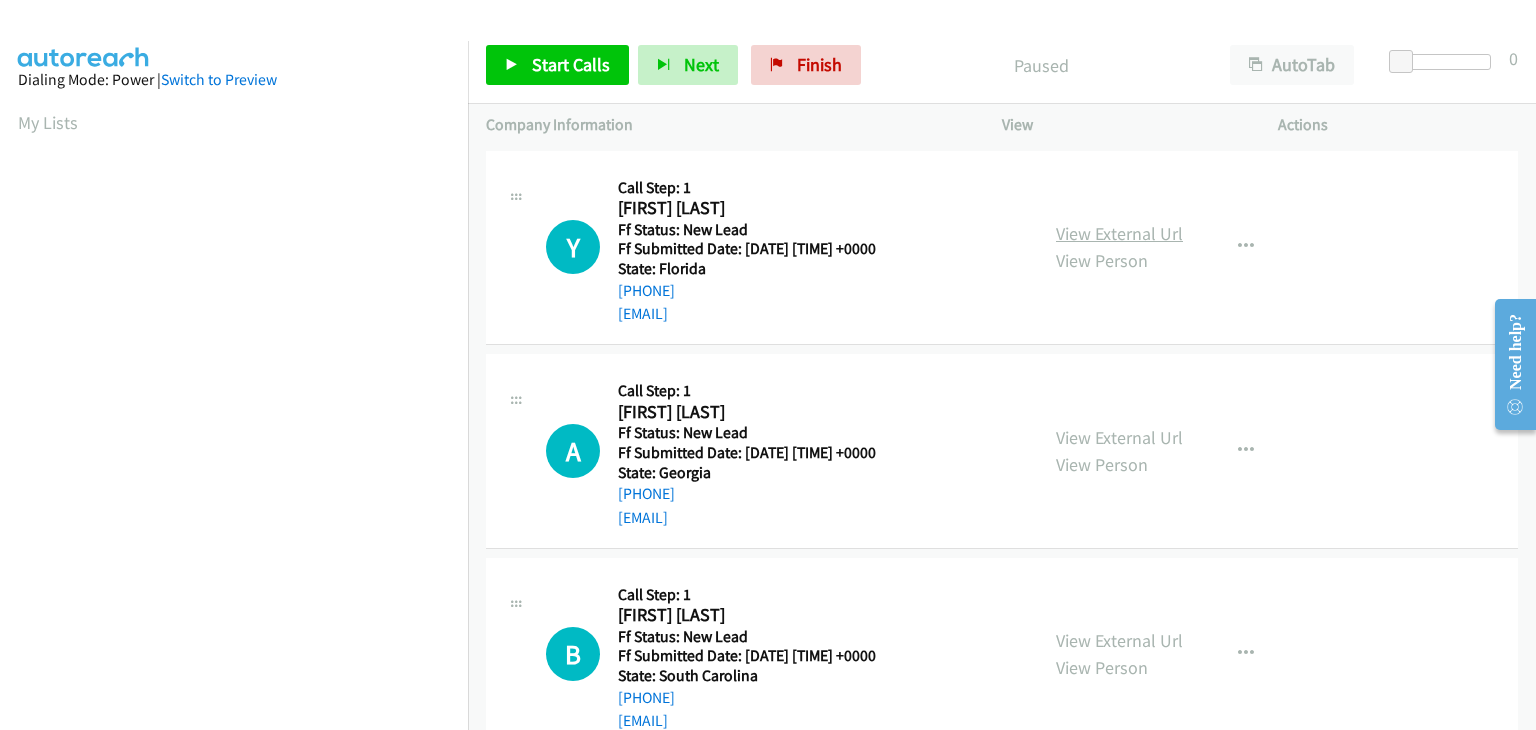 click on "View External Url" at bounding box center (1119, 233) 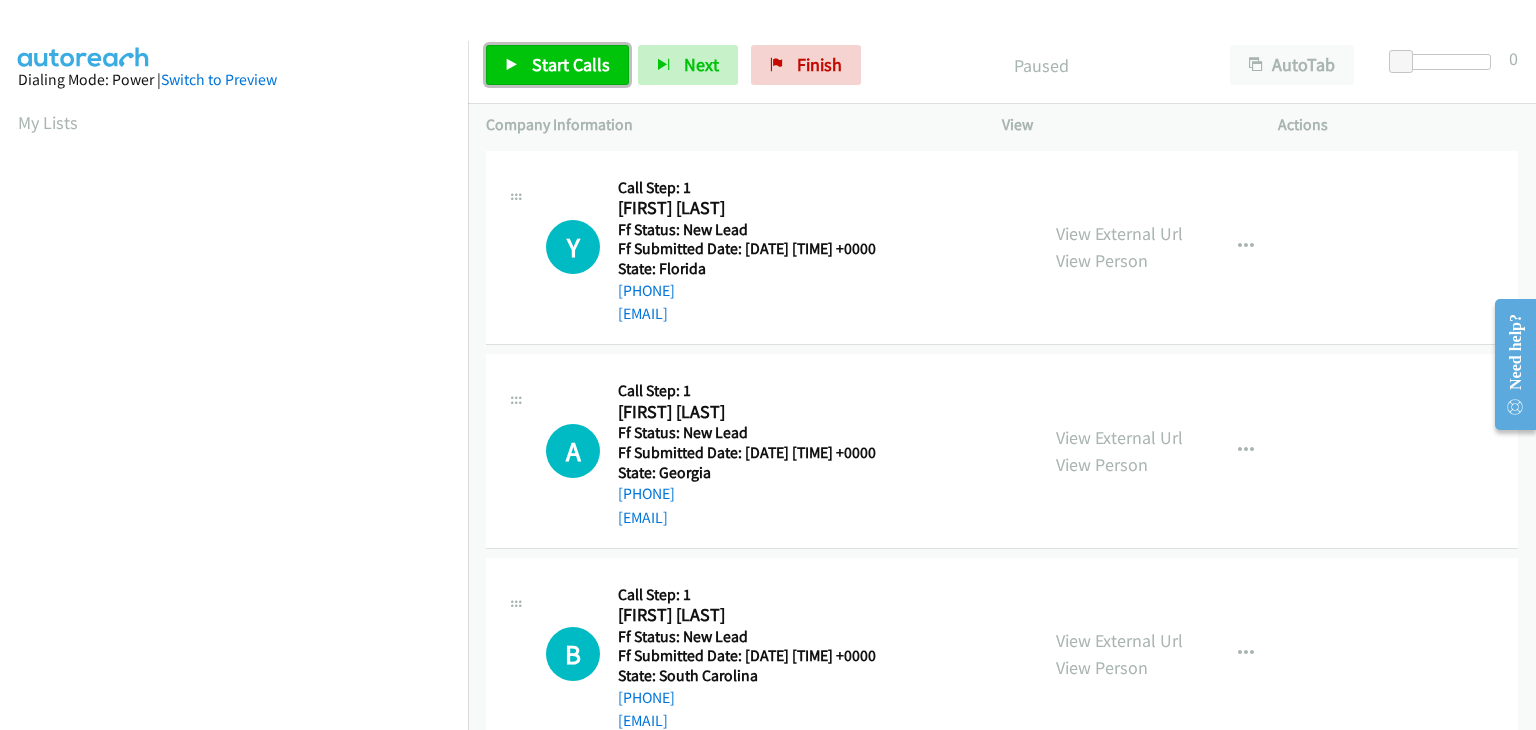click on "Start Calls" at bounding box center (557, 65) 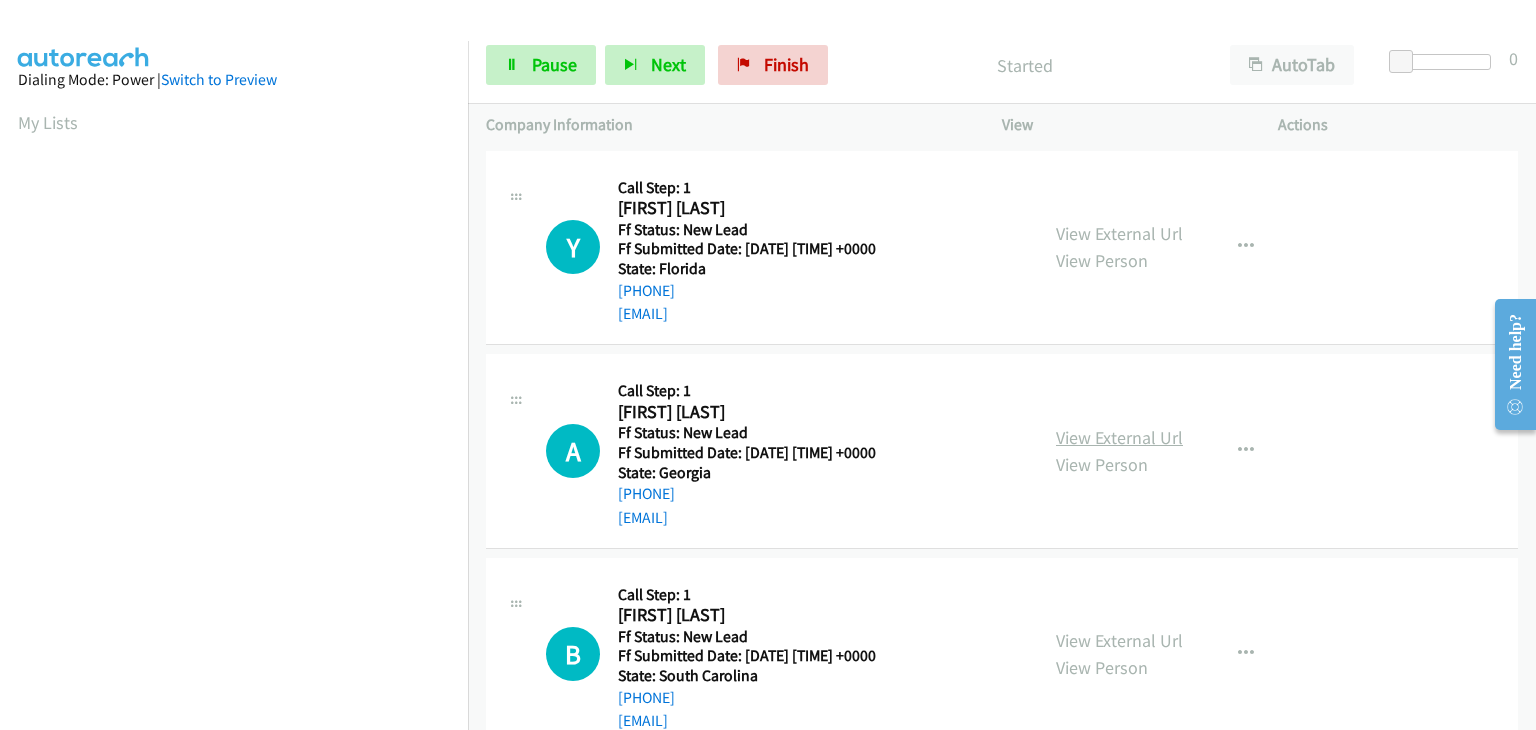 click on "View External Url" at bounding box center (1119, 437) 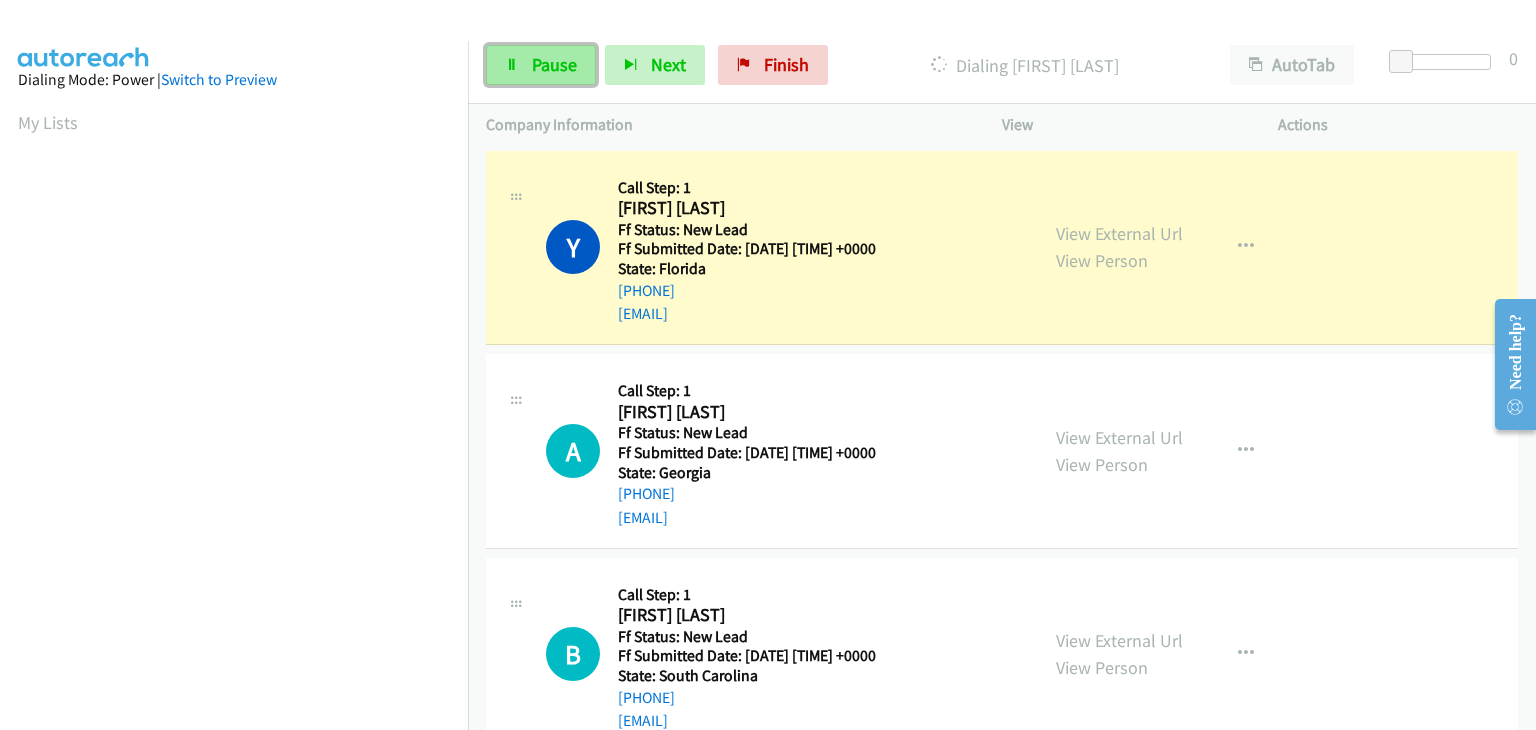 click on "Pause" at bounding box center [541, 65] 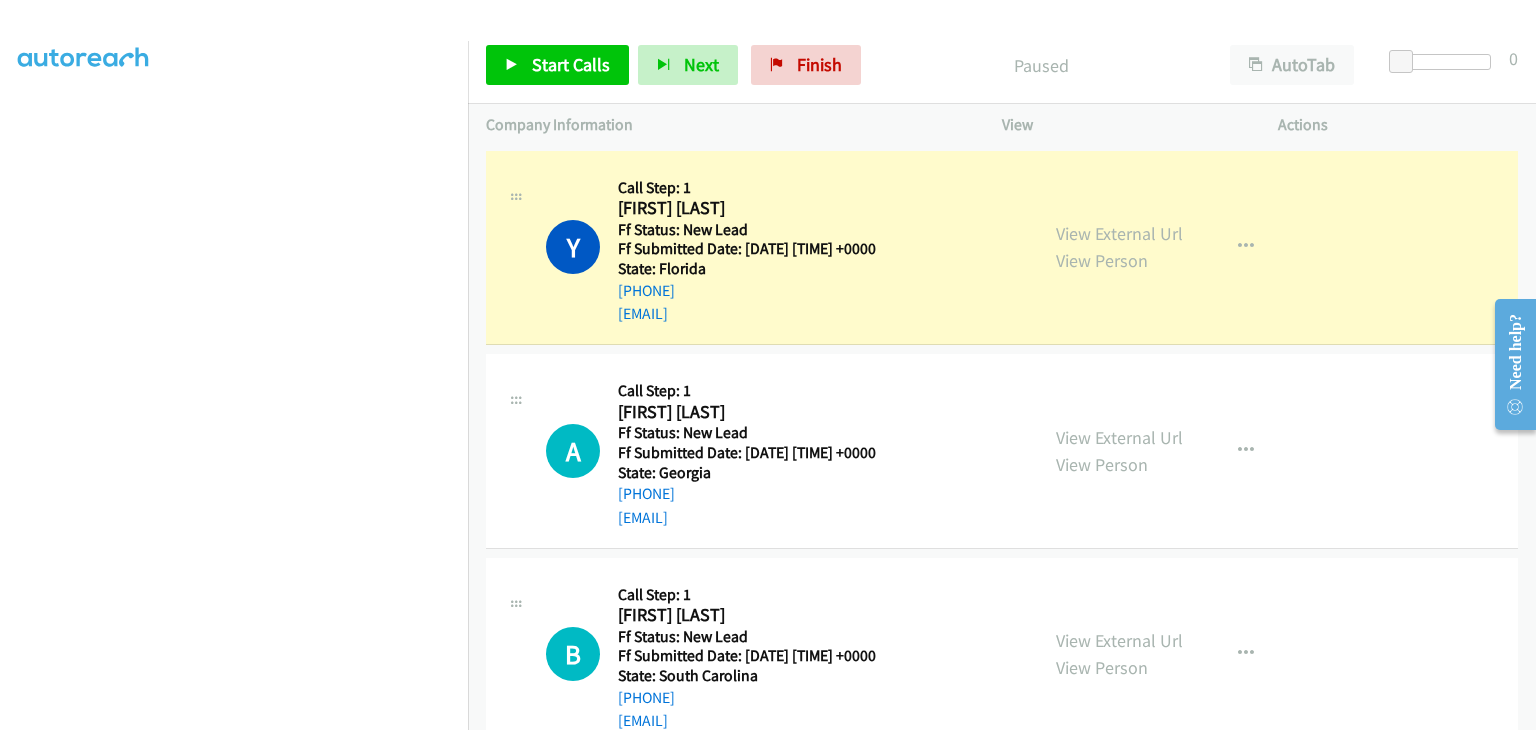 scroll, scrollTop: 392, scrollLeft: 0, axis: vertical 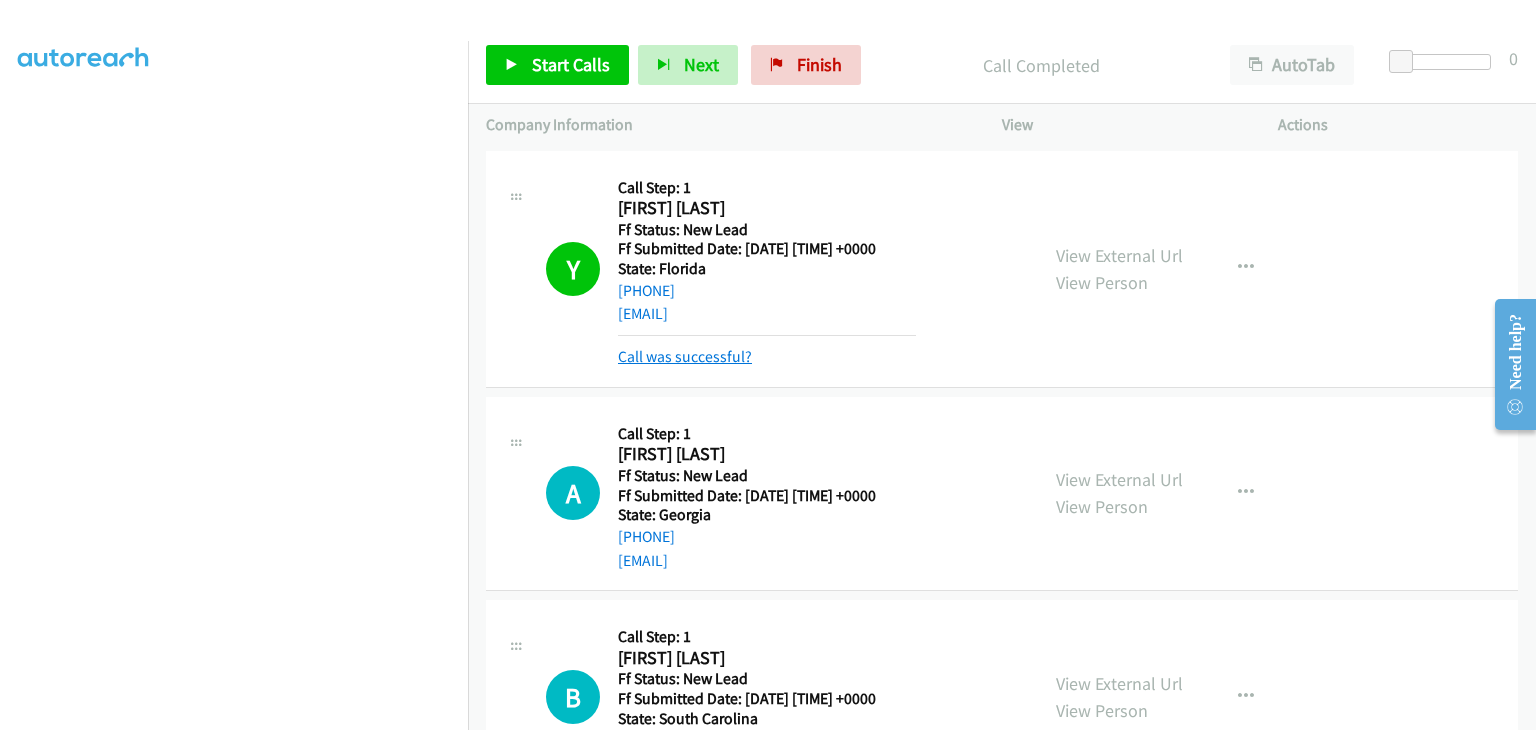 click on "Call was successful?" at bounding box center (685, 356) 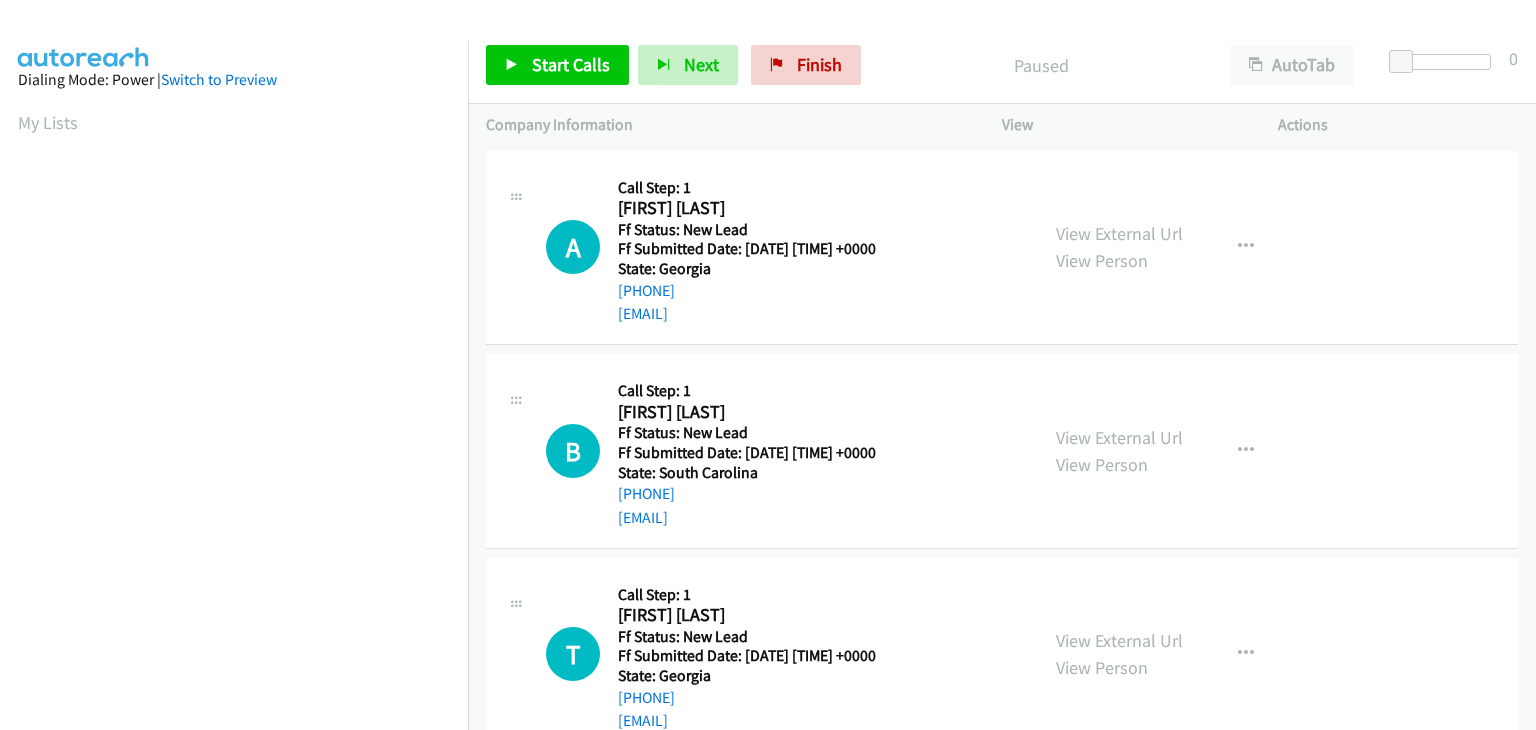scroll, scrollTop: 0, scrollLeft: 0, axis: both 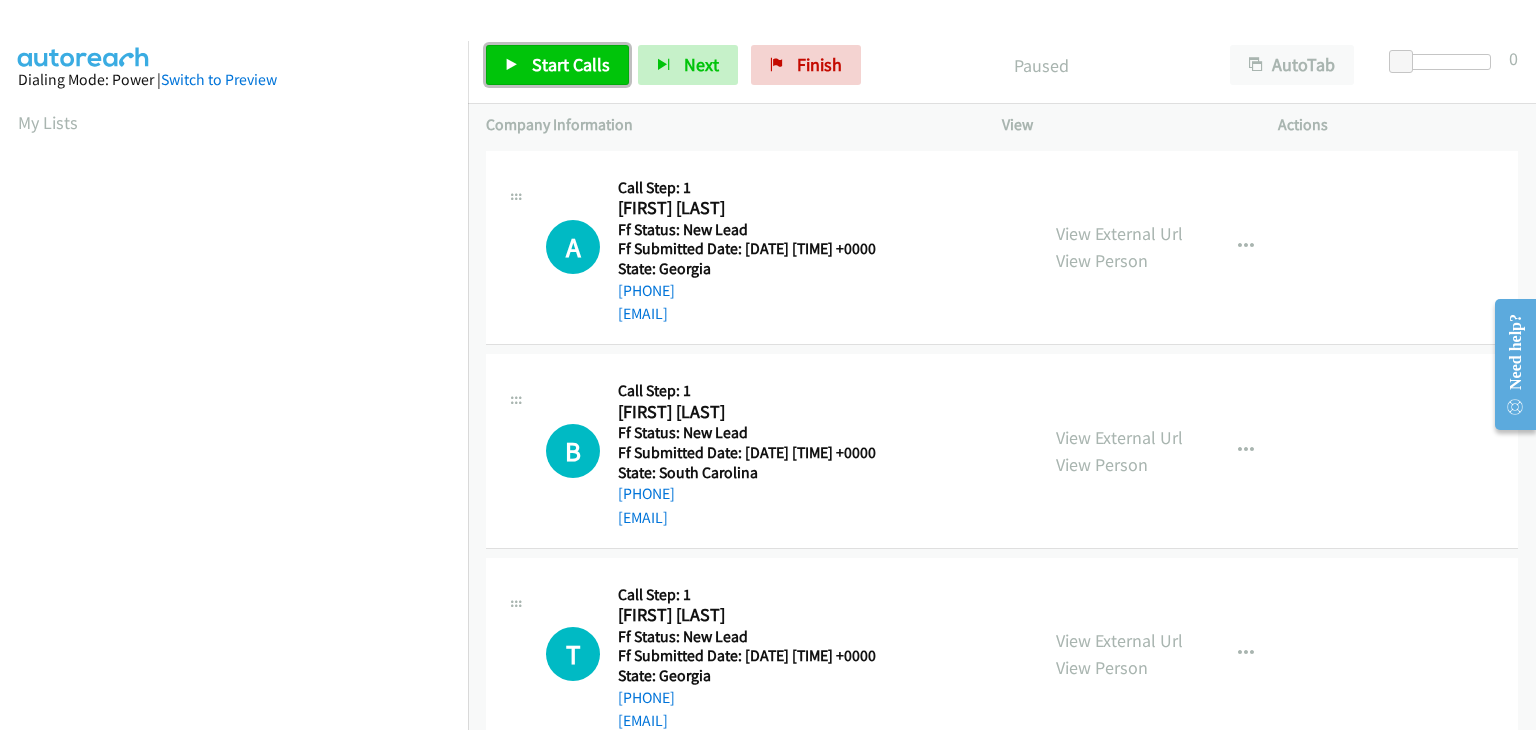 click on "Start Calls" at bounding box center [557, 65] 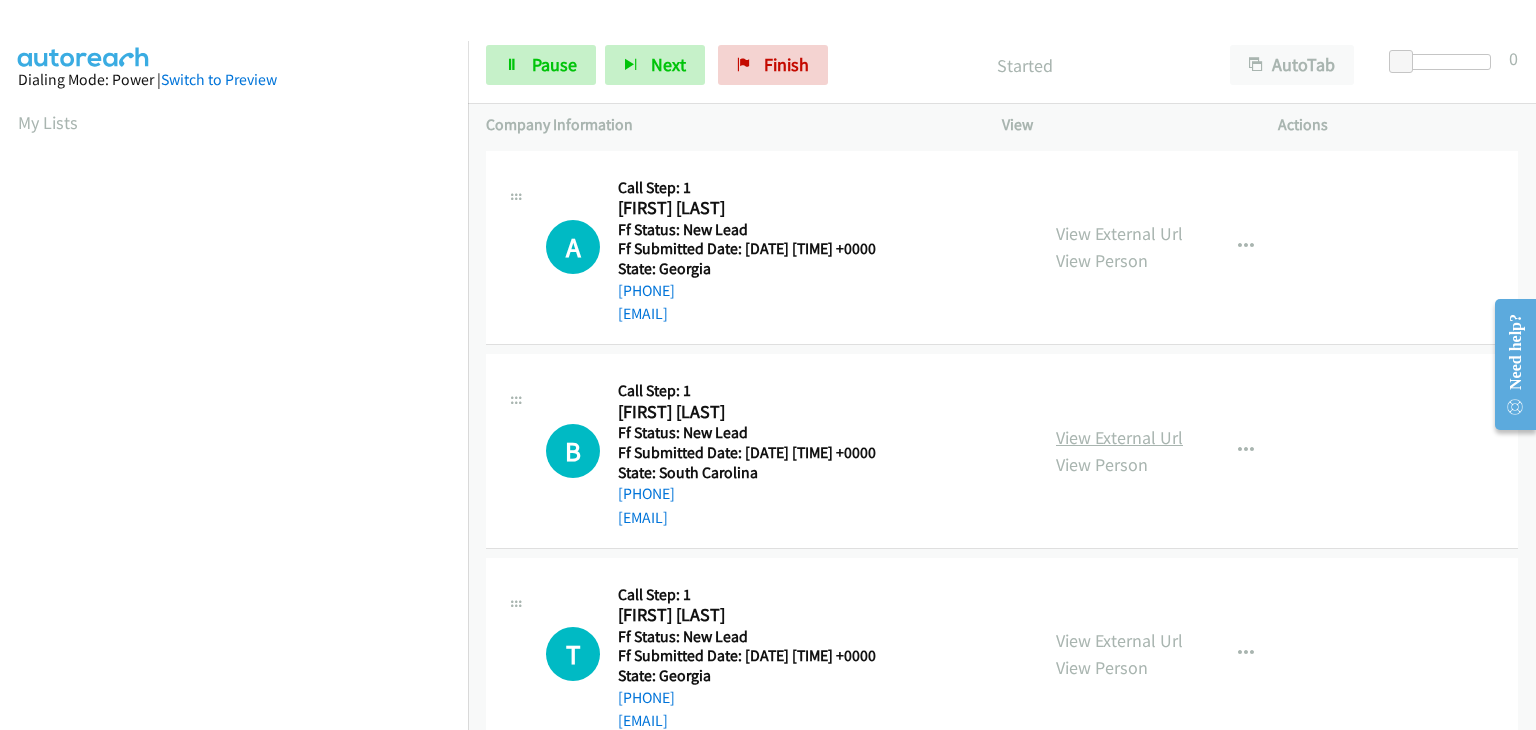 click on "View External Url" at bounding box center (1119, 437) 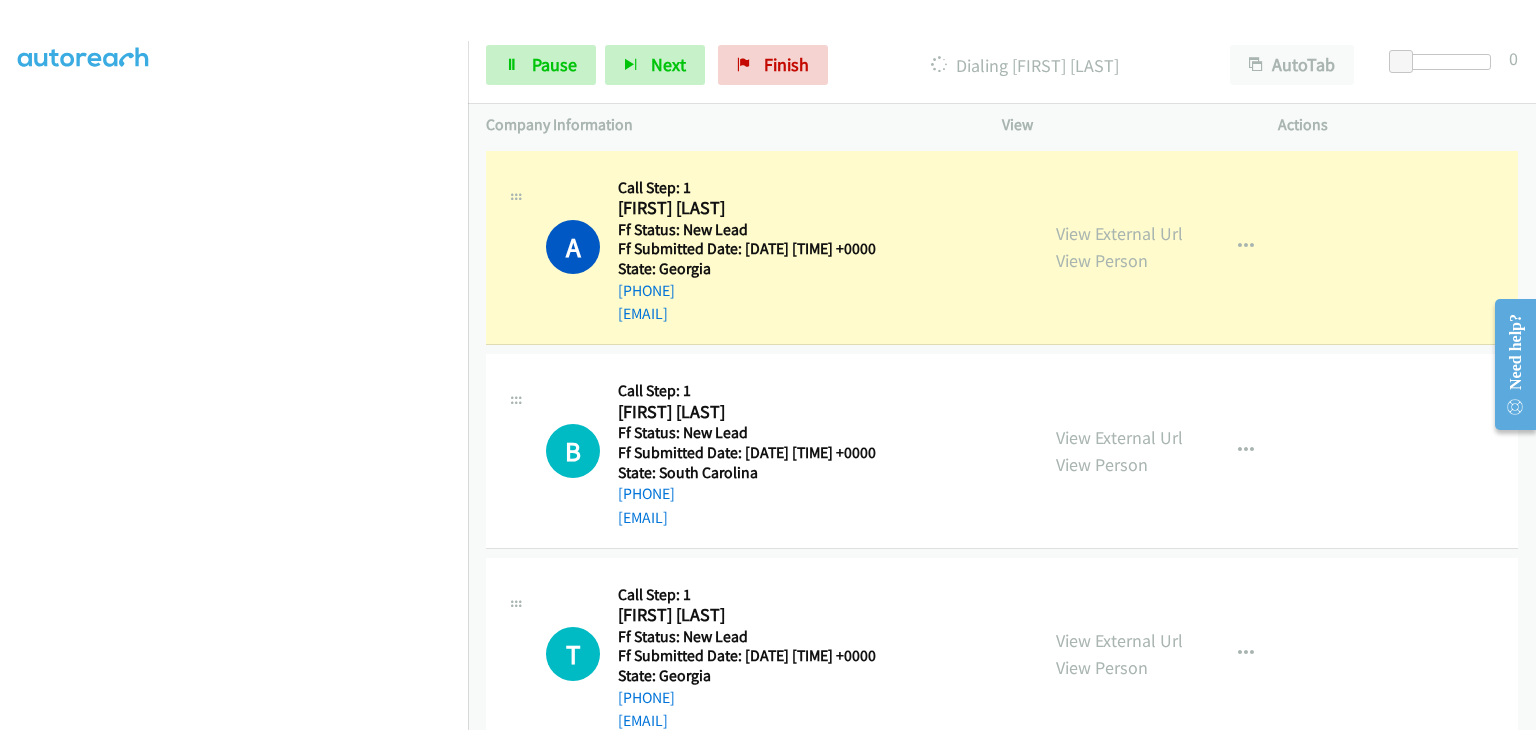 scroll, scrollTop: 392, scrollLeft: 0, axis: vertical 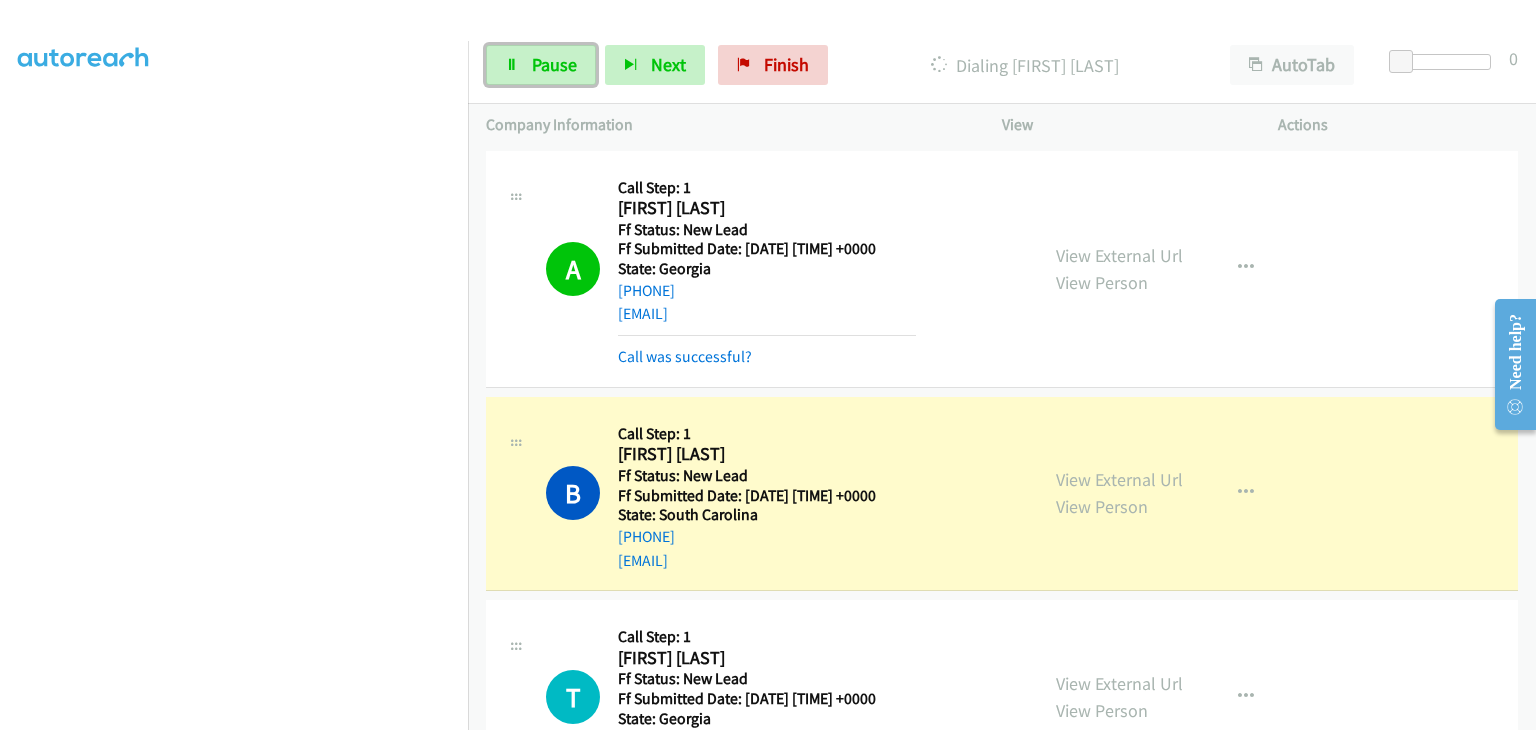 drag, startPoint x: 567, startPoint y: 63, endPoint x: 488, endPoint y: 107, distance: 90.426765 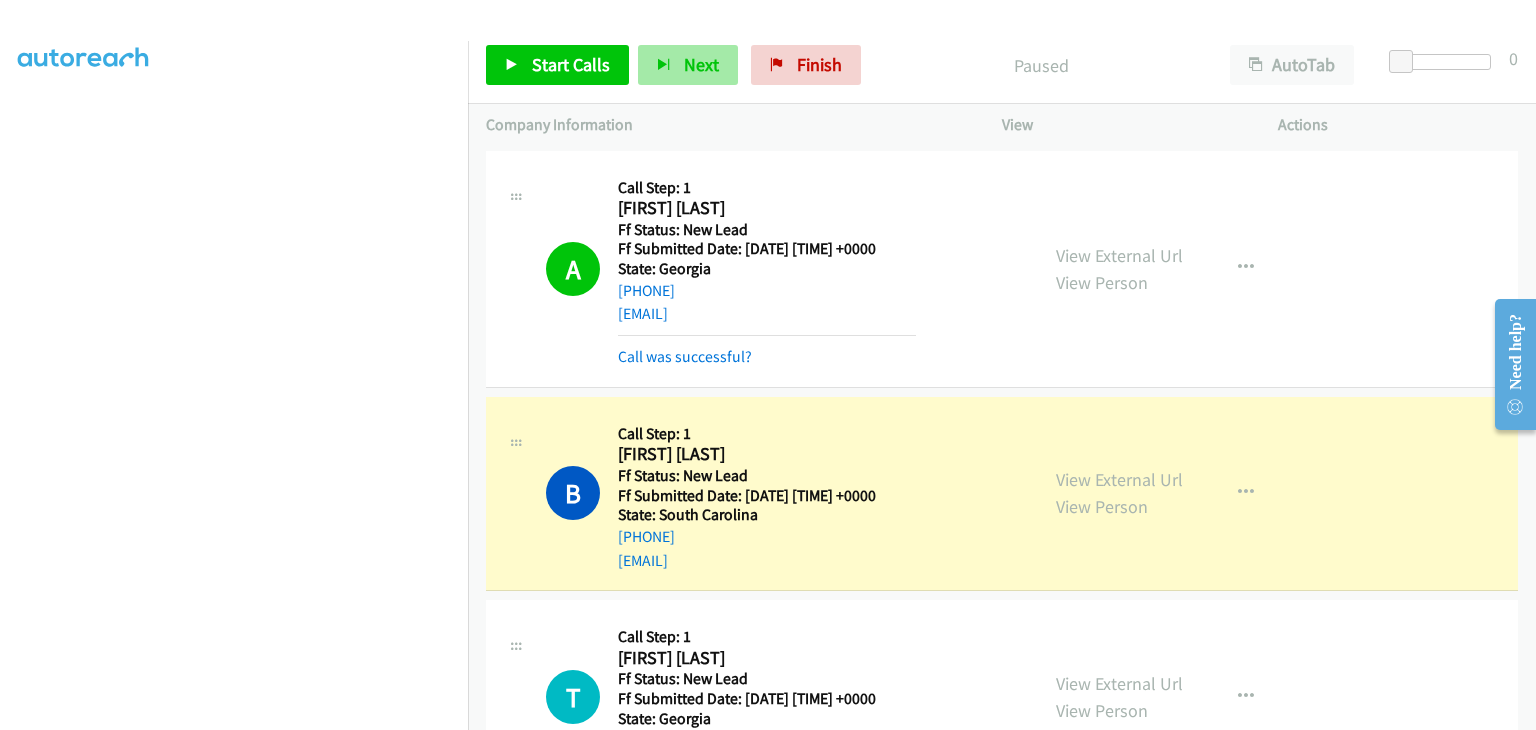 scroll, scrollTop: 392, scrollLeft: 0, axis: vertical 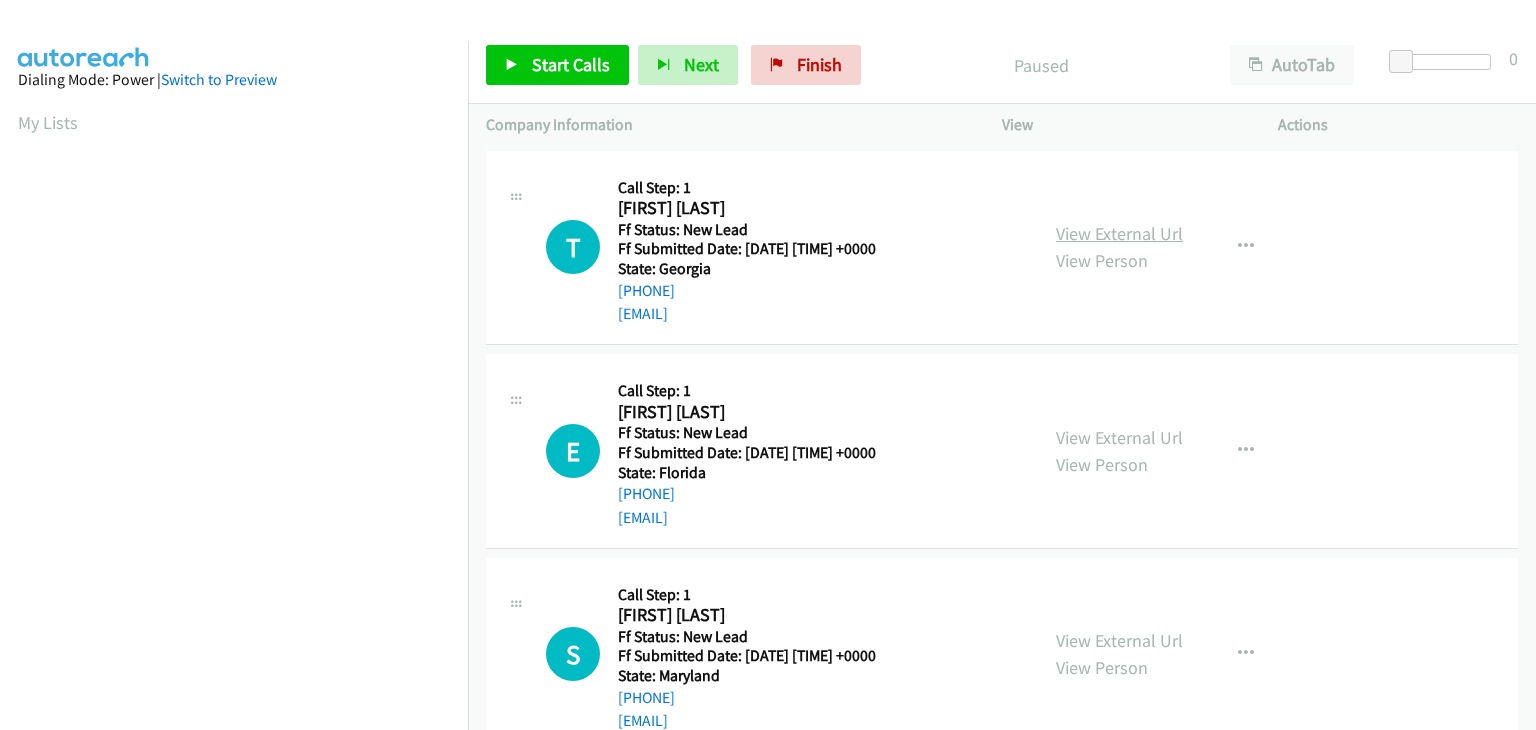 click on "View External Url" at bounding box center (1119, 233) 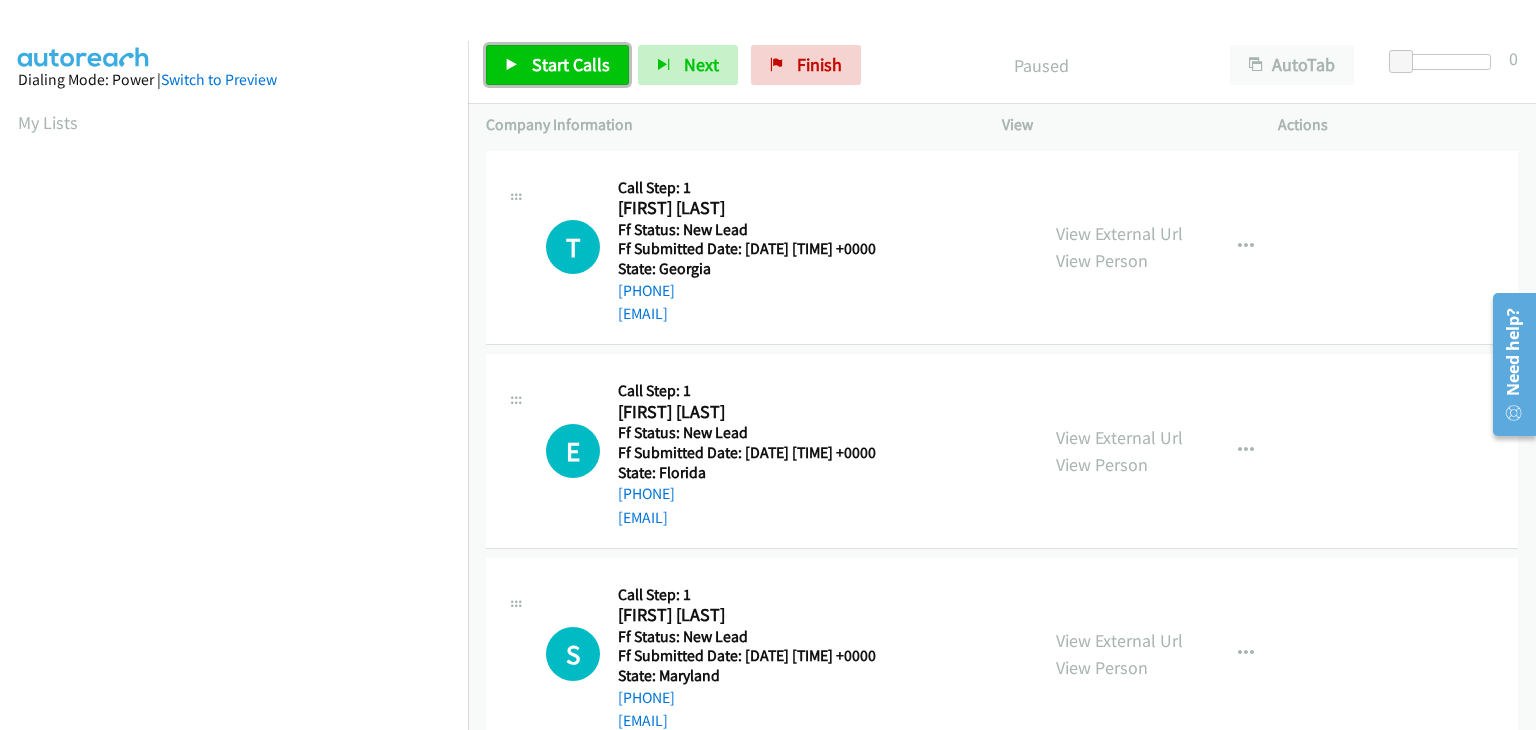 click on "Start Calls" at bounding box center (571, 64) 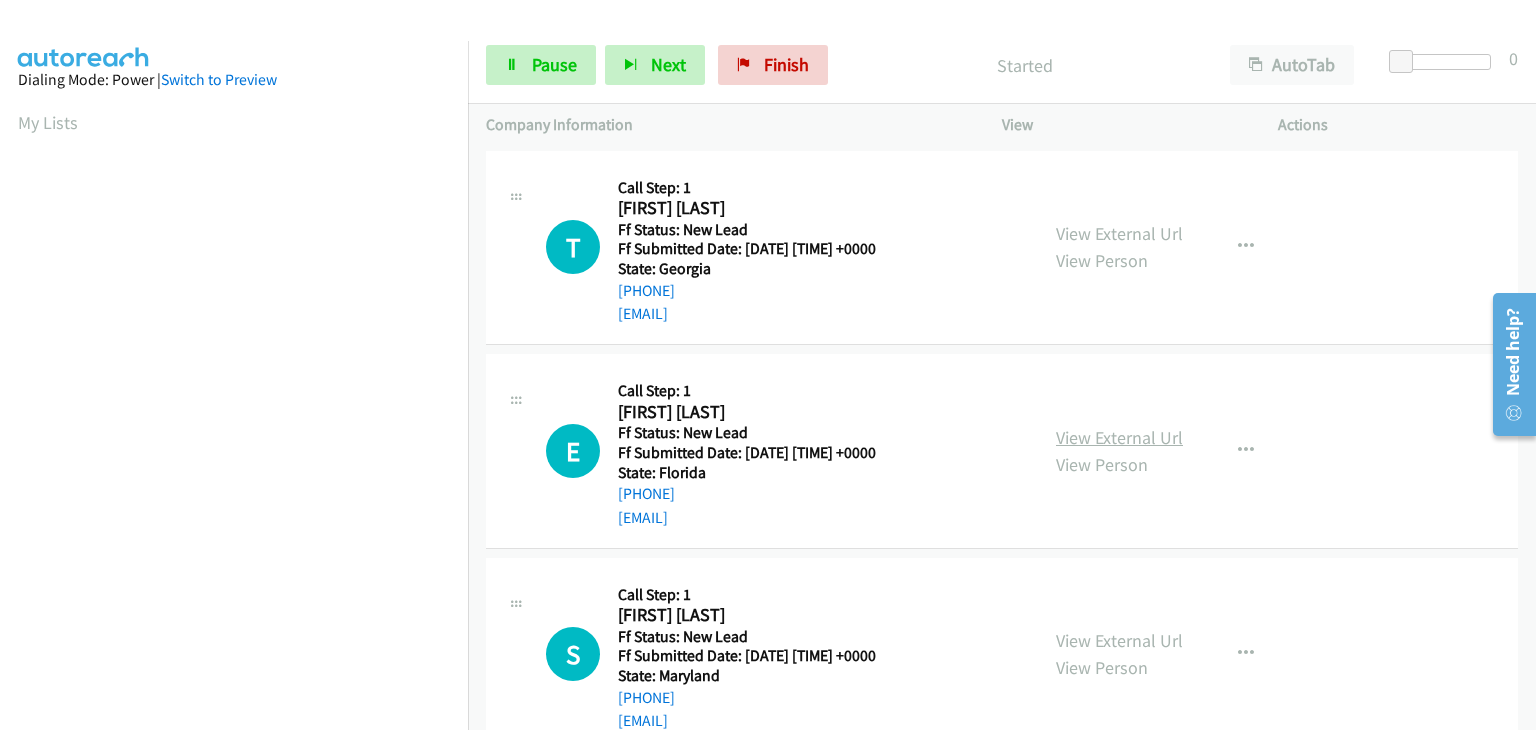 click on "View External Url" at bounding box center (1119, 437) 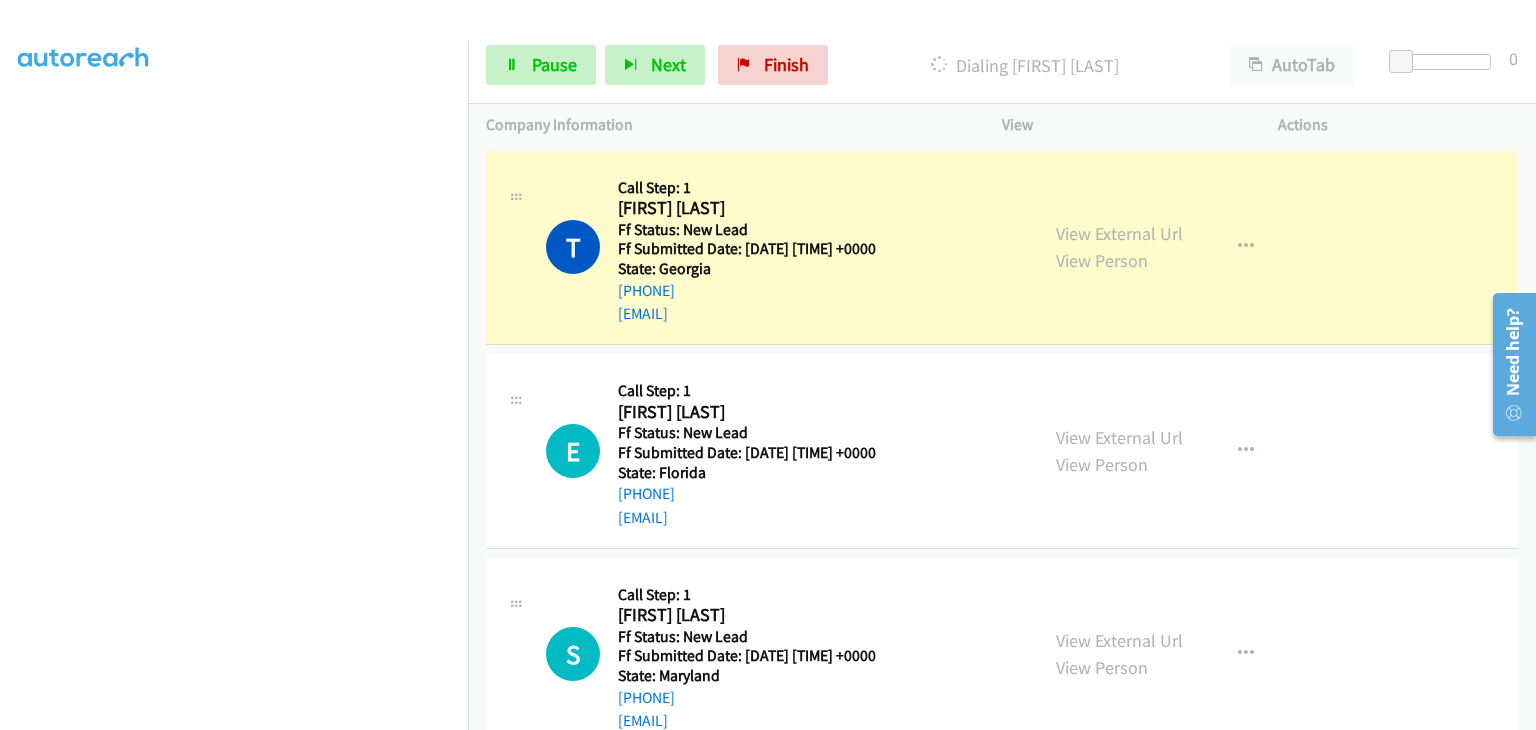 scroll, scrollTop: 392, scrollLeft: 0, axis: vertical 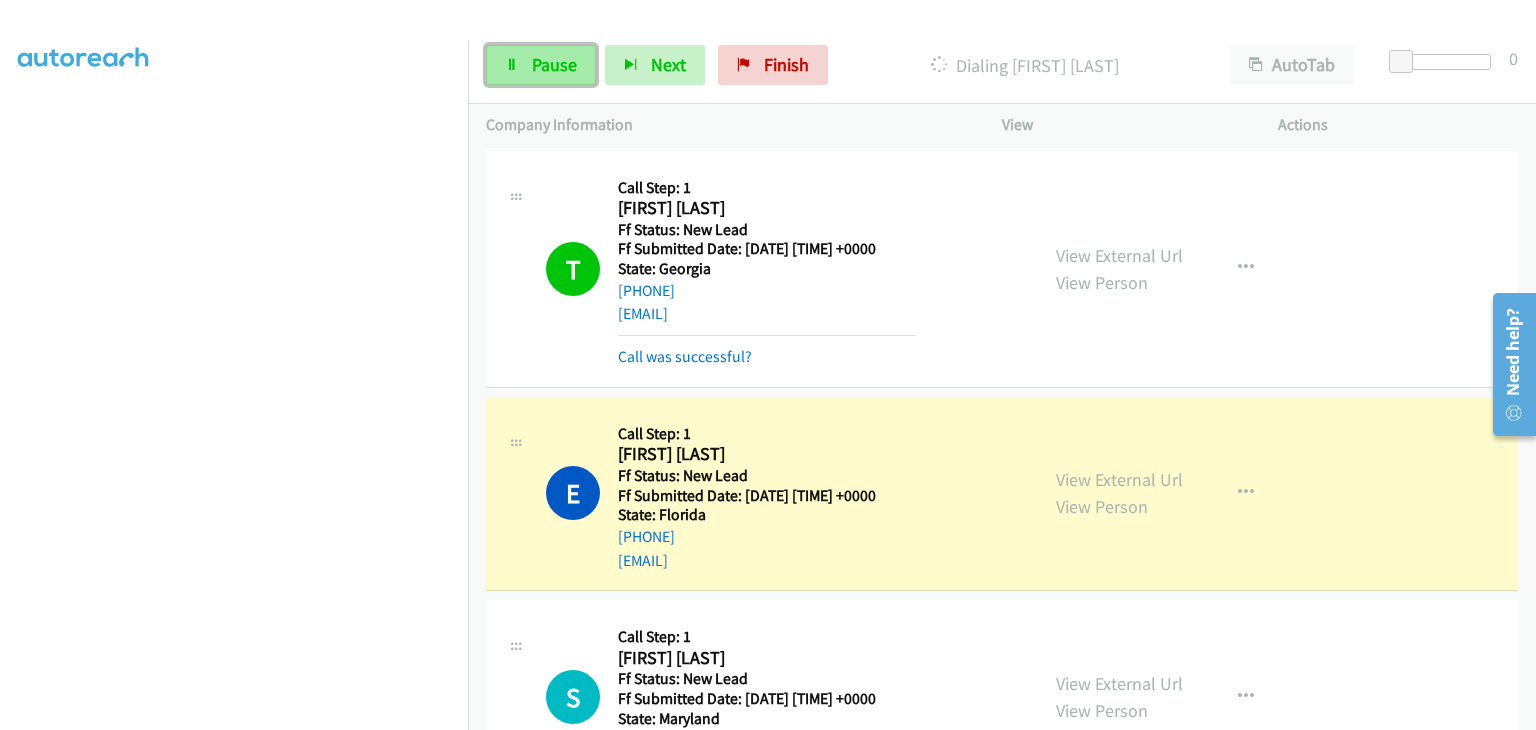 click on "Pause" at bounding box center (554, 64) 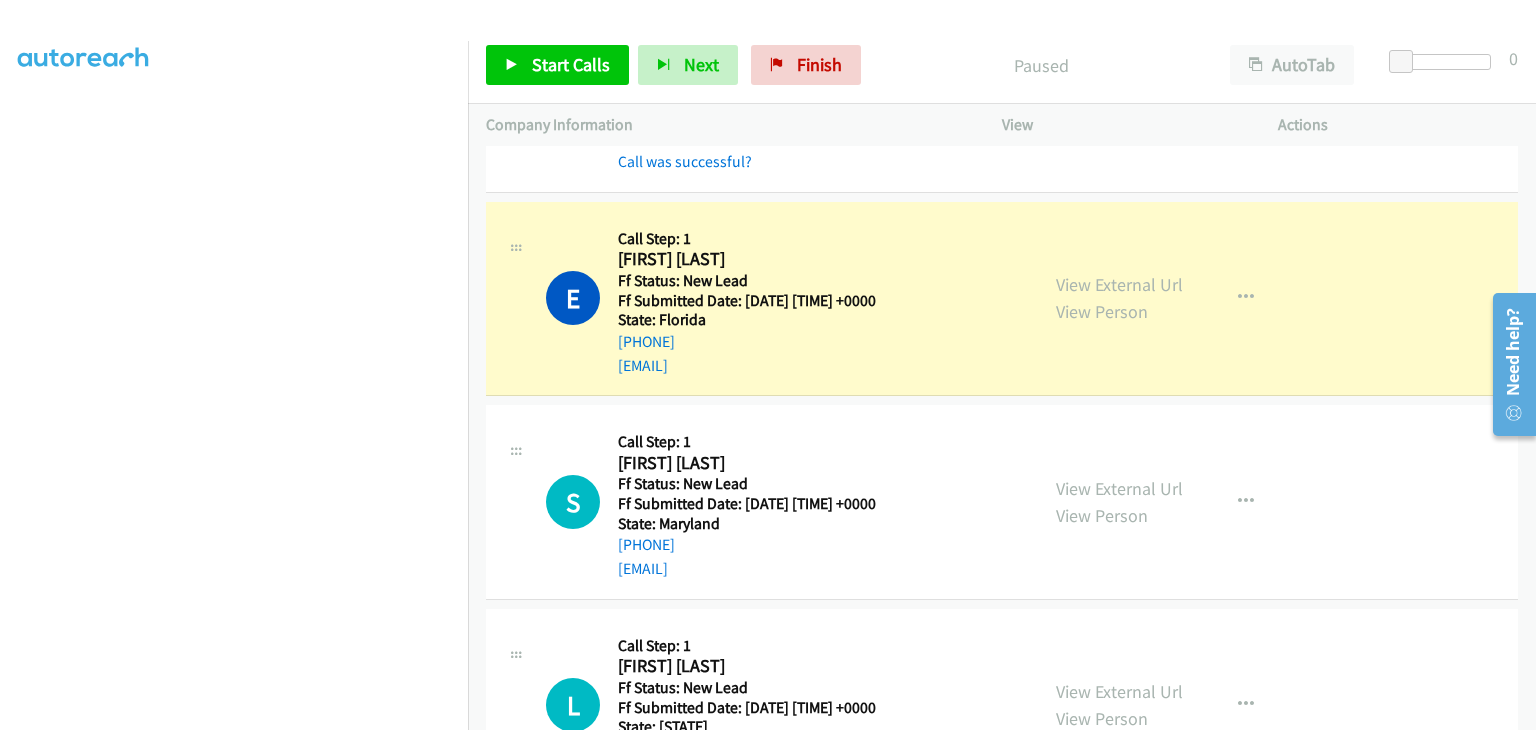 scroll, scrollTop: 200, scrollLeft: 0, axis: vertical 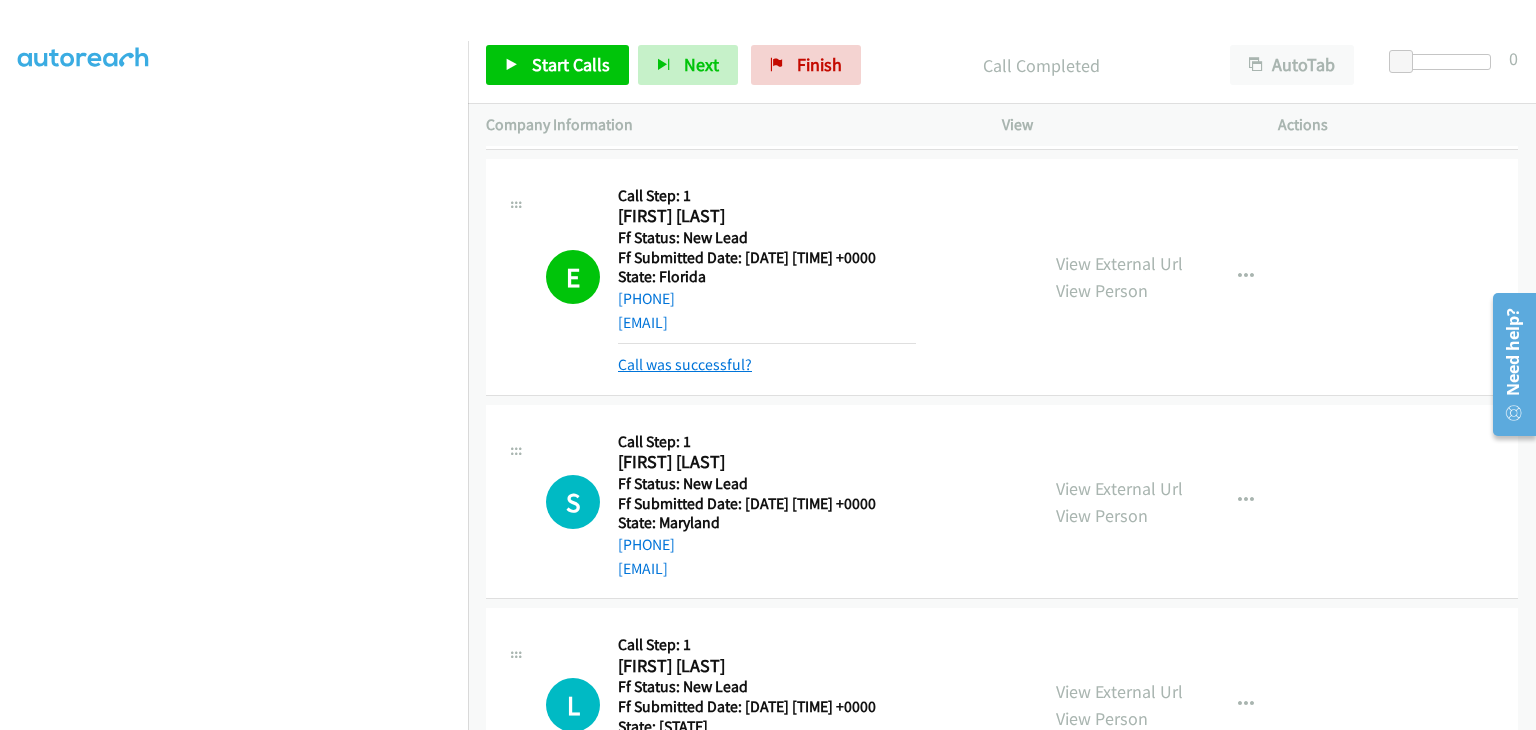 click on "Call was successful?" at bounding box center [685, 364] 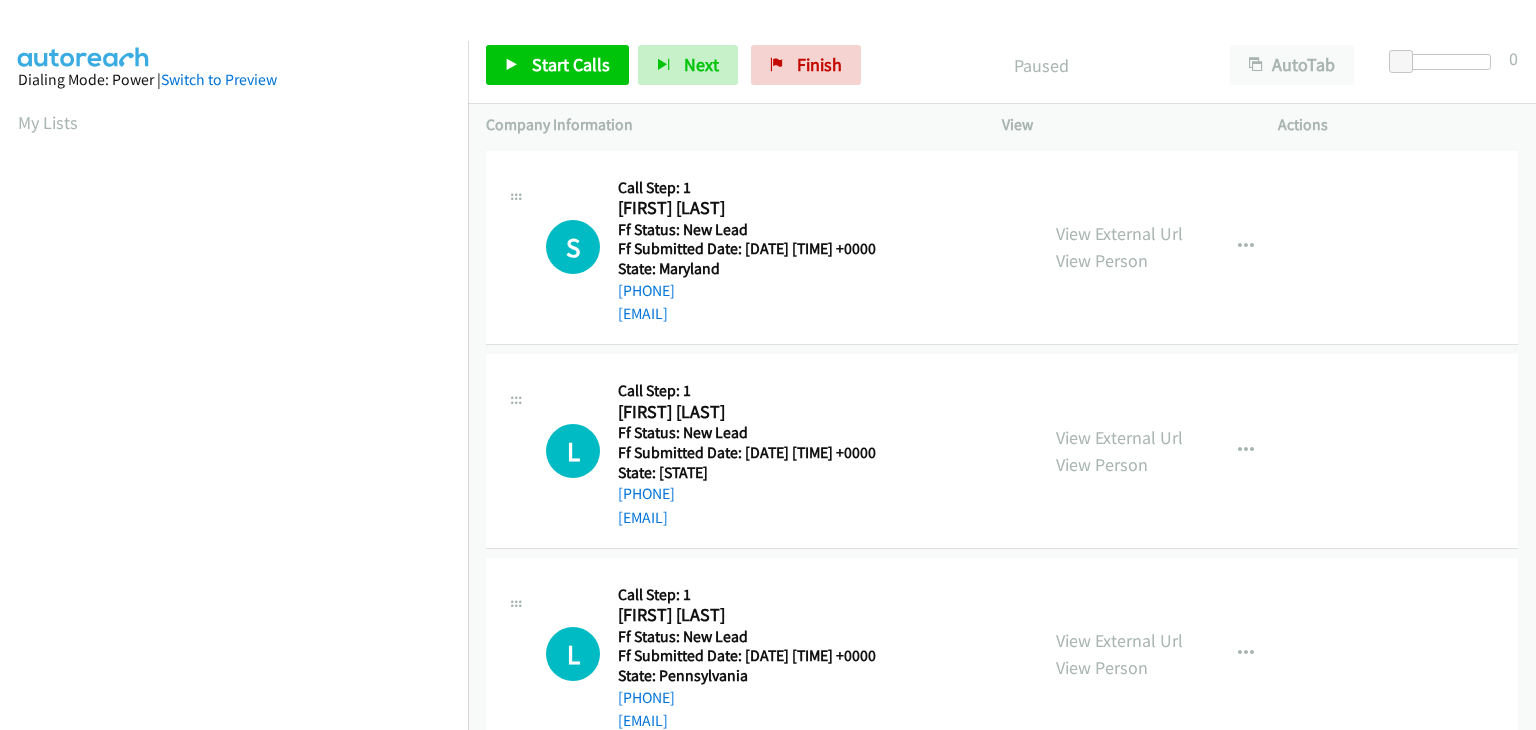 scroll, scrollTop: 0, scrollLeft: 0, axis: both 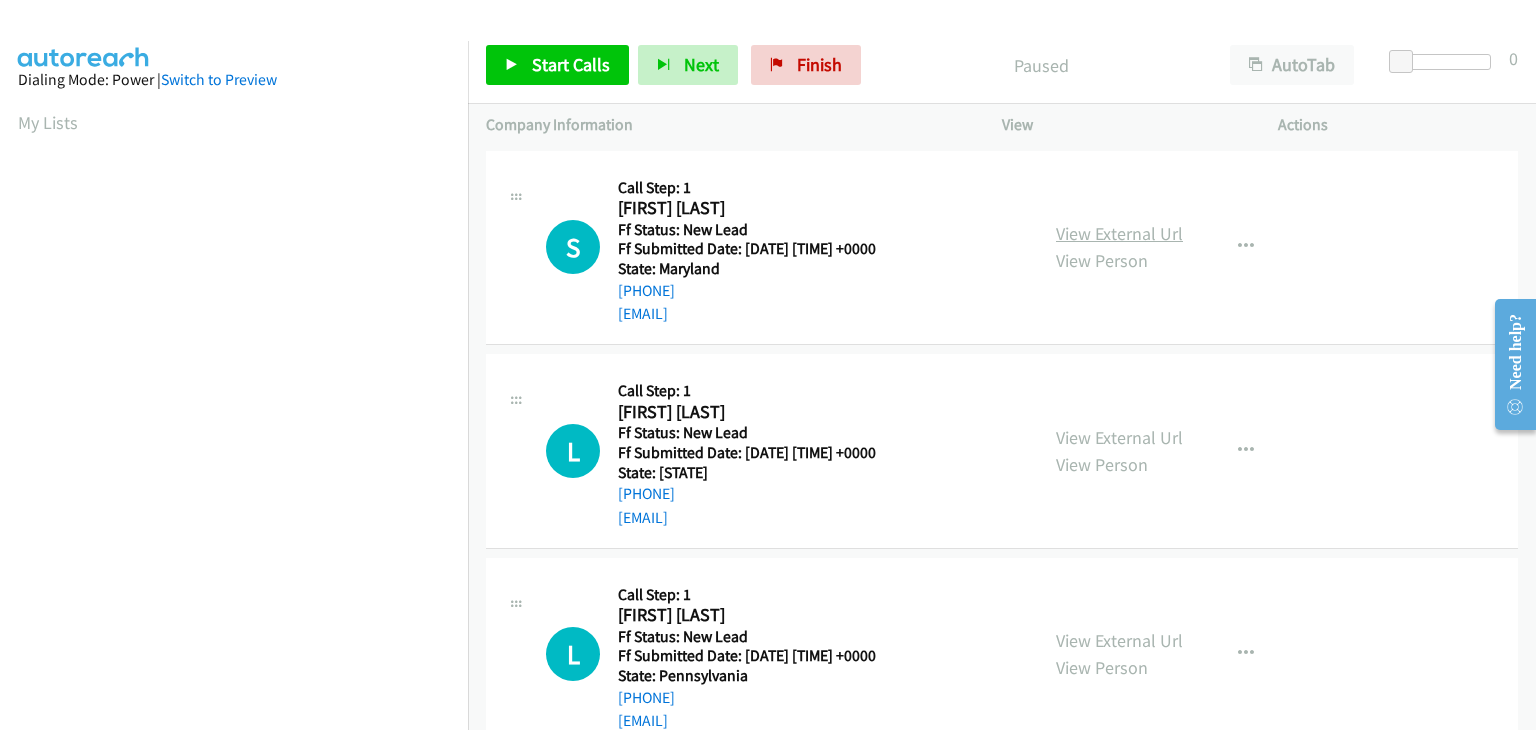 click on "View External Url" at bounding box center [1119, 233] 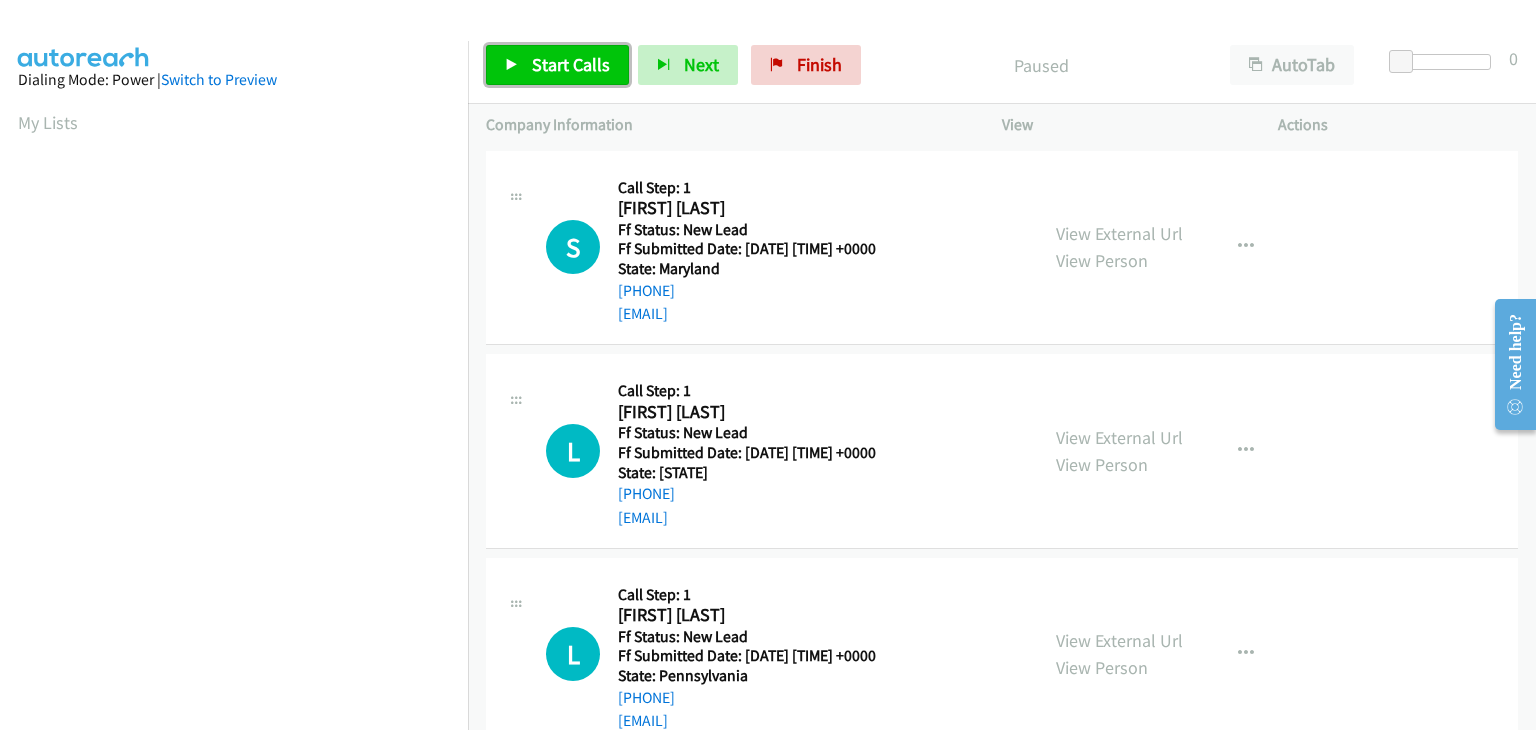 click on "Start Calls" at bounding box center [571, 64] 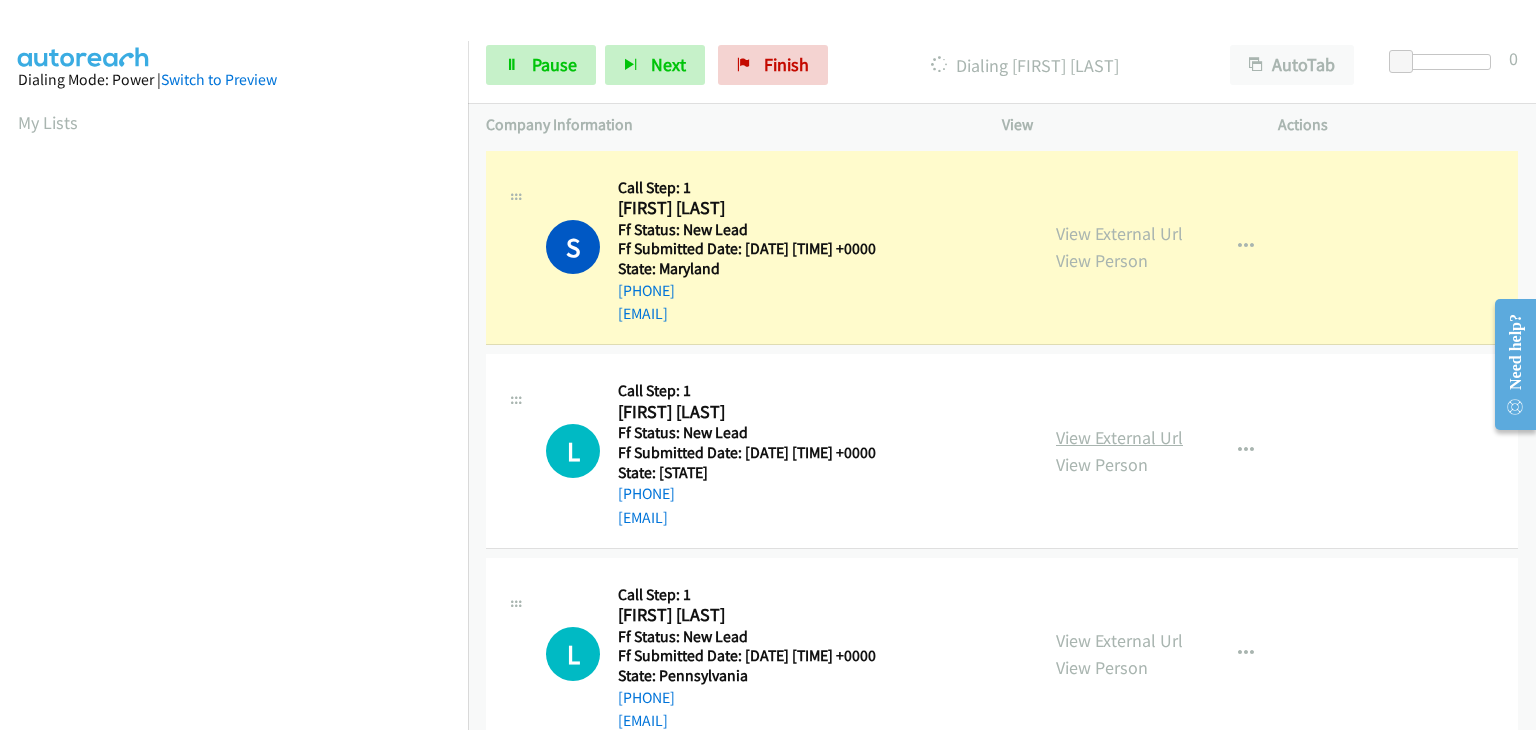 click on "View External Url" at bounding box center (1119, 437) 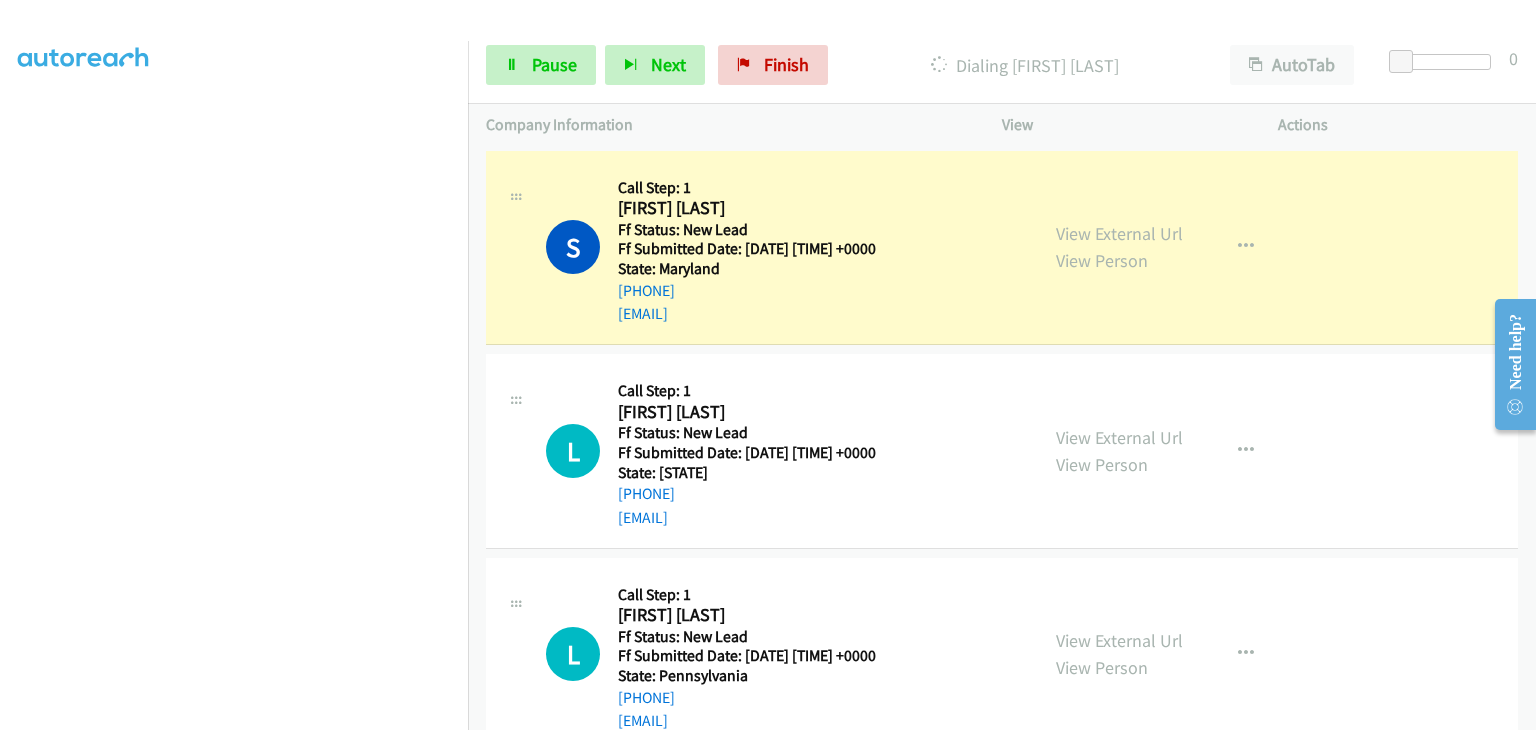 scroll, scrollTop: 392, scrollLeft: 0, axis: vertical 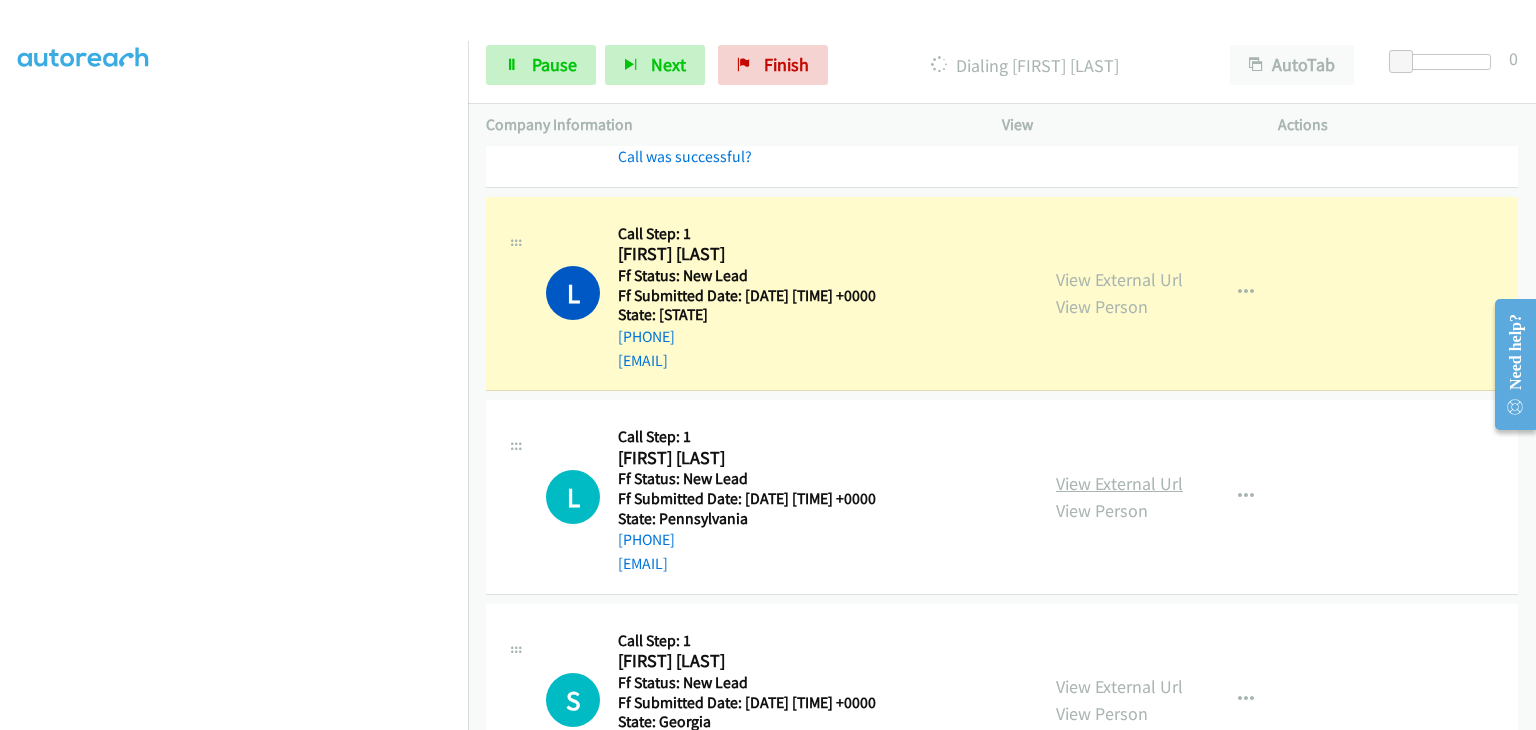 click on "View External Url" at bounding box center [1119, 483] 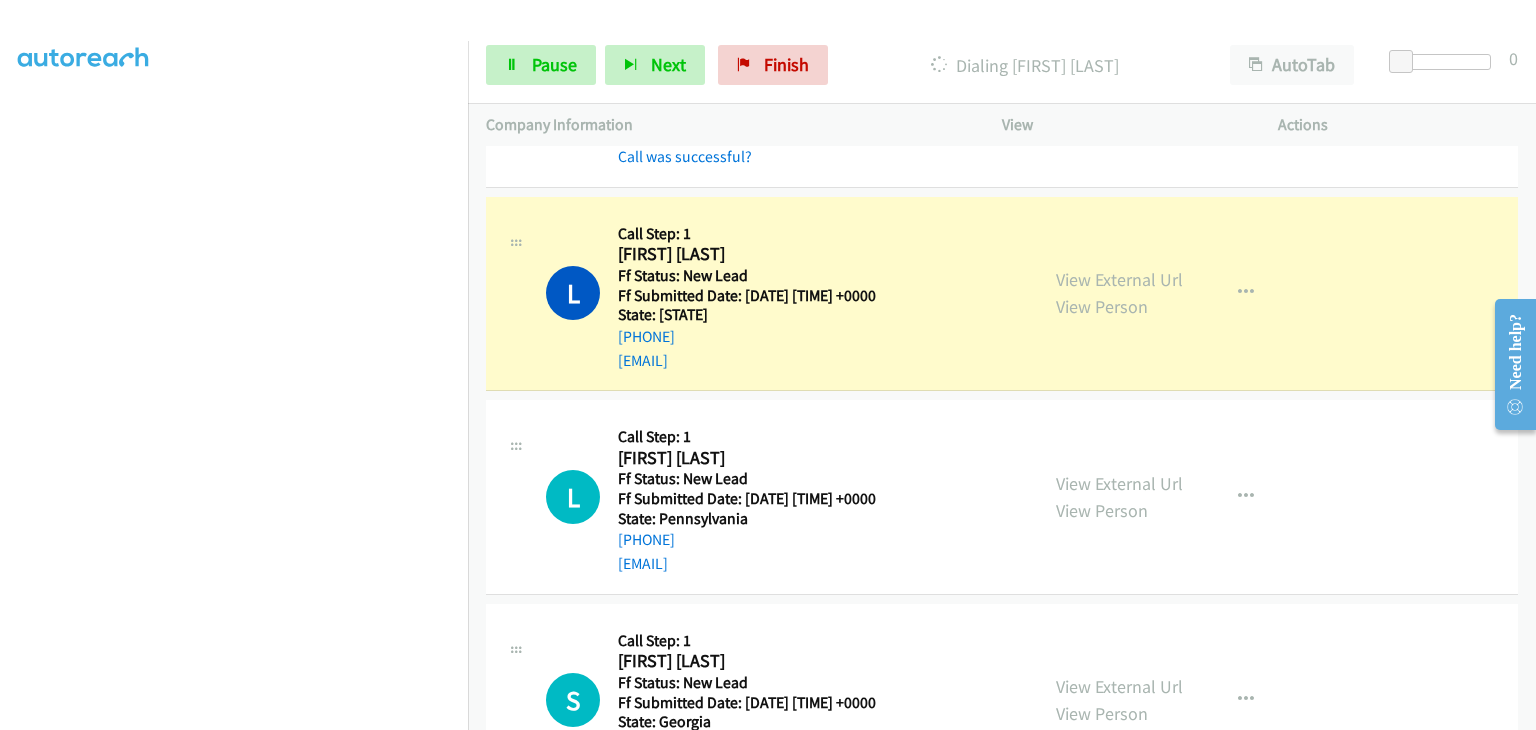 scroll, scrollTop: 392, scrollLeft: 0, axis: vertical 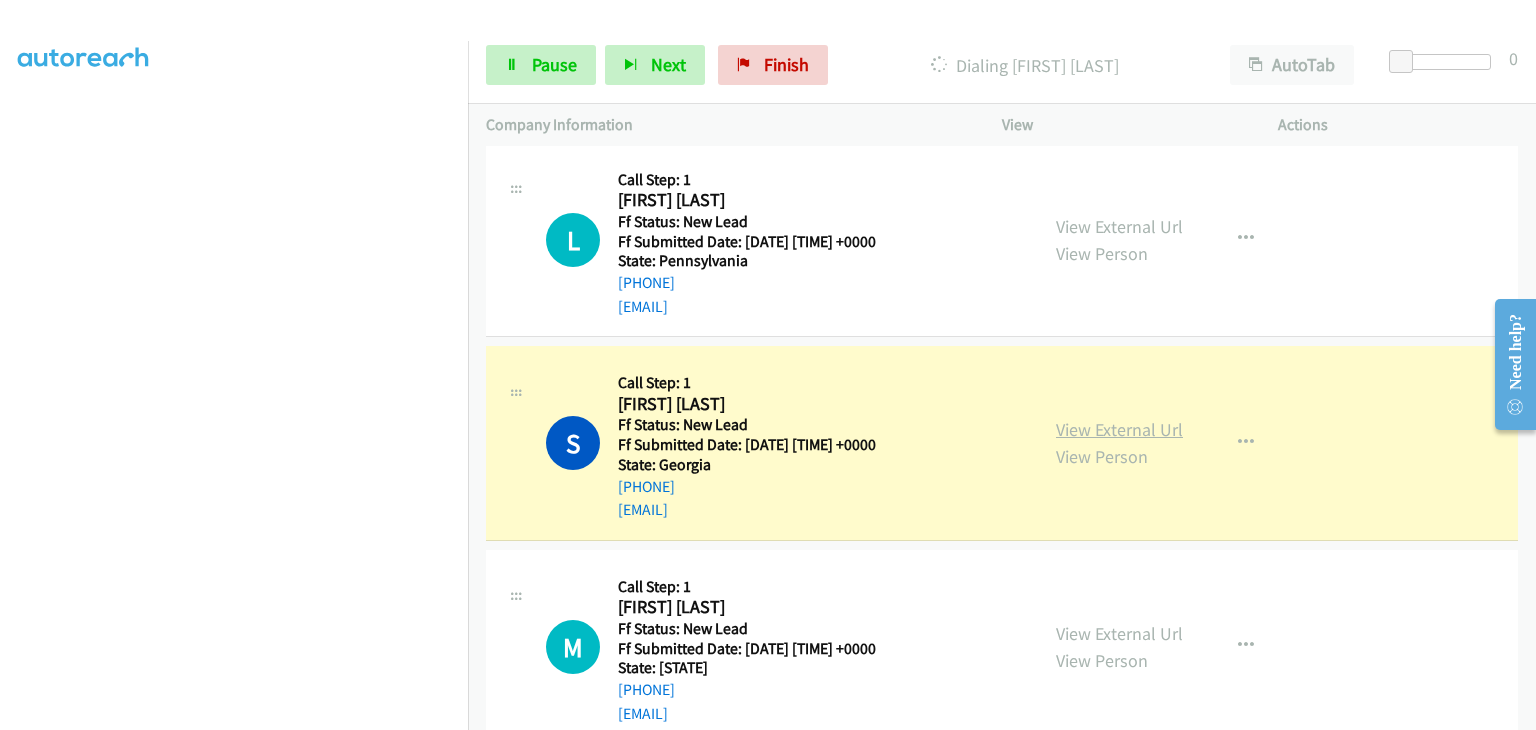 click on "View External Url" at bounding box center [1119, 429] 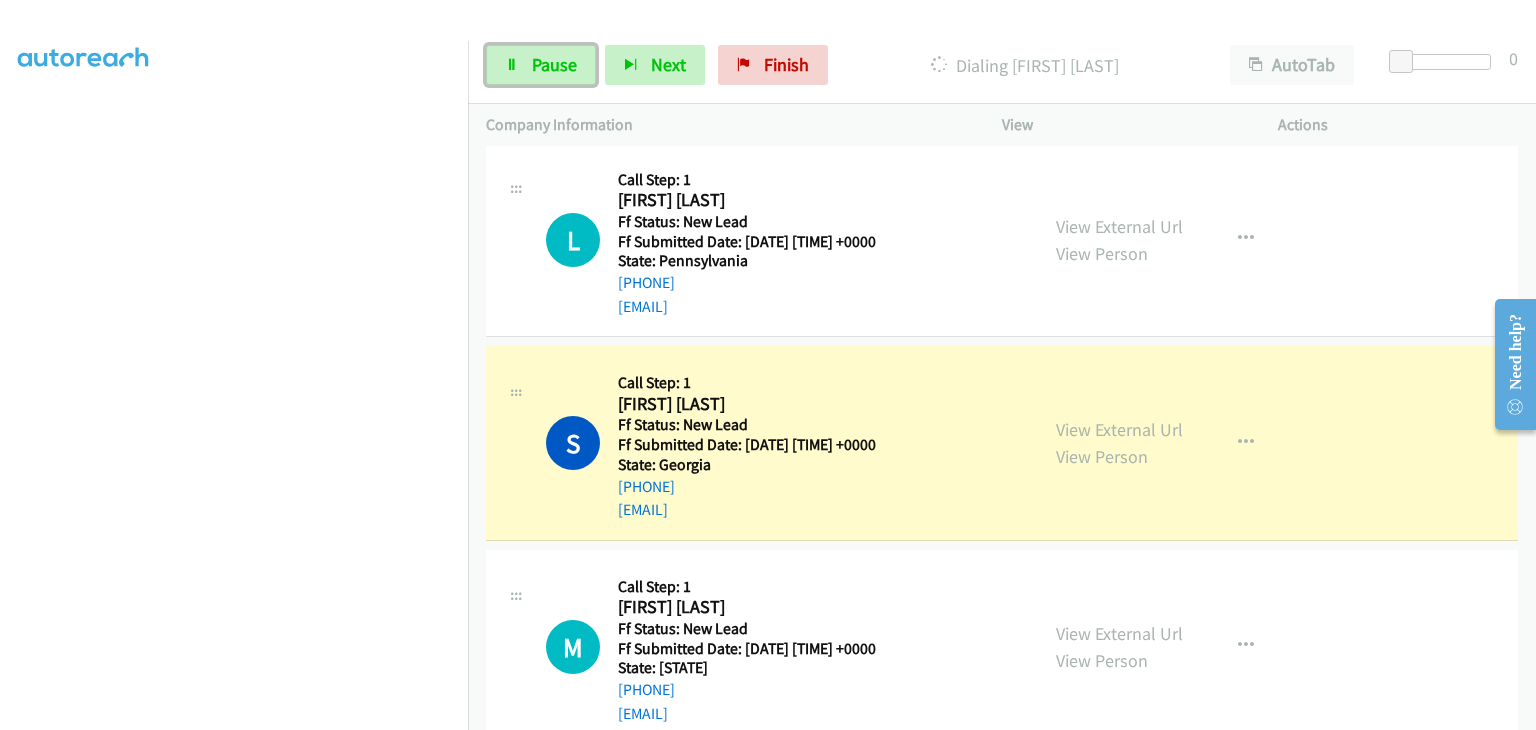 drag, startPoint x: 544, startPoint y: 64, endPoint x: 425, endPoint y: 154, distance: 149.2012 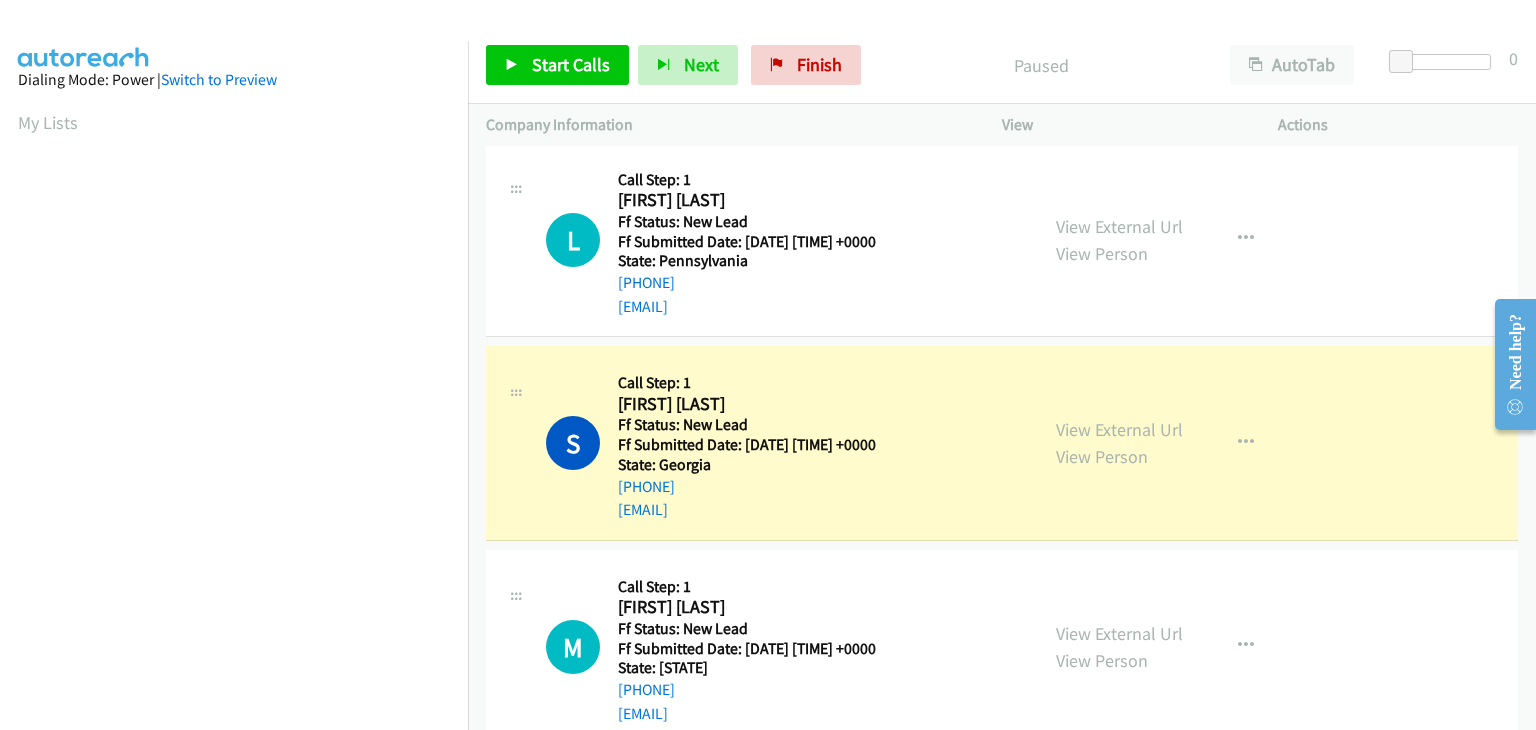 scroll, scrollTop: 392, scrollLeft: 0, axis: vertical 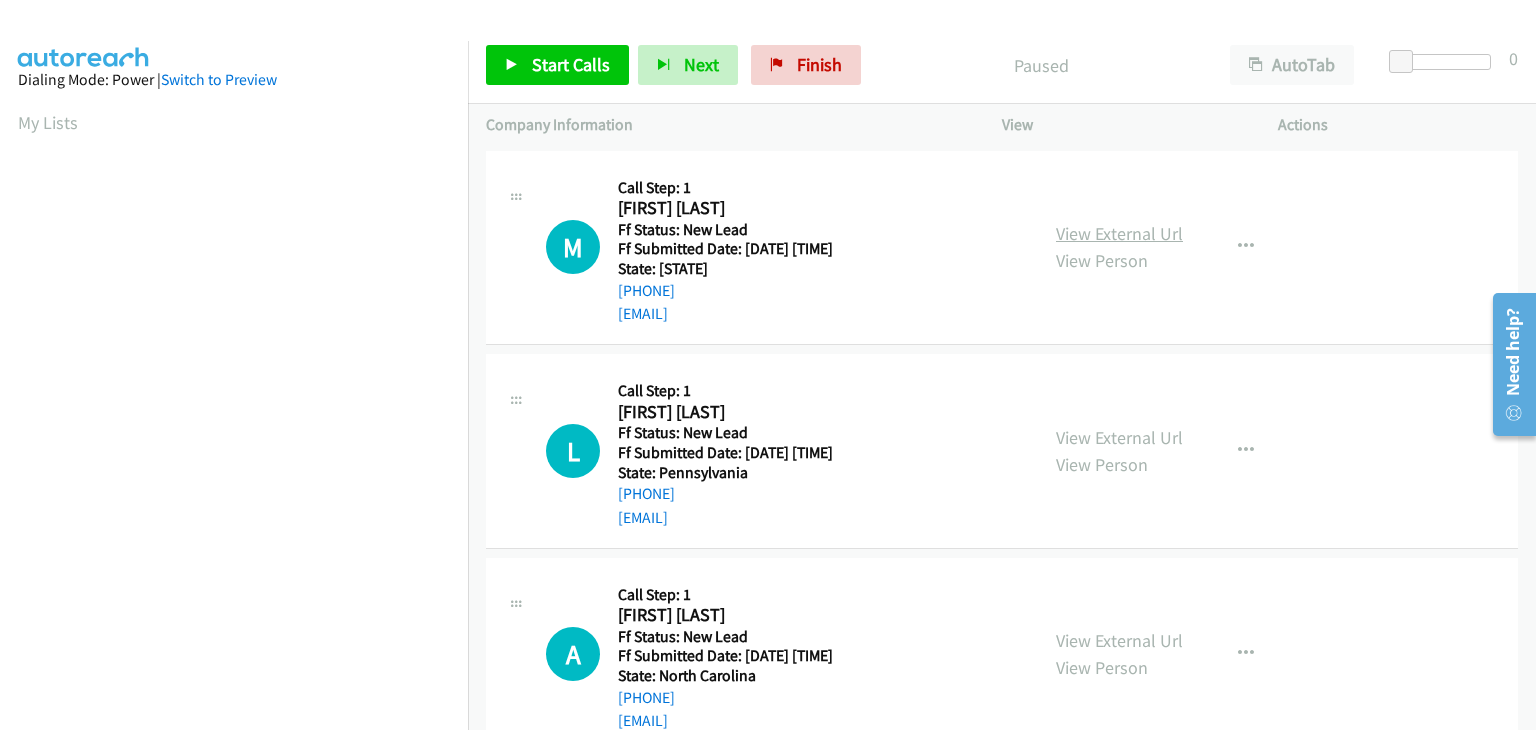 click on "View External Url" at bounding box center [1119, 233] 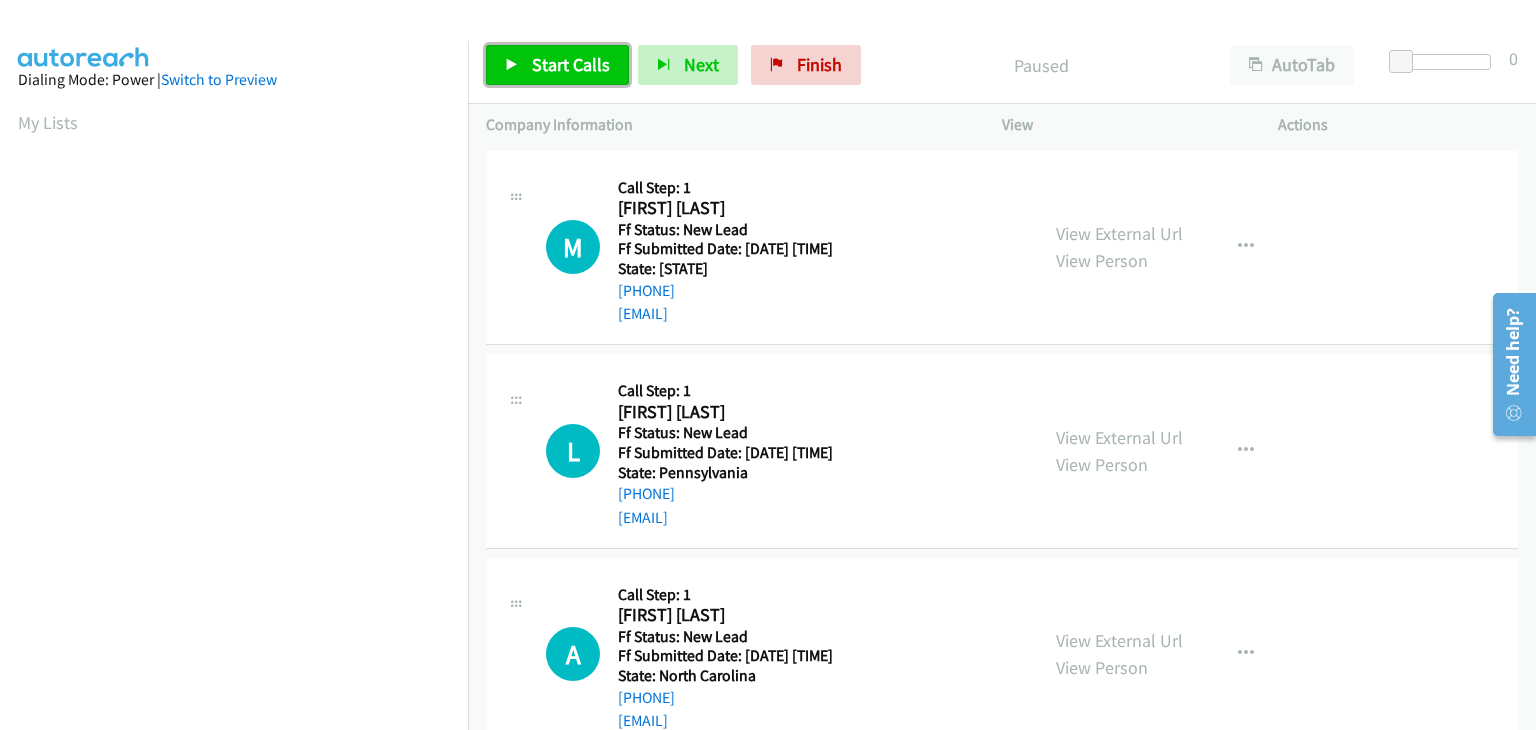 click on "Start Calls" at bounding box center [571, 64] 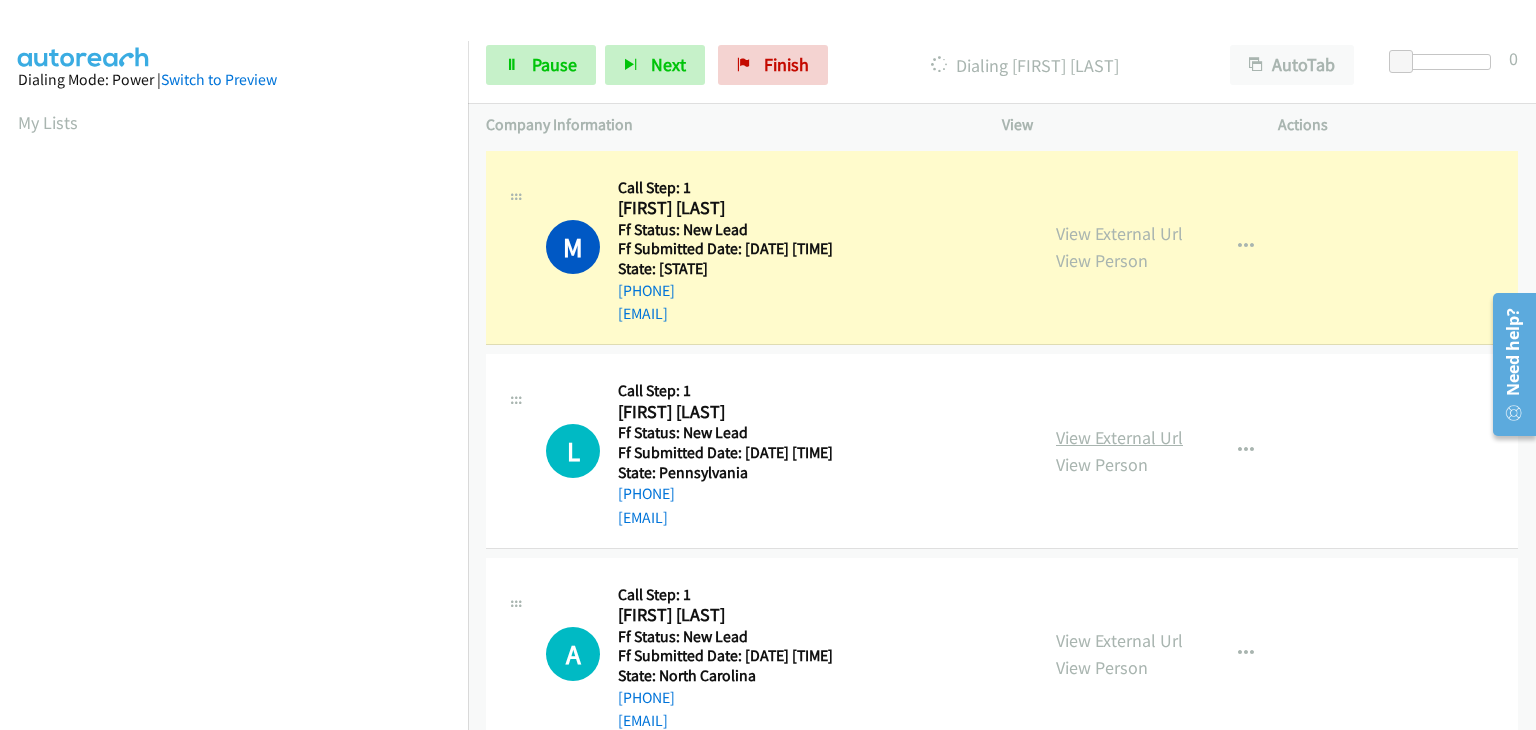 click on "View External Url" at bounding box center [1119, 437] 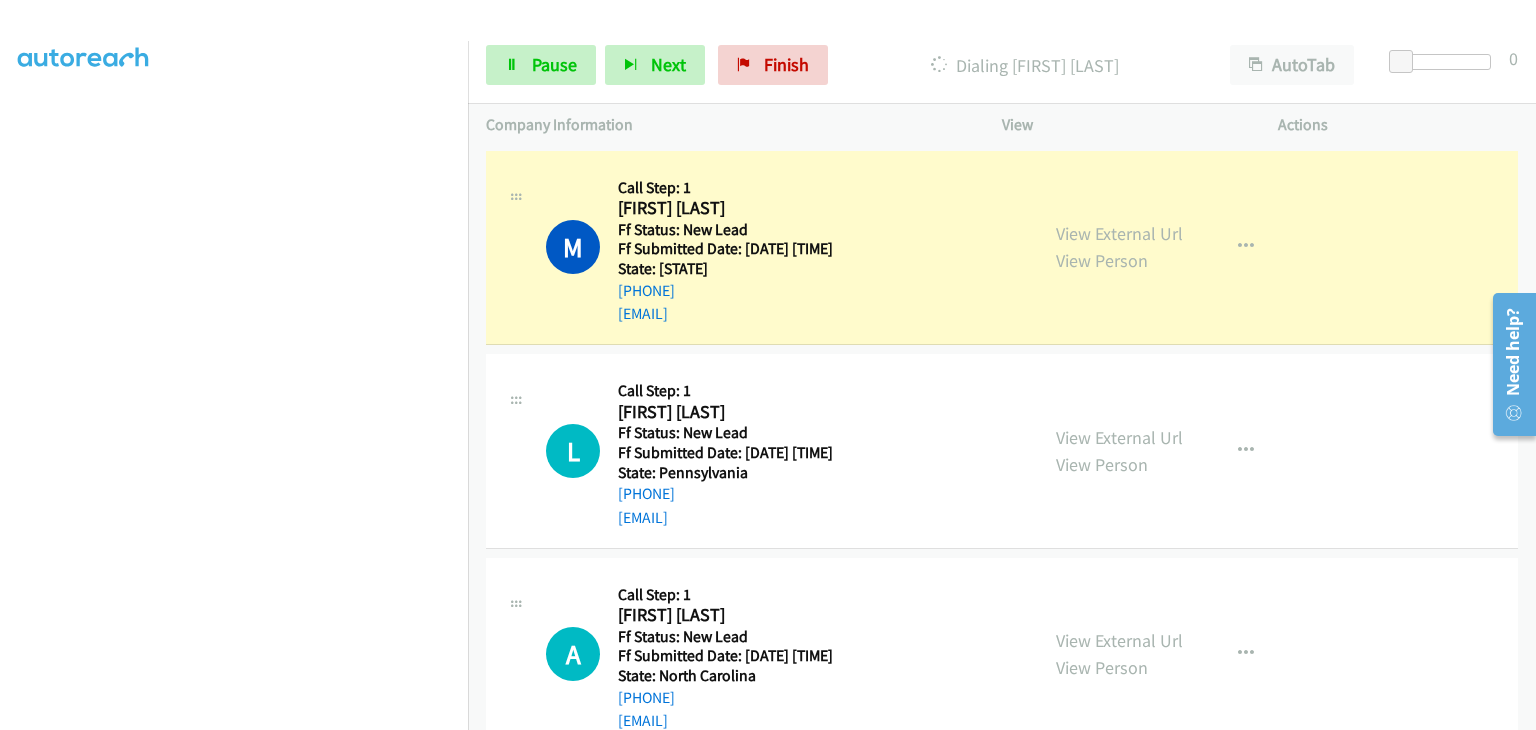 scroll, scrollTop: 392, scrollLeft: 0, axis: vertical 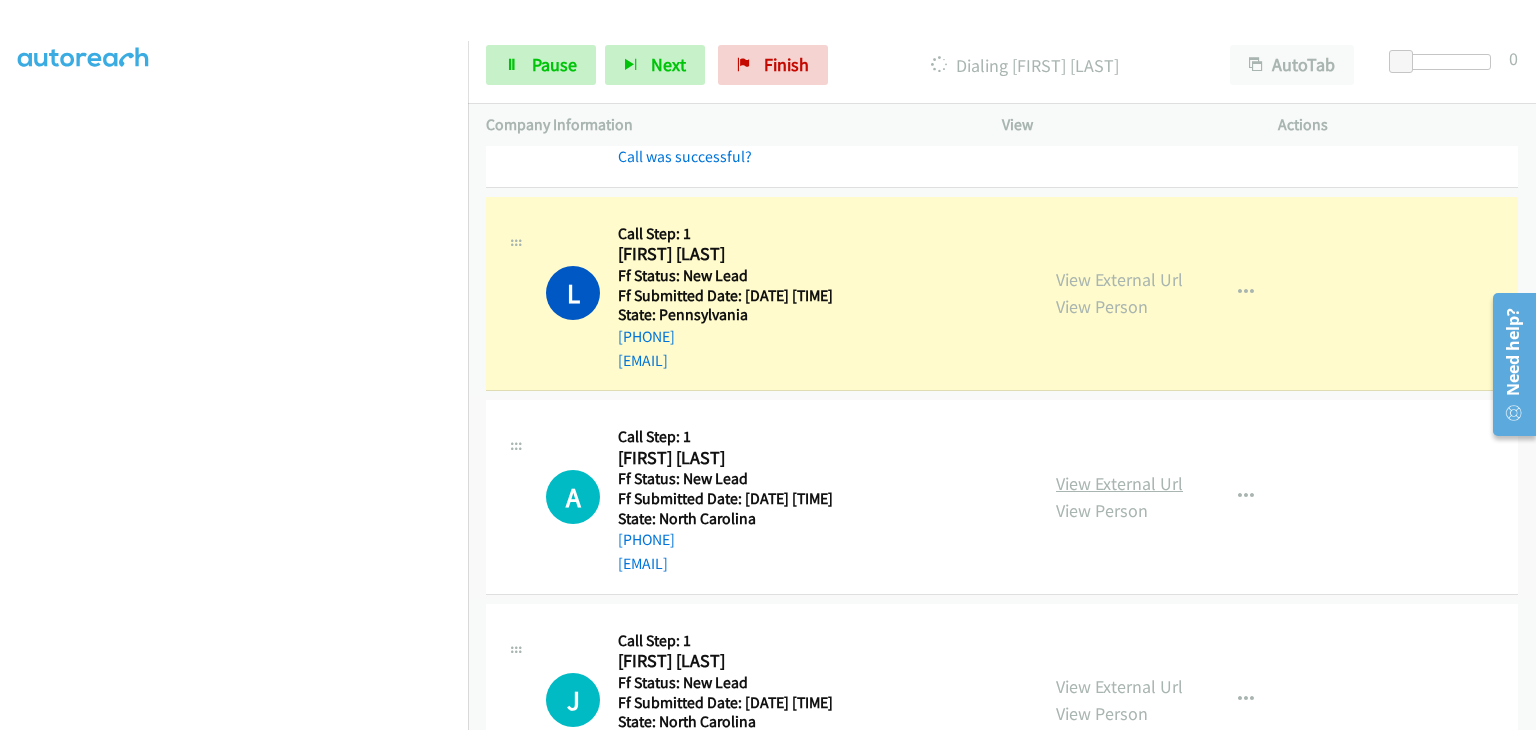 click on "View External Url" at bounding box center (1119, 483) 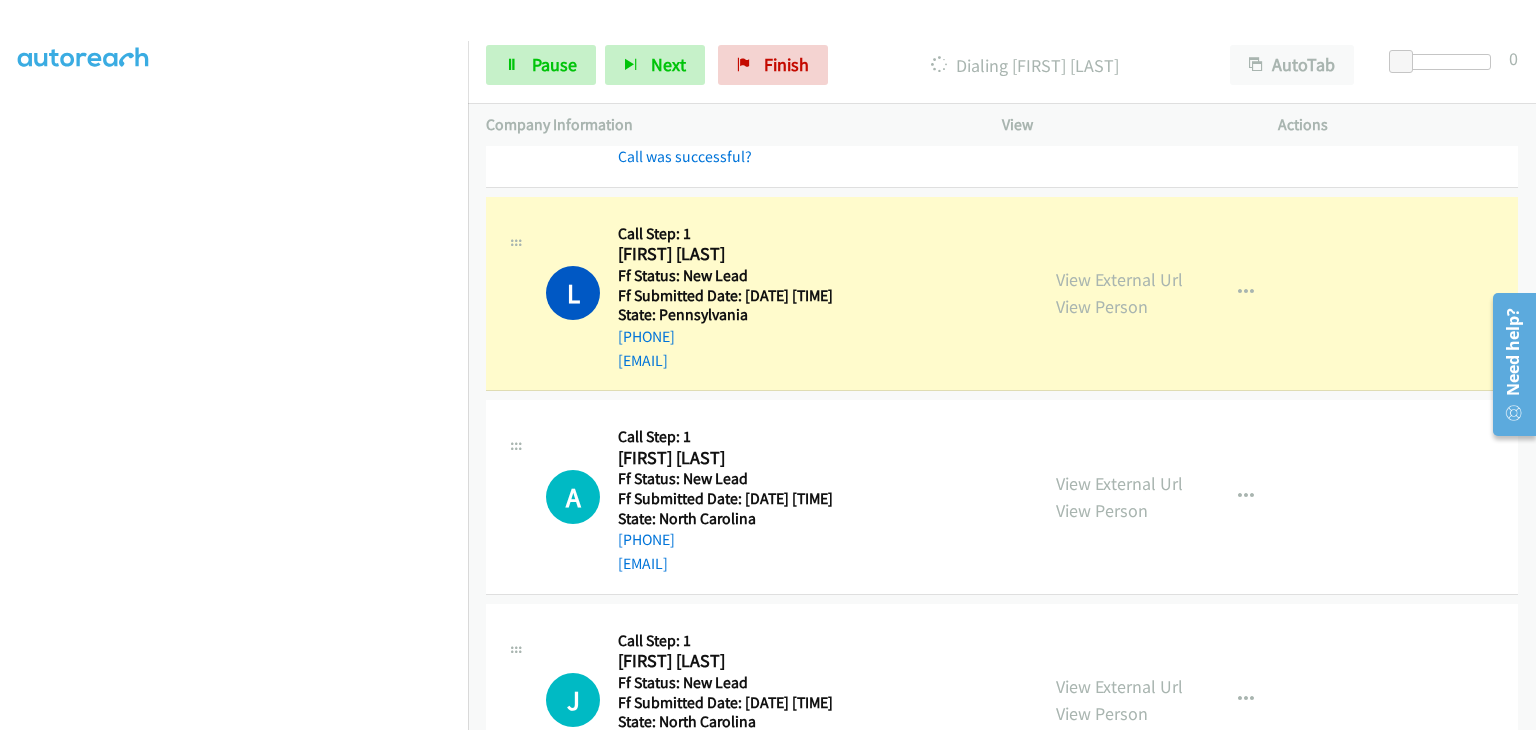 scroll, scrollTop: 392, scrollLeft: 0, axis: vertical 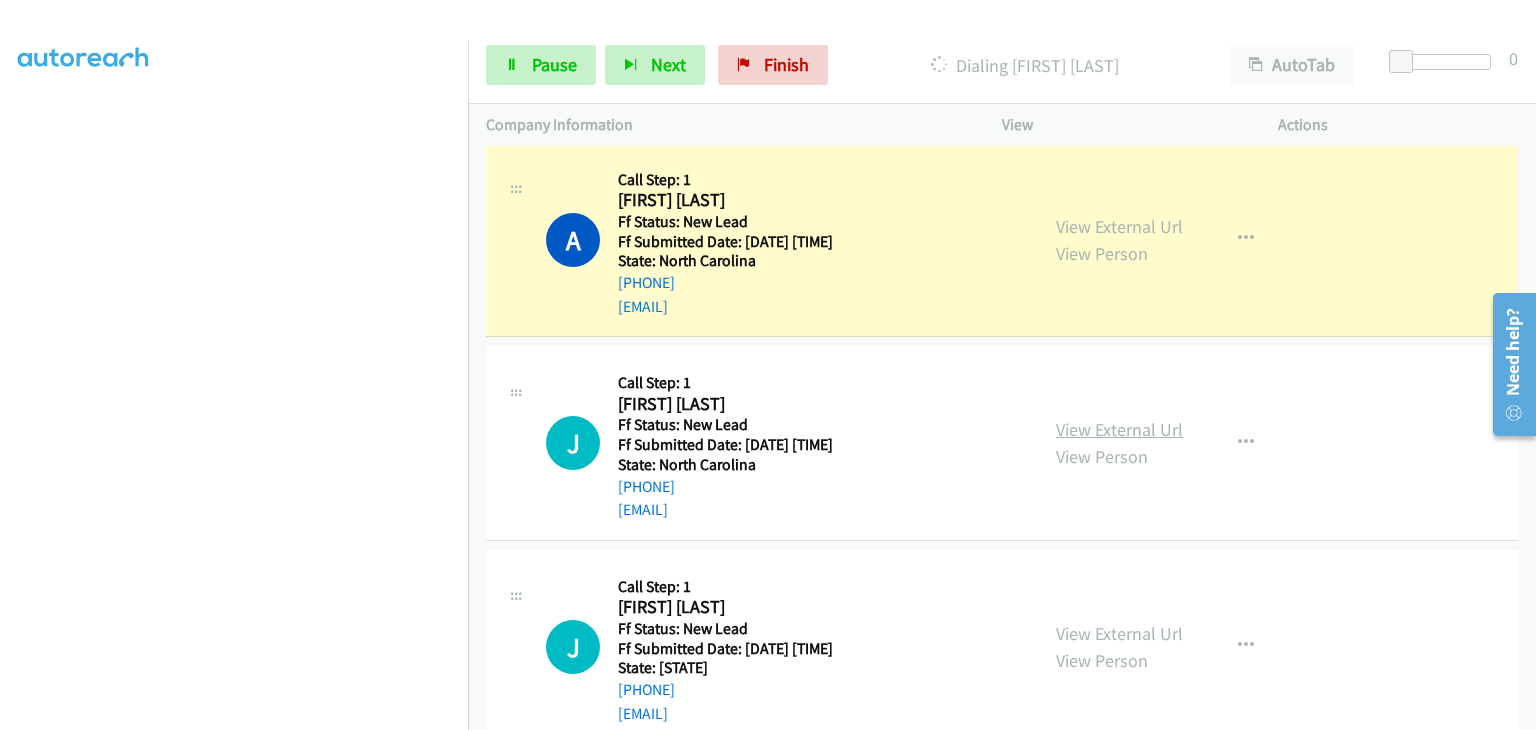 click on "View External Url" at bounding box center [1119, 429] 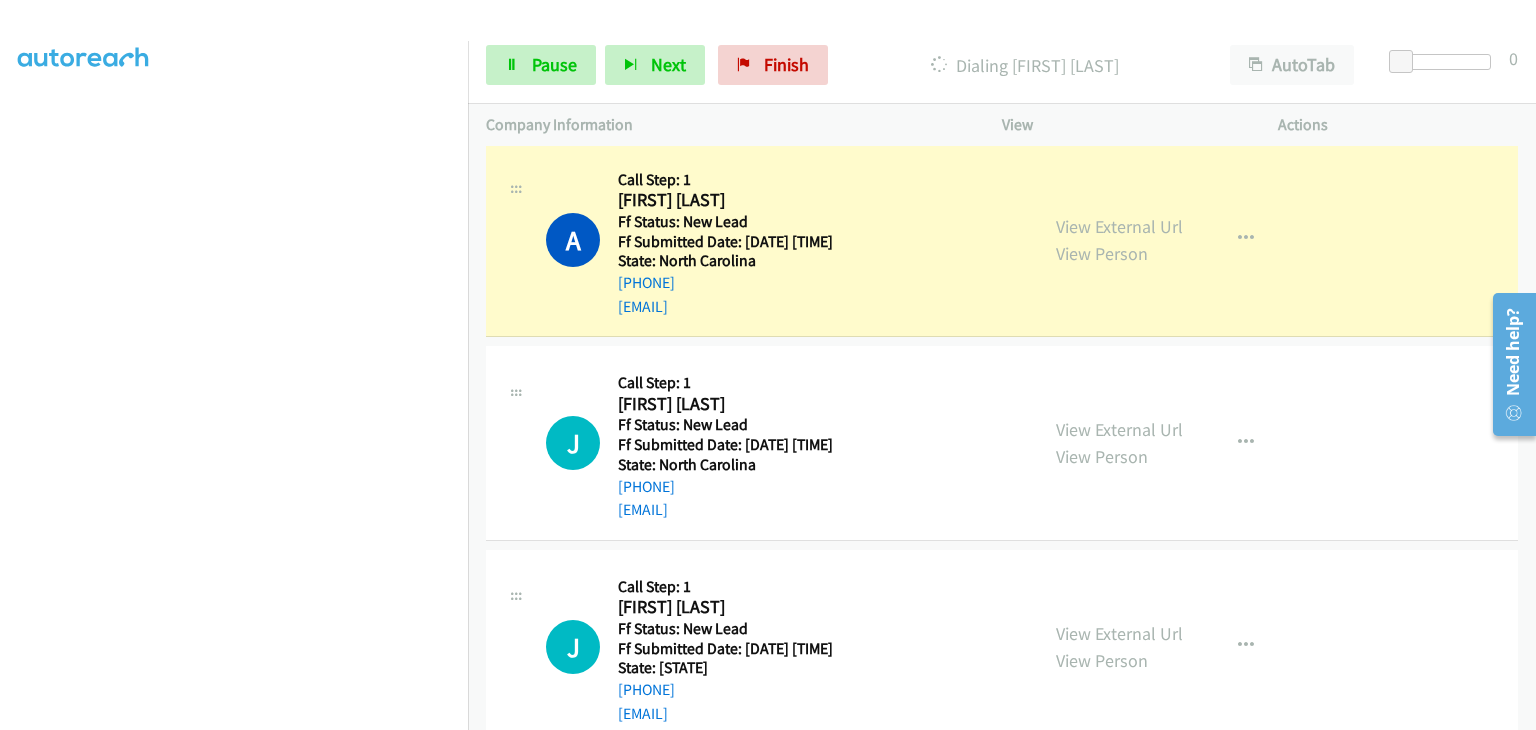 scroll, scrollTop: 392, scrollLeft: 0, axis: vertical 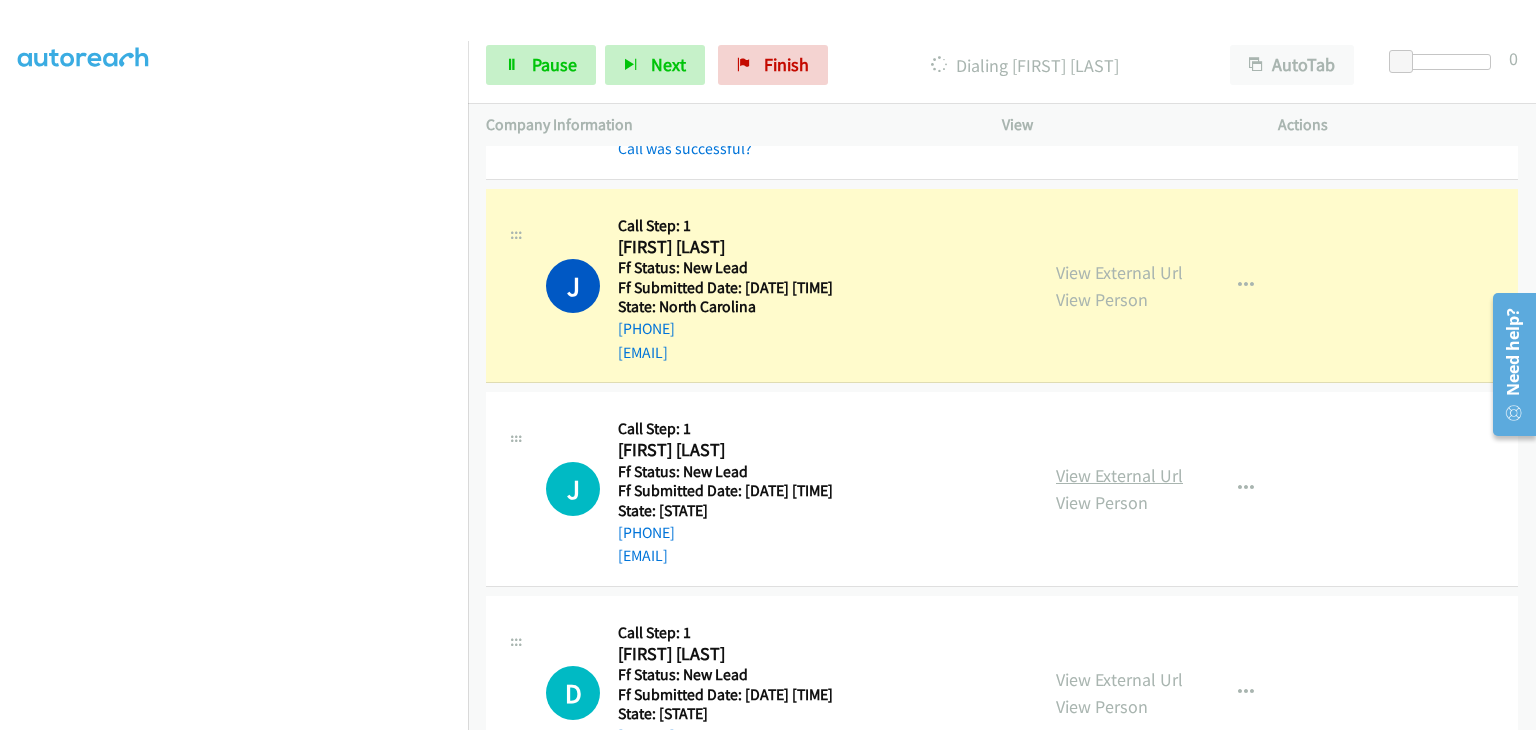 click on "View External Url" at bounding box center (1119, 475) 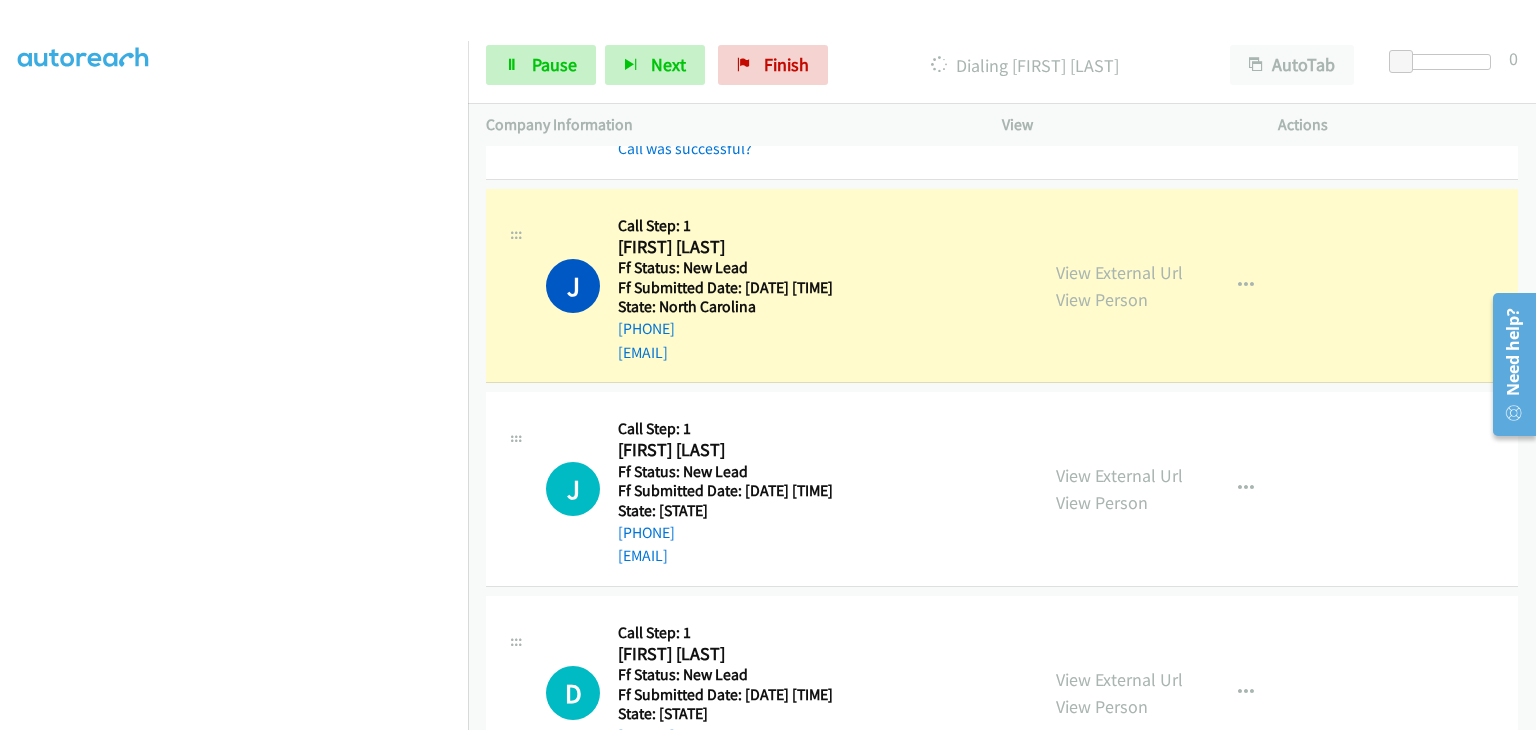 scroll, scrollTop: 392, scrollLeft: 0, axis: vertical 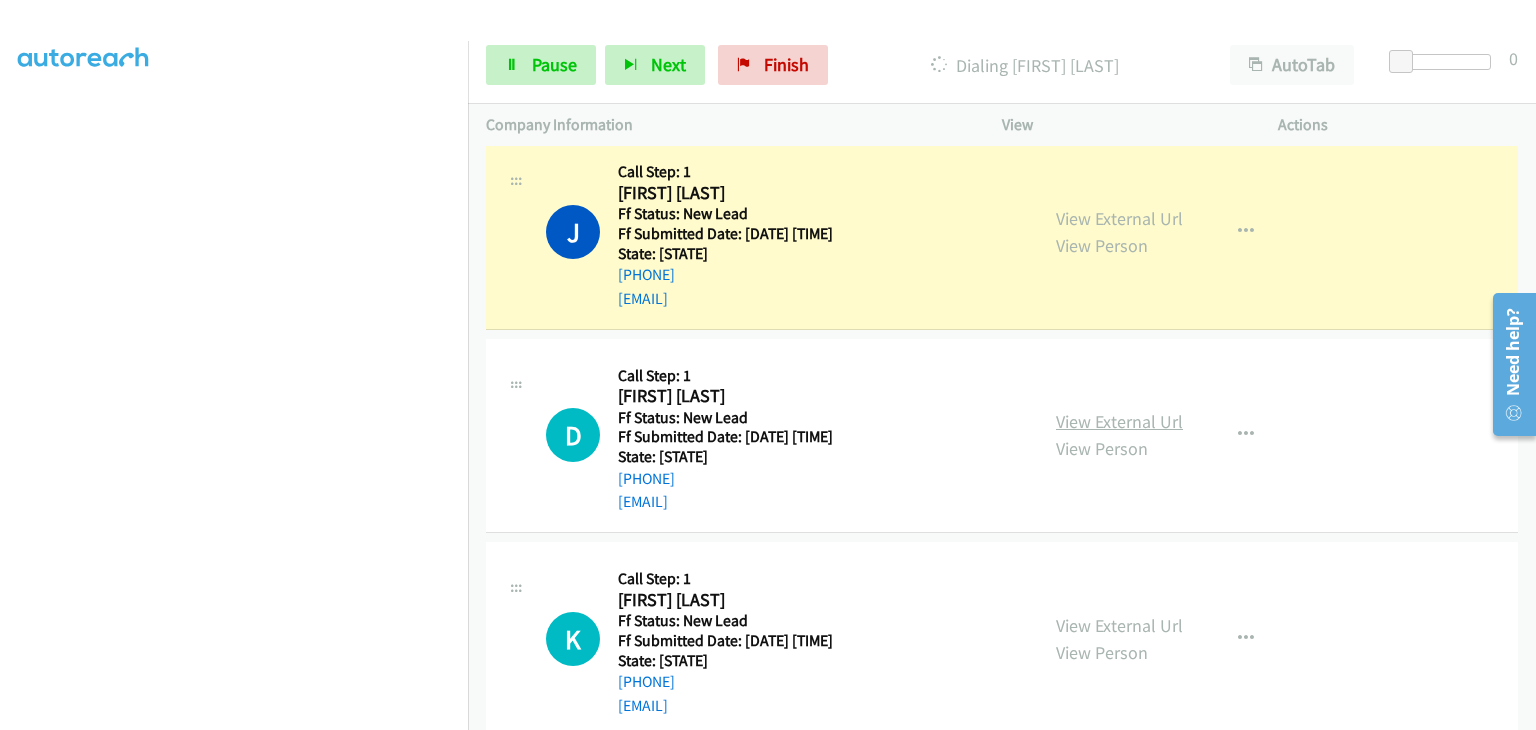 click on "View External Url" at bounding box center [1119, 421] 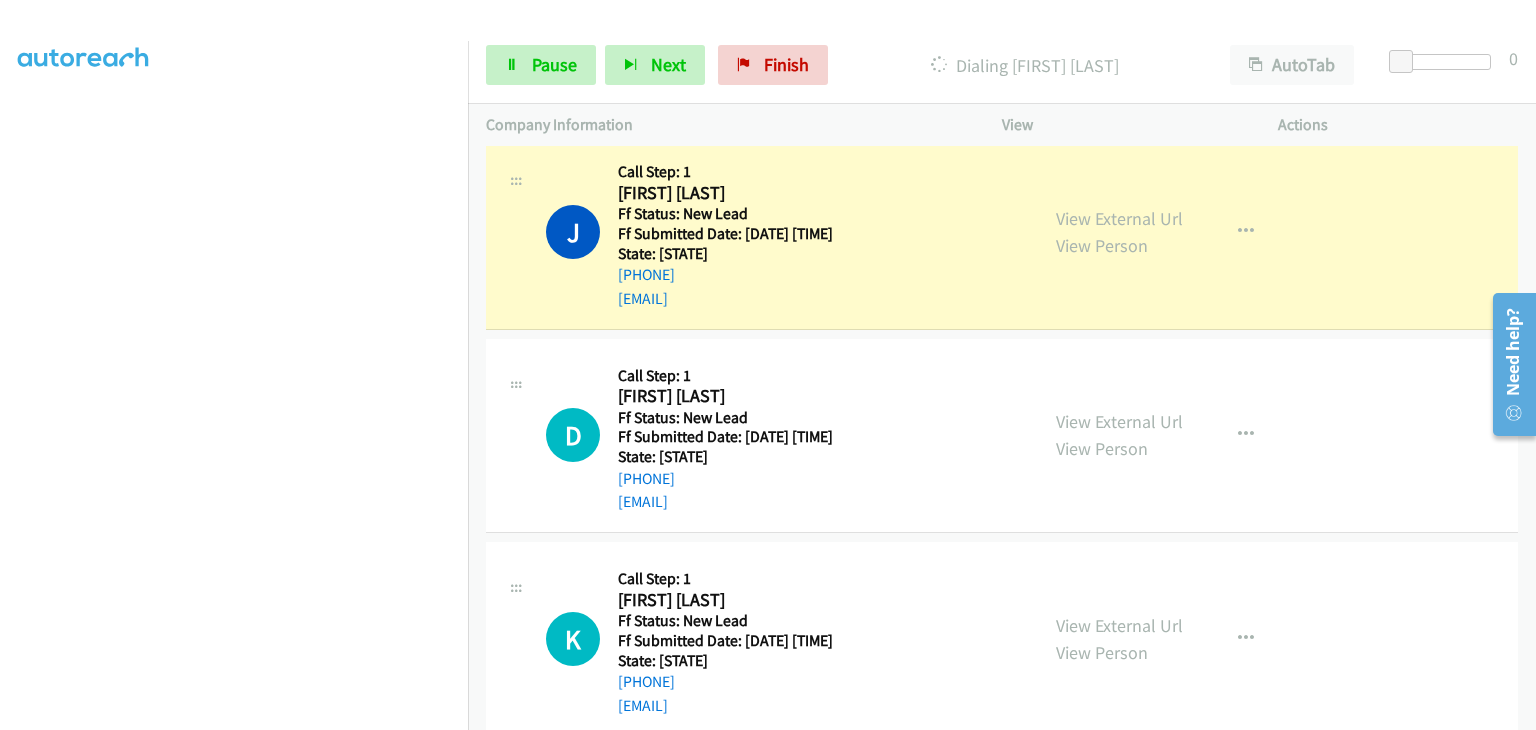 scroll, scrollTop: 392, scrollLeft: 0, axis: vertical 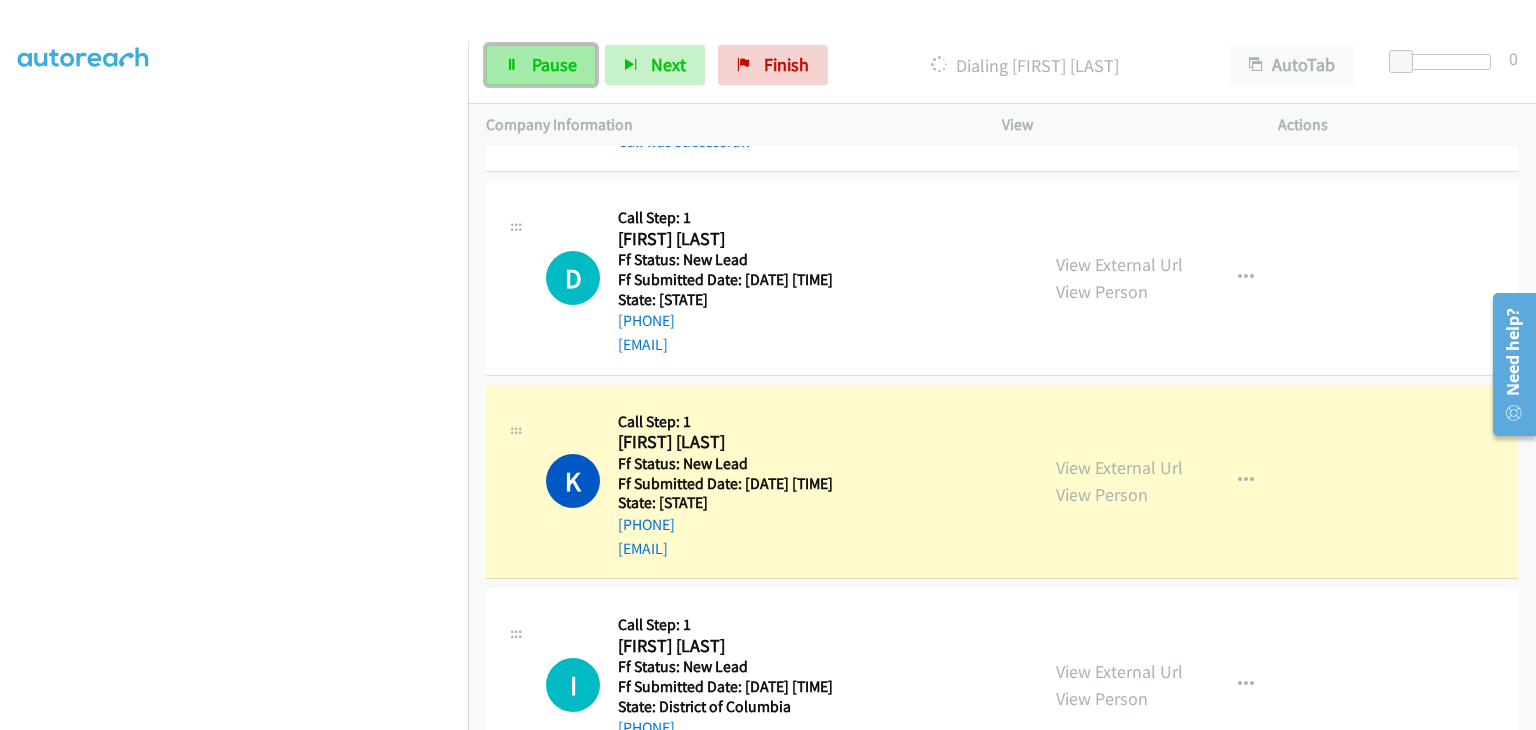 click on "Pause" at bounding box center (541, 65) 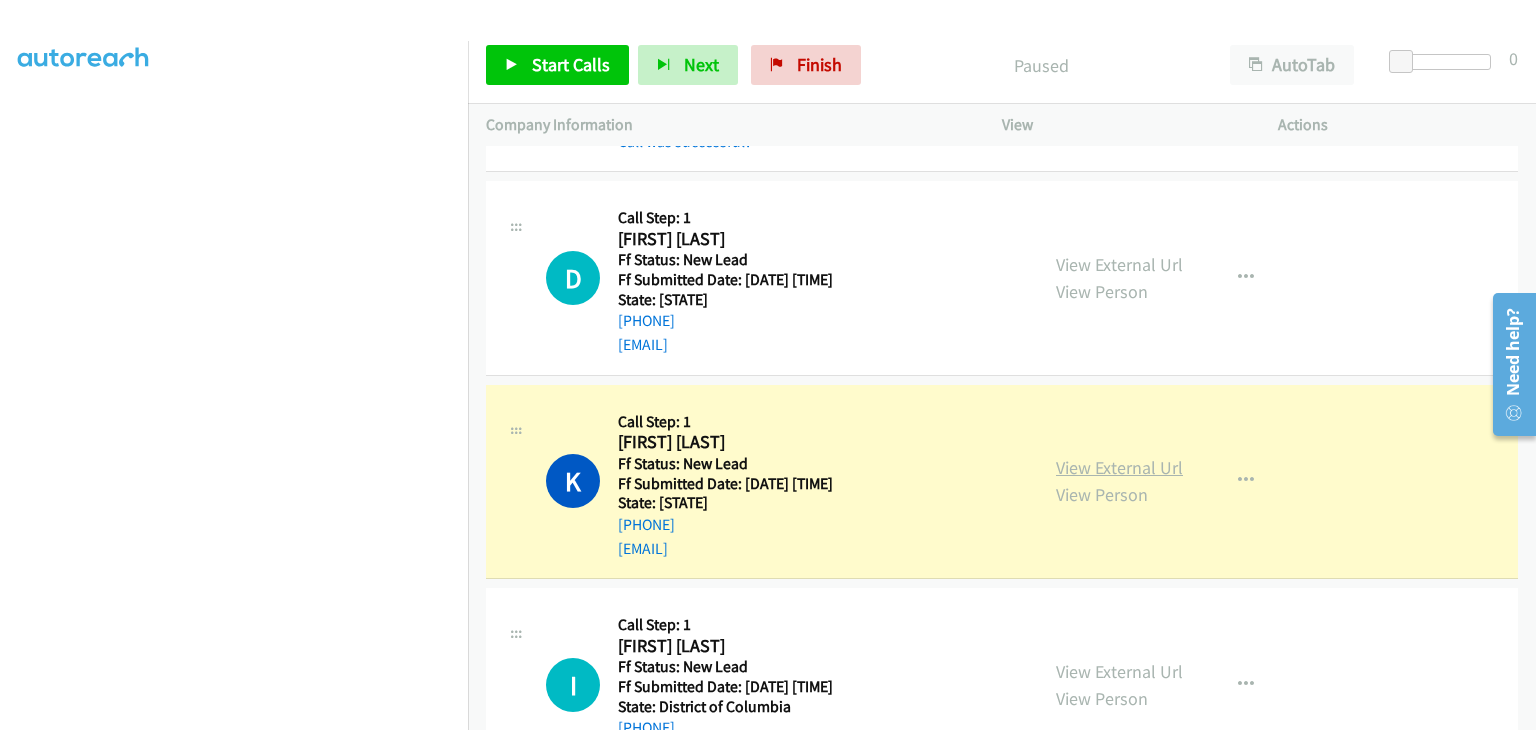 click on "View External Url" at bounding box center (1119, 467) 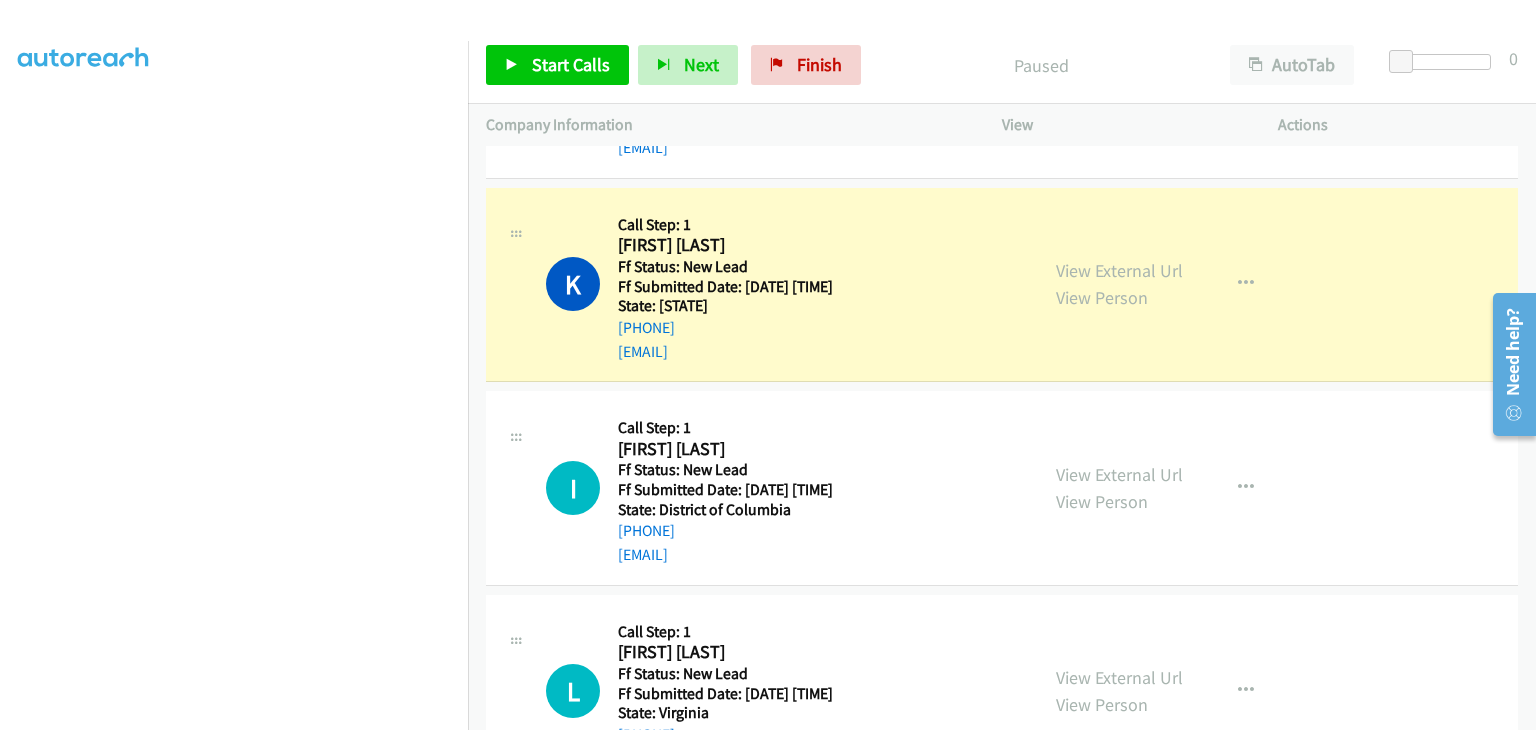 scroll, scrollTop: 1400, scrollLeft: 0, axis: vertical 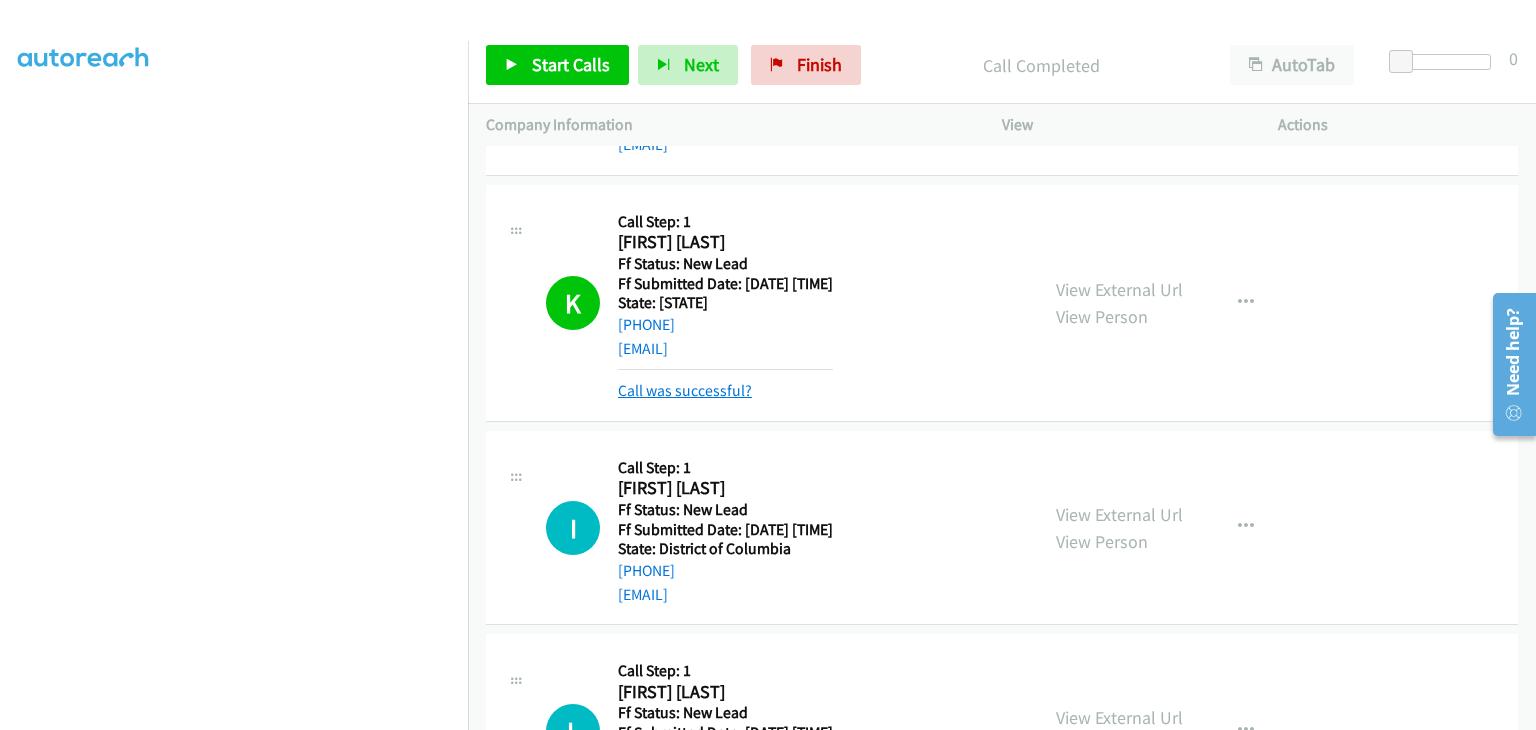click on "Call was successful?" at bounding box center [685, 390] 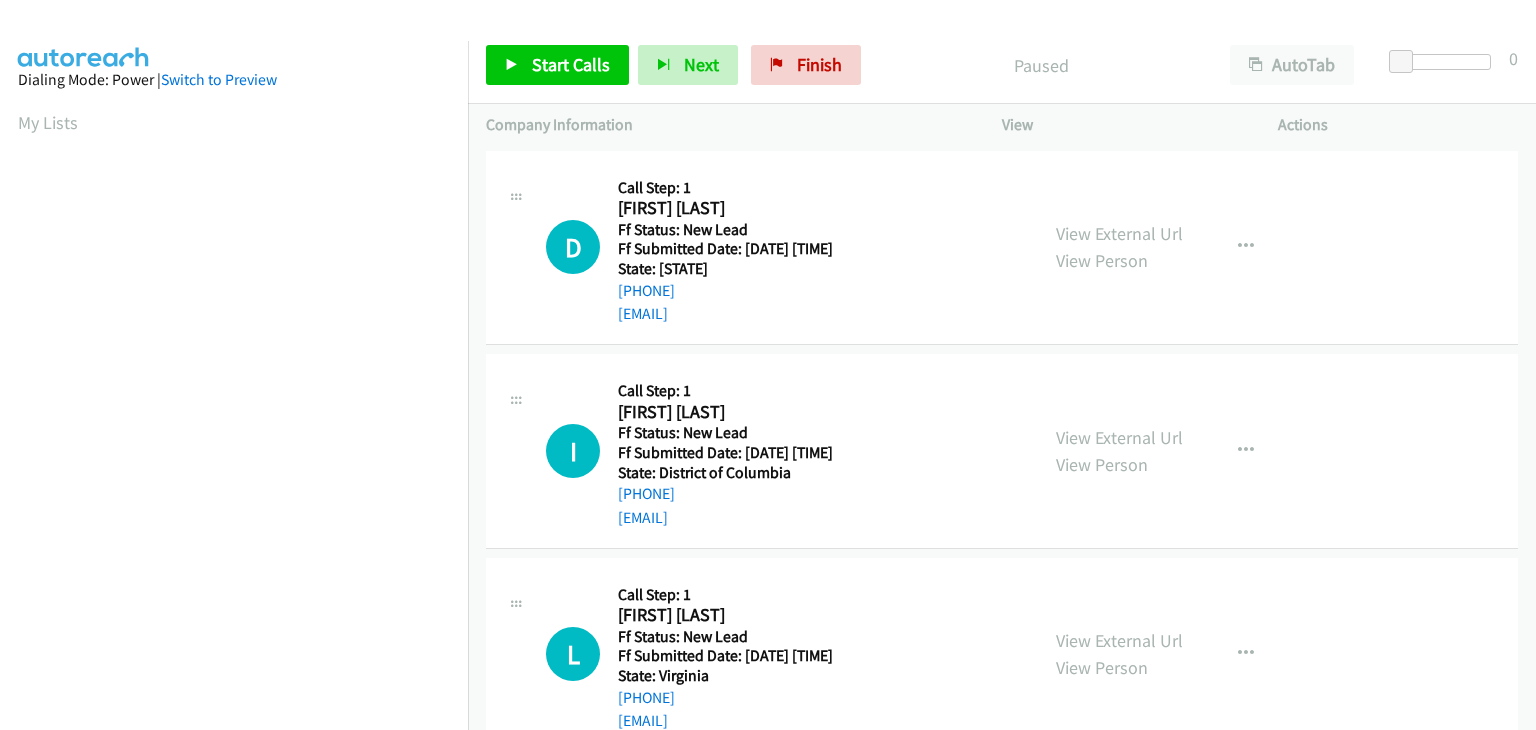 scroll, scrollTop: 0, scrollLeft: 0, axis: both 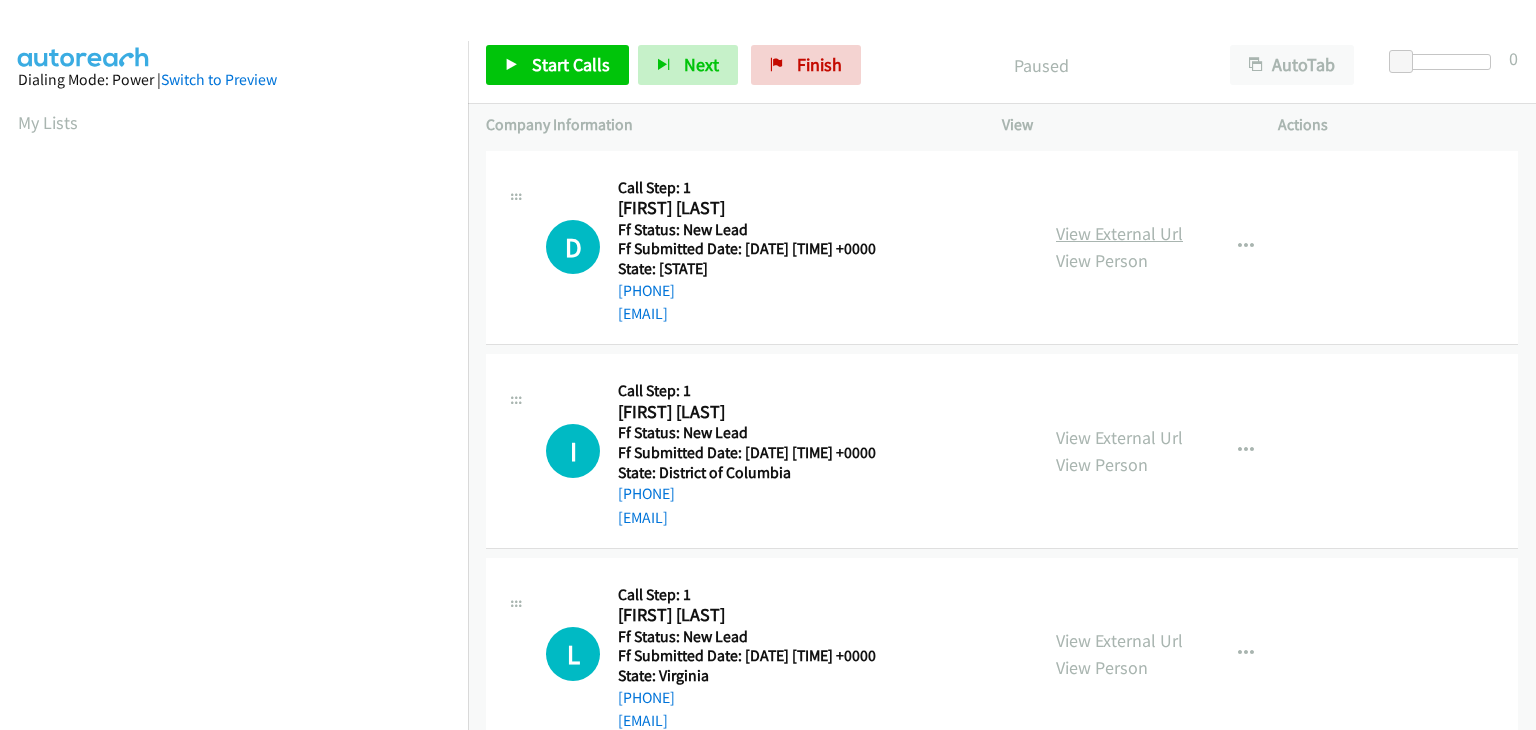click on "View External Url" at bounding box center [1119, 233] 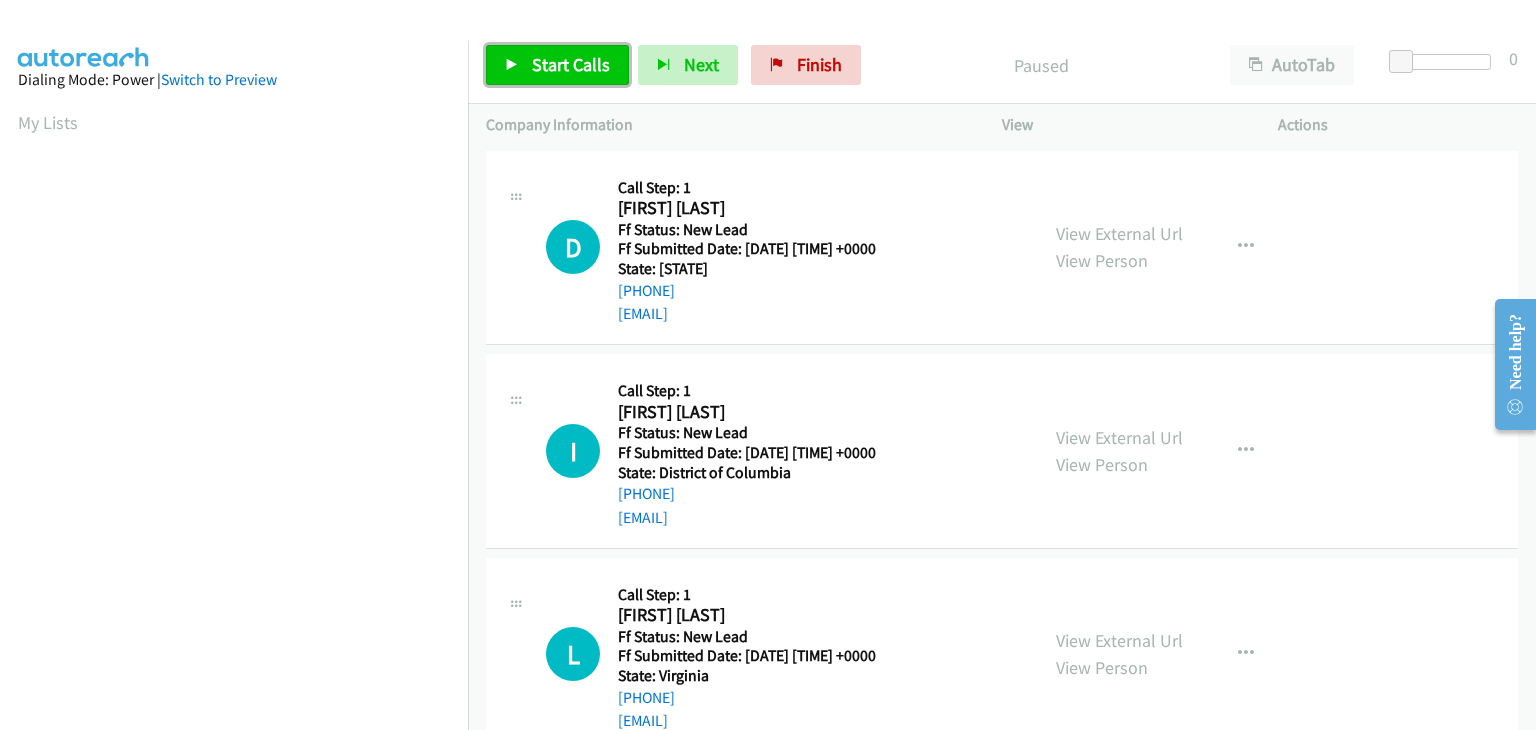click on "Start Calls" at bounding box center (571, 64) 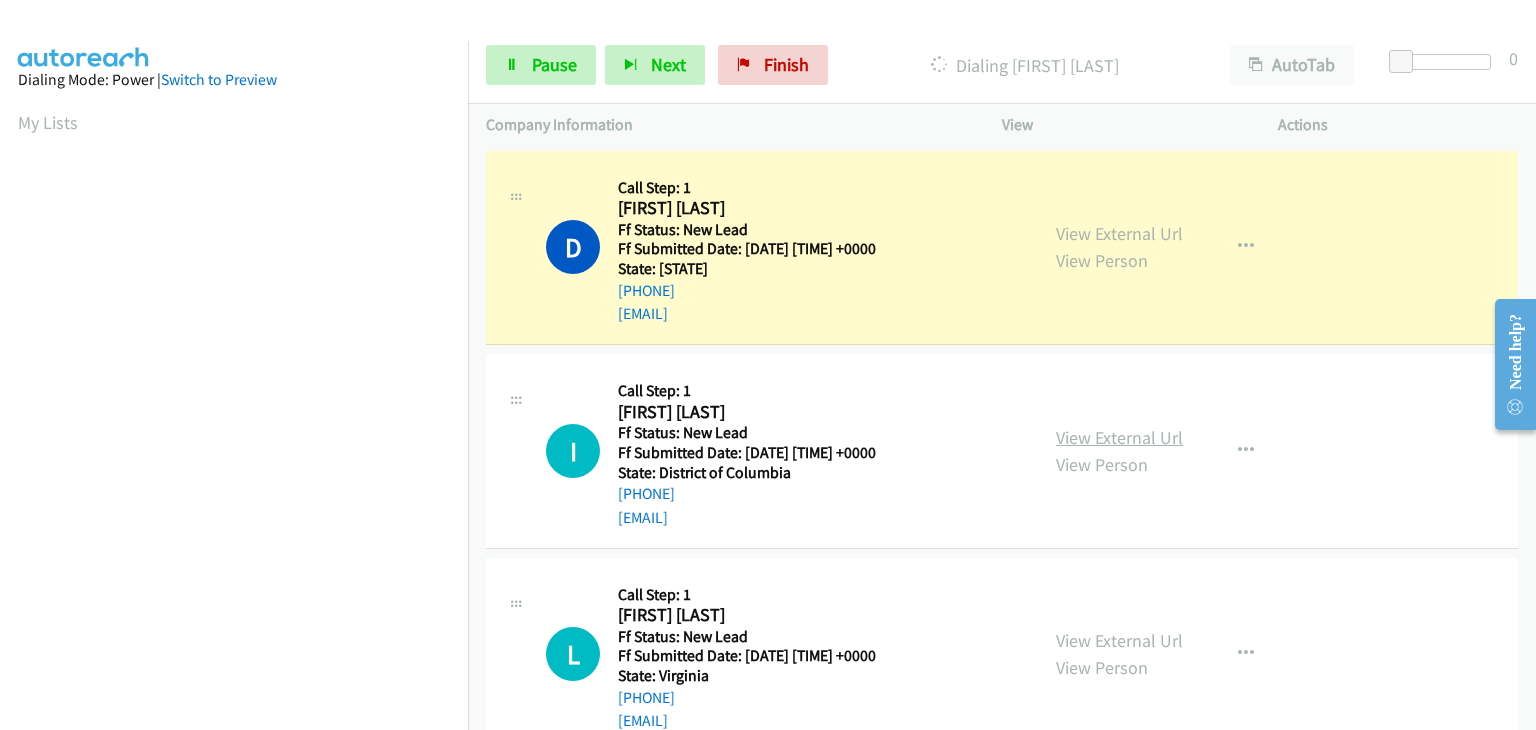 click on "View External Url" at bounding box center (1119, 437) 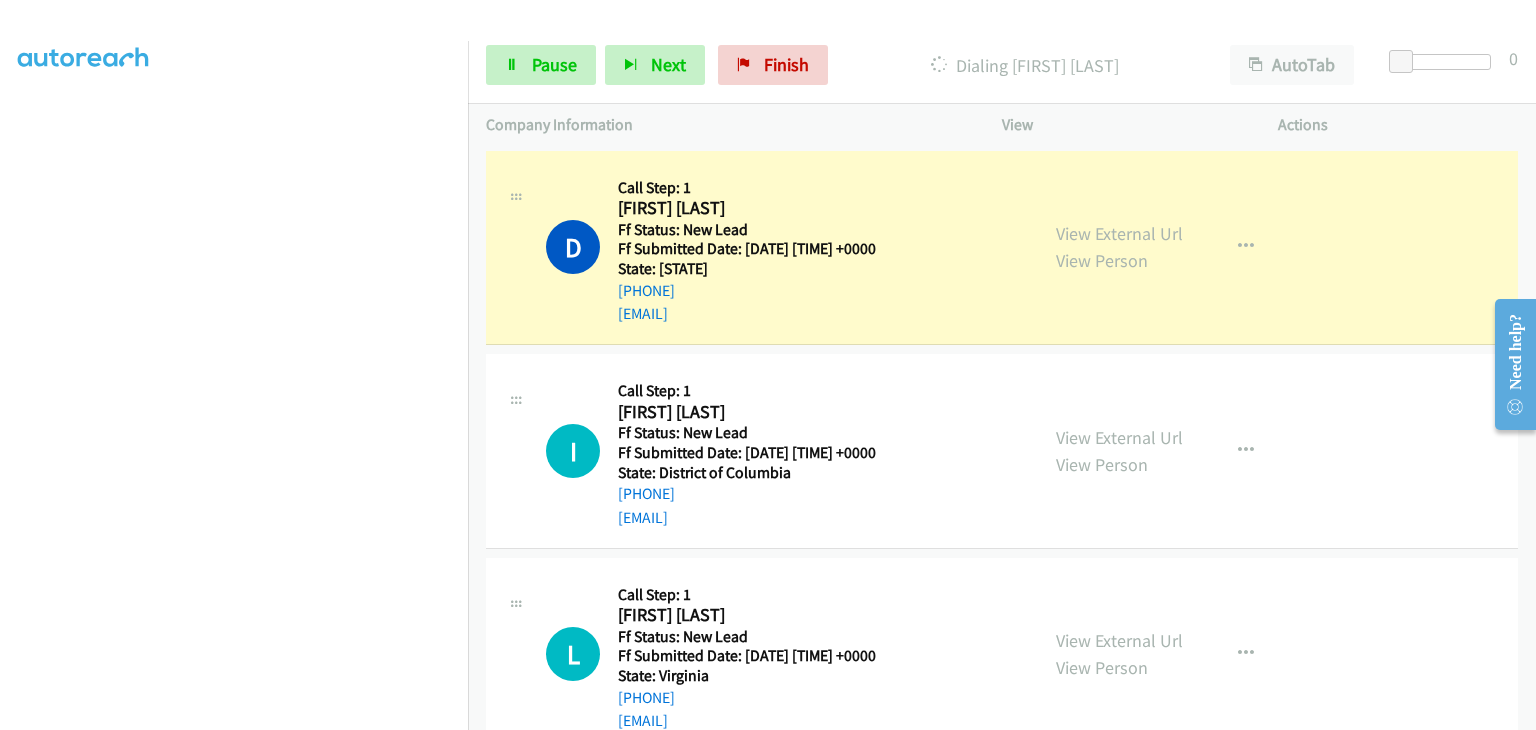 scroll, scrollTop: 392, scrollLeft: 0, axis: vertical 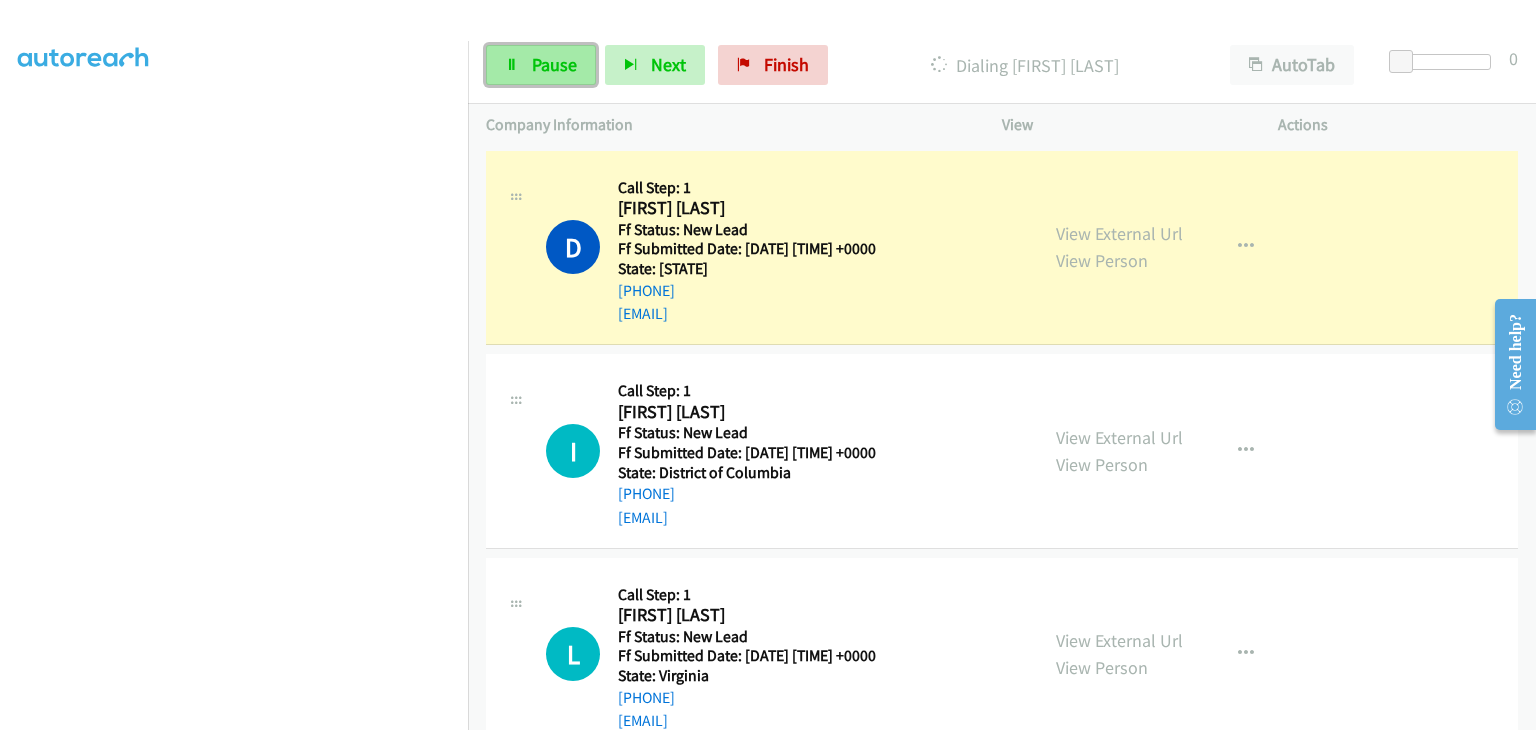 click on "Pause" at bounding box center [554, 64] 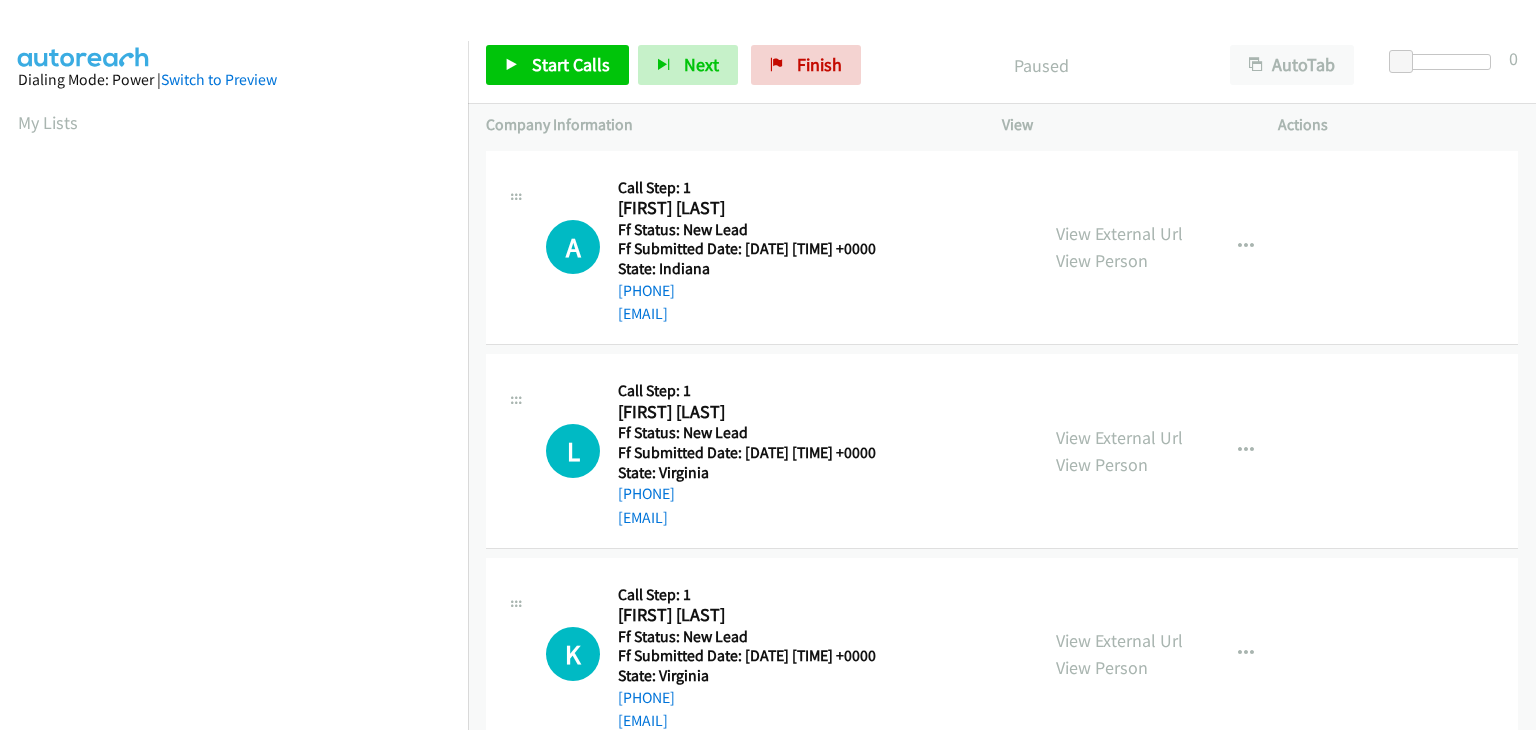 scroll, scrollTop: 0, scrollLeft: 0, axis: both 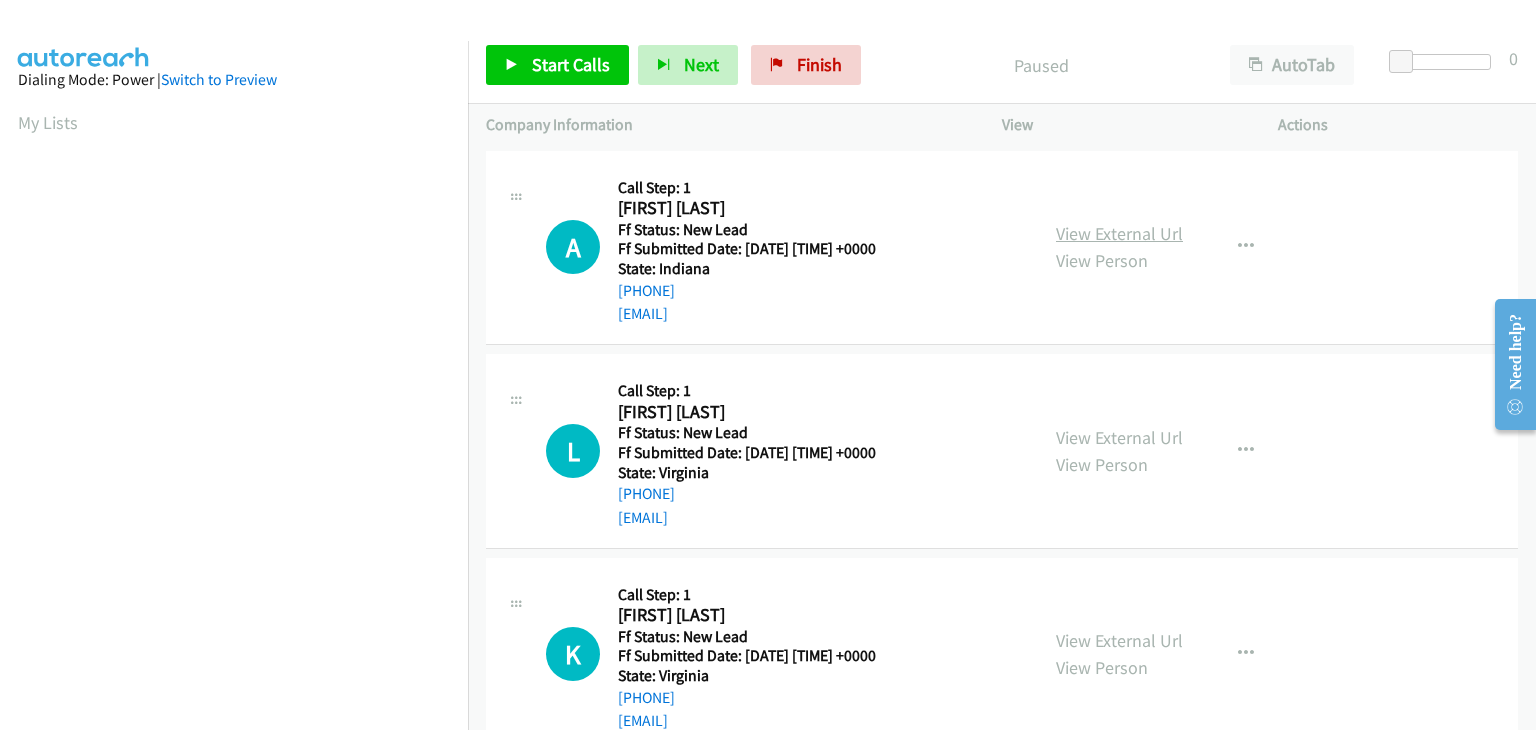 click on "View External Url" at bounding box center (1119, 233) 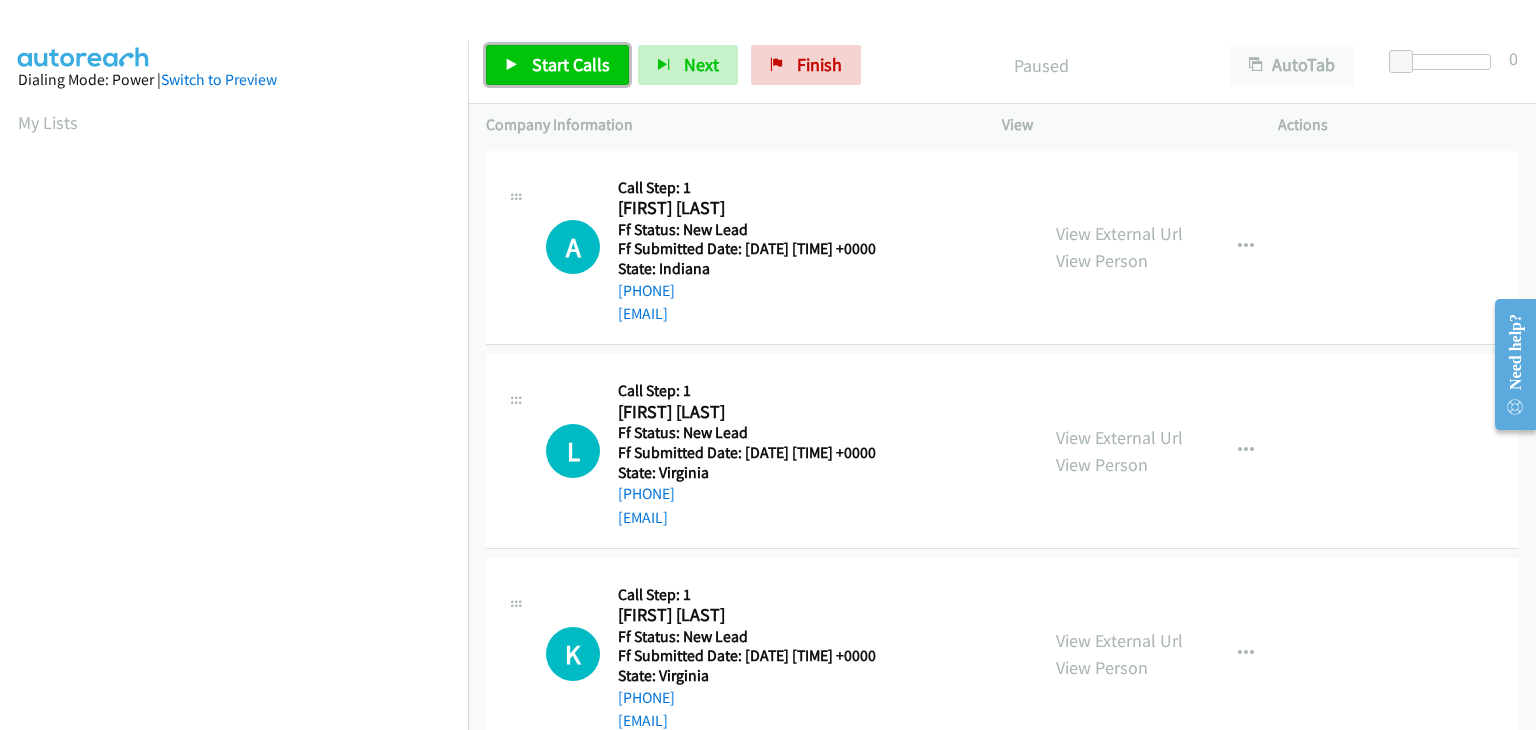 click on "Start Calls" at bounding box center (571, 64) 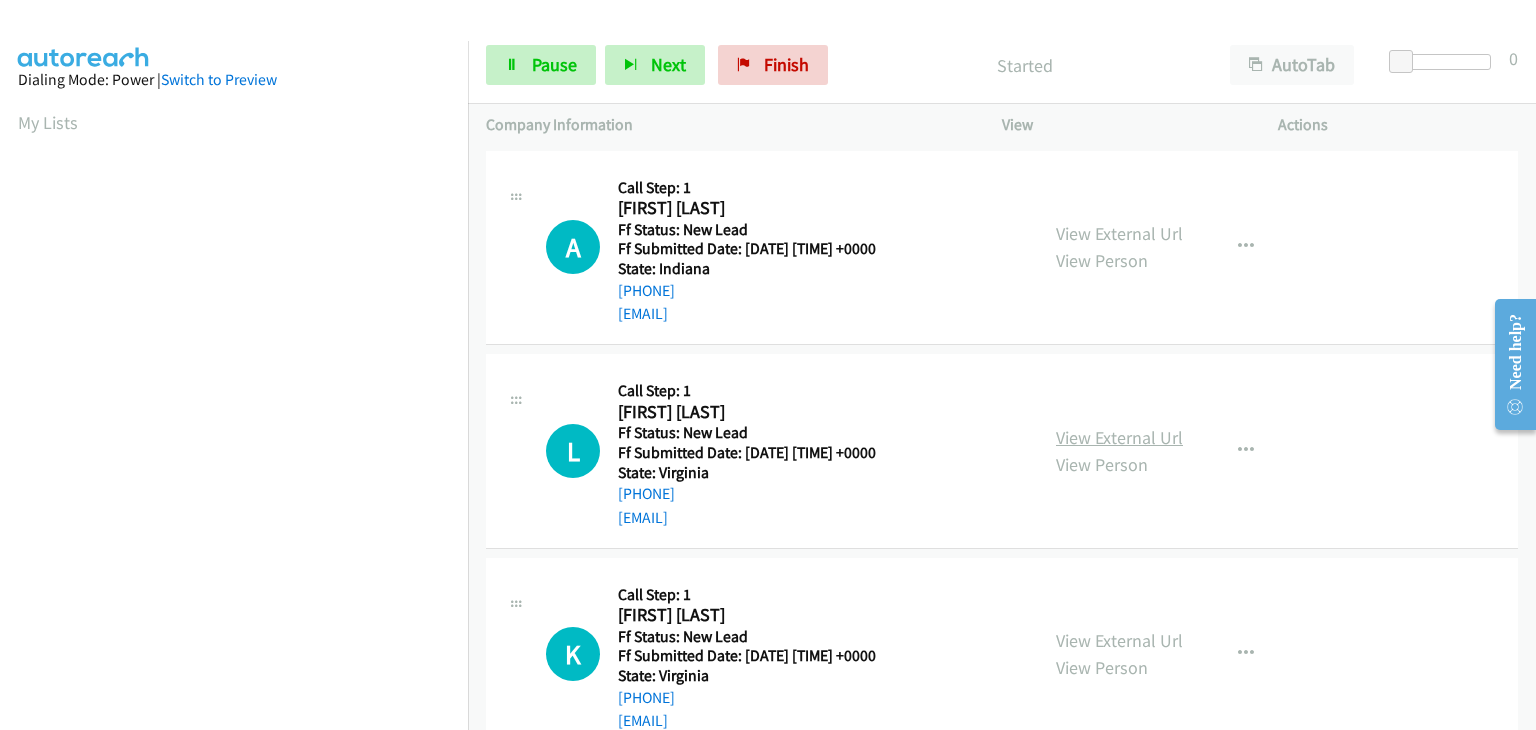 click on "View External Url" at bounding box center (1119, 437) 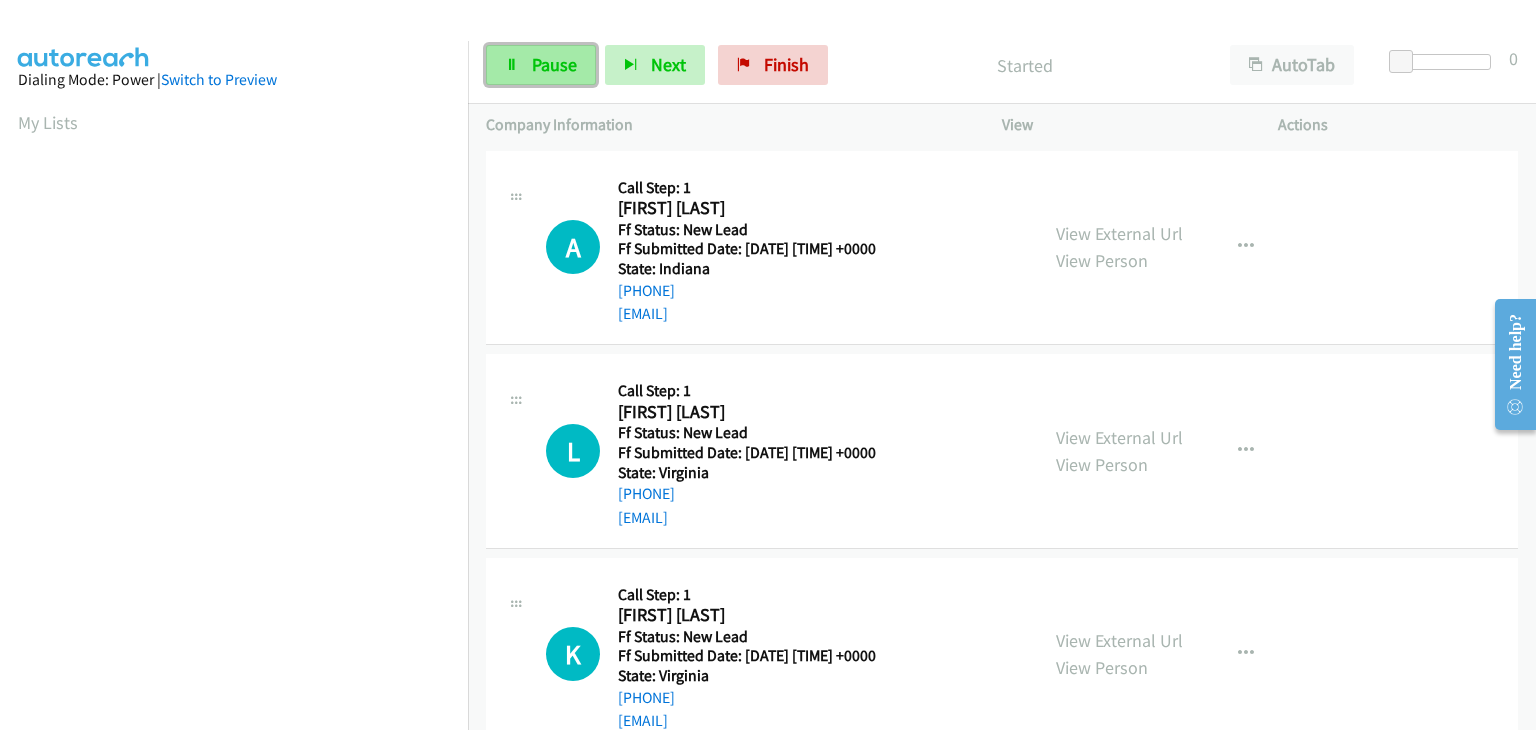 click on "Pause" at bounding box center (554, 64) 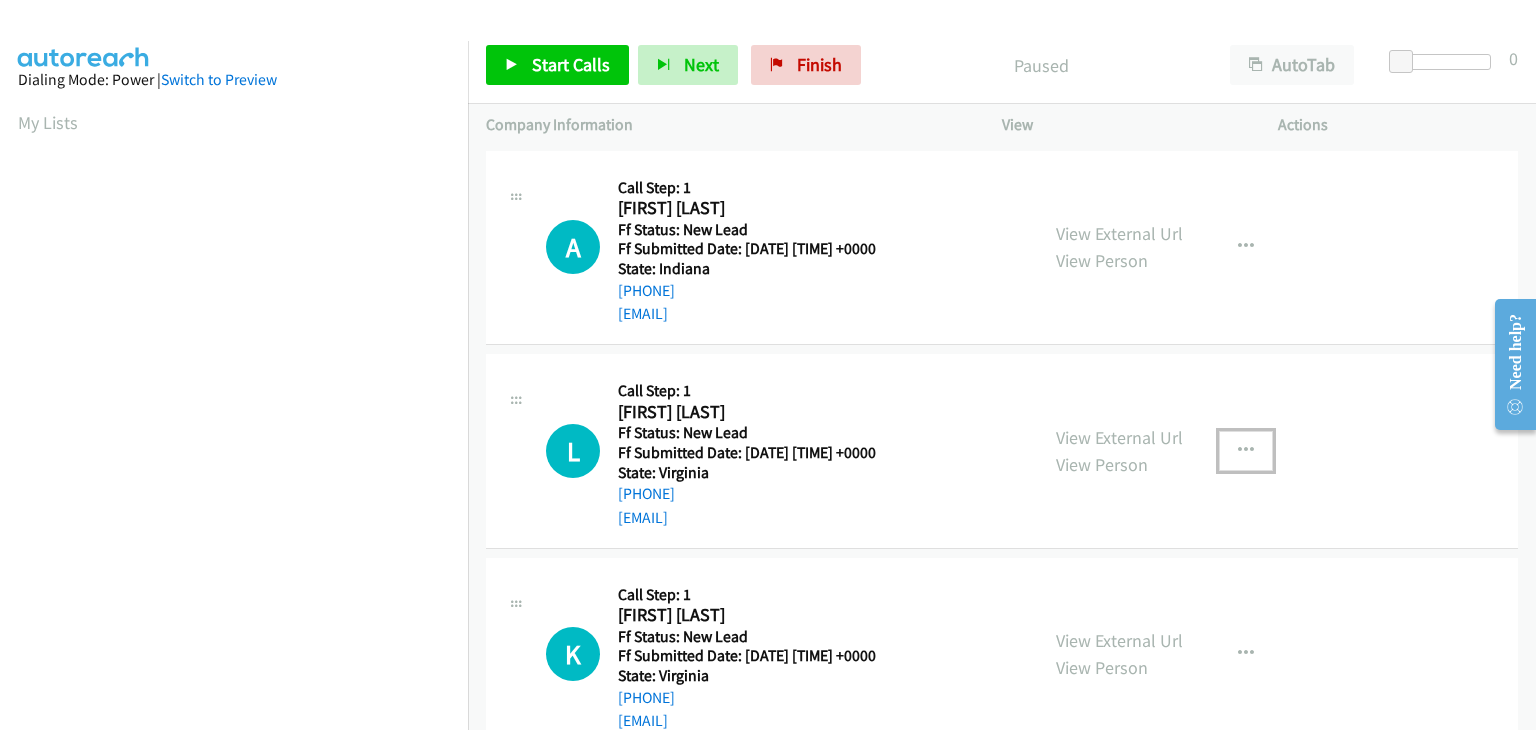 click at bounding box center (1246, 451) 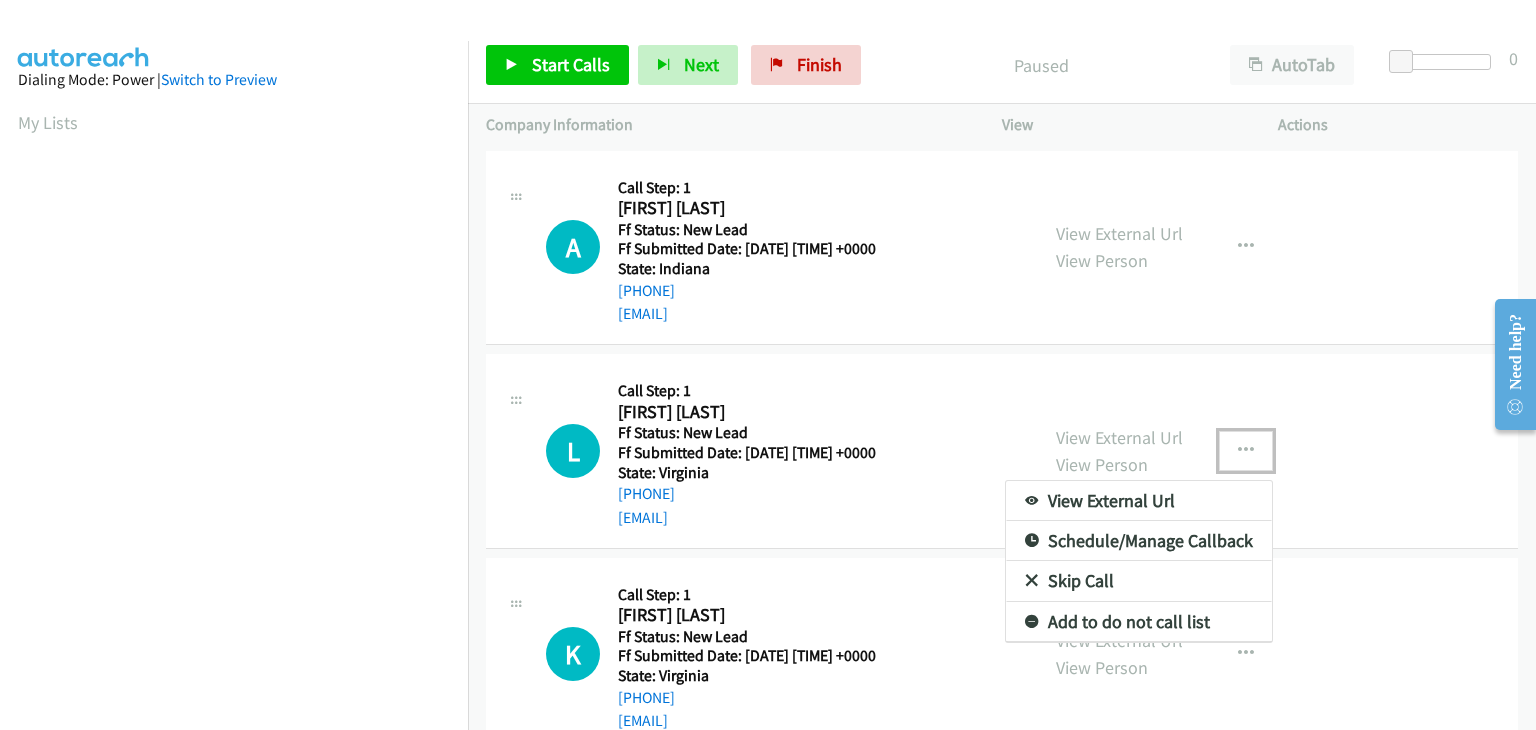 click on "Skip Call" at bounding box center [1139, 581] 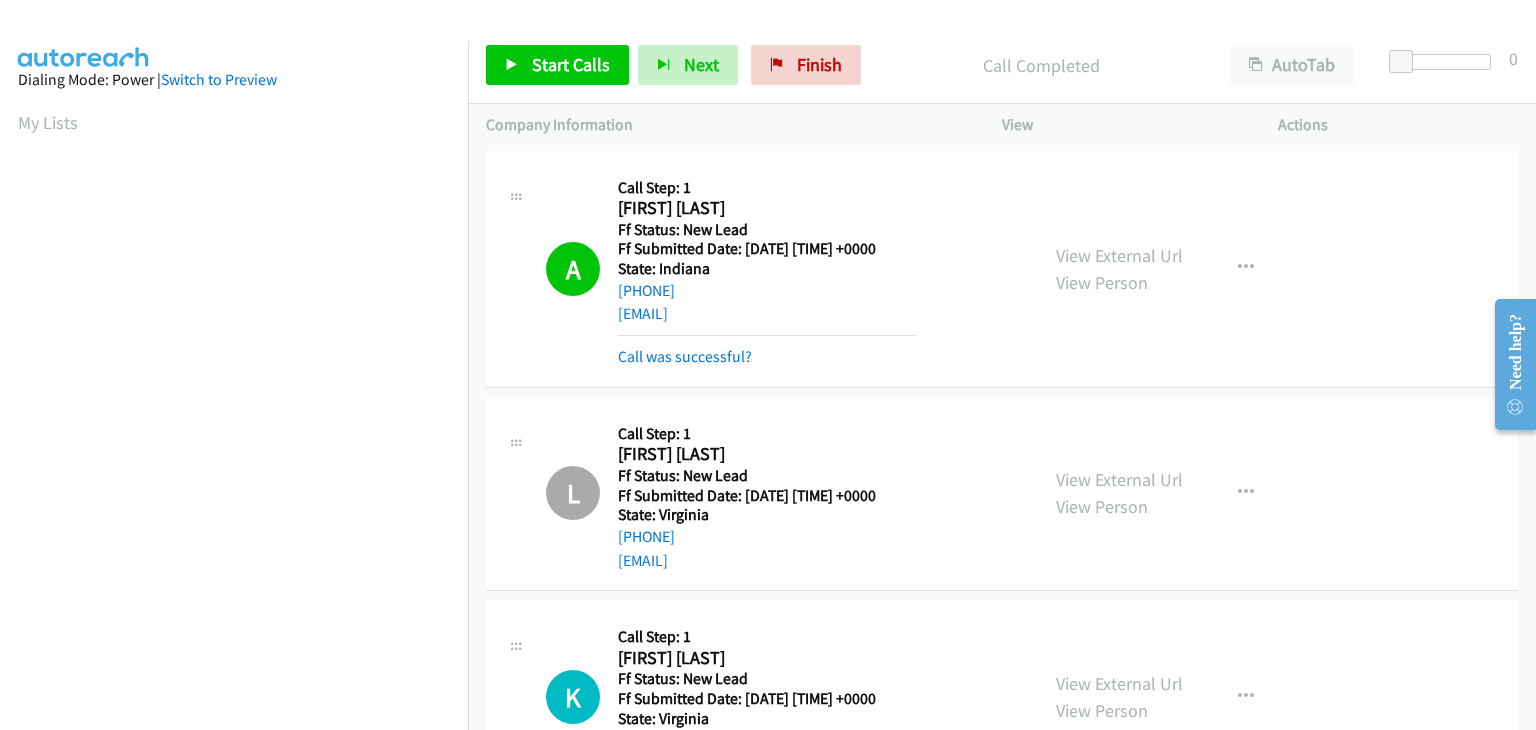 scroll, scrollTop: 392, scrollLeft: 0, axis: vertical 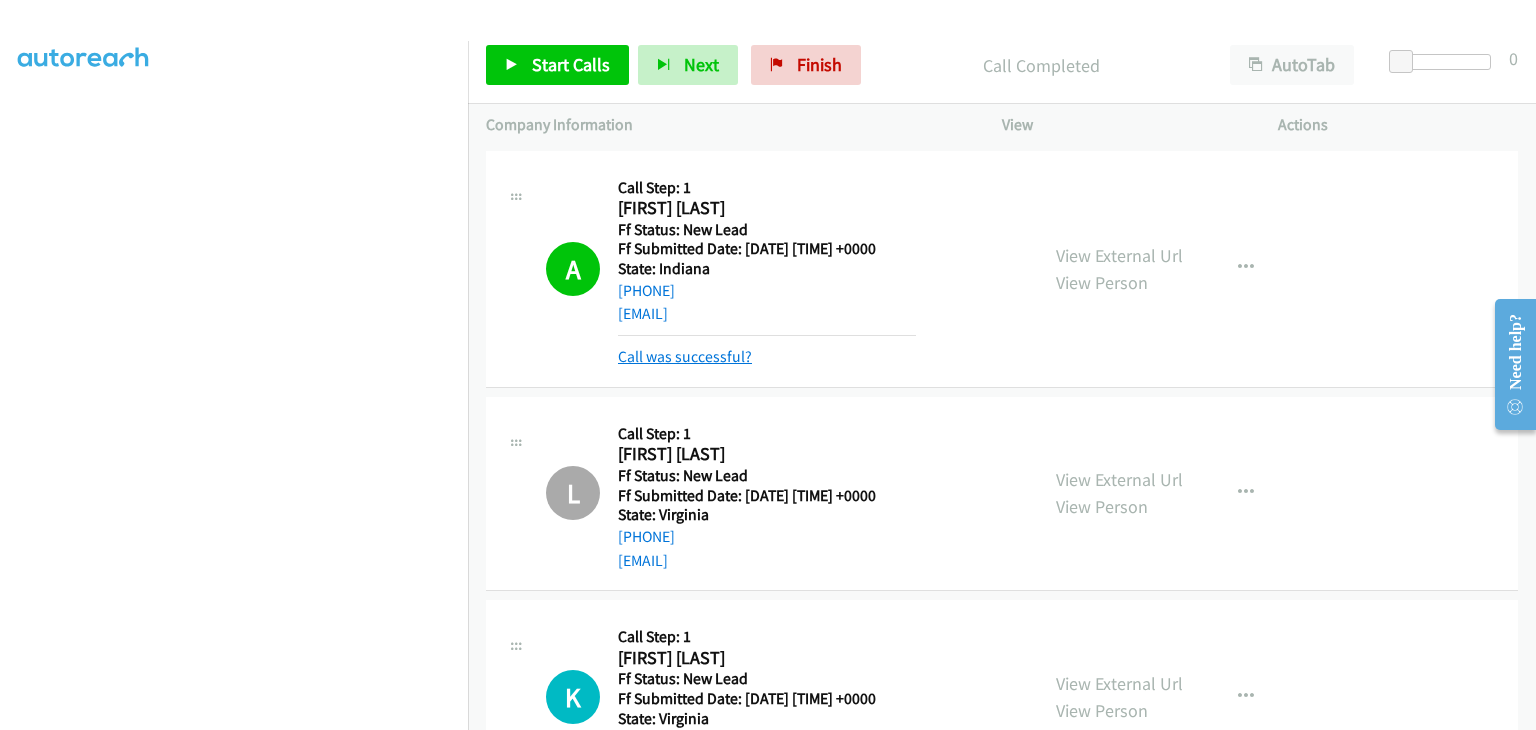 click on "Call was successful?" at bounding box center [685, 356] 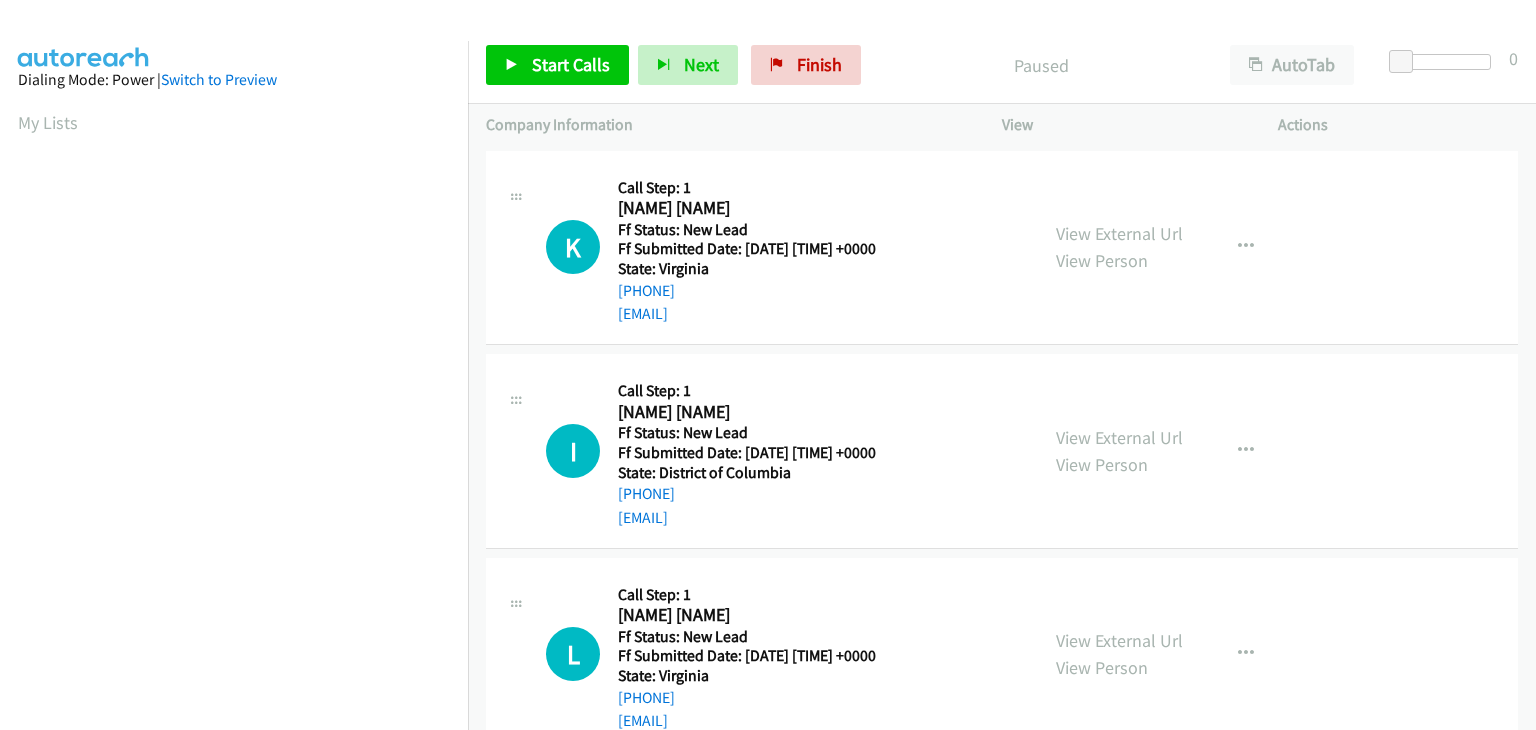 scroll, scrollTop: 0, scrollLeft: 0, axis: both 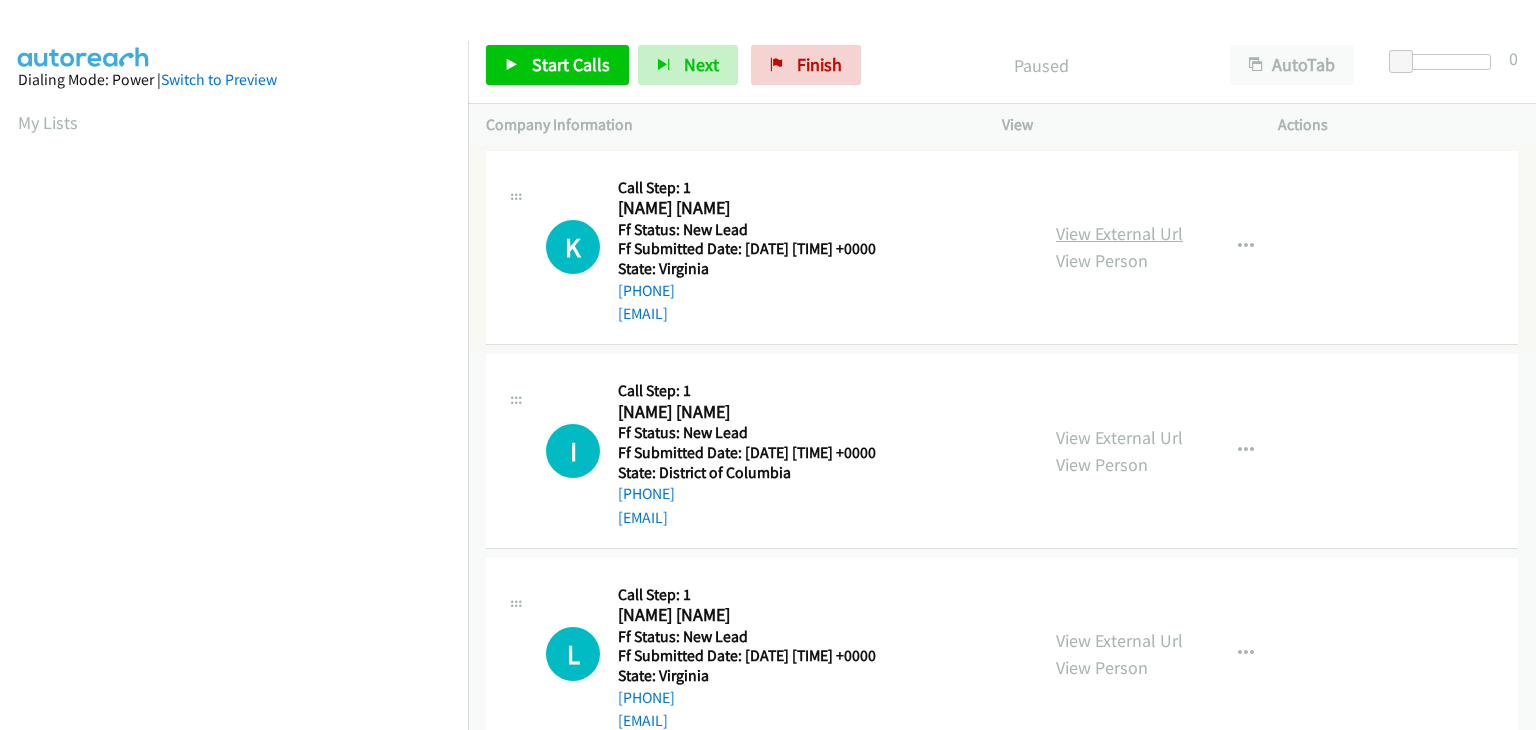 click on "View External Url" at bounding box center [1119, 233] 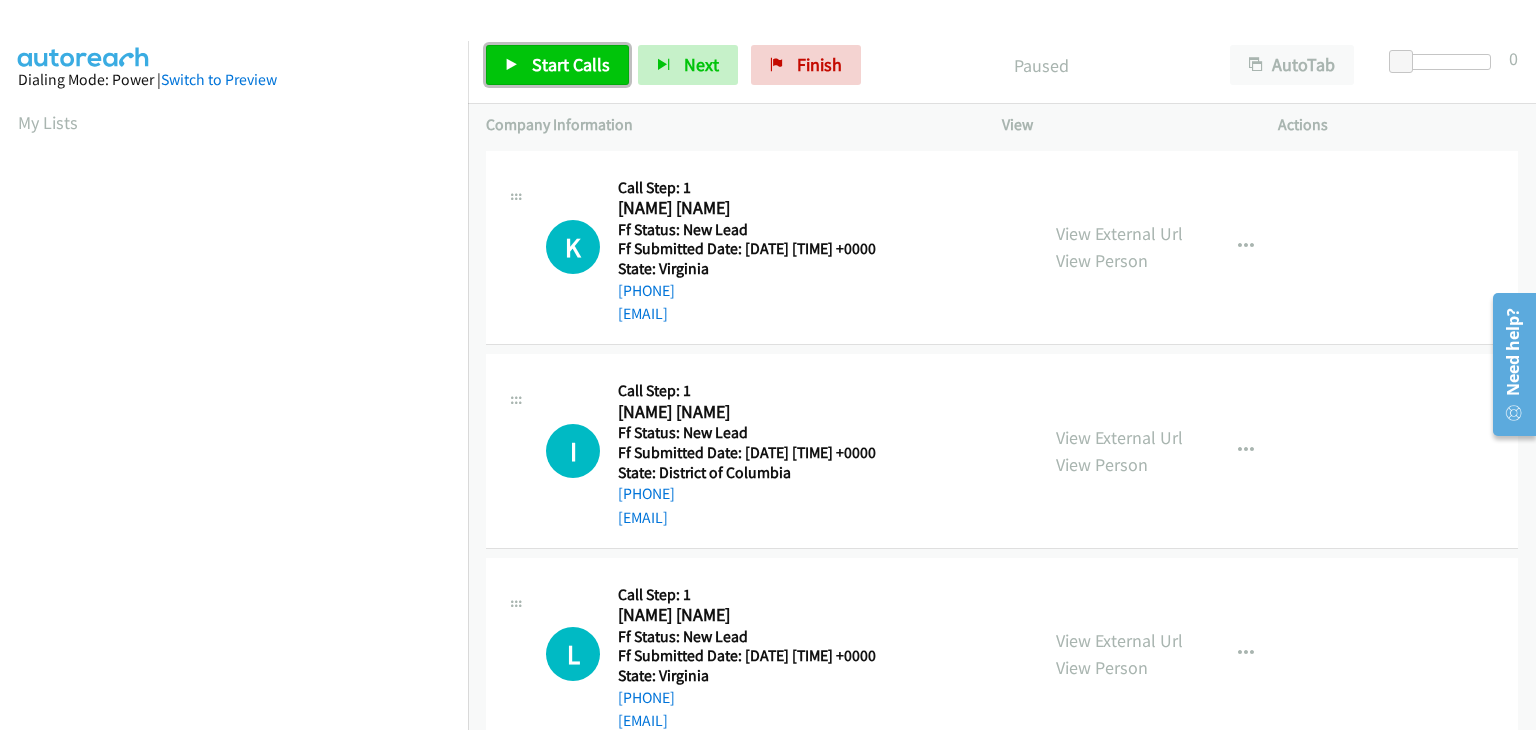 click on "Start Calls" at bounding box center (571, 64) 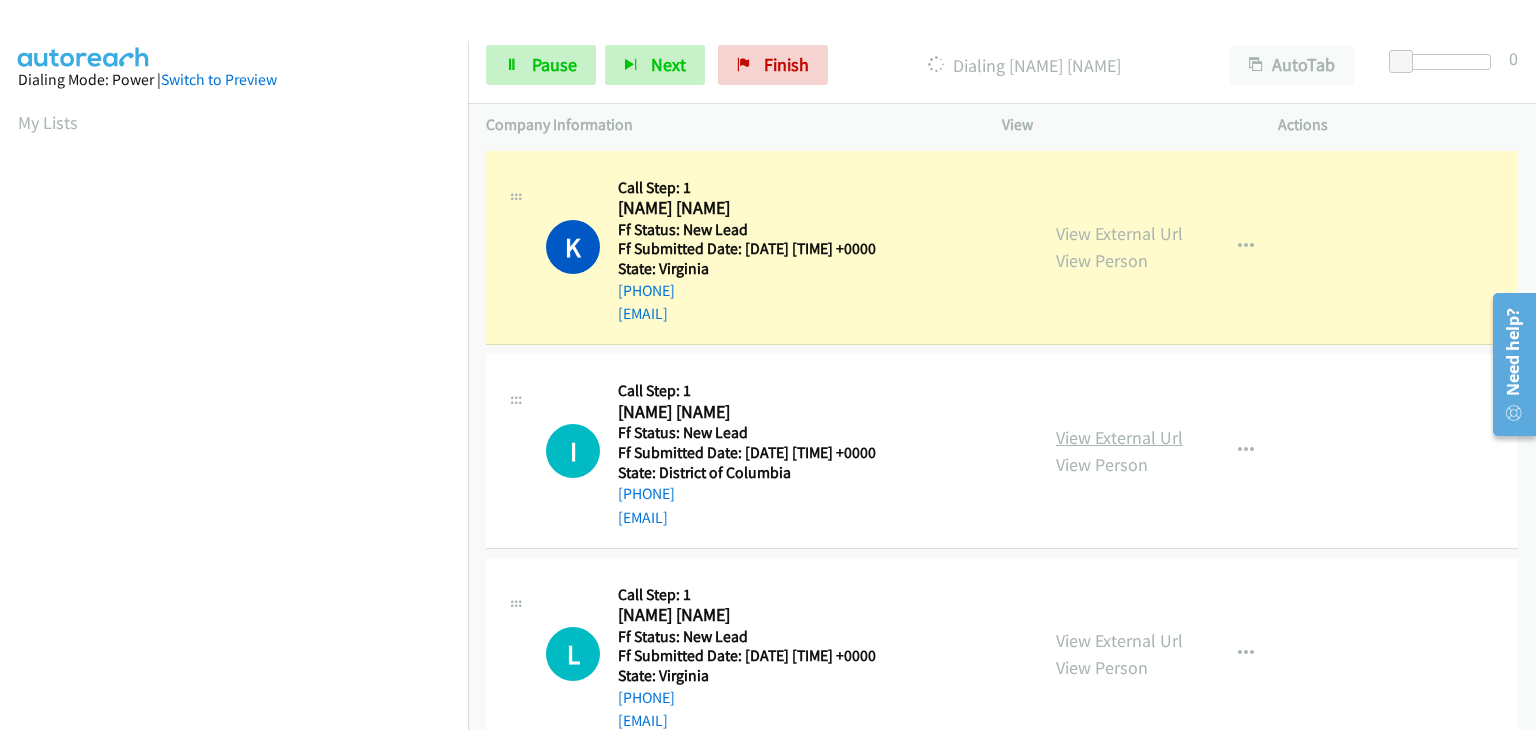 click on "View External Url" at bounding box center (1119, 437) 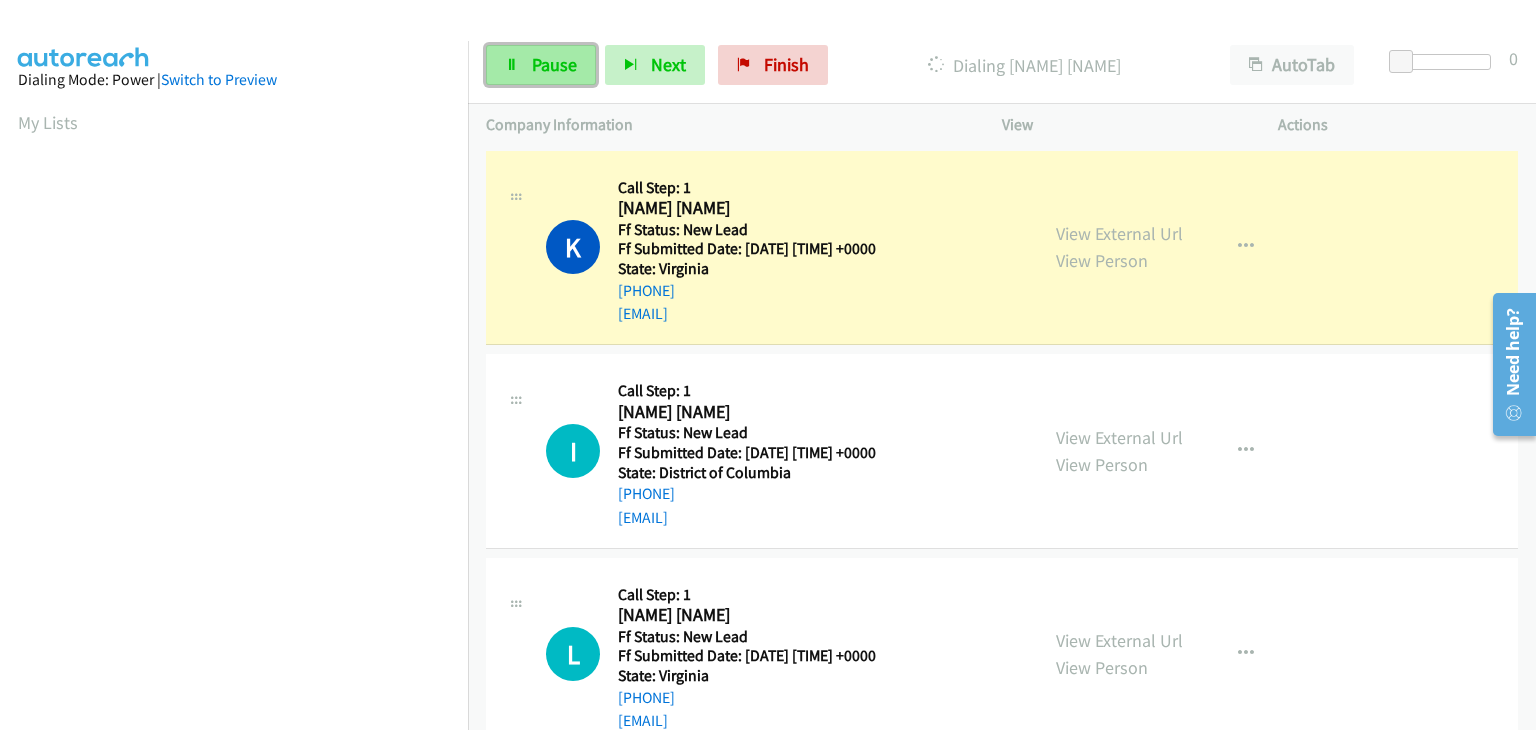 click on "Pause" at bounding box center [541, 65] 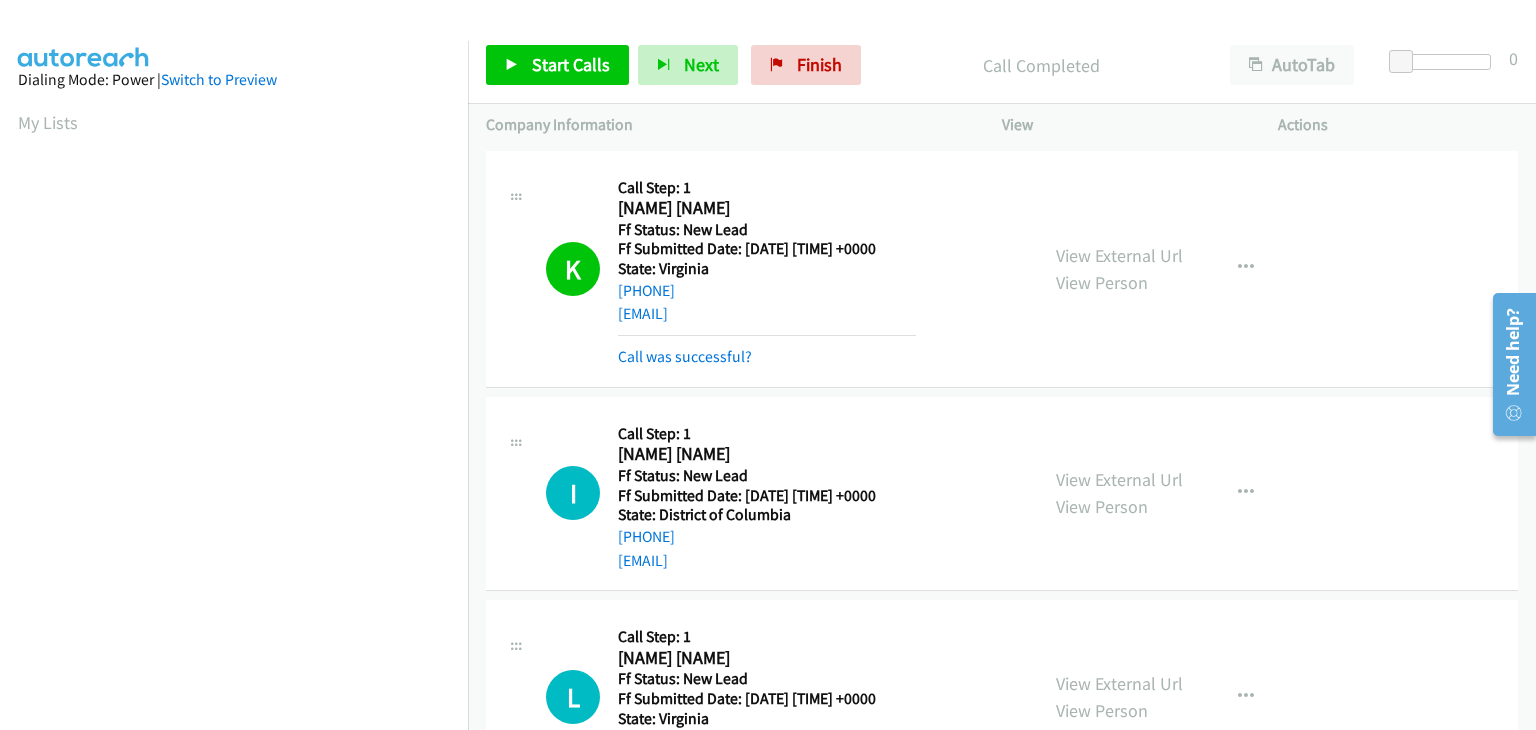 scroll, scrollTop: 392, scrollLeft: 0, axis: vertical 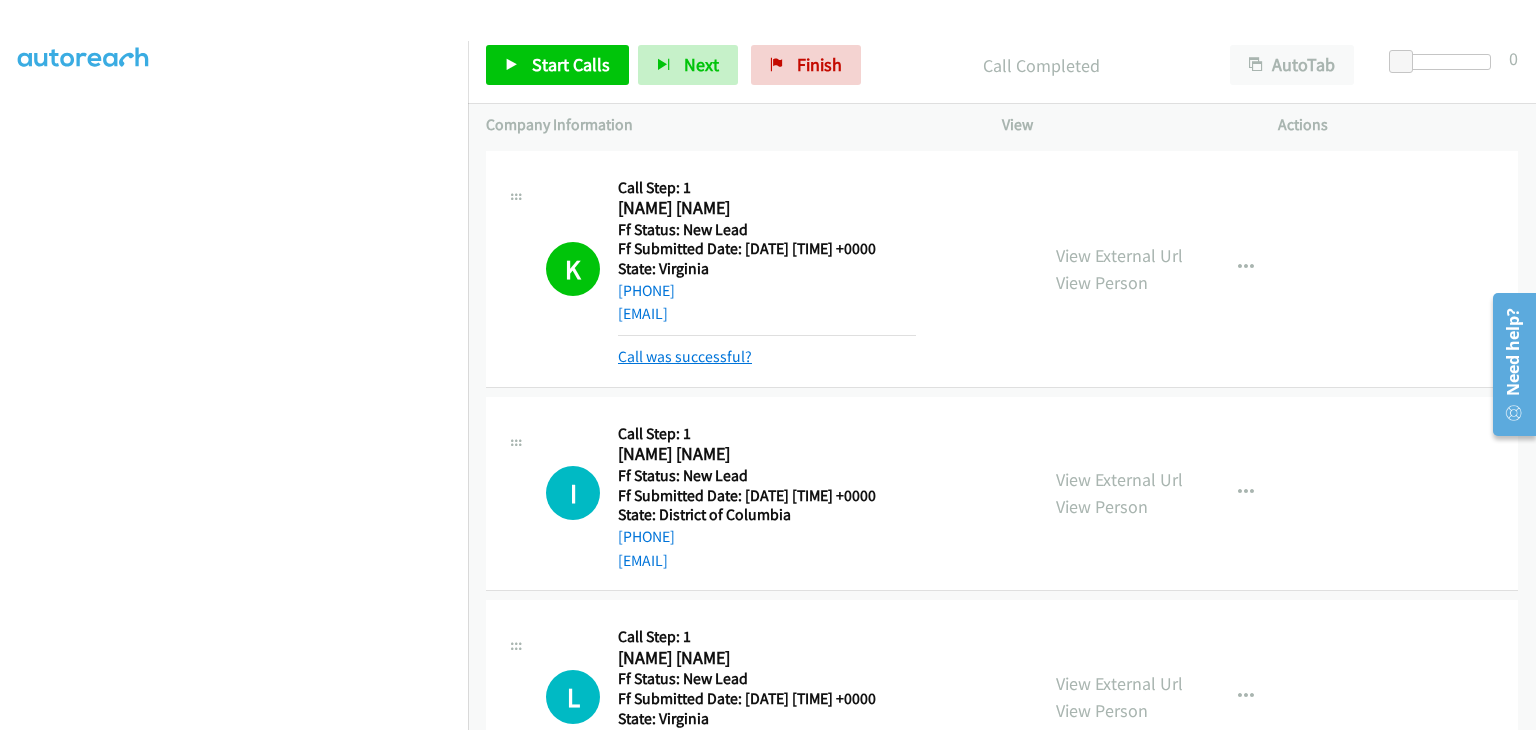 click on "Call was successful?" at bounding box center [685, 356] 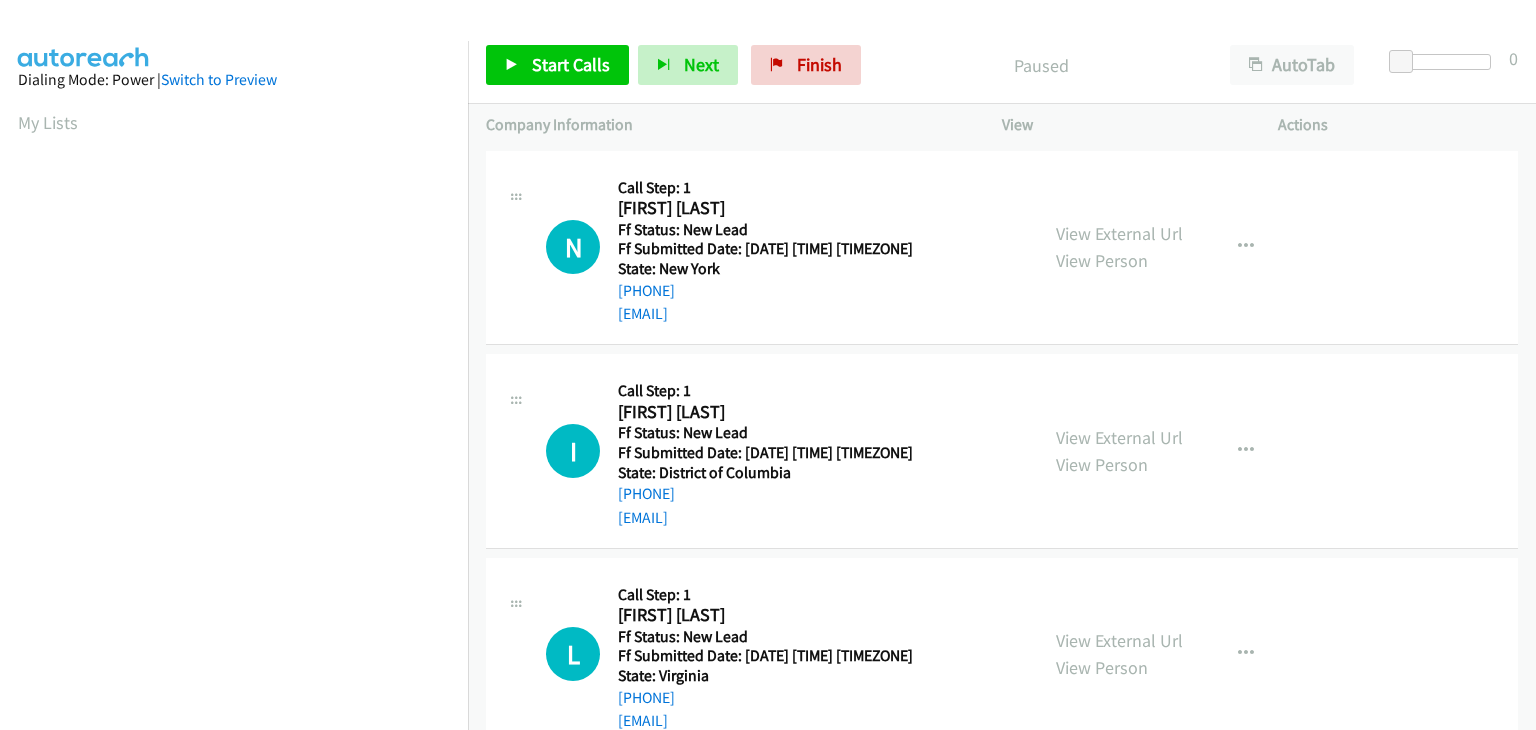 scroll, scrollTop: 0, scrollLeft: 0, axis: both 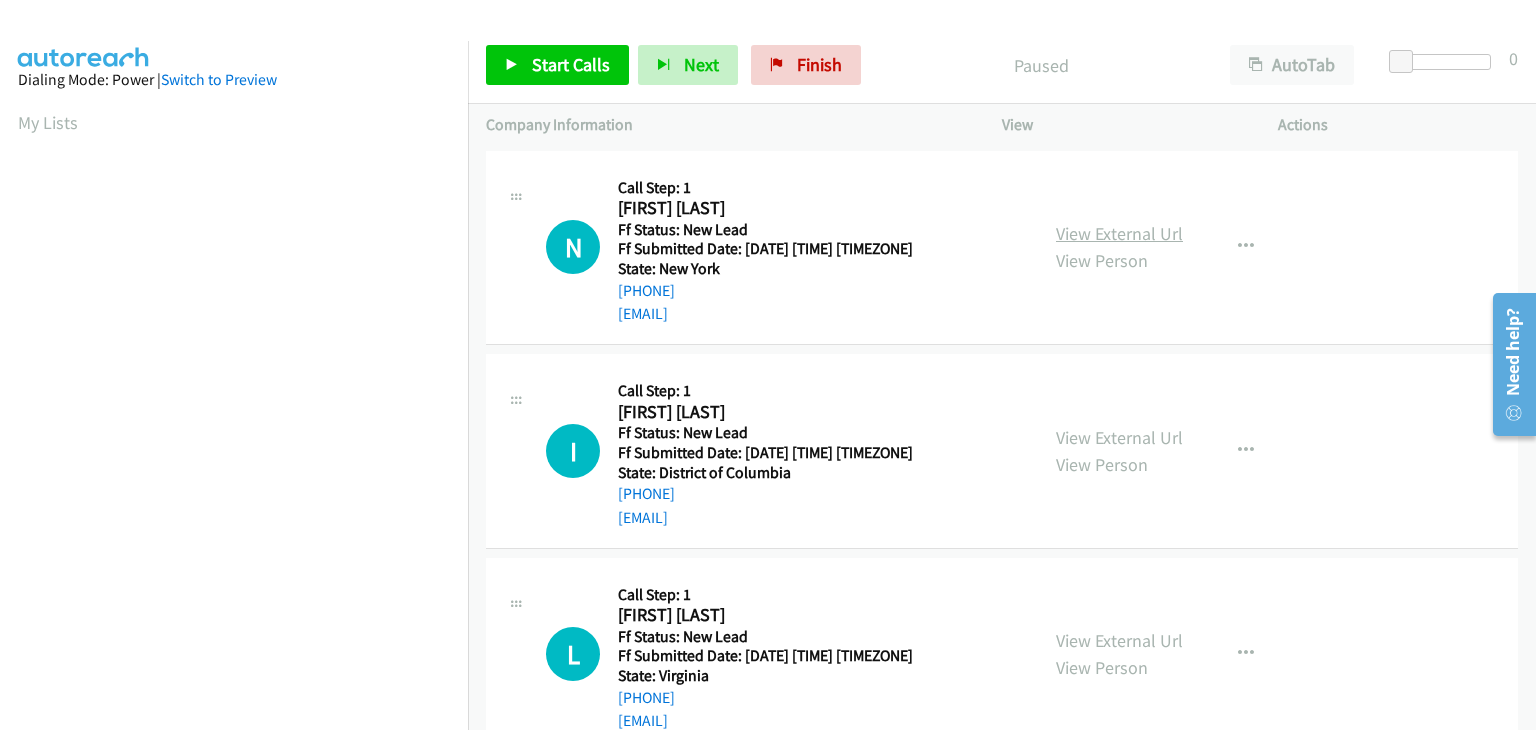 click on "View External Url" at bounding box center [1119, 233] 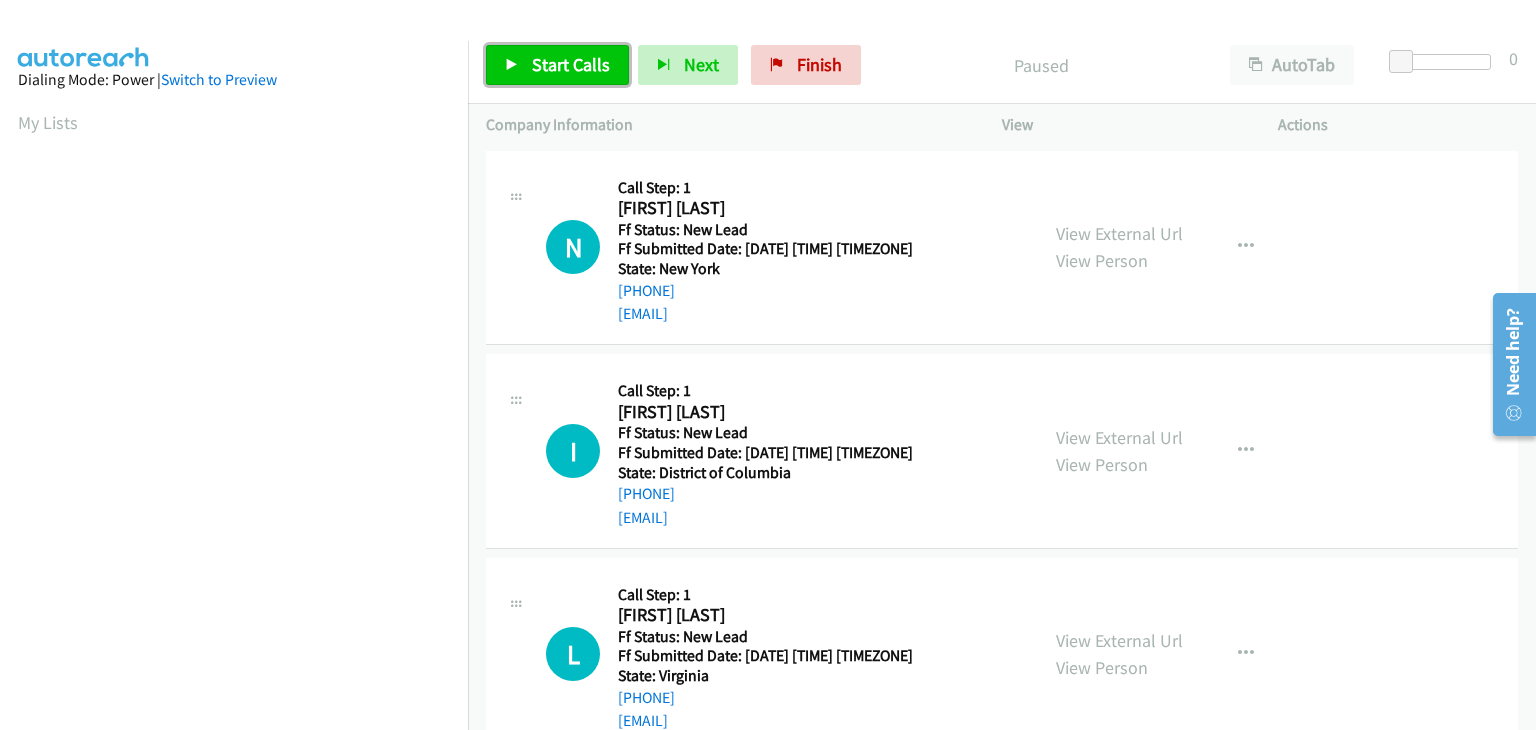 click on "Start Calls" at bounding box center [571, 64] 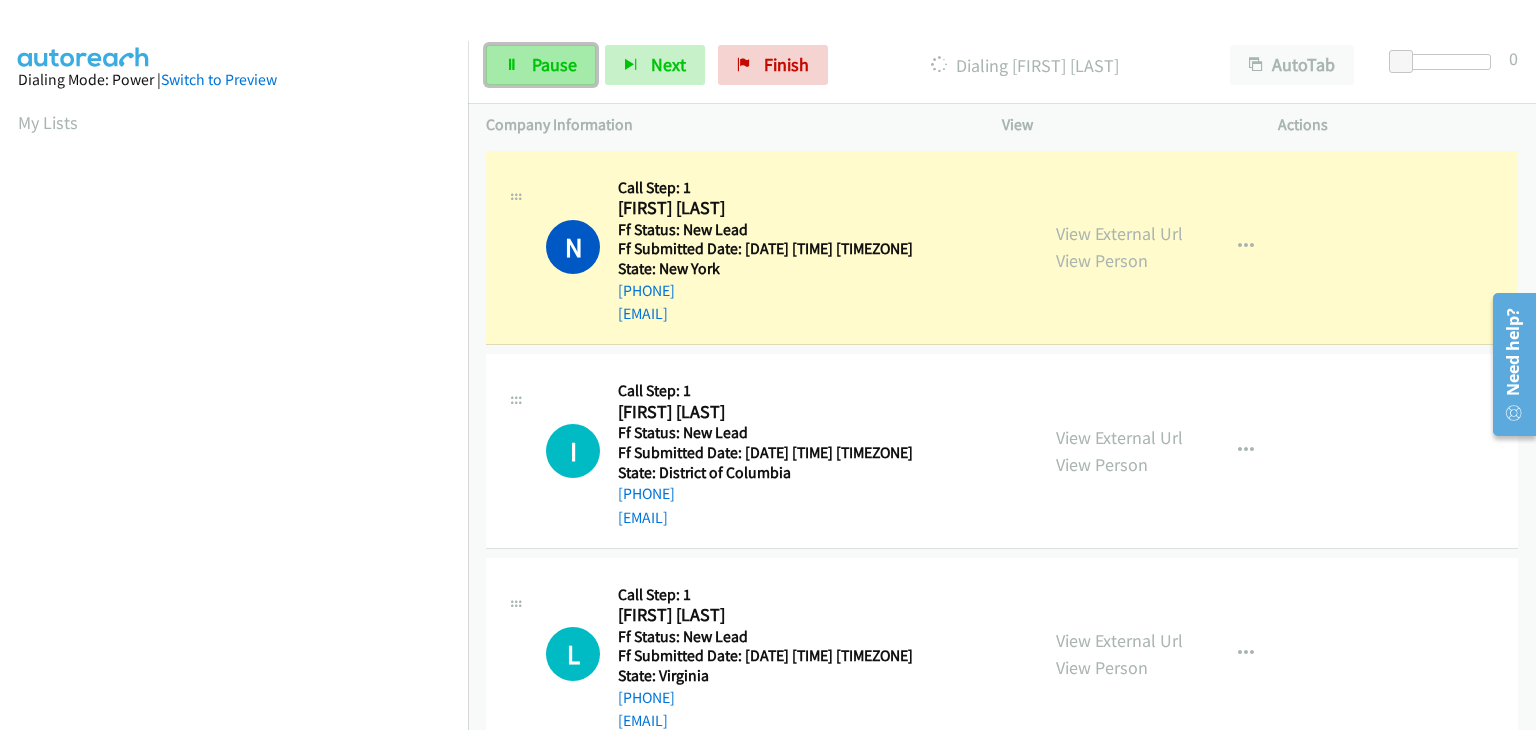 click on "Pause" at bounding box center [554, 64] 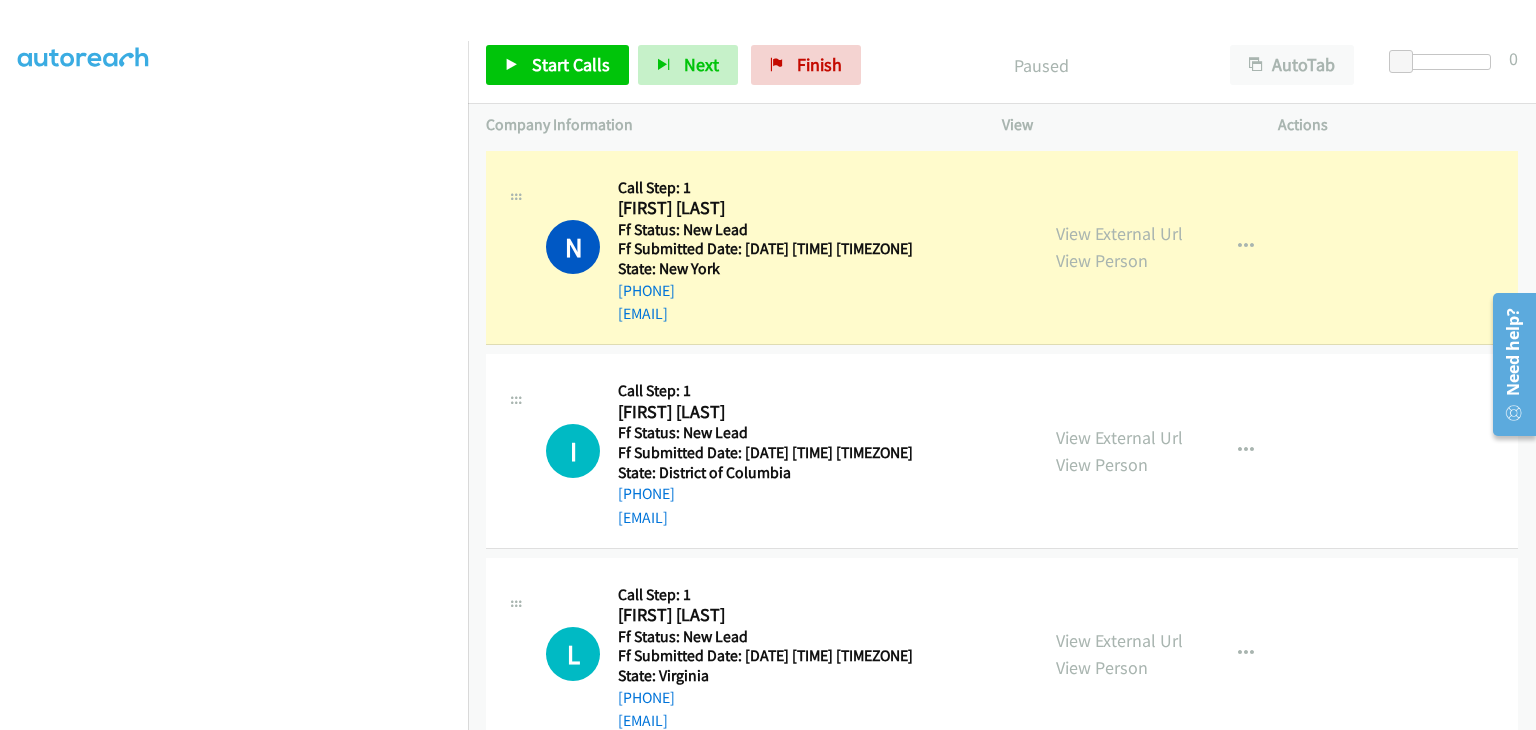 scroll, scrollTop: 392, scrollLeft: 0, axis: vertical 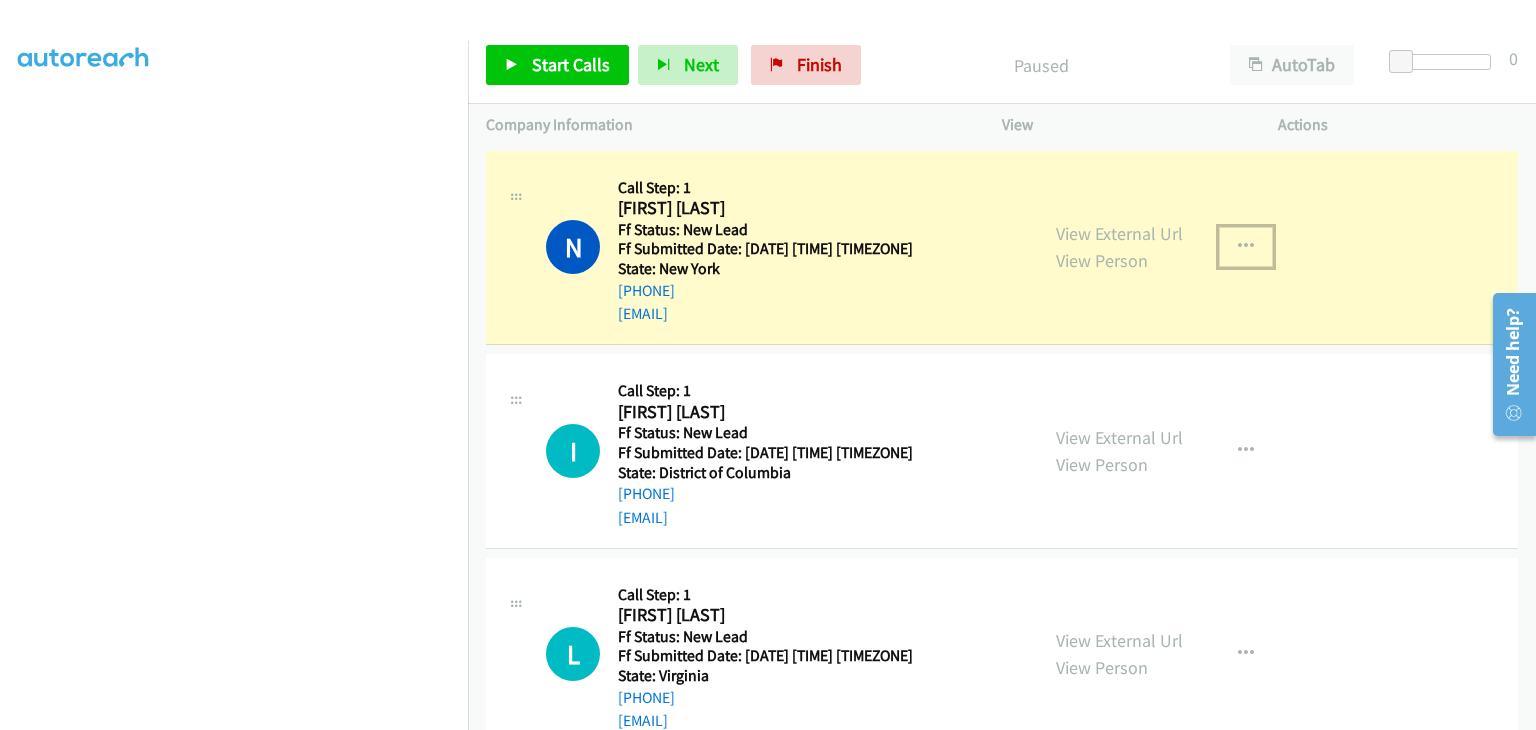 click at bounding box center [1246, 247] 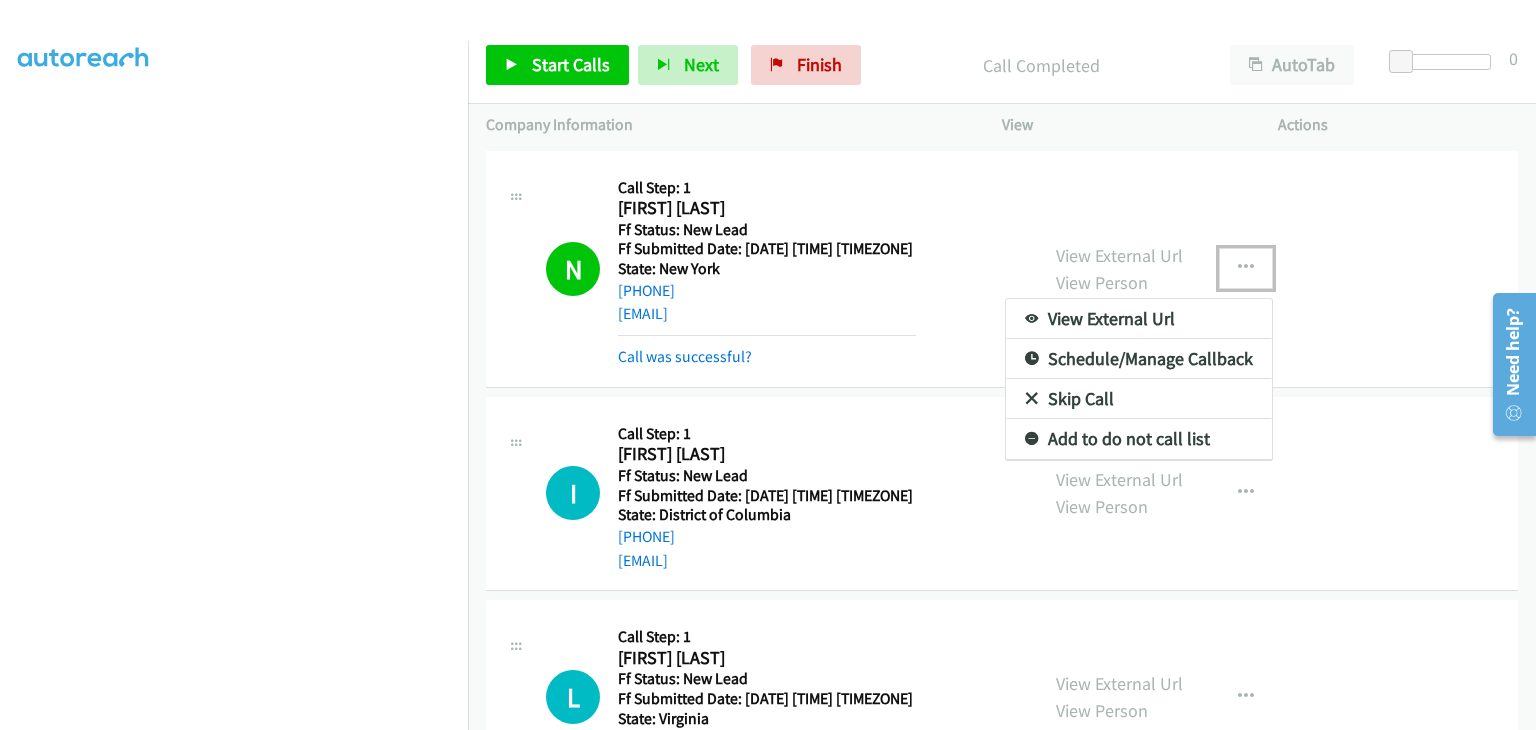 click on "Add to do not call list" at bounding box center (1139, 439) 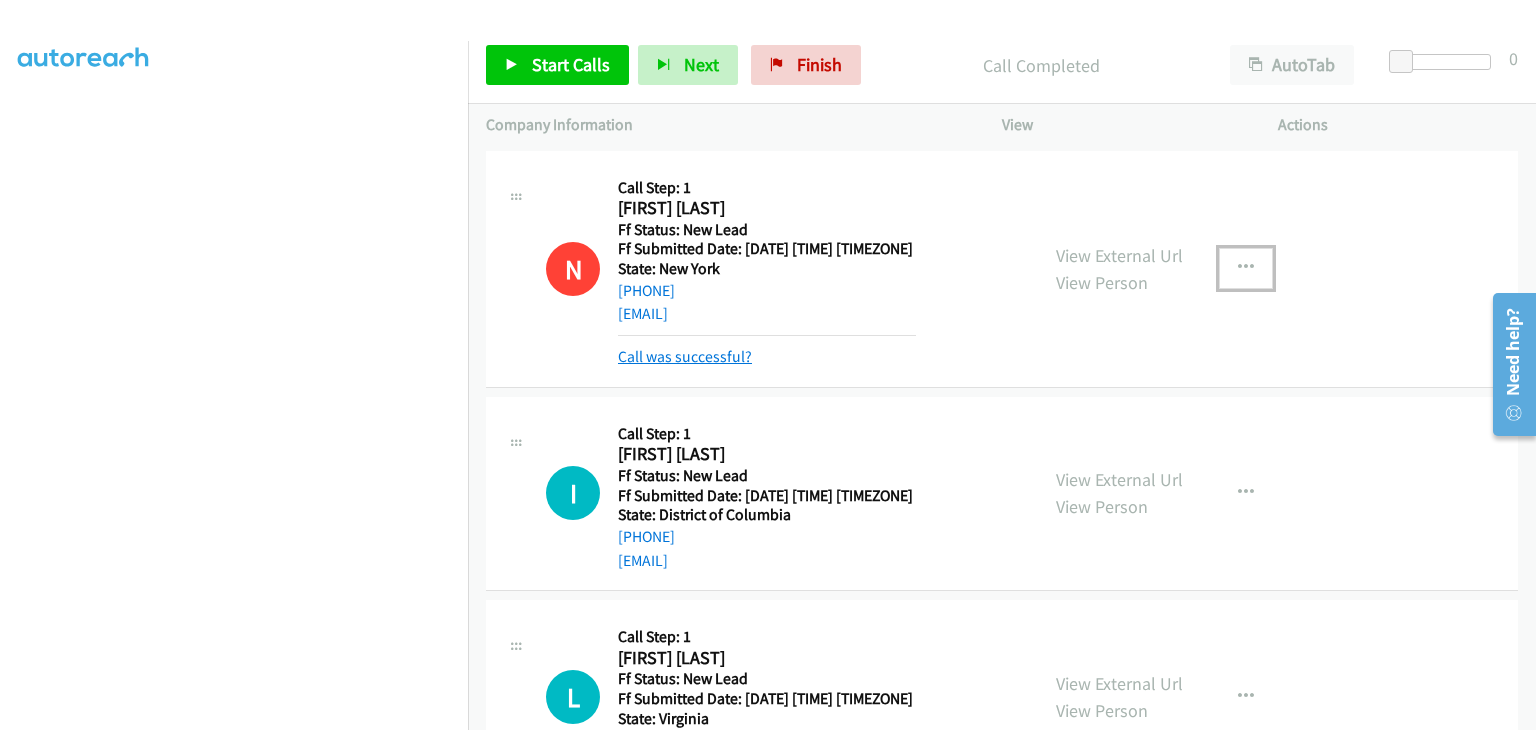 click on "Call was successful?" at bounding box center [685, 356] 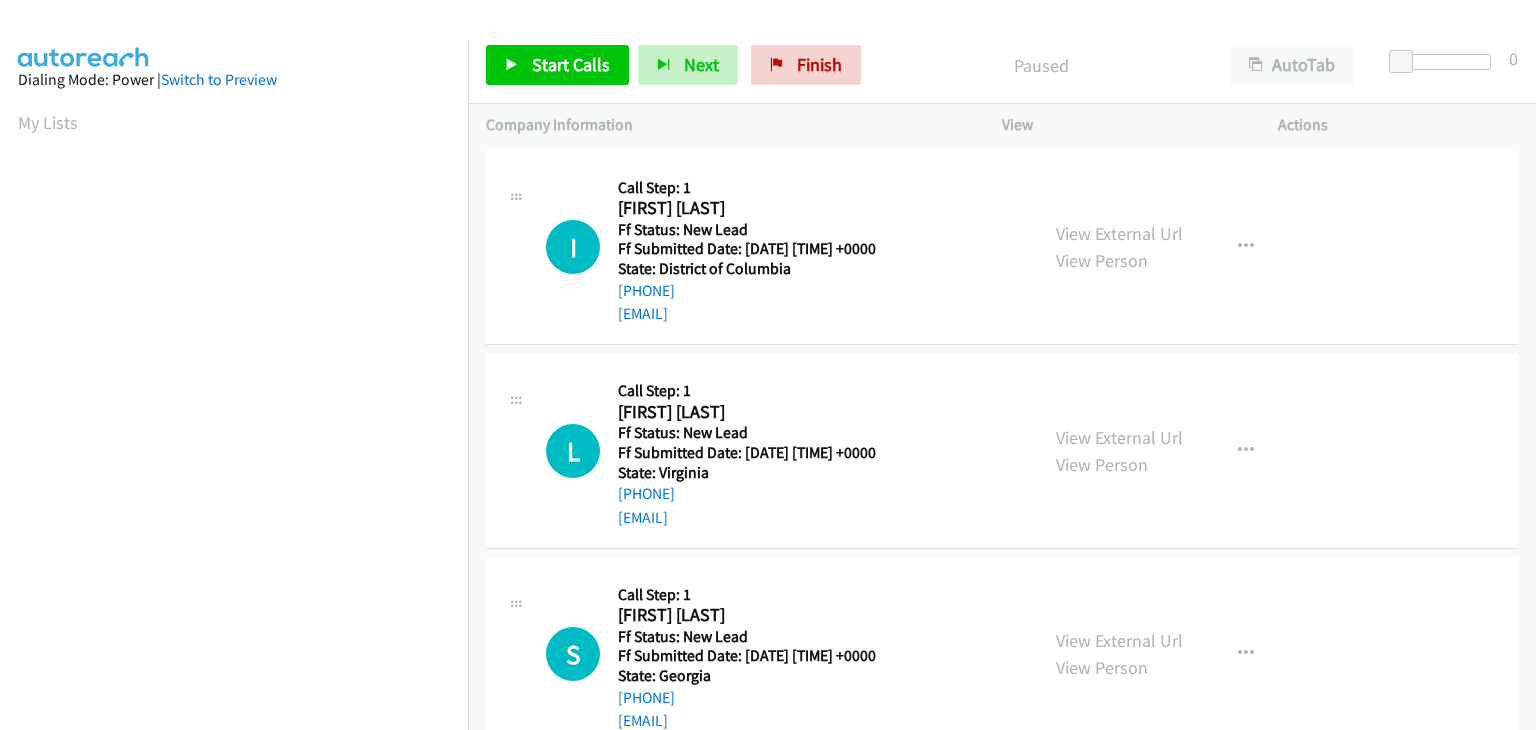 scroll, scrollTop: 0, scrollLeft: 0, axis: both 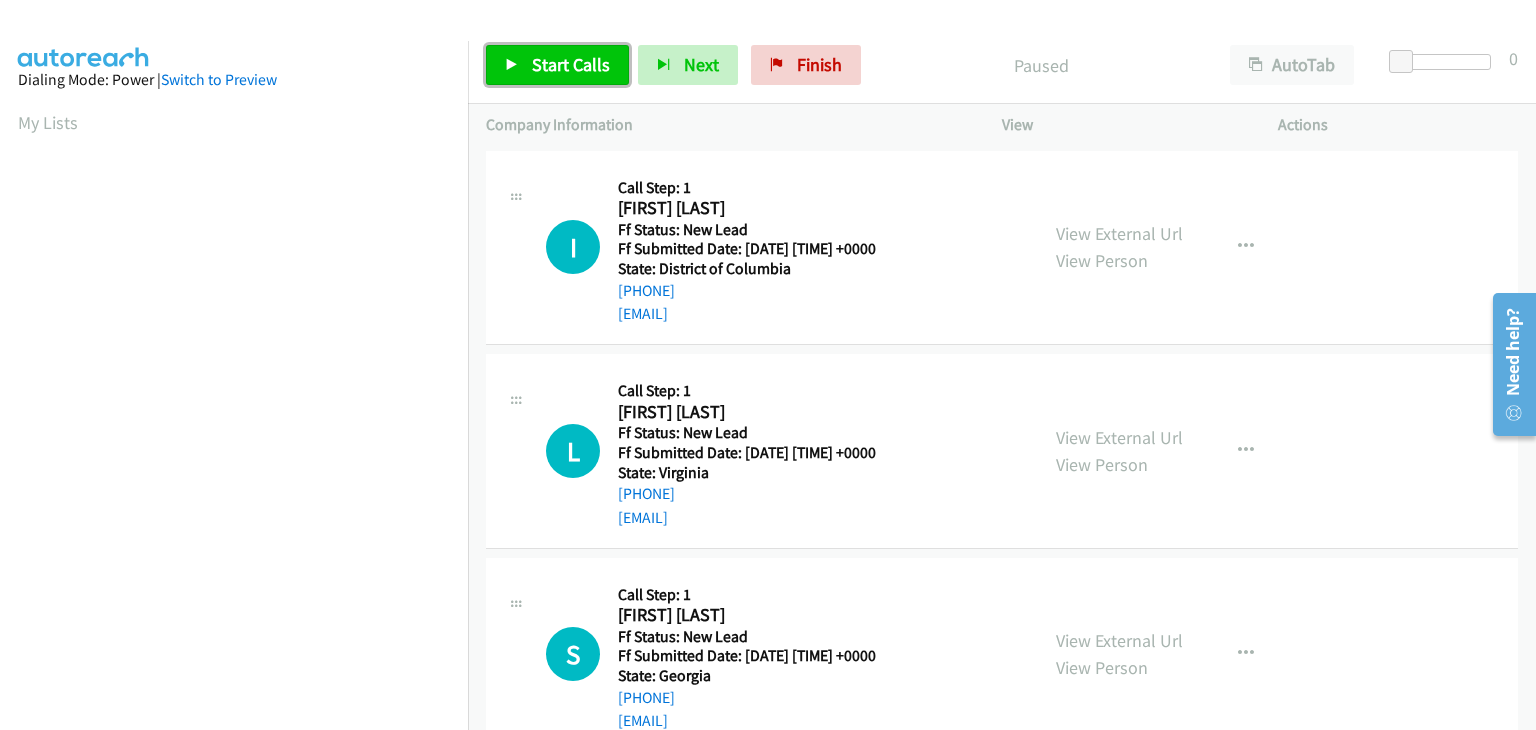 click on "Start Calls" at bounding box center [571, 64] 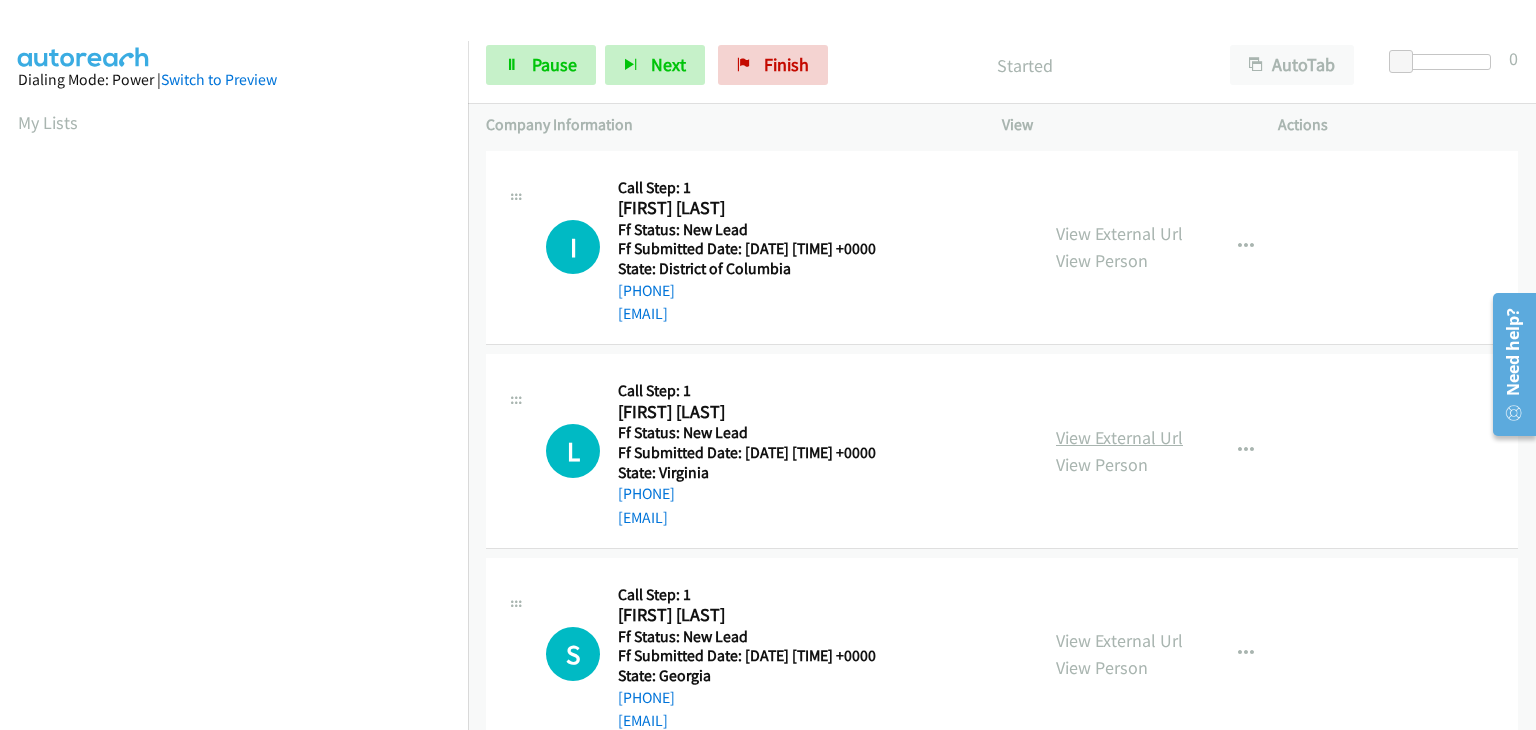 click on "View External Url" at bounding box center [1119, 437] 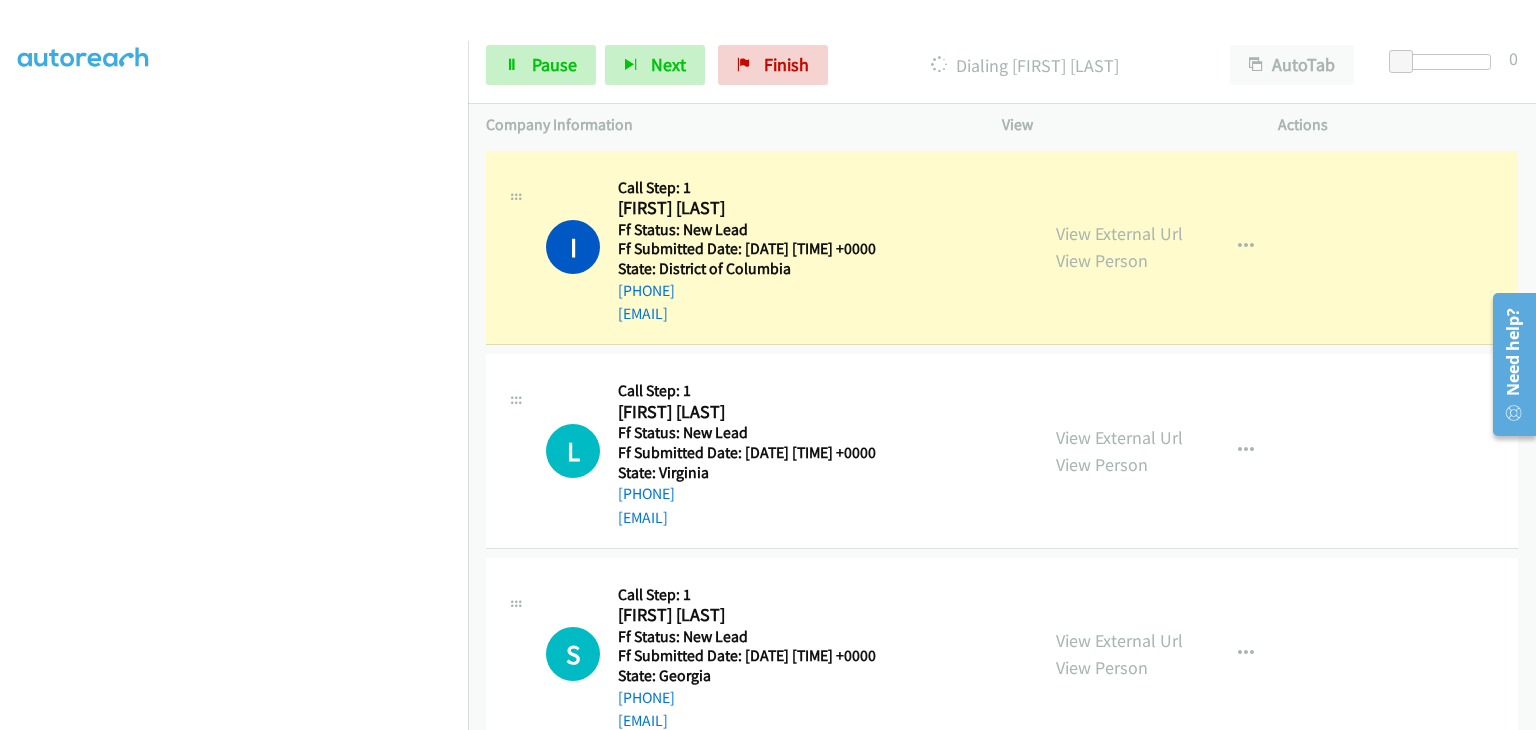 scroll, scrollTop: 392, scrollLeft: 0, axis: vertical 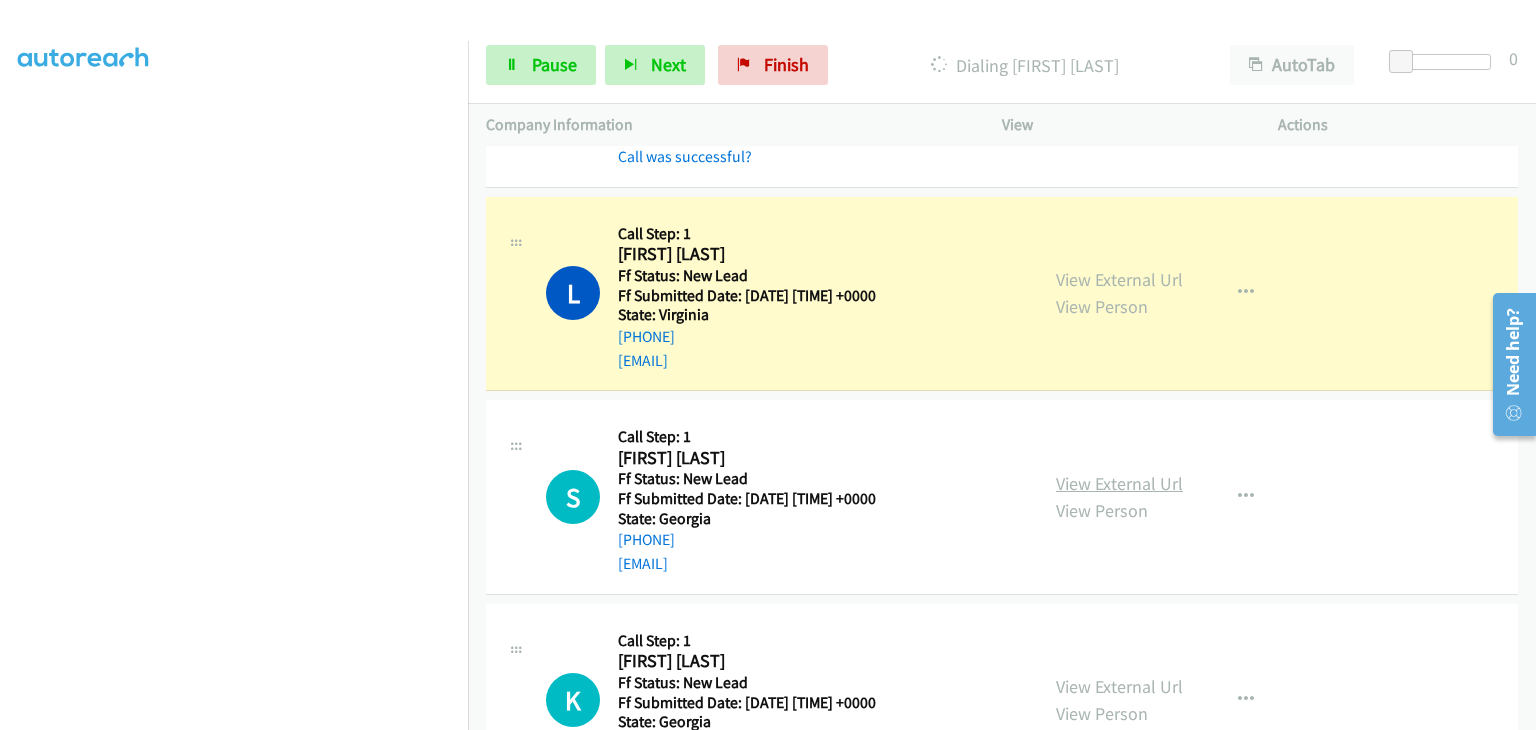 click on "View External Url" at bounding box center [1119, 483] 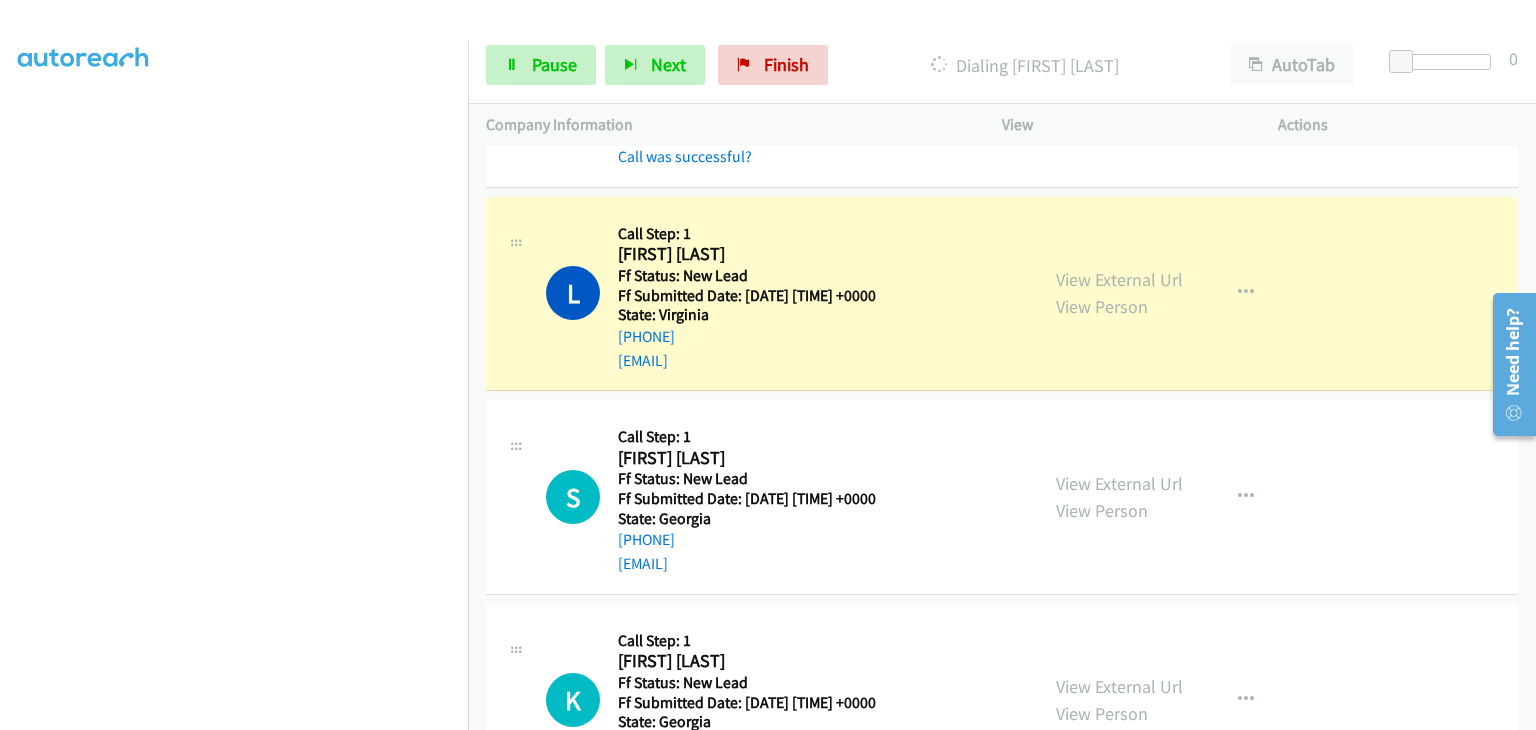 scroll, scrollTop: 392, scrollLeft: 0, axis: vertical 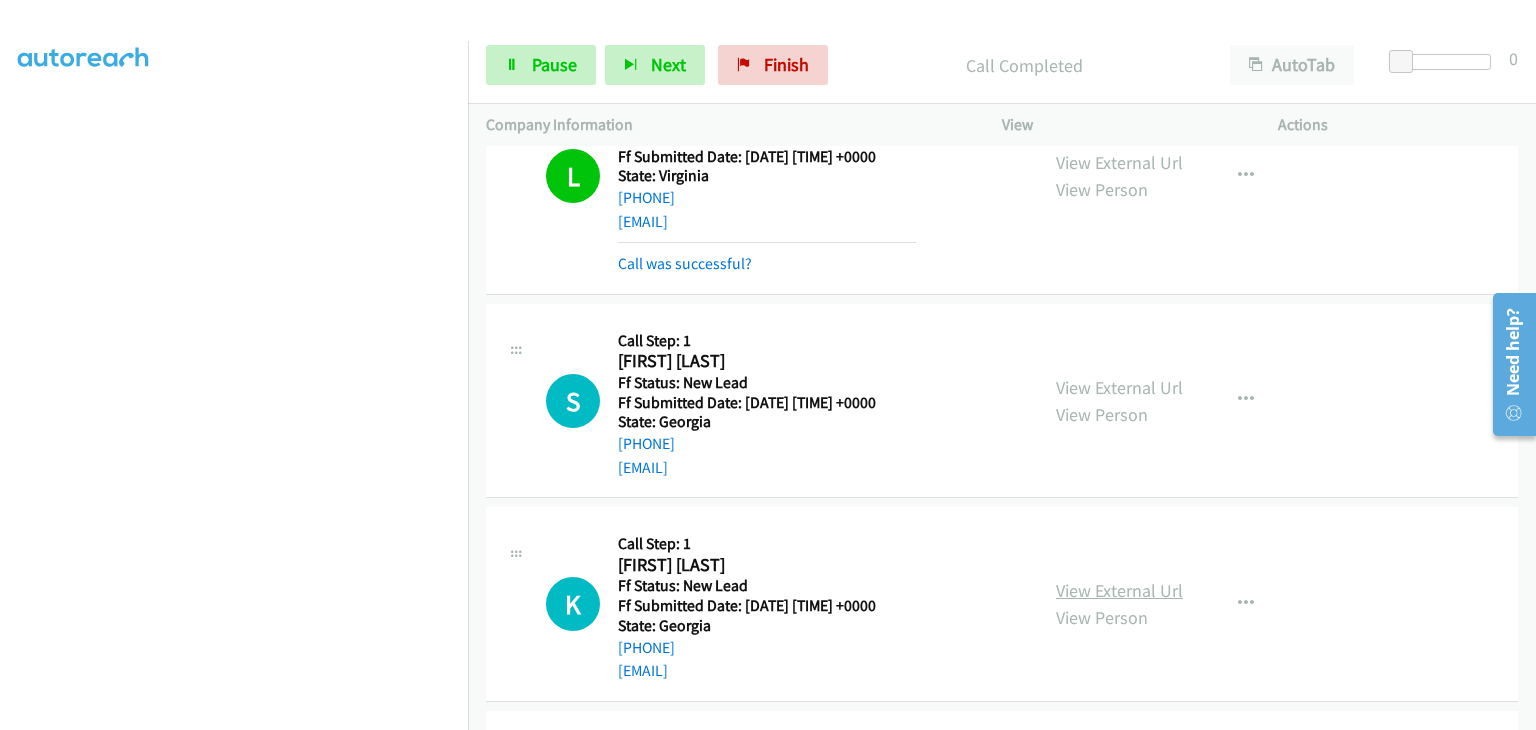 click on "View External Url" at bounding box center (1119, 590) 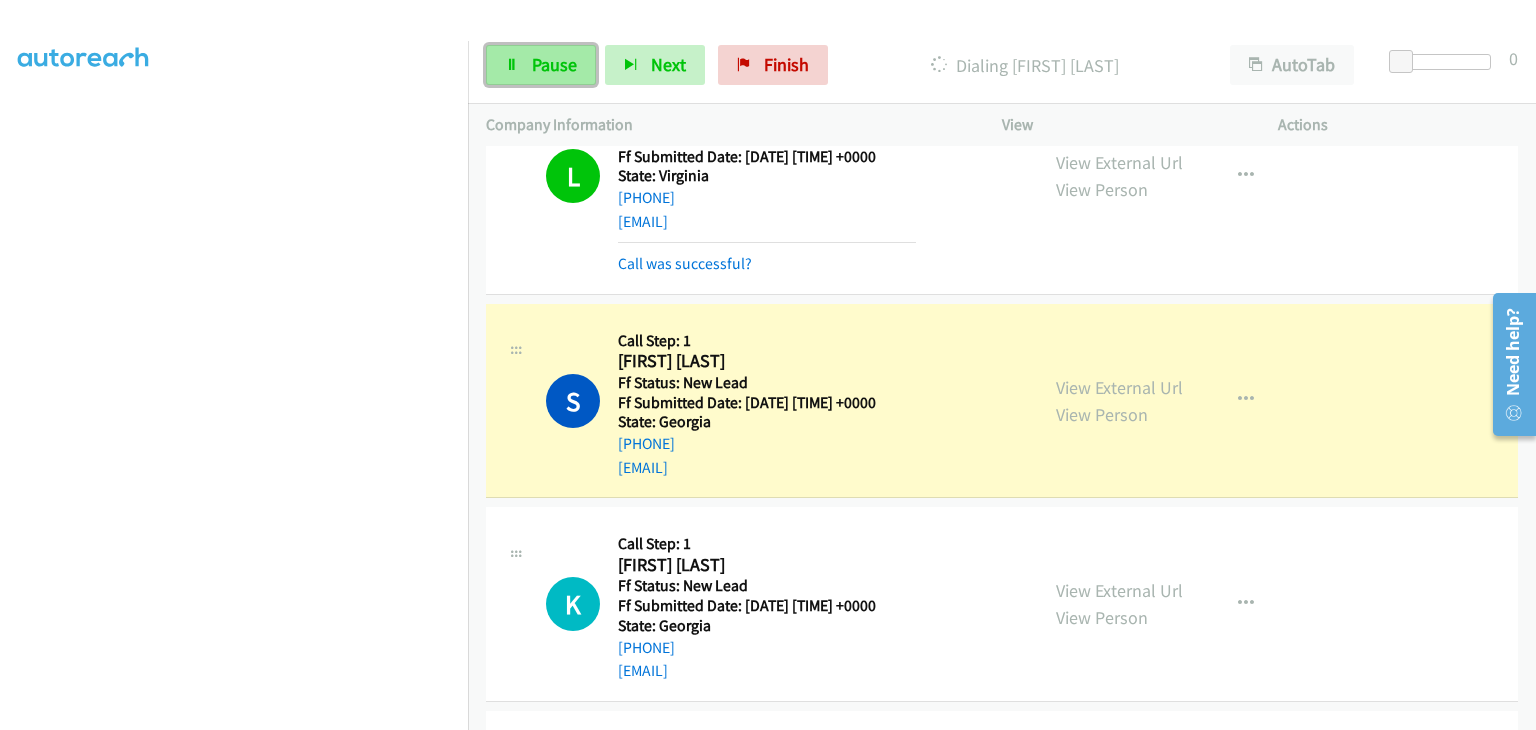 click on "Pause" at bounding box center [554, 64] 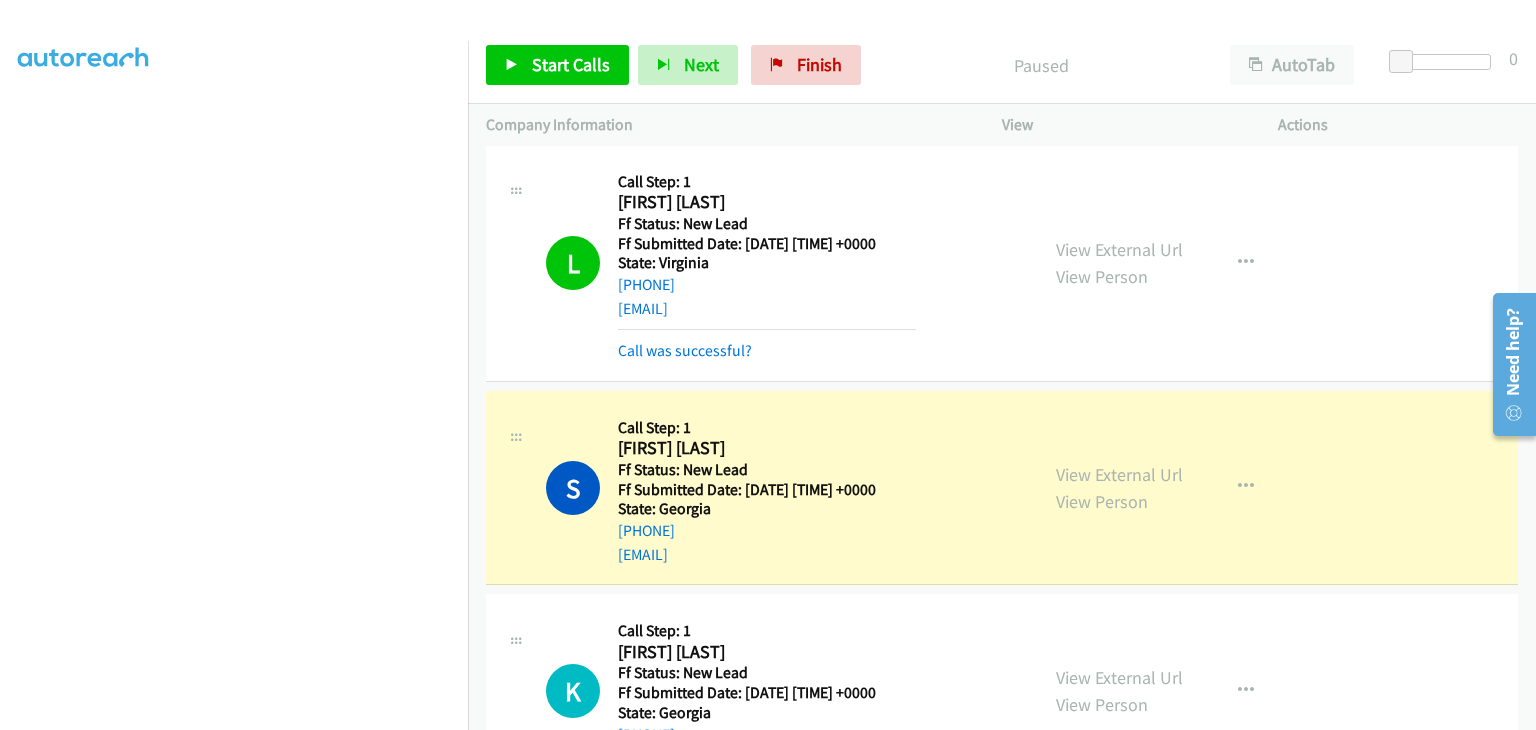 scroll, scrollTop: 249, scrollLeft: 0, axis: vertical 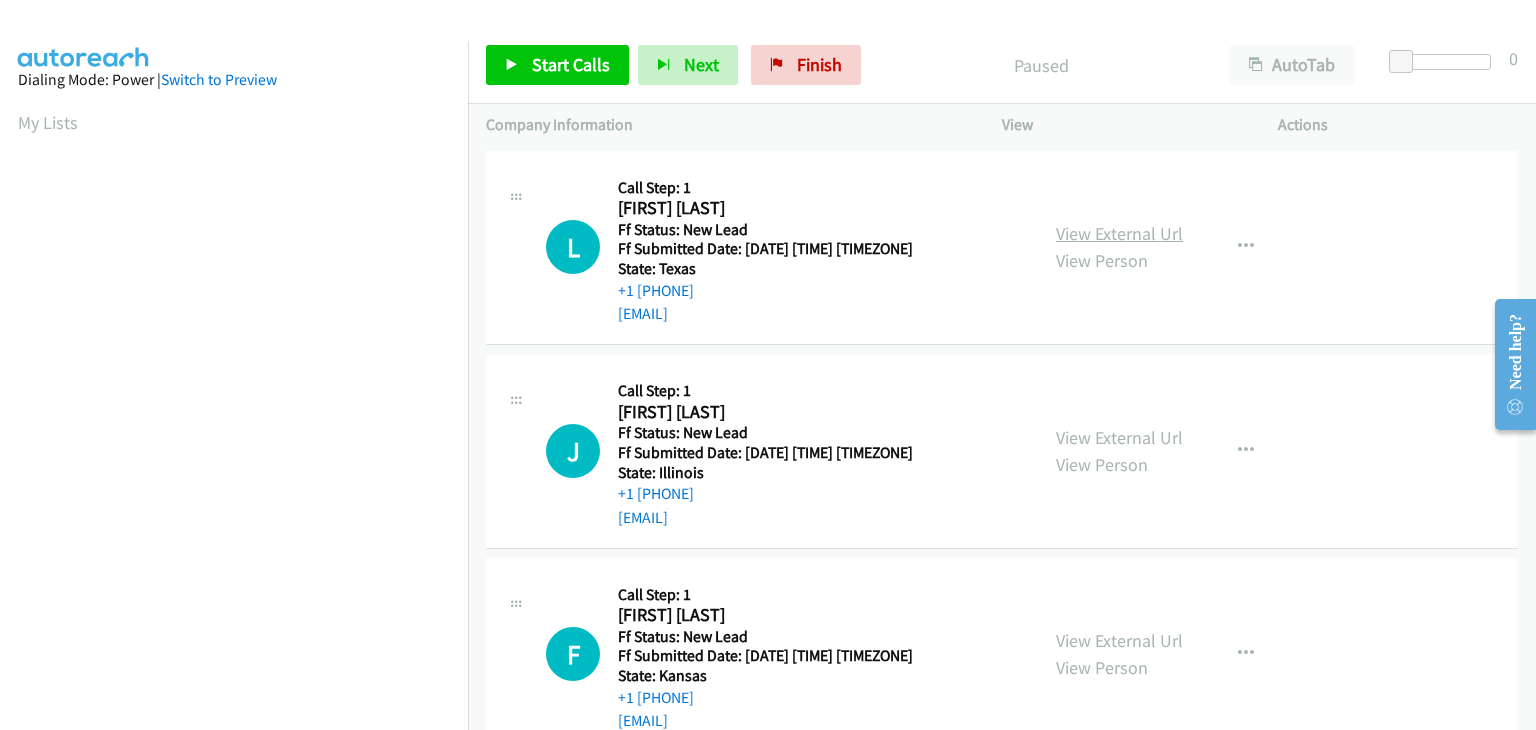 click on "View External Url" at bounding box center (1119, 233) 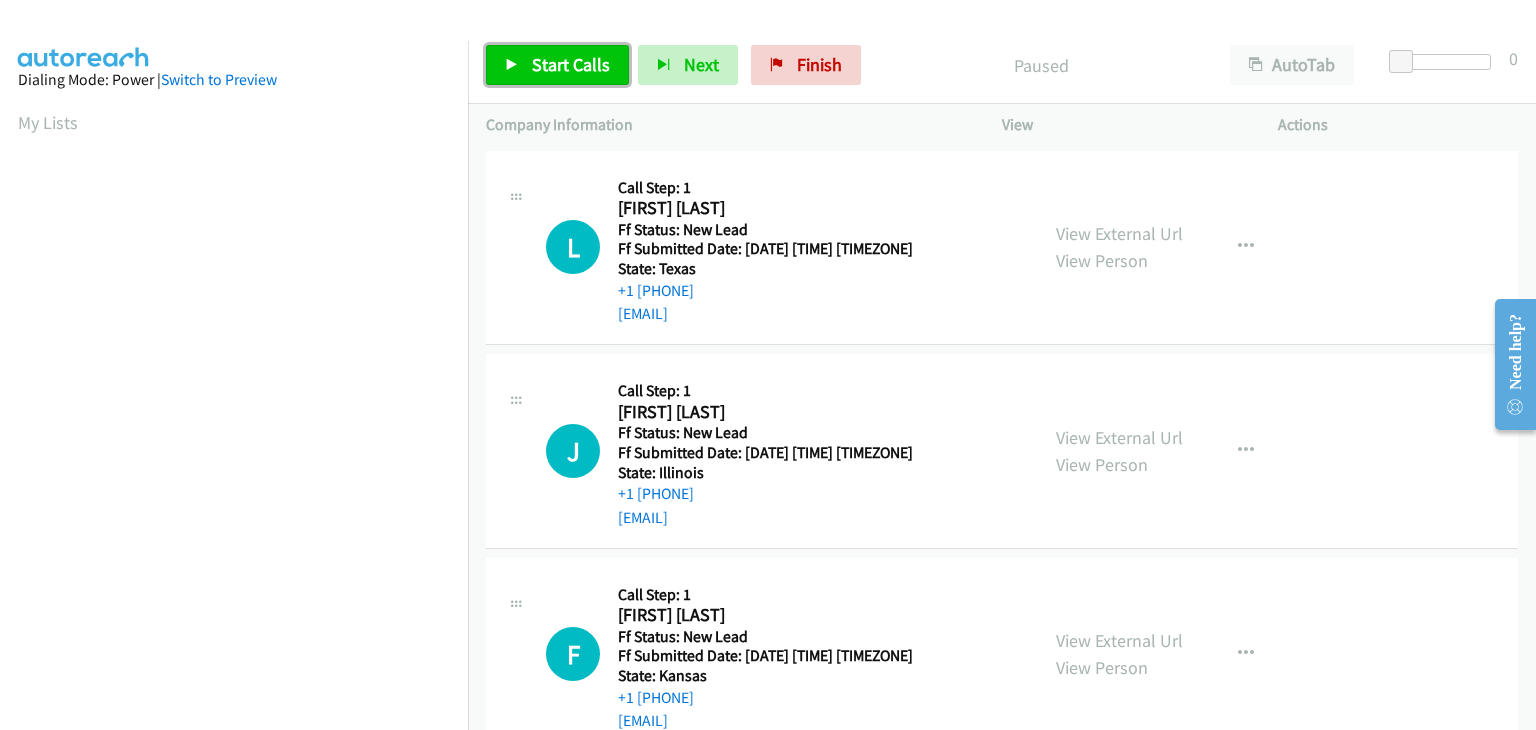 click on "Start Calls" at bounding box center [571, 64] 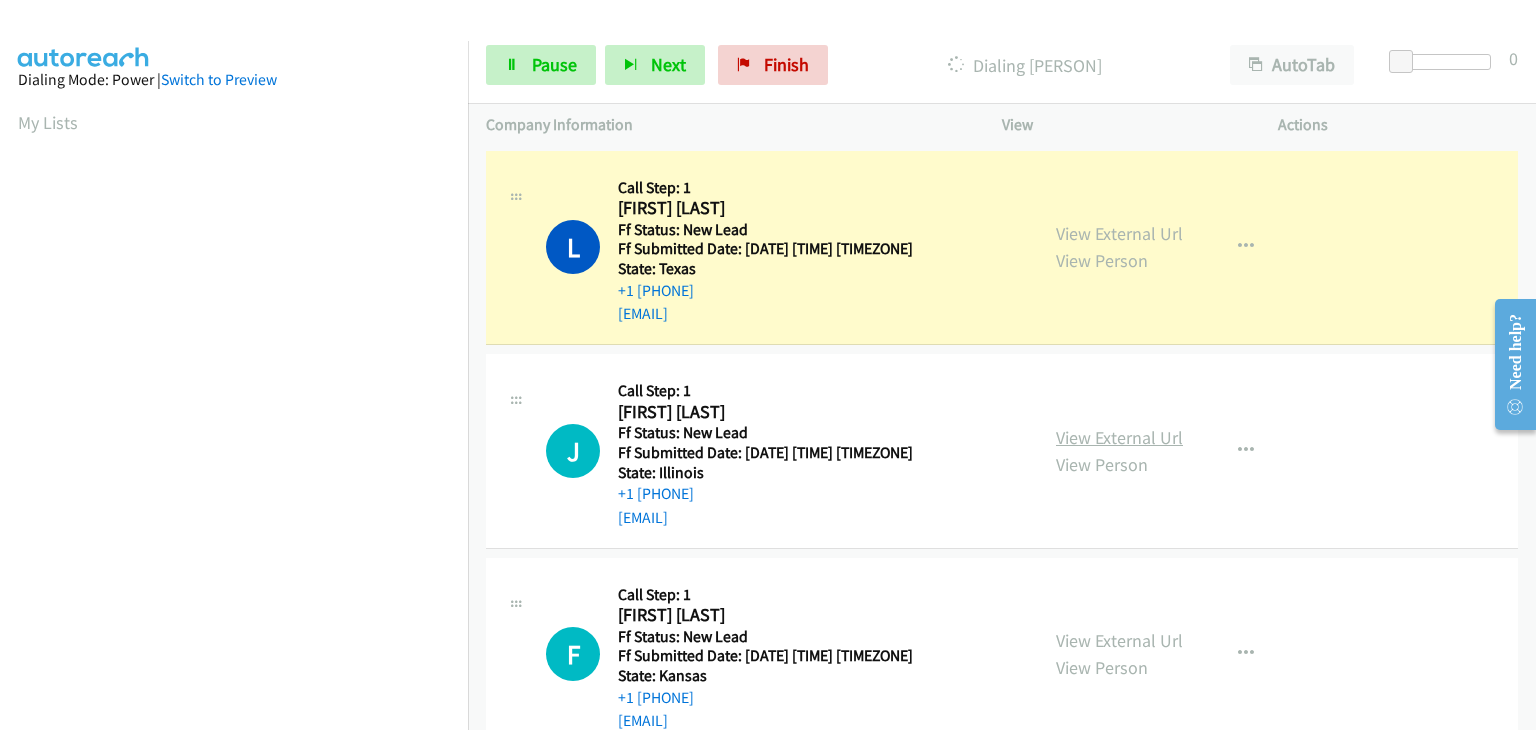 click on "View External Url" at bounding box center (1119, 437) 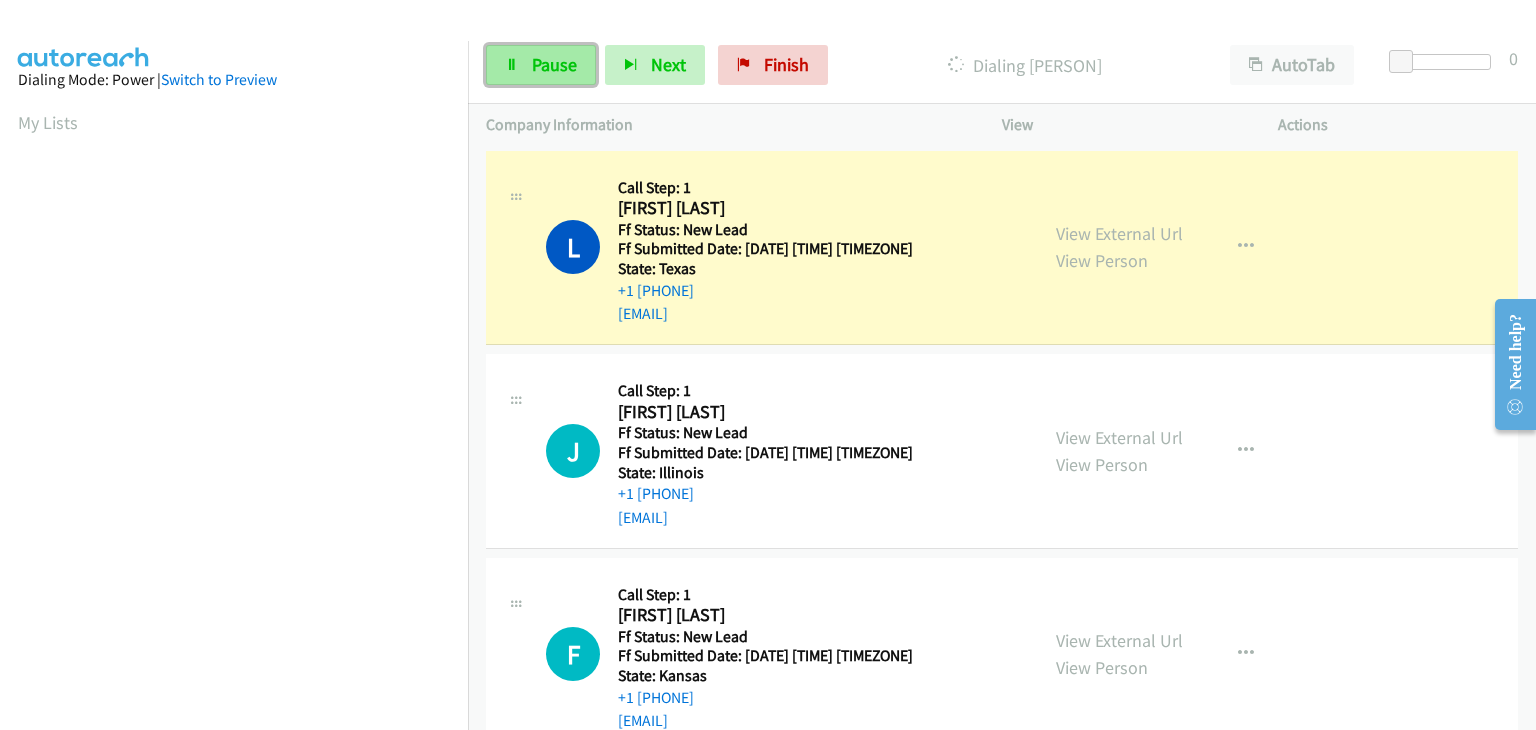 click at bounding box center [512, 66] 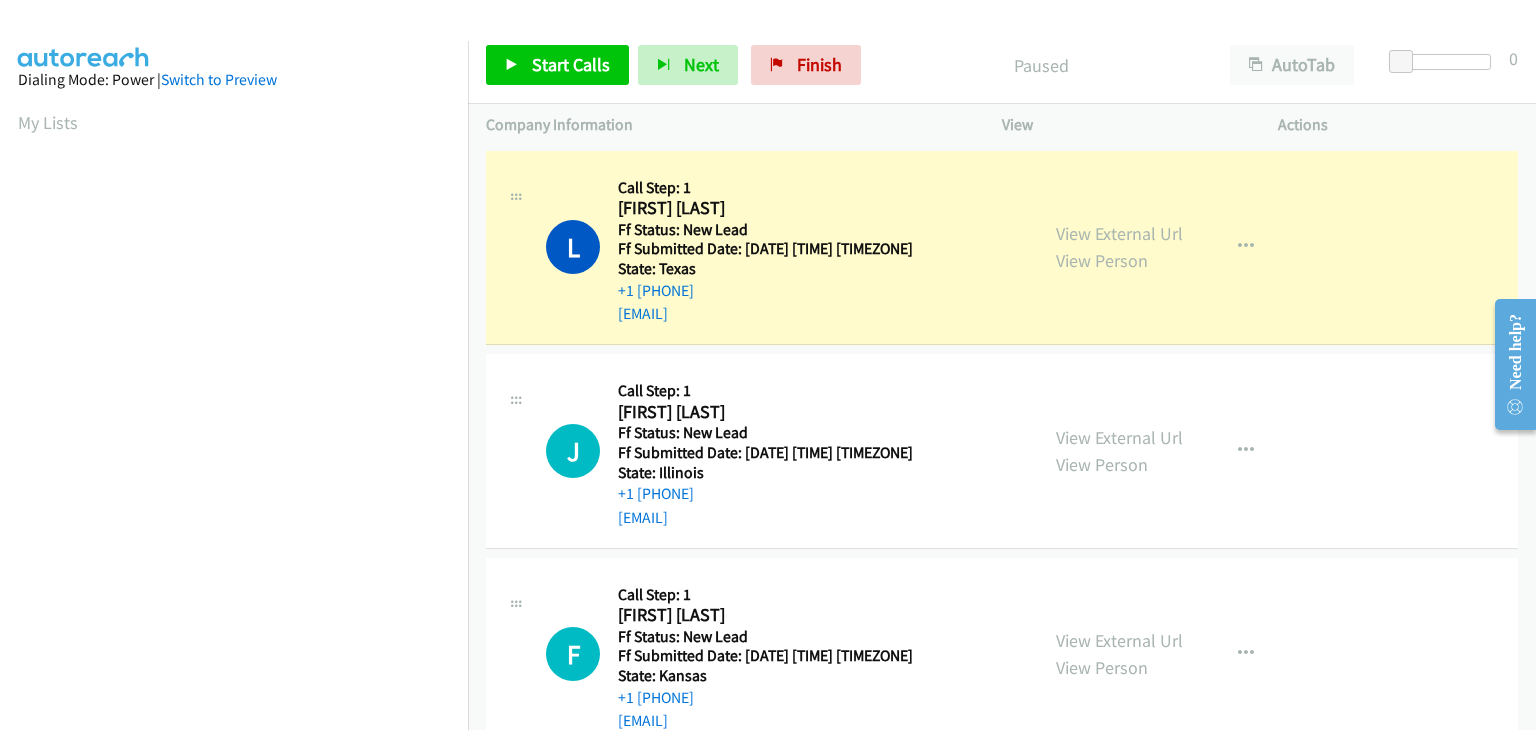 scroll, scrollTop: 392, scrollLeft: 0, axis: vertical 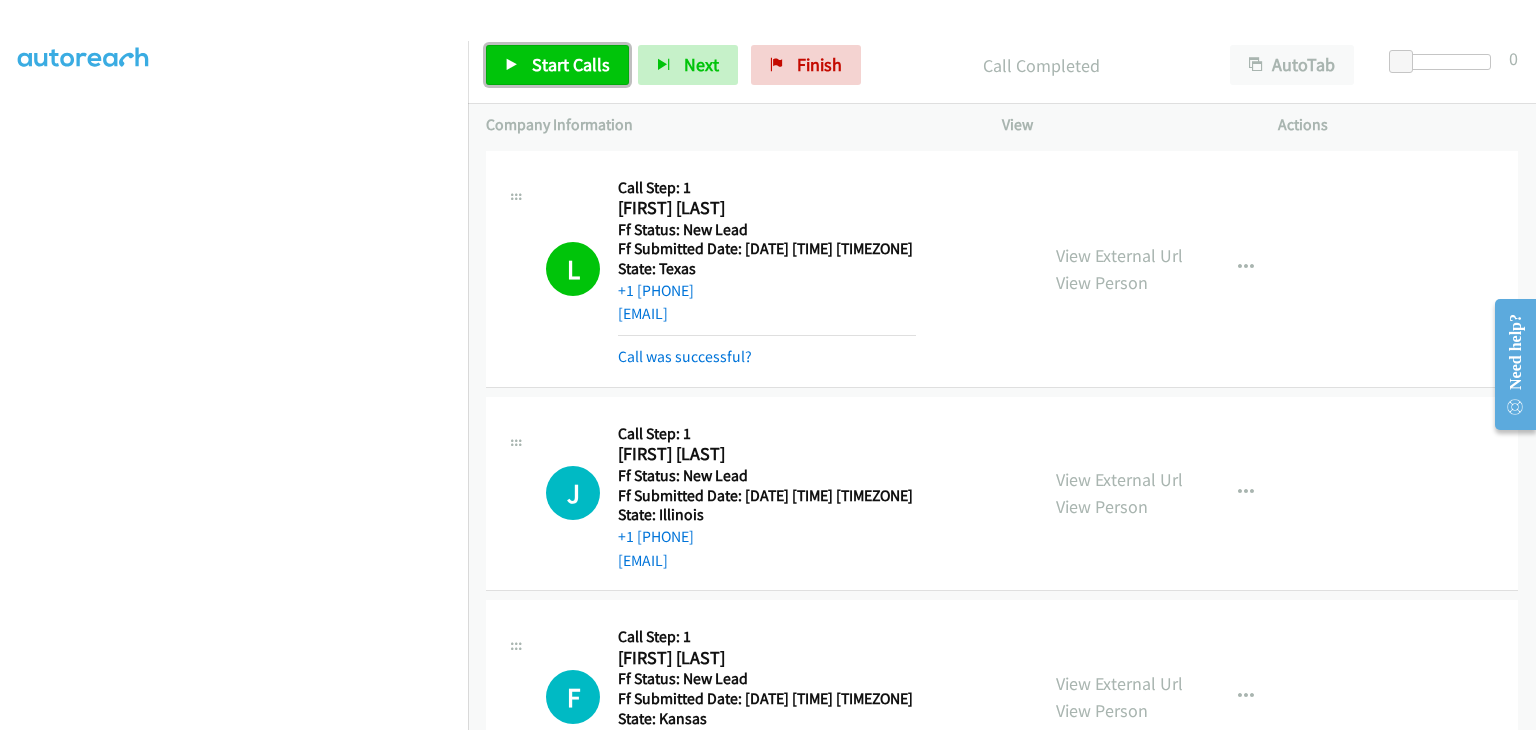 click on "Start Calls" at bounding box center (557, 65) 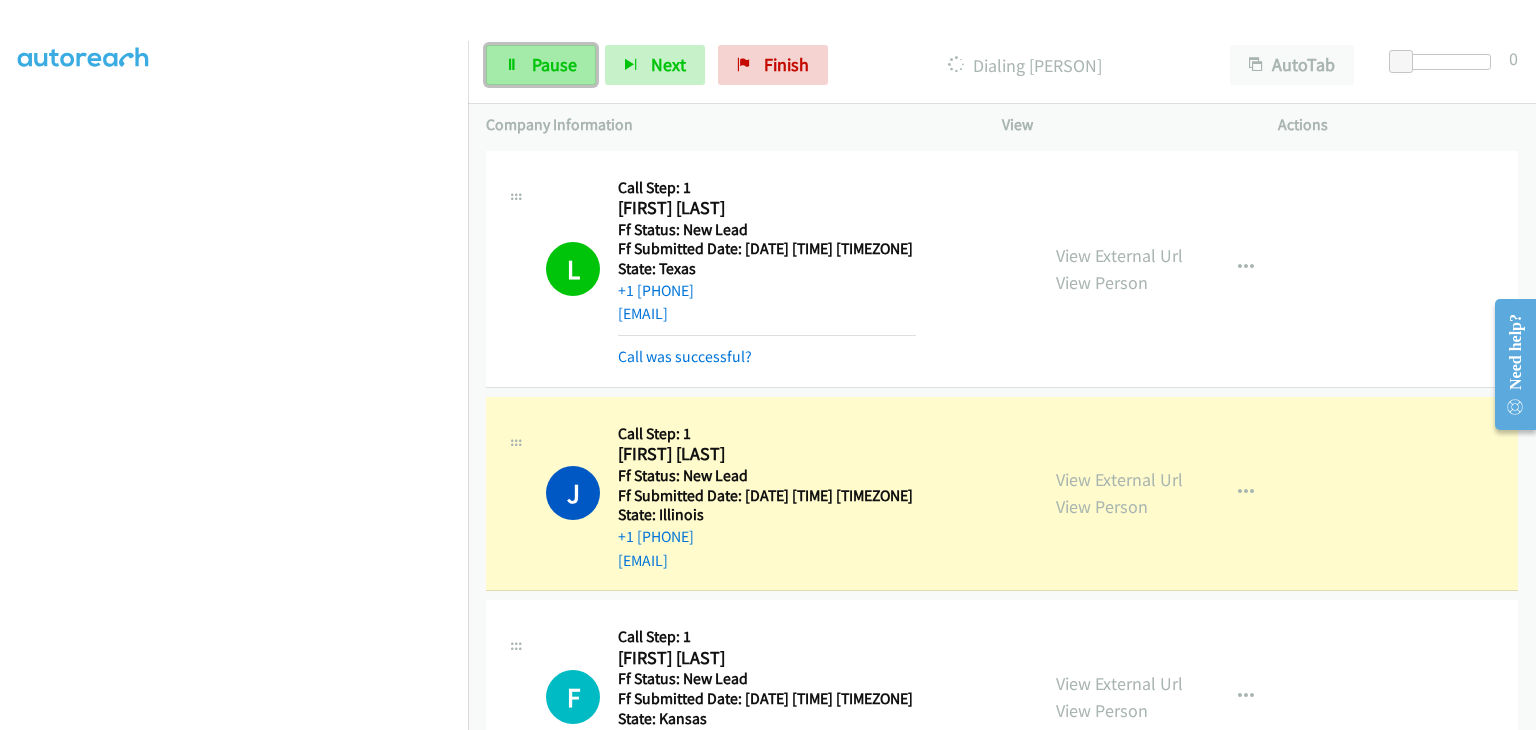 click on "Pause" at bounding box center (554, 64) 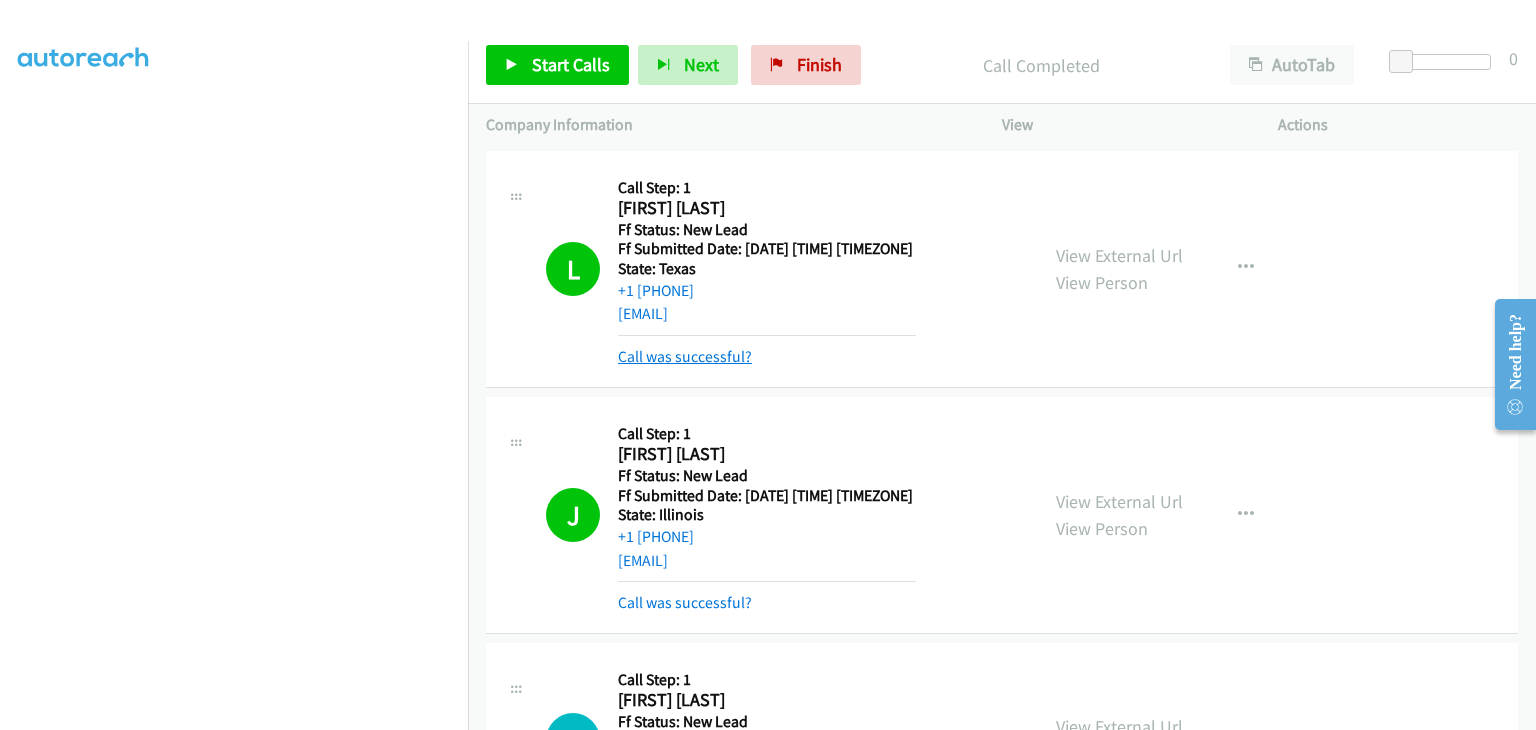 click on "Call was successful?" at bounding box center (685, 356) 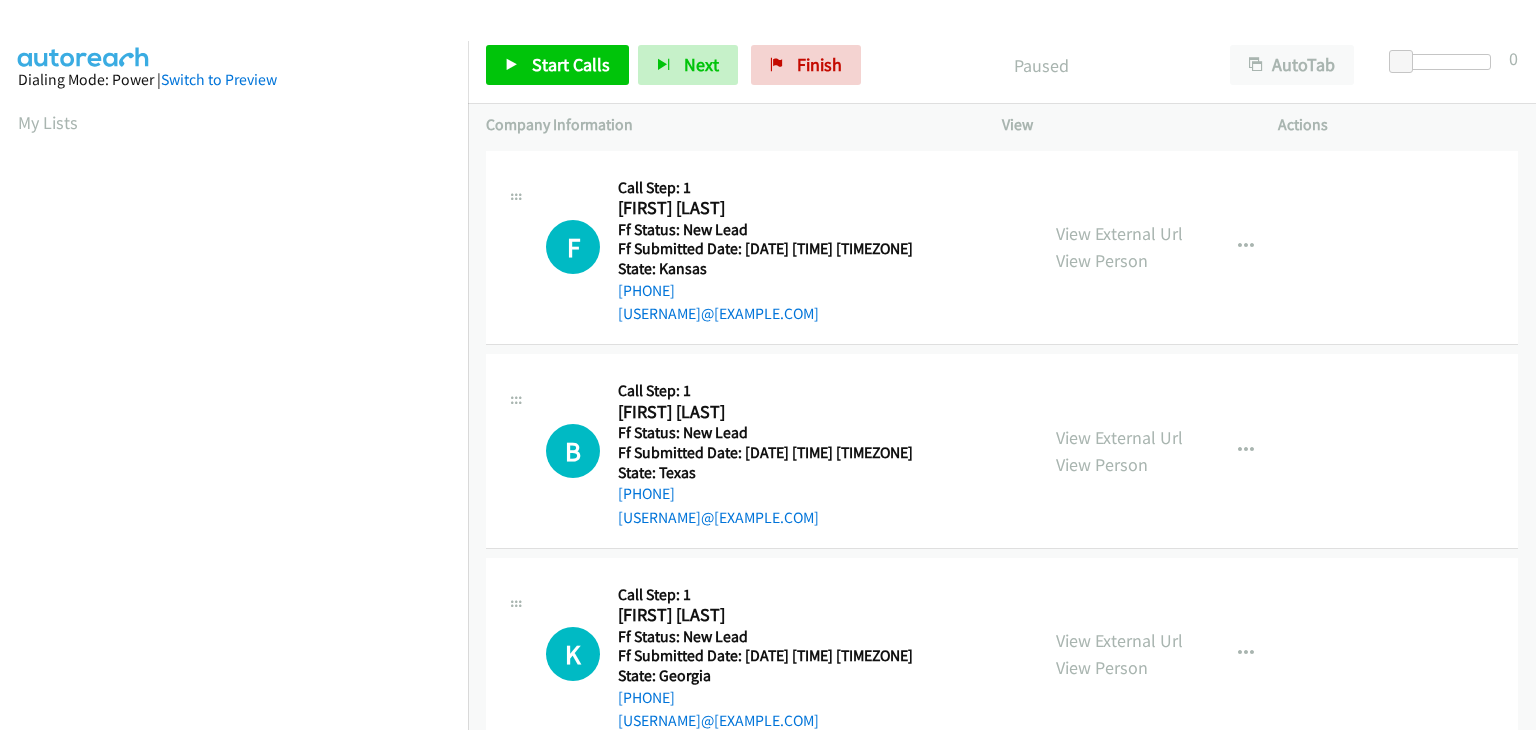 scroll, scrollTop: 0, scrollLeft: 0, axis: both 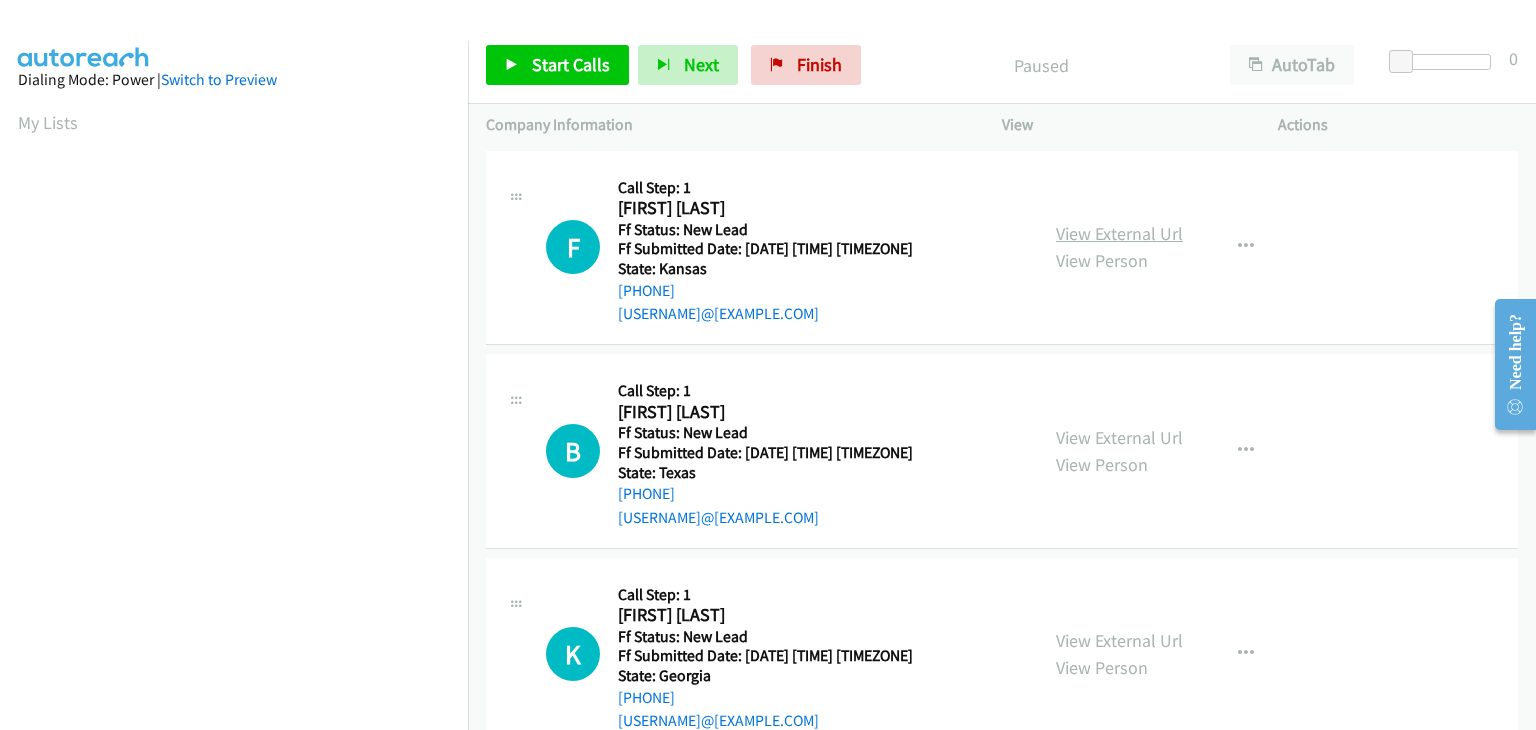 click on "View External Url" at bounding box center [1119, 233] 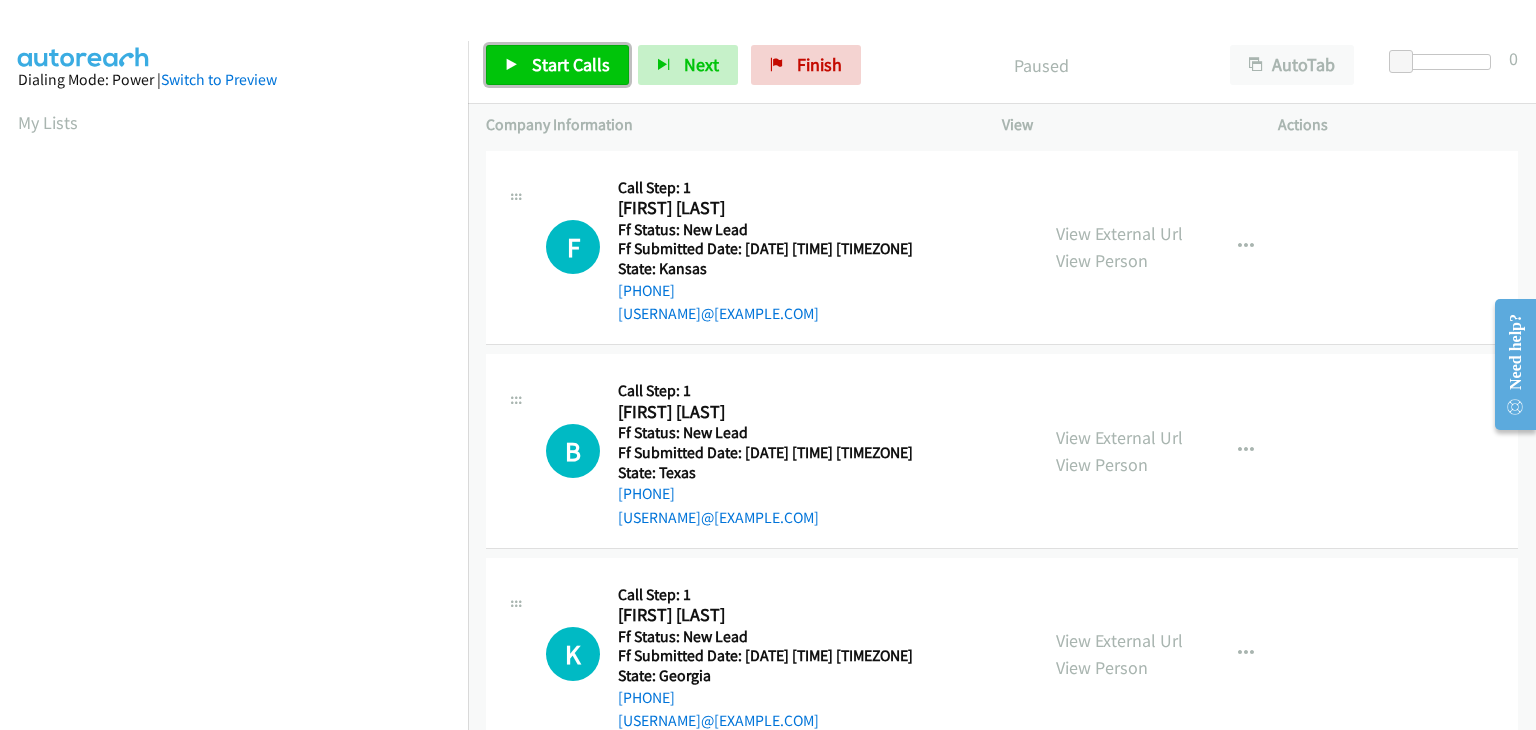 drag, startPoint x: 594, startPoint y: 66, endPoint x: 979, endPoint y: 161, distance: 396.5476 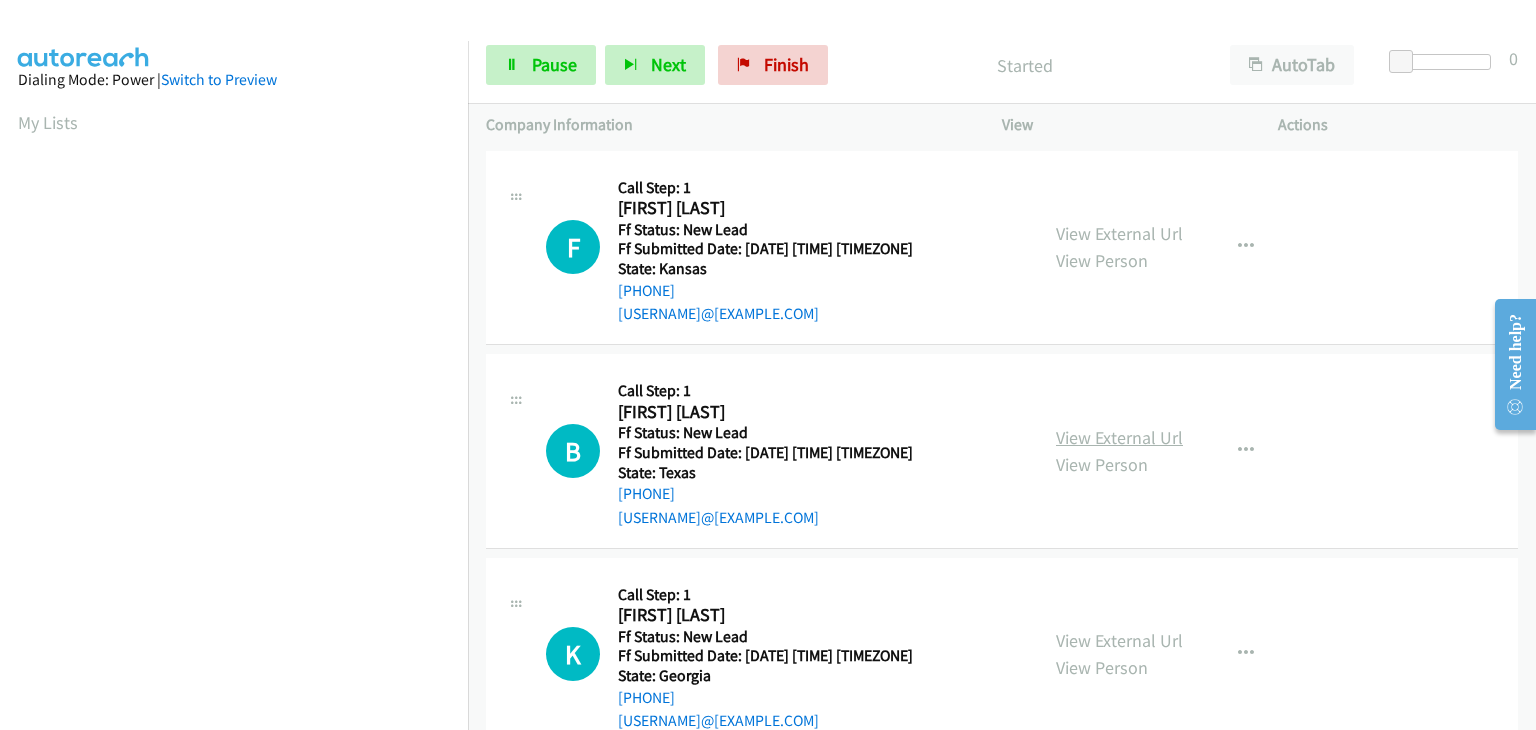 click on "View External Url" at bounding box center (1119, 437) 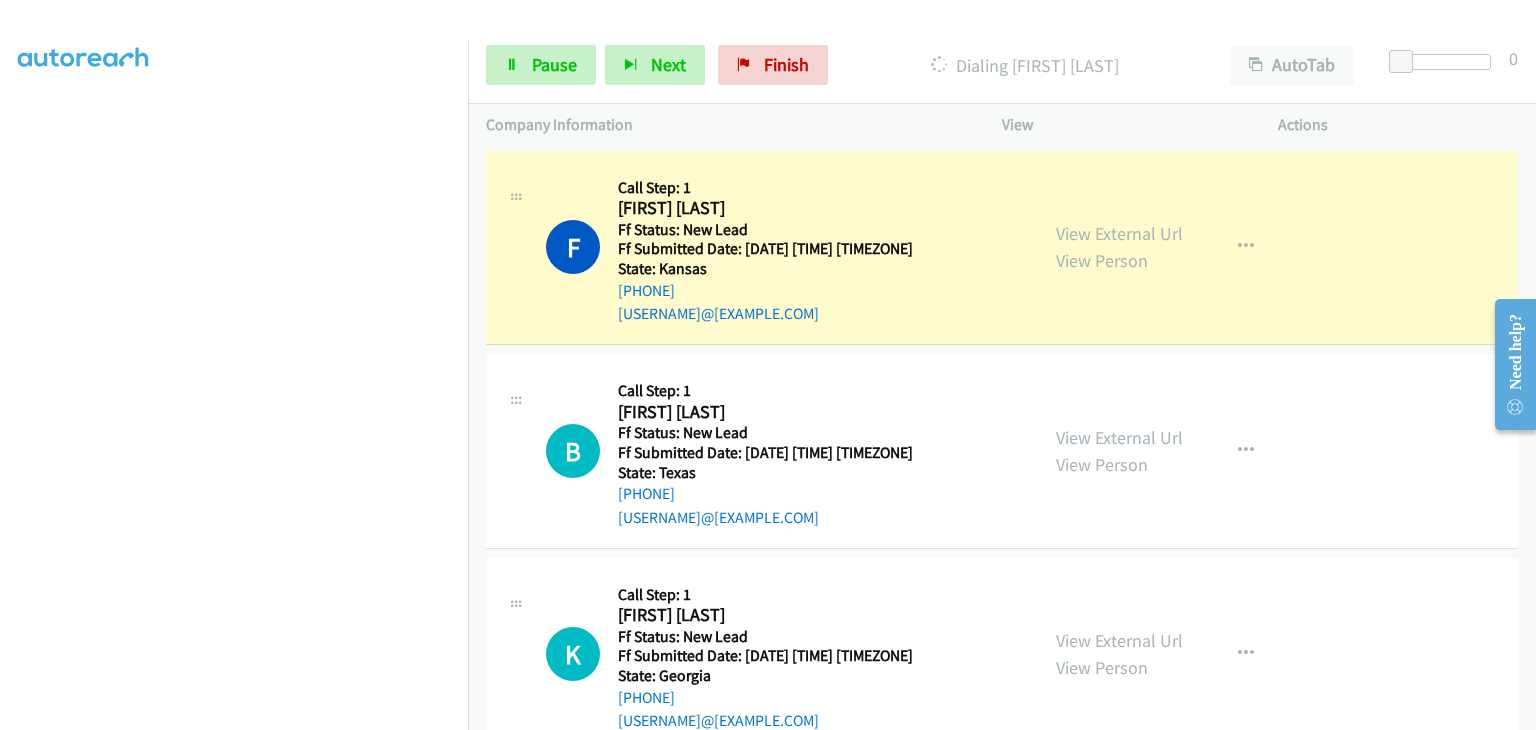 scroll, scrollTop: 392, scrollLeft: 0, axis: vertical 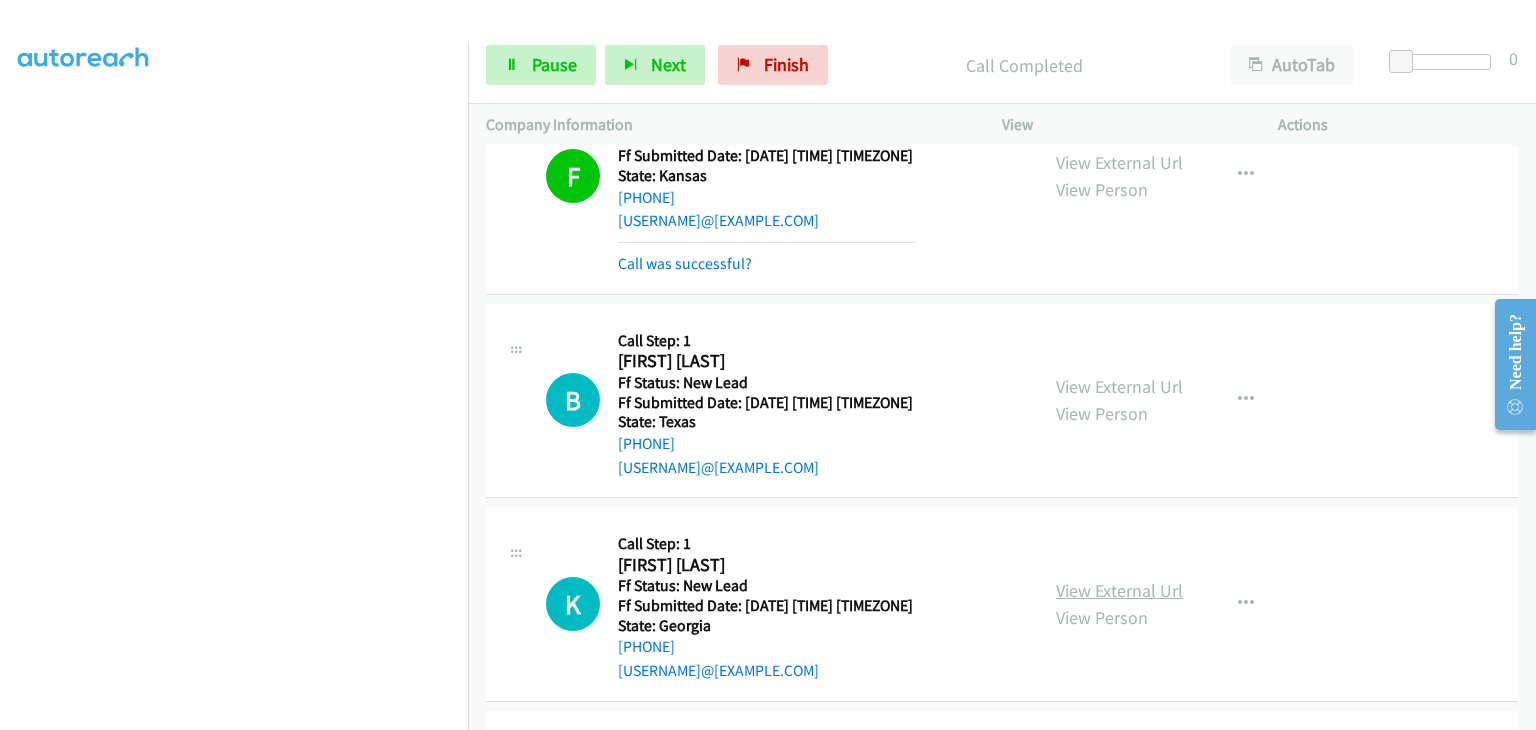 click on "View External Url" at bounding box center [1119, 590] 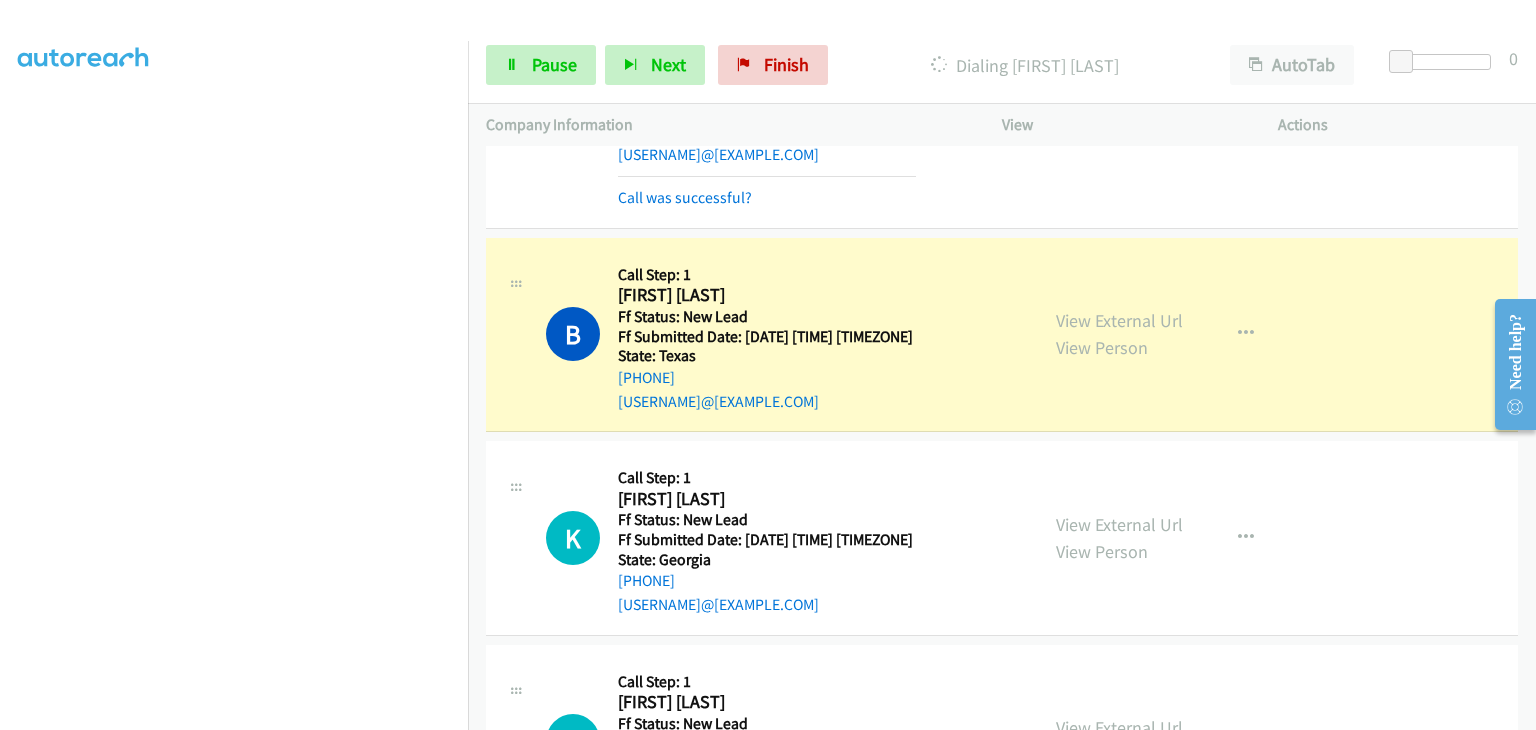 scroll, scrollTop: 193, scrollLeft: 0, axis: vertical 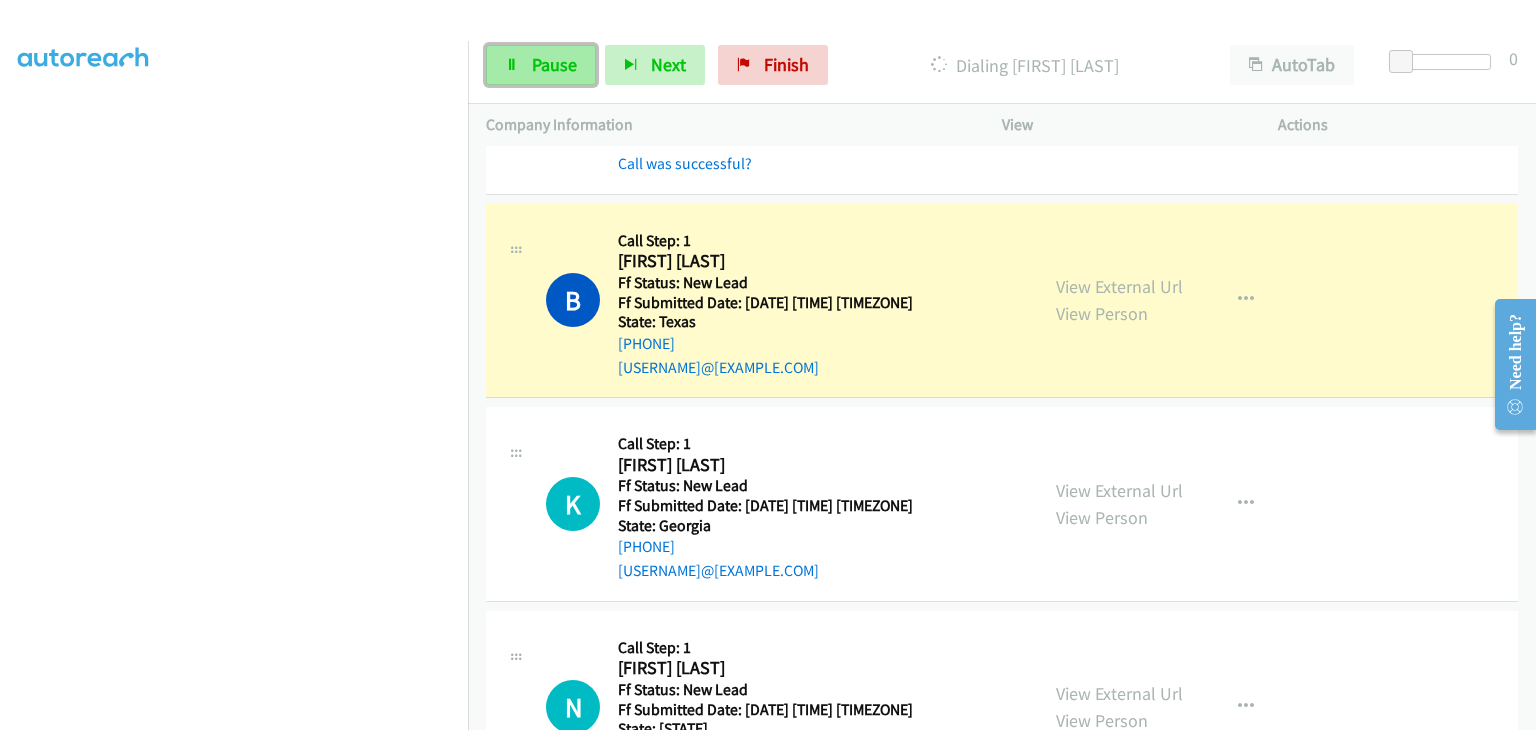click on "Pause" at bounding box center (554, 64) 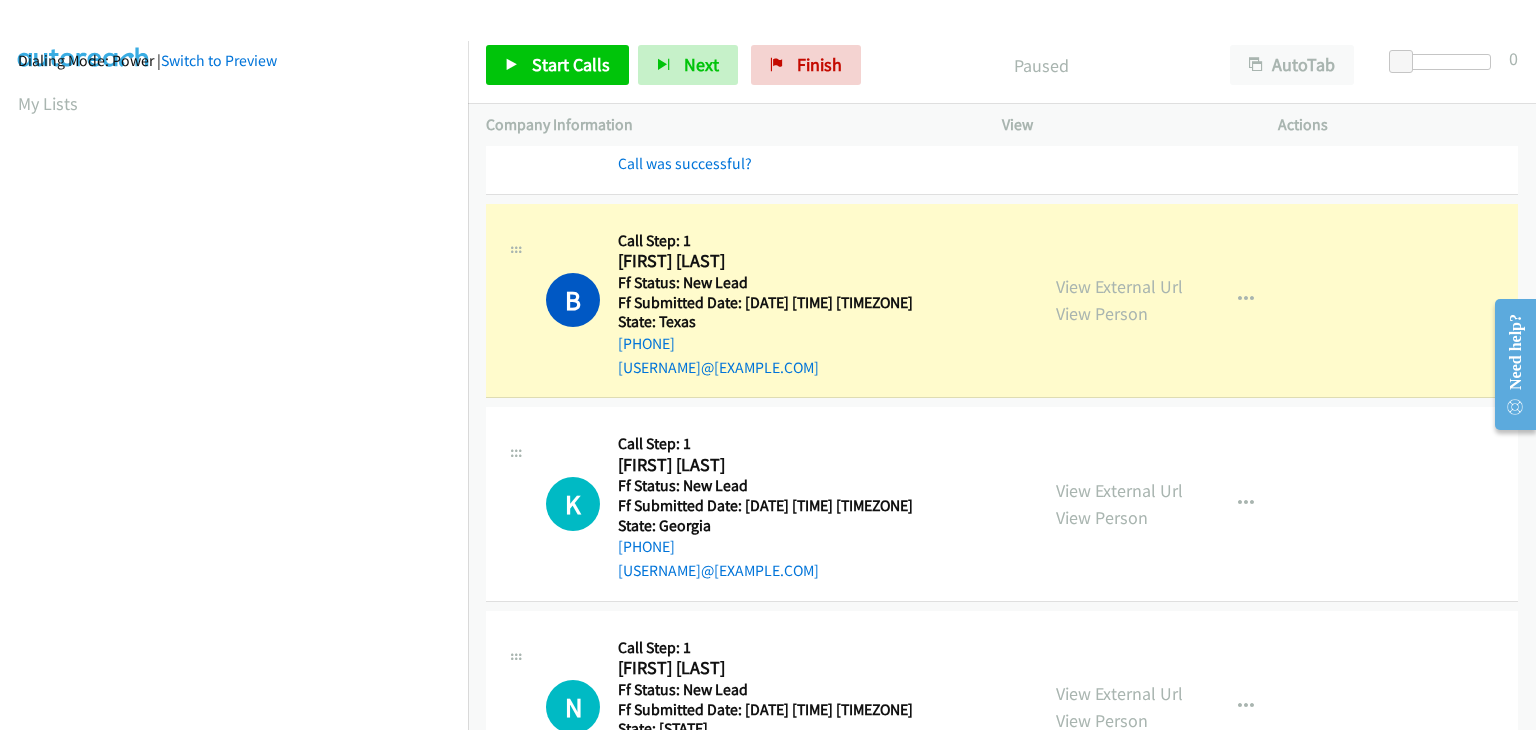 scroll, scrollTop: 0, scrollLeft: 0, axis: both 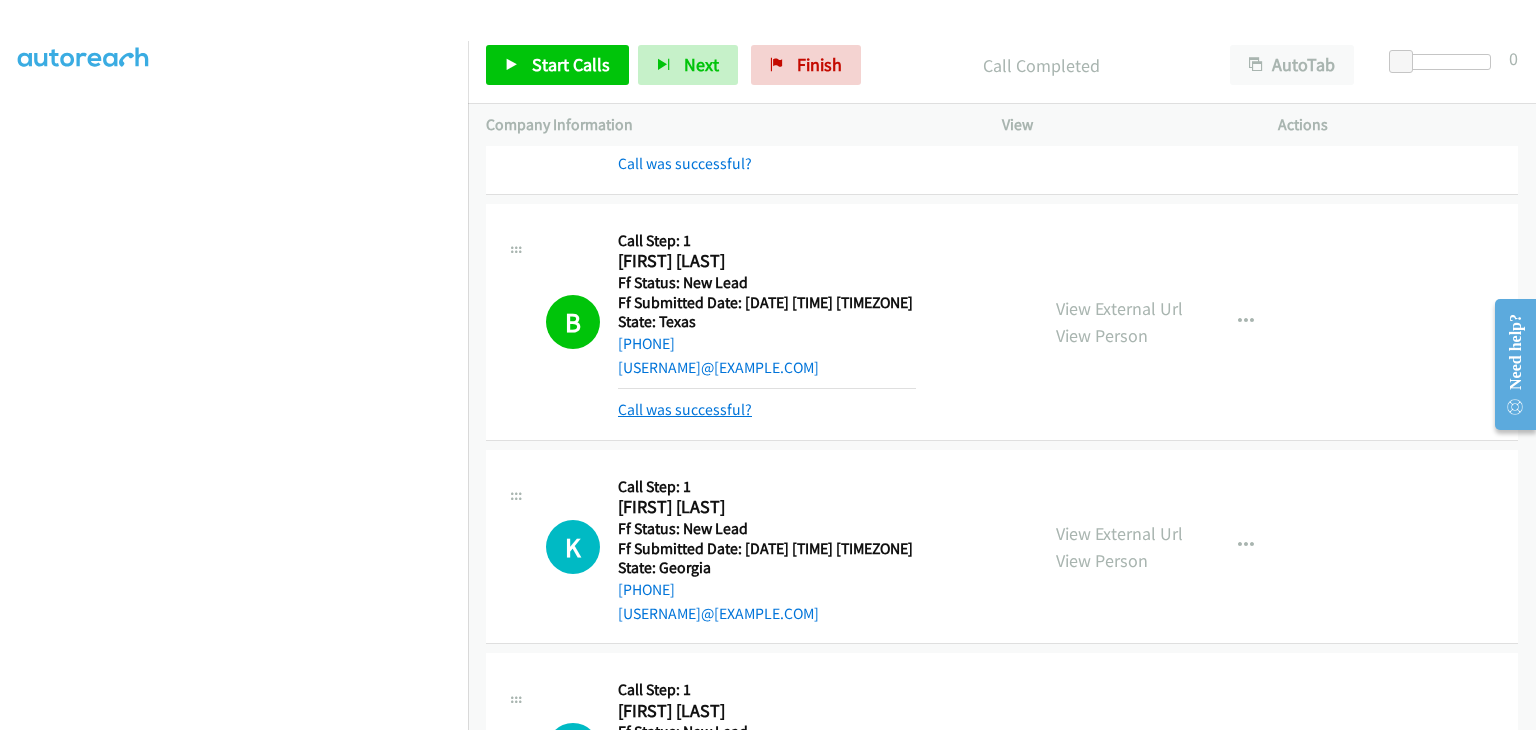 click on "Call was successful?" at bounding box center (685, 409) 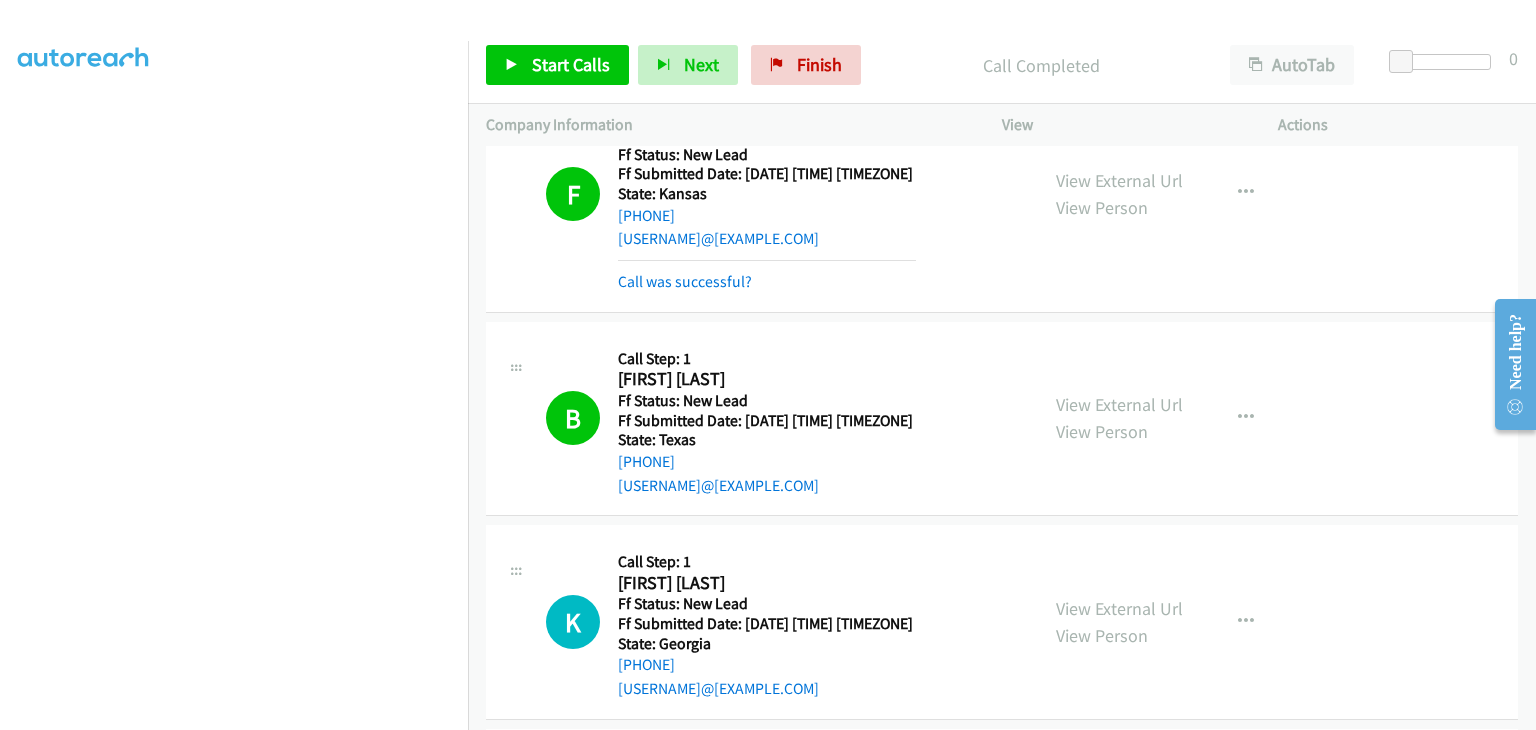scroll, scrollTop: 0, scrollLeft: 0, axis: both 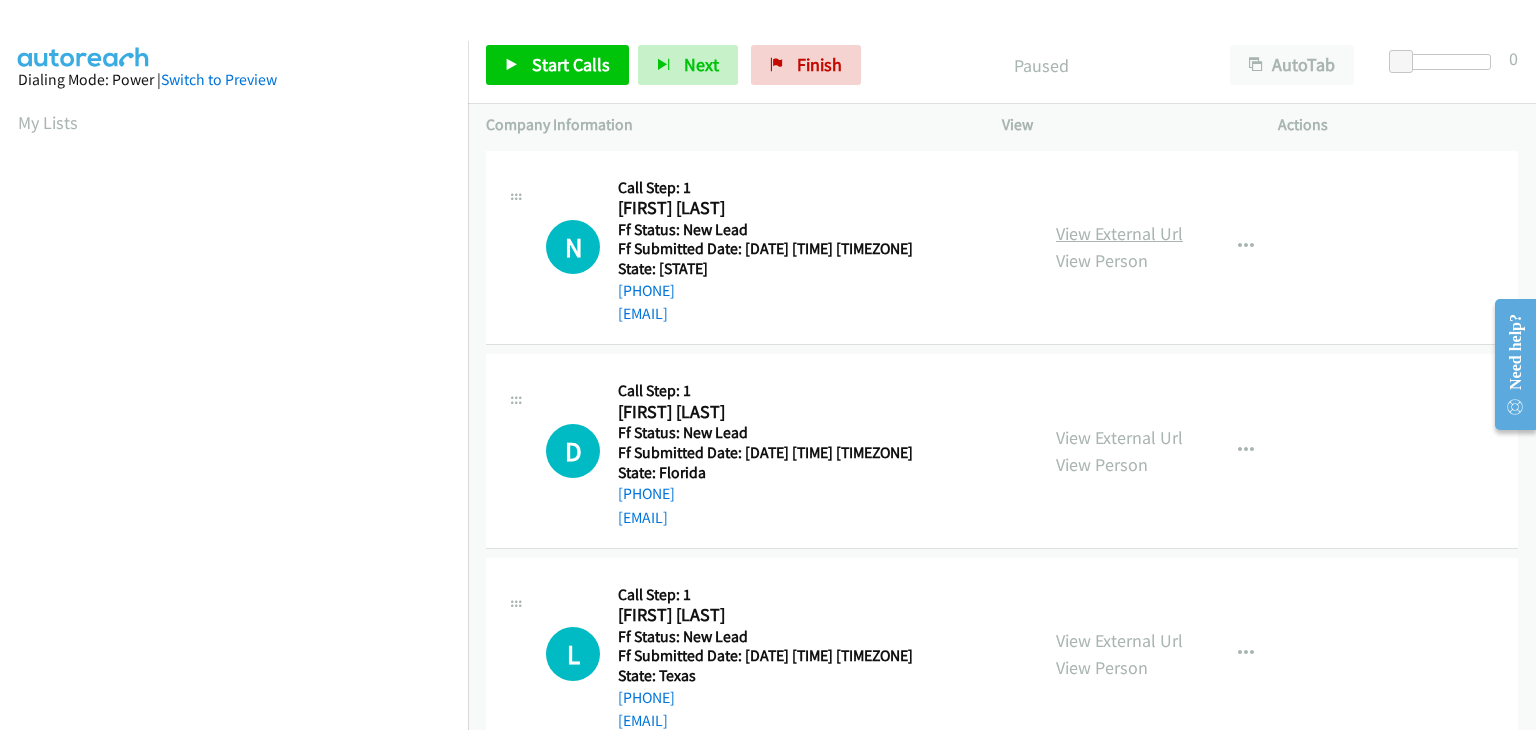 click on "View External Url" at bounding box center (1119, 233) 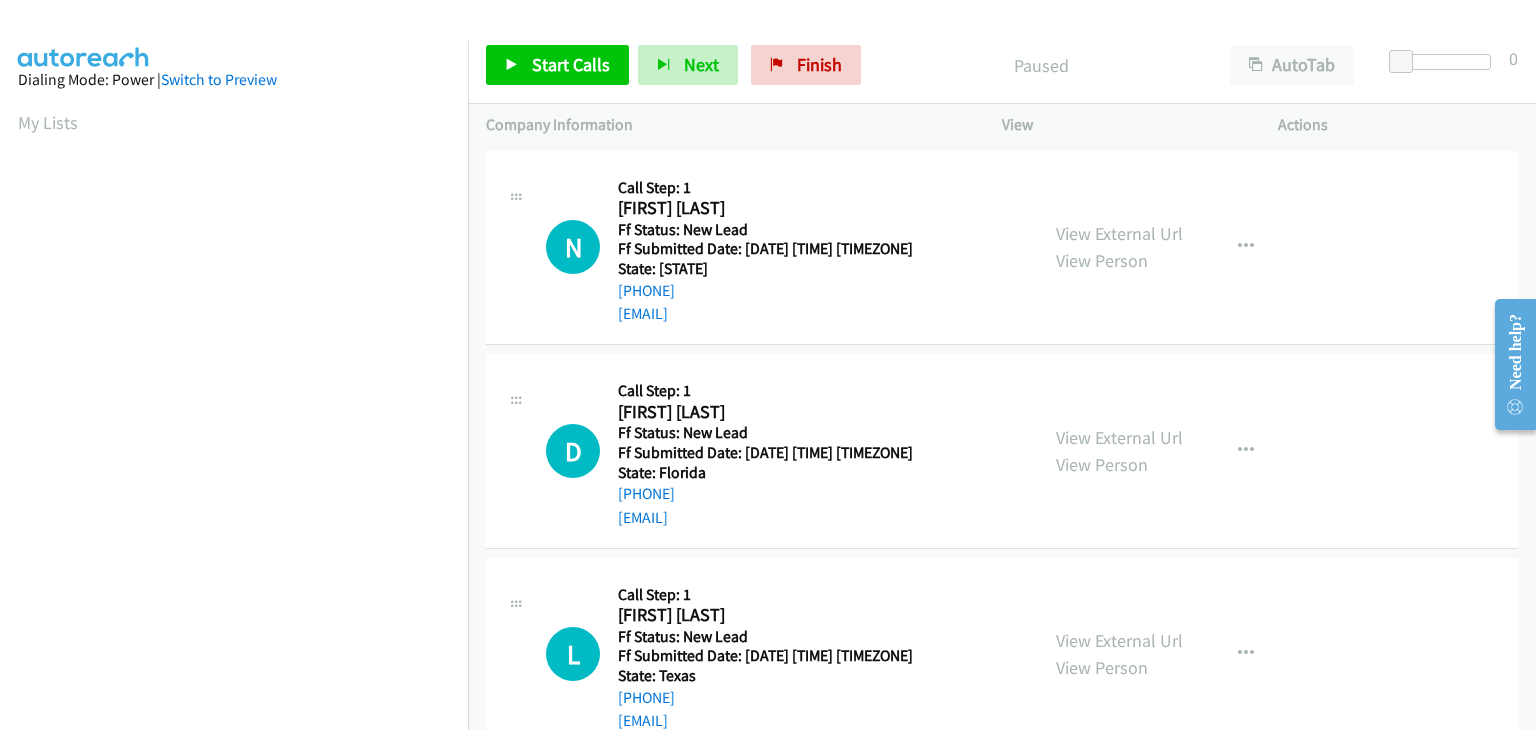 scroll, scrollTop: 392, scrollLeft: 0, axis: vertical 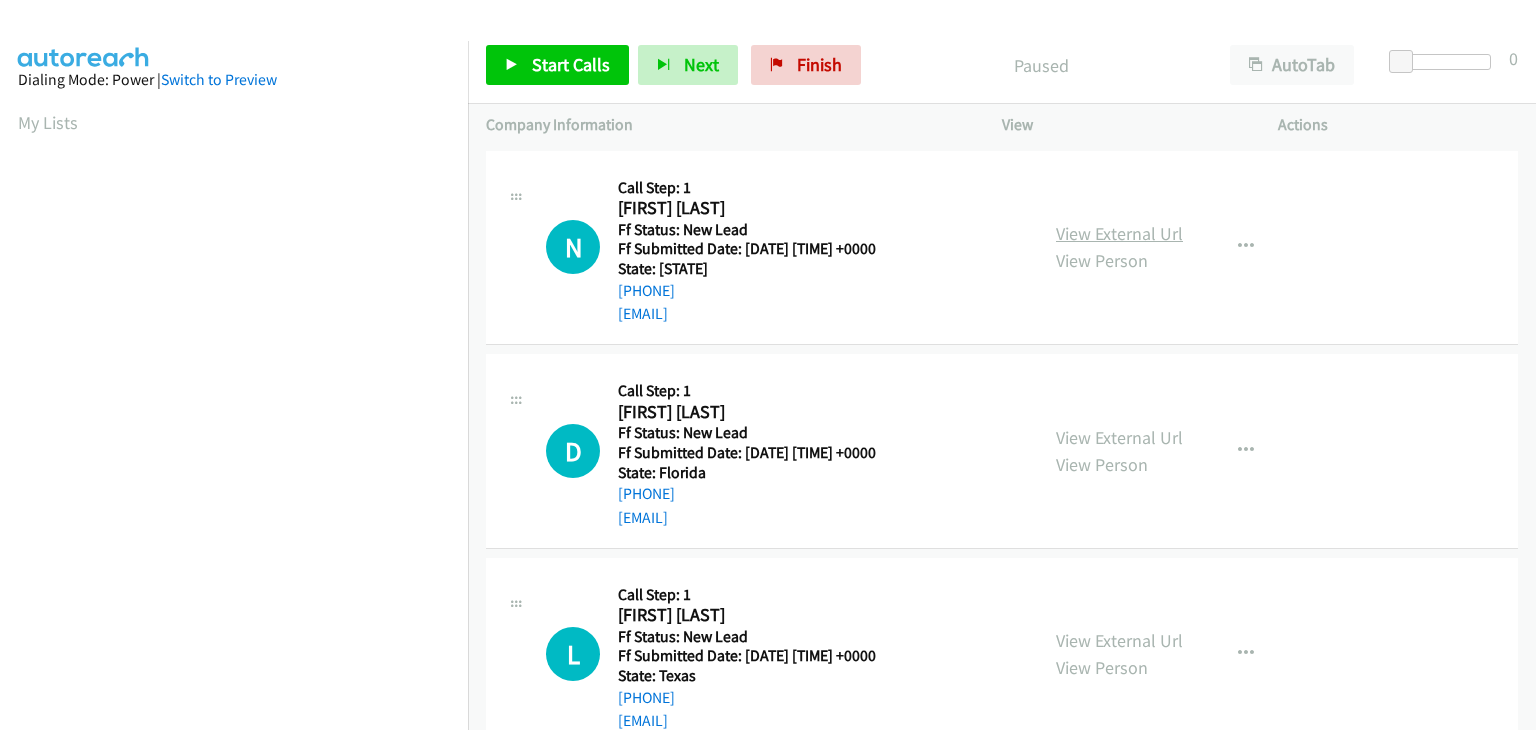 click on "View External Url" at bounding box center [1119, 233] 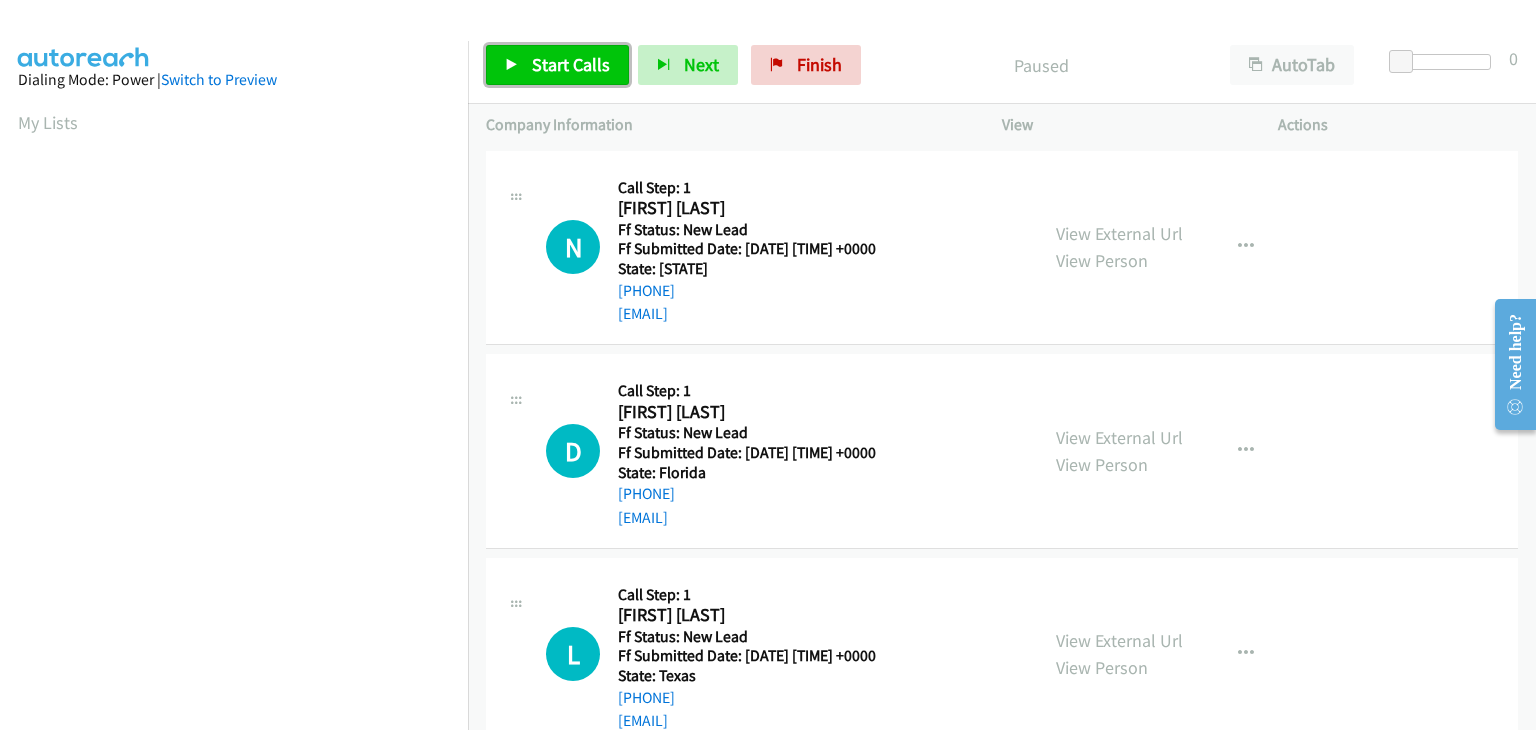click on "Start Calls" at bounding box center (571, 64) 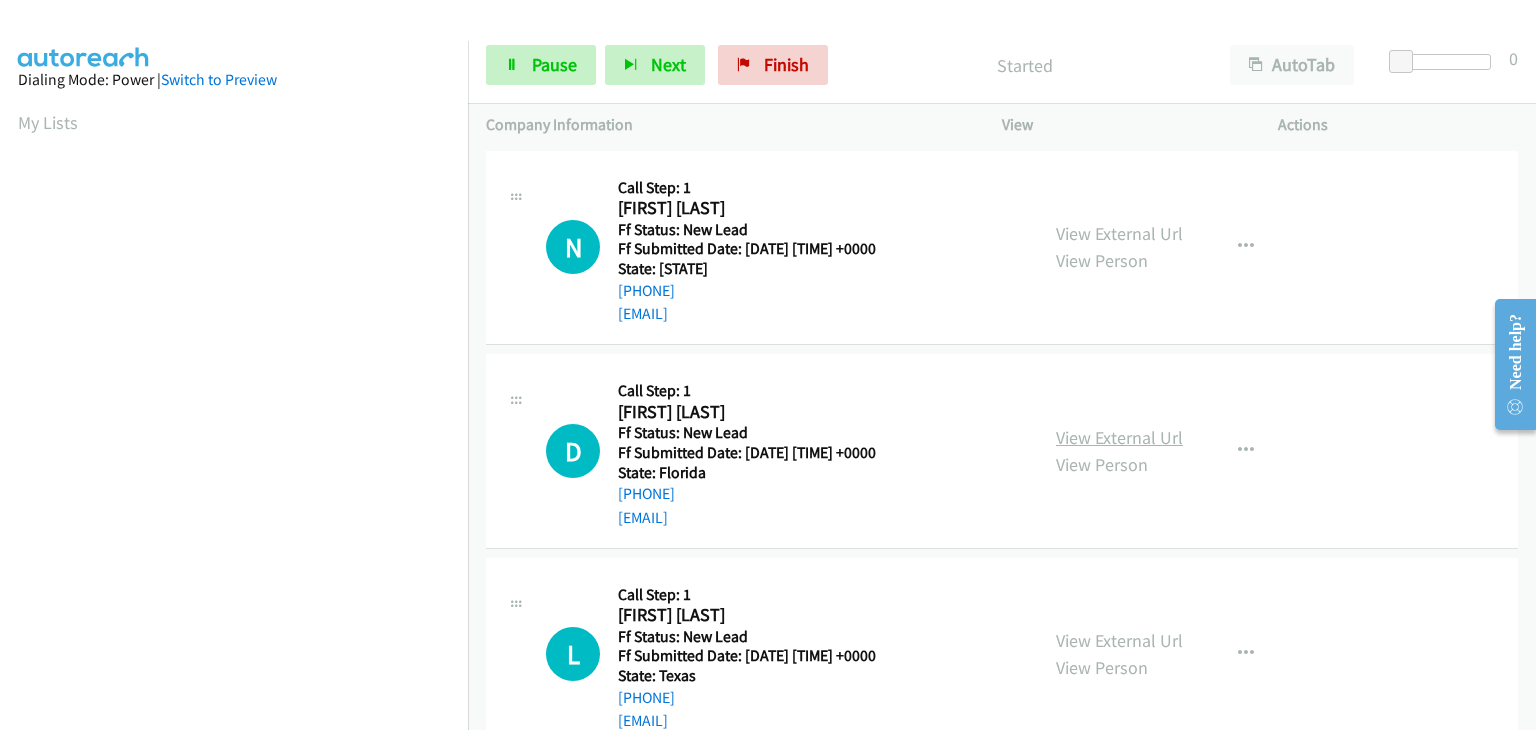 click on "View External Url" at bounding box center (1119, 437) 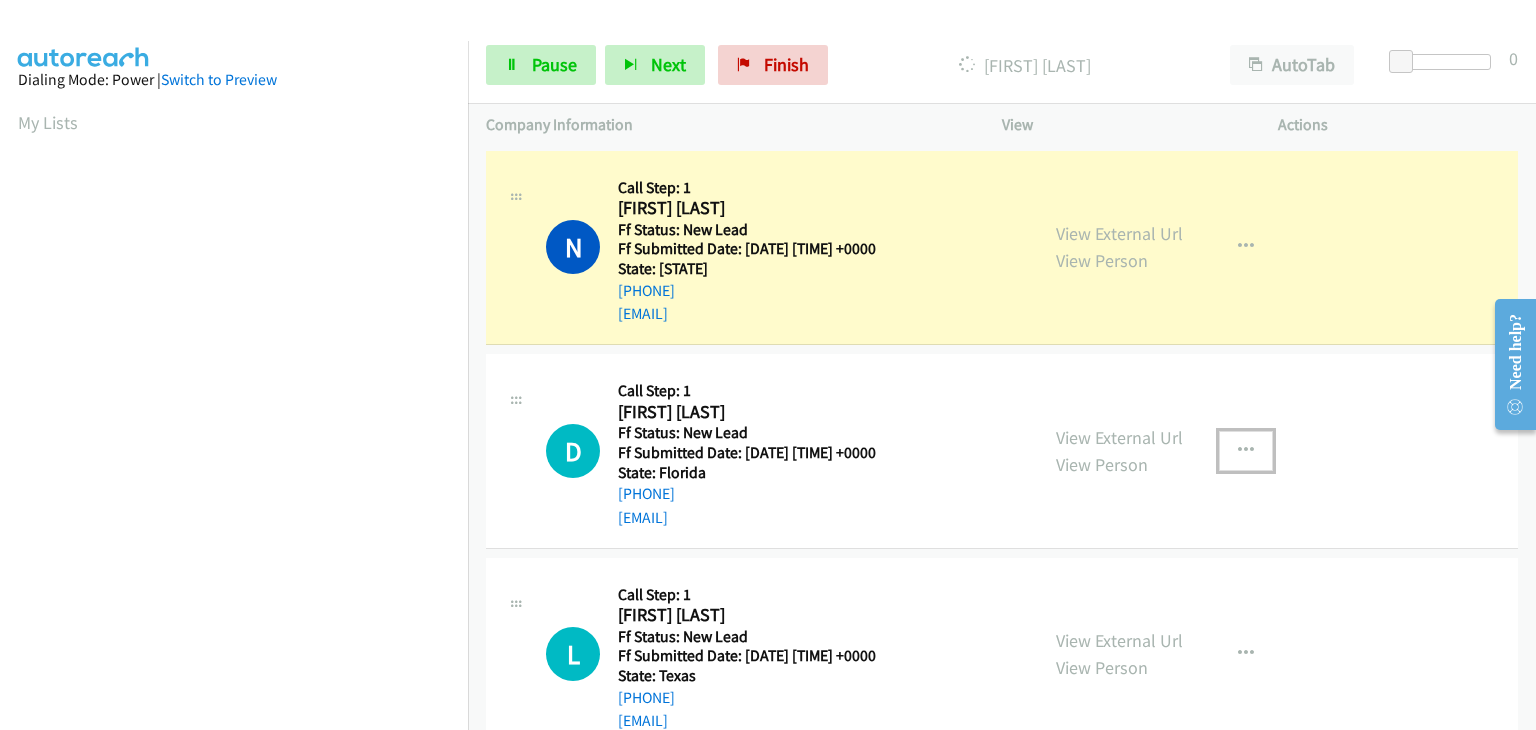 click at bounding box center (1246, 451) 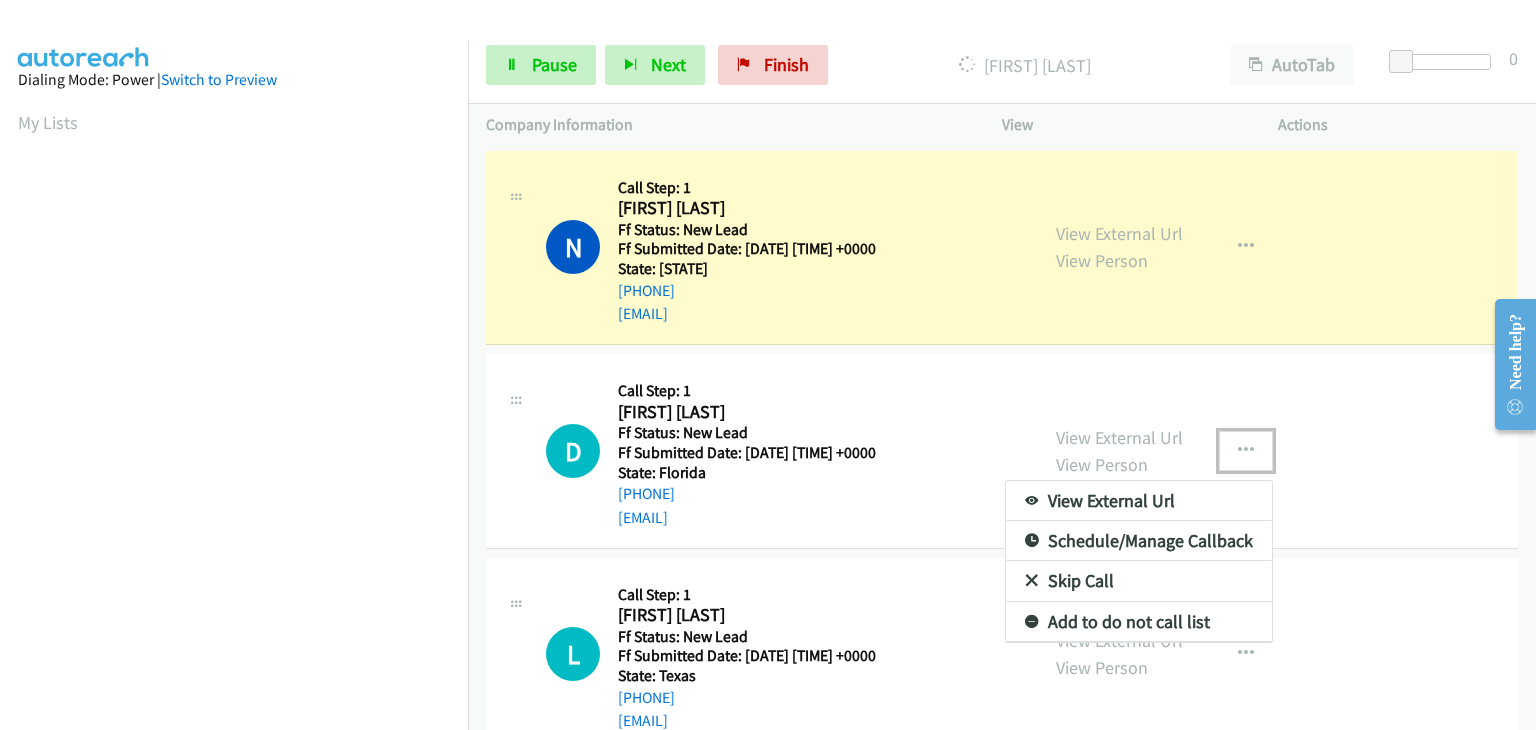 click on "Skip Call" at bounding box center [1139, 581] 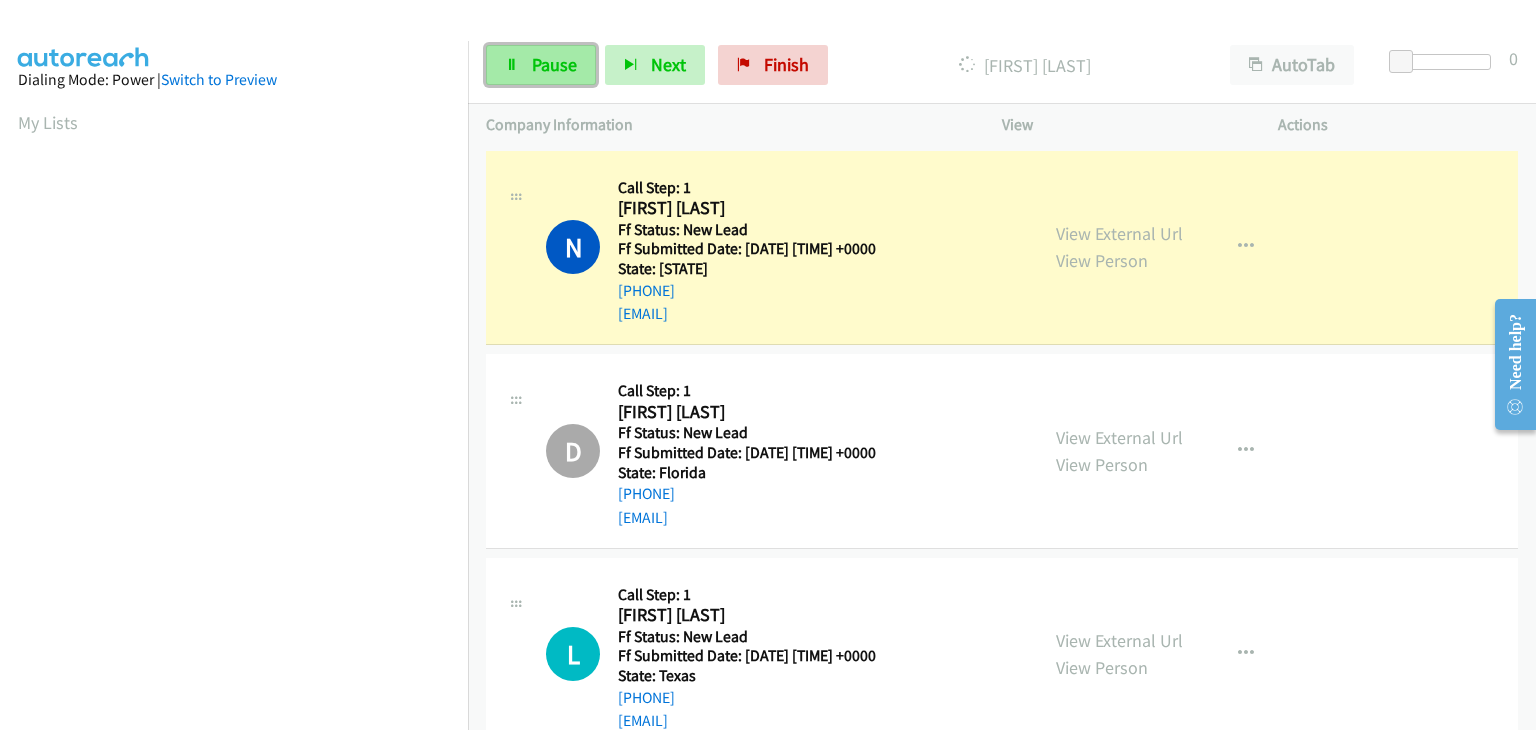 click on "Pause" at bounding box center [554, 64] 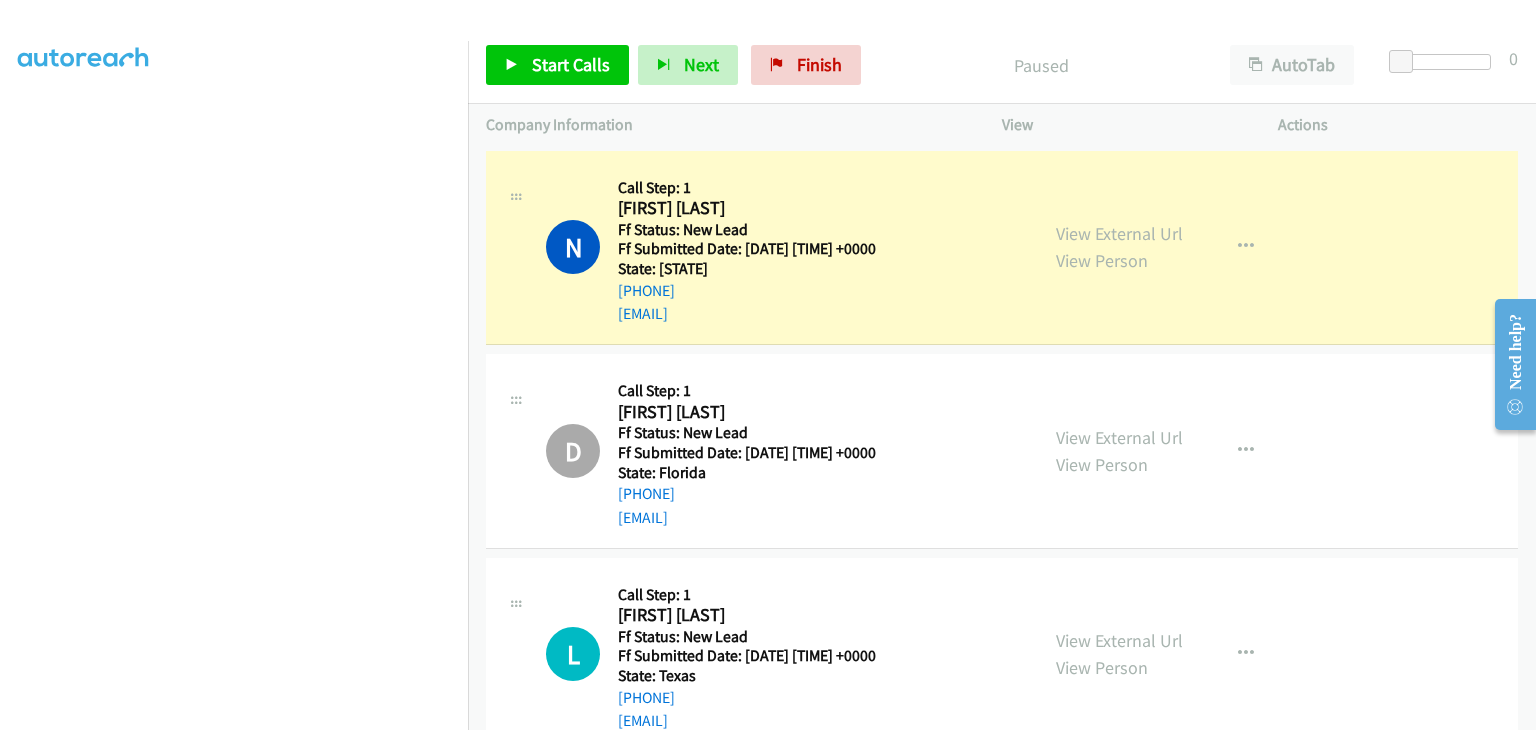 scroll, scrollTop: 392, scrollLeft: 0, axis: vertical 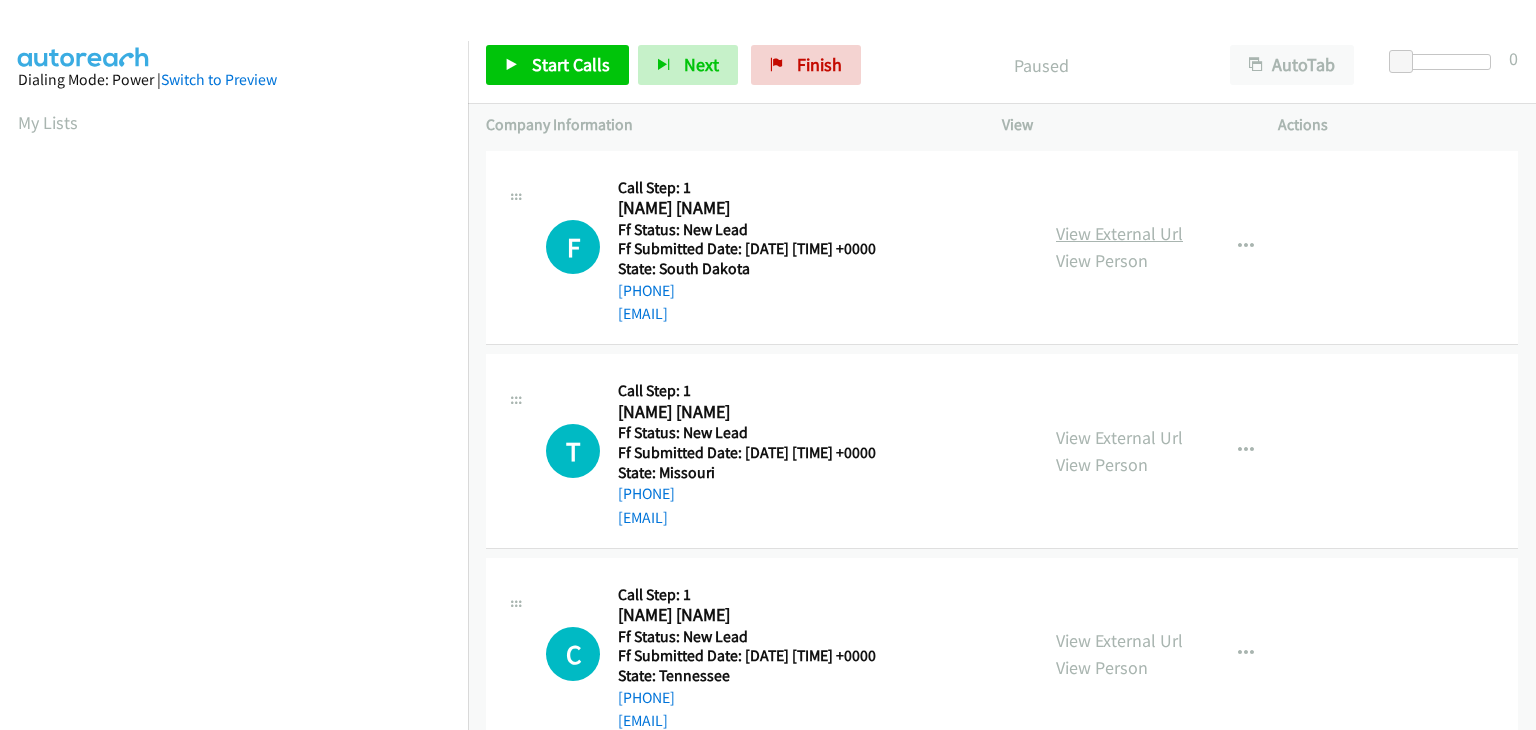 click on "View External Url" at bounding box center [1119, 233] 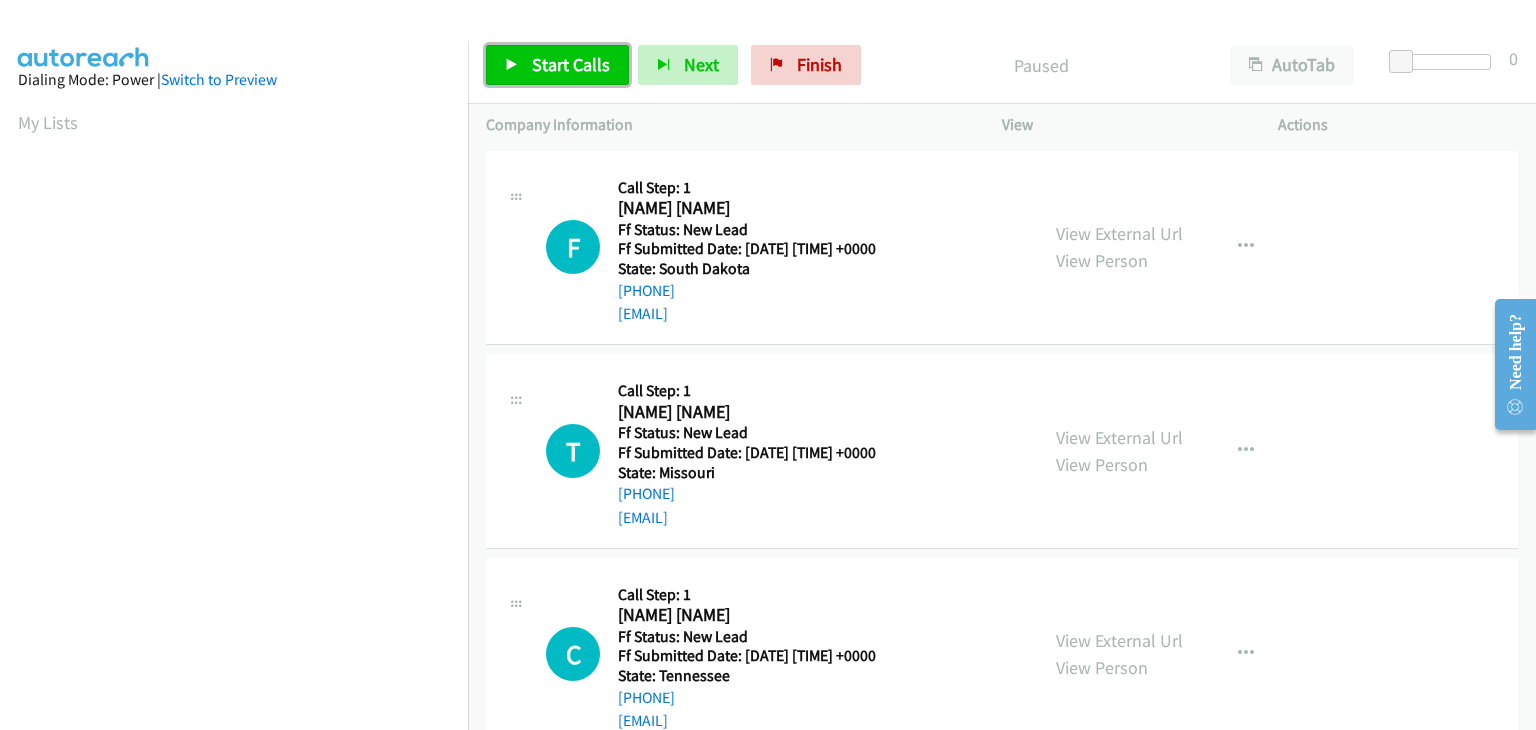 click on "Start Calls" at bounding box center (571, 64) 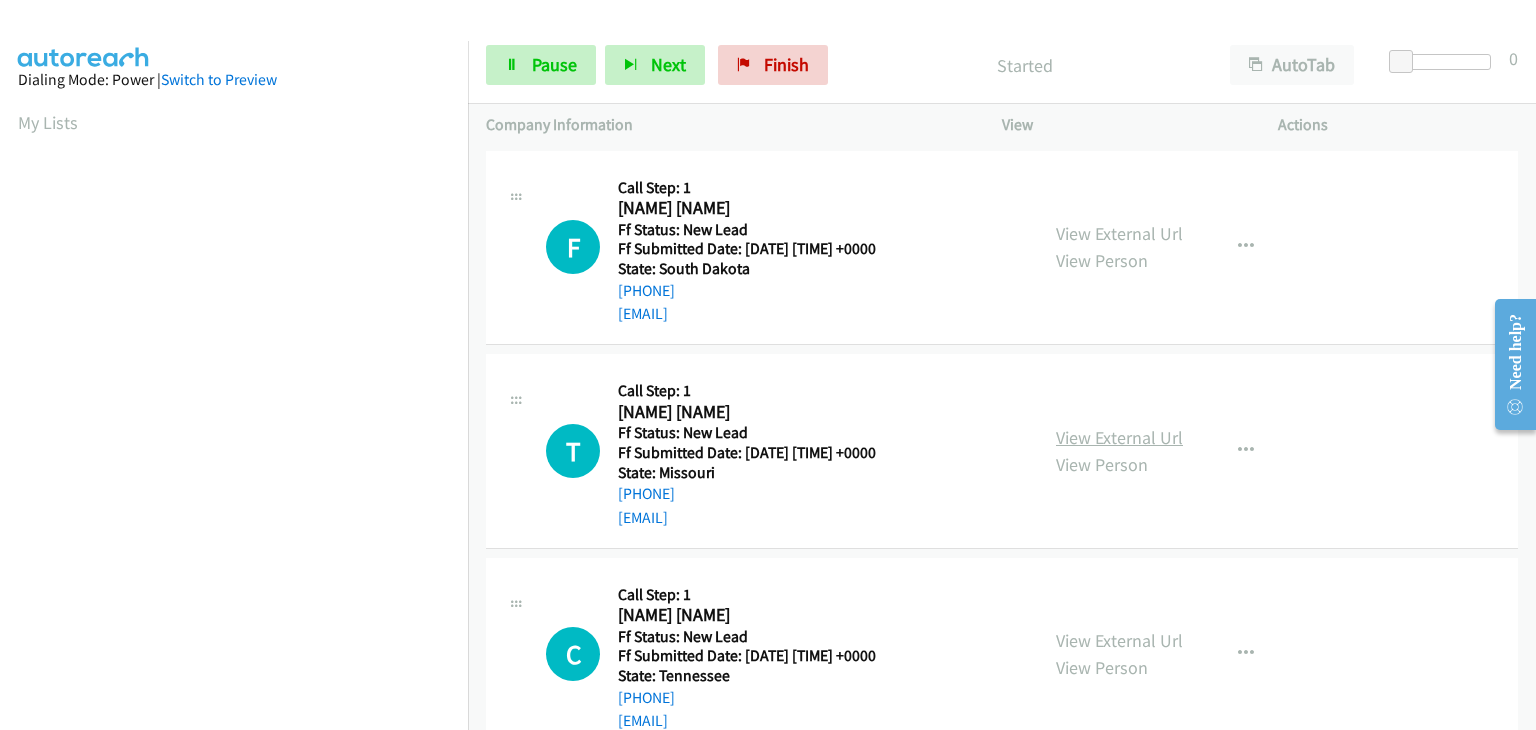 click on "View External Url" at bounding box center (1119, 437) 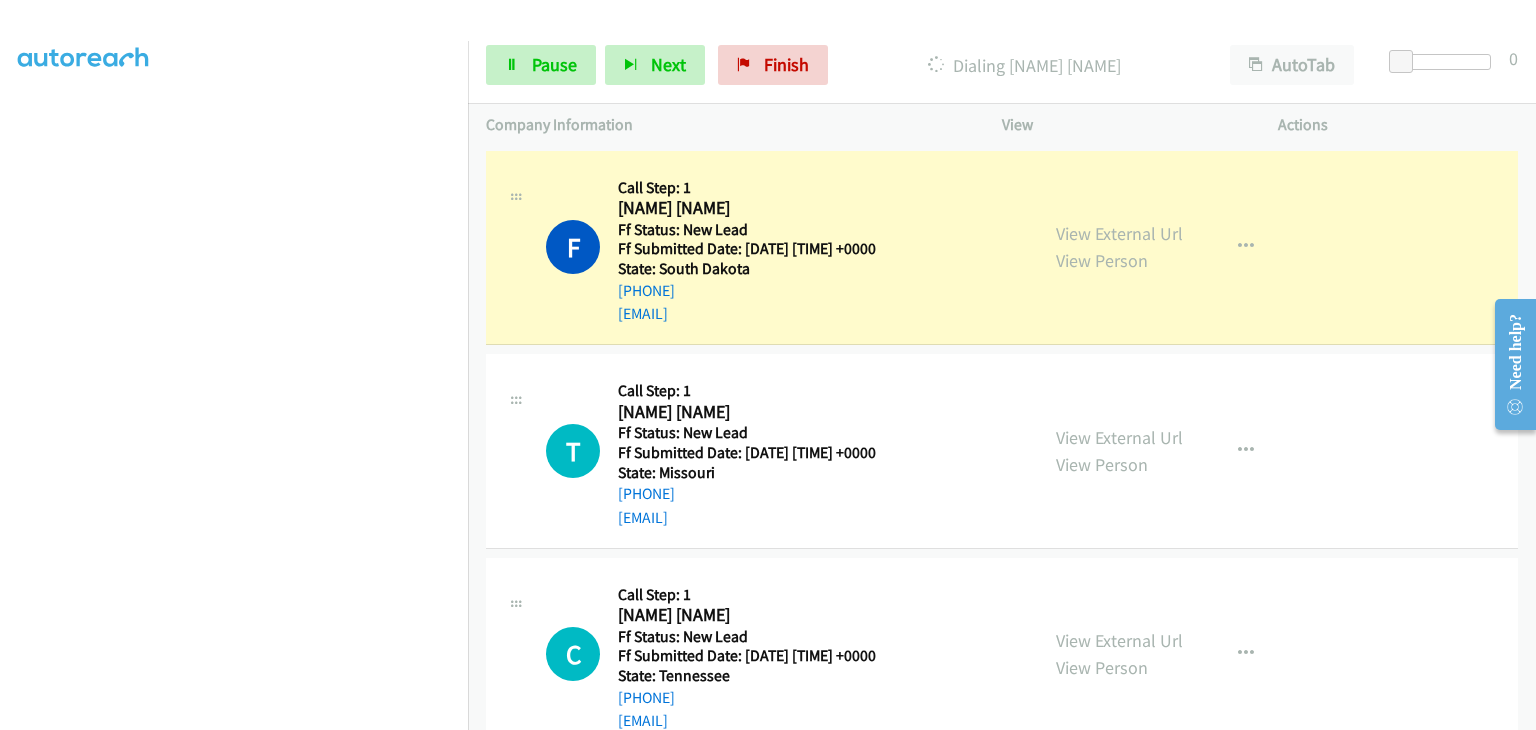 scroll, scrollTop: 392, scrollLeft: 0, axis: vertical 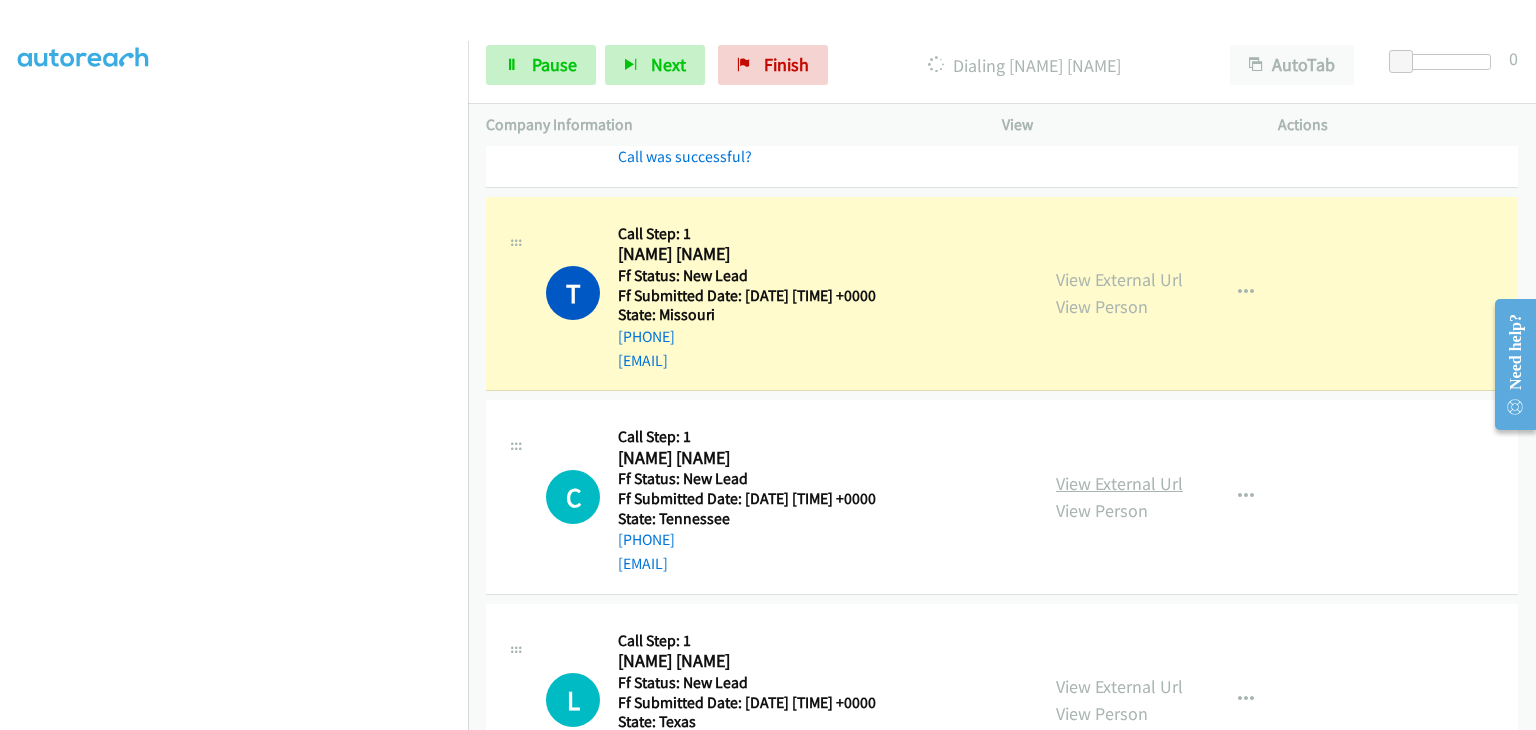 click on "View External Url" at bounding box center [1119, 483] 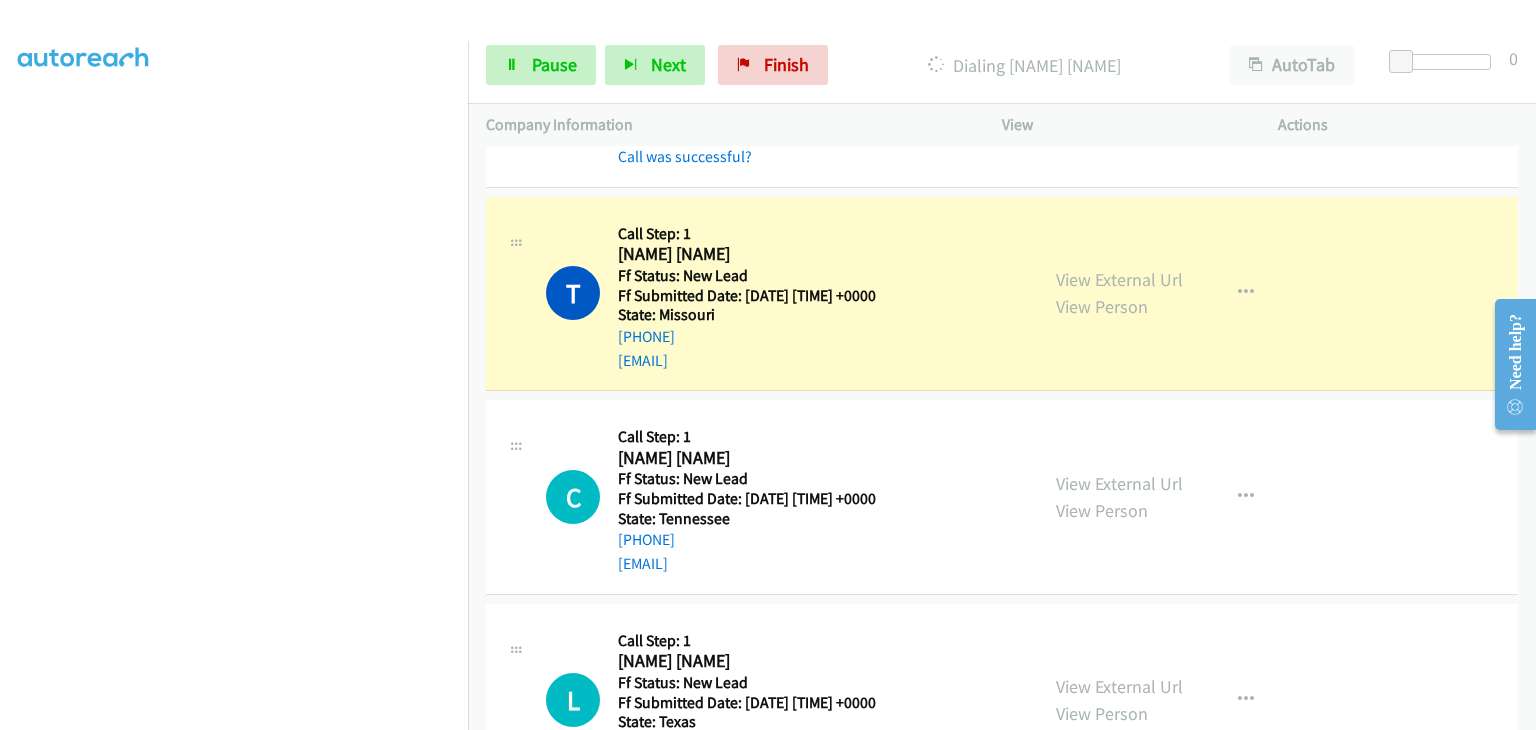 scroll, scrollTop: 392, scrollLeft: 0, axis: vertical 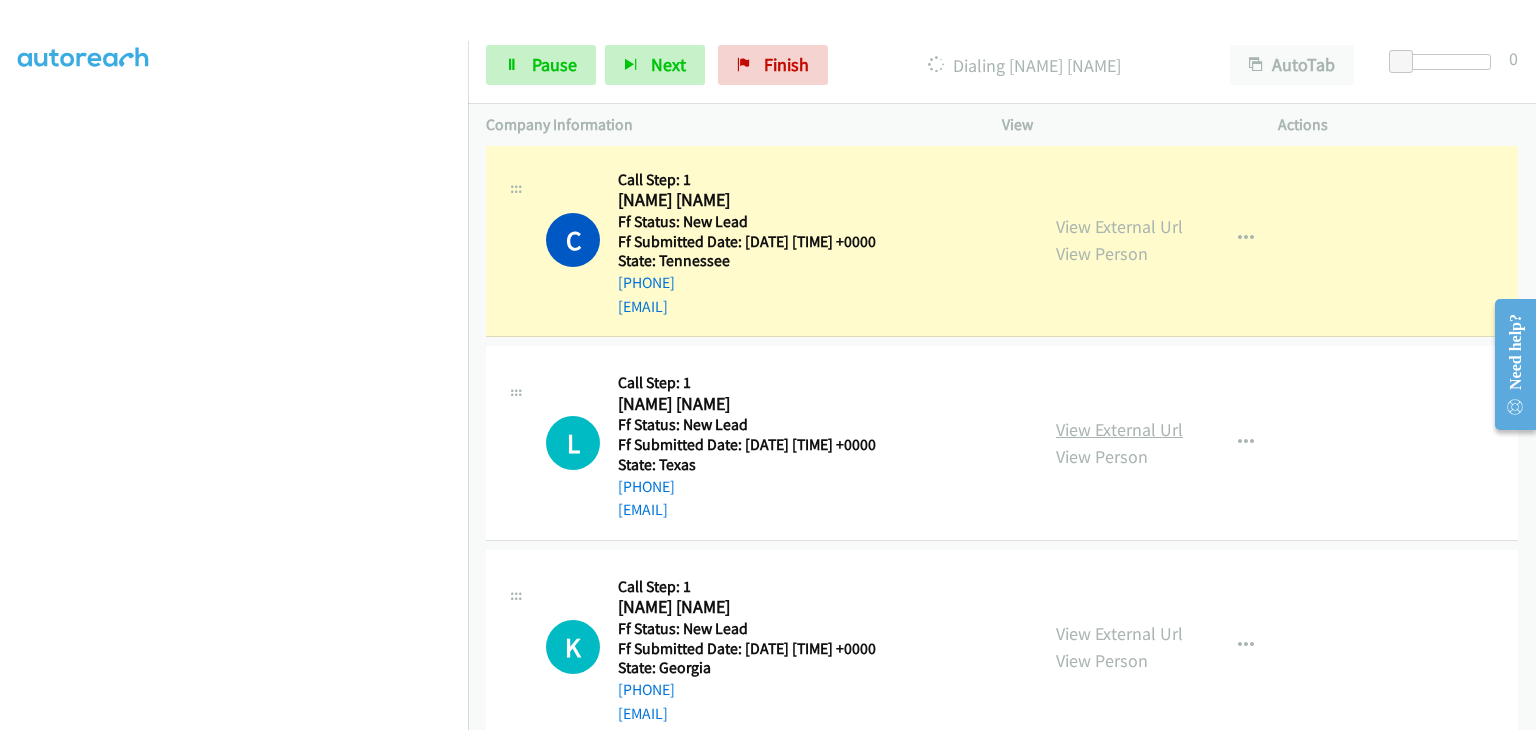 click on "View External Url" at bounding box center [1119, 429] 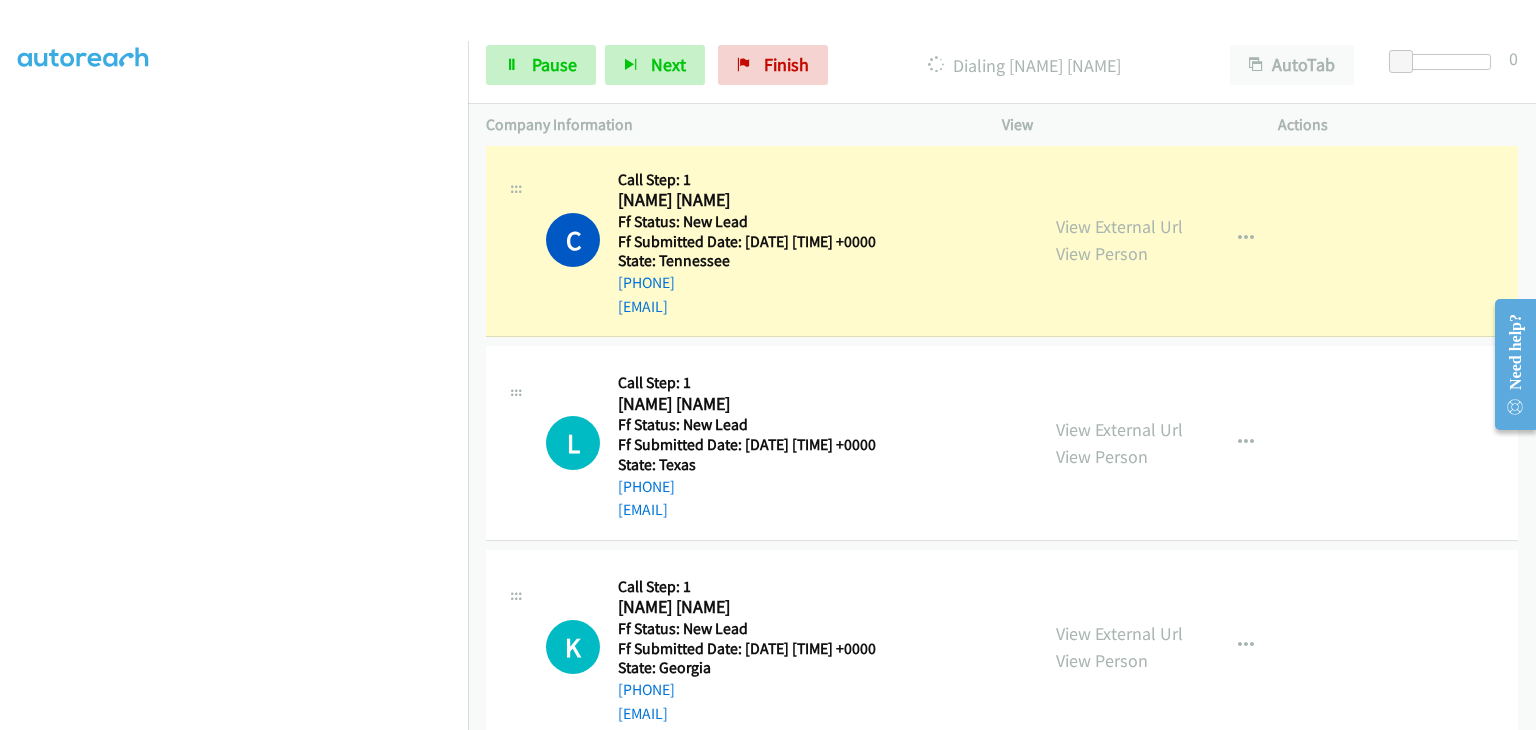 scroll, scrollTop: 392, scrollLeft: 0, axis: vertical 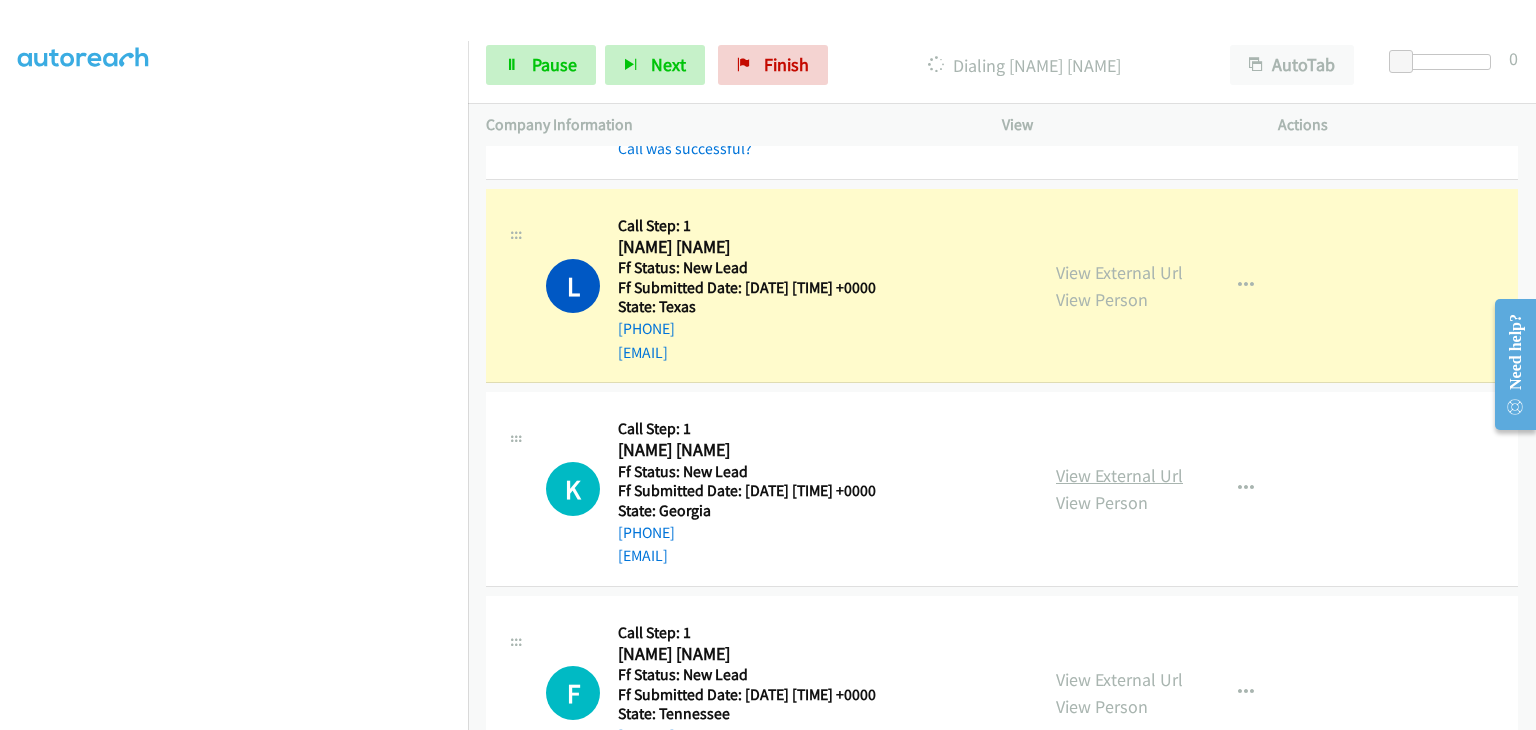 click on "View External Url" at bounding box center [1119, 475] 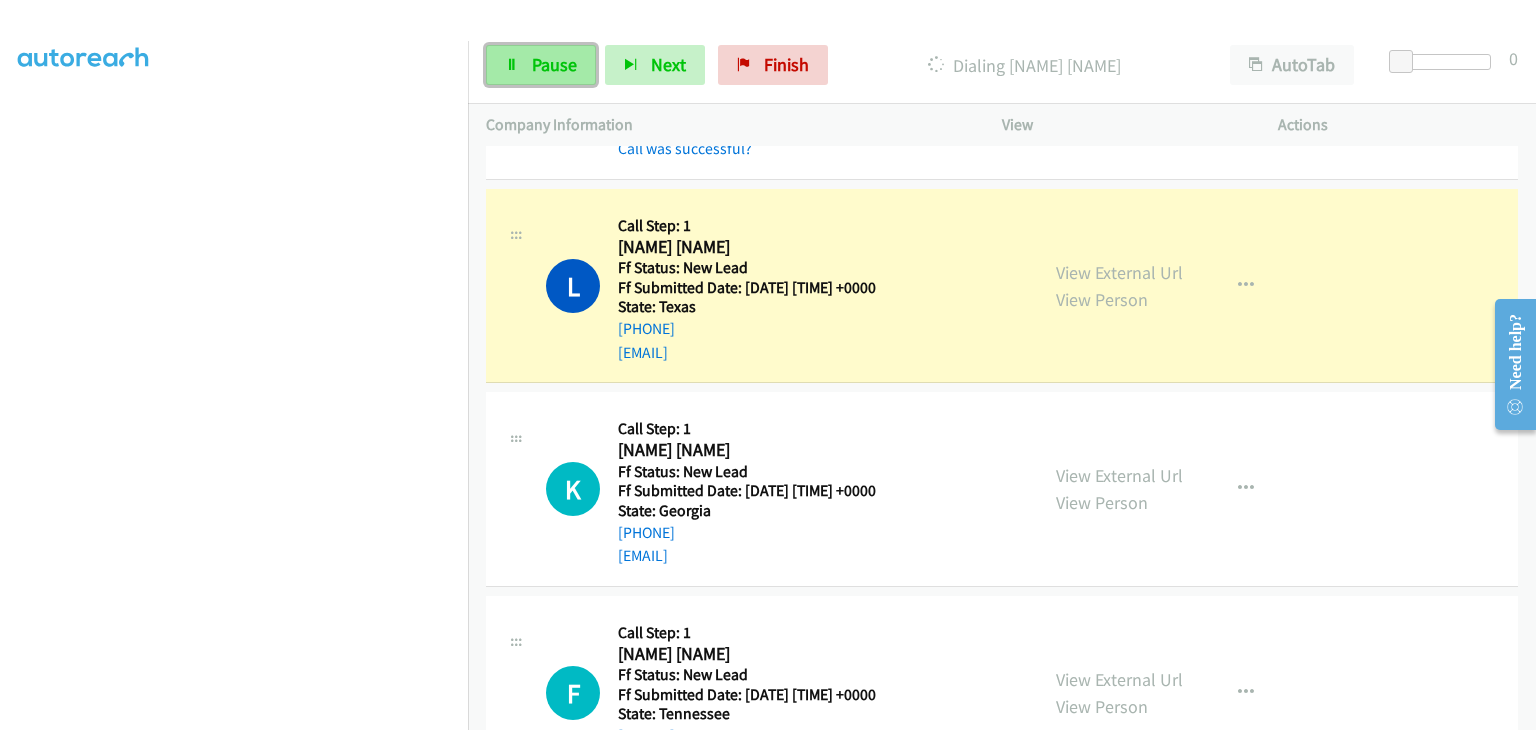 click on "Pause" at bounding box center [554, 64] 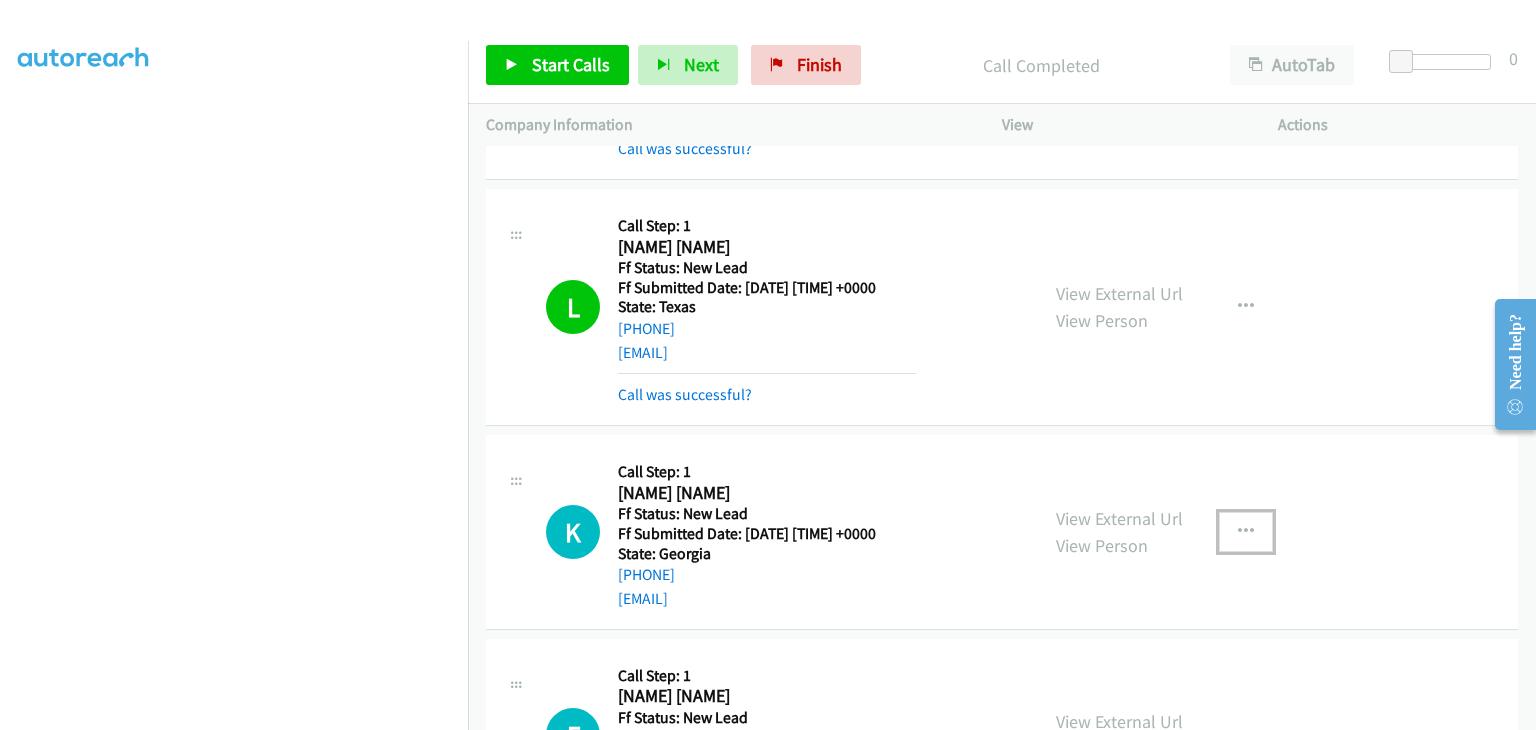 click at bounding box center (1246, 532) 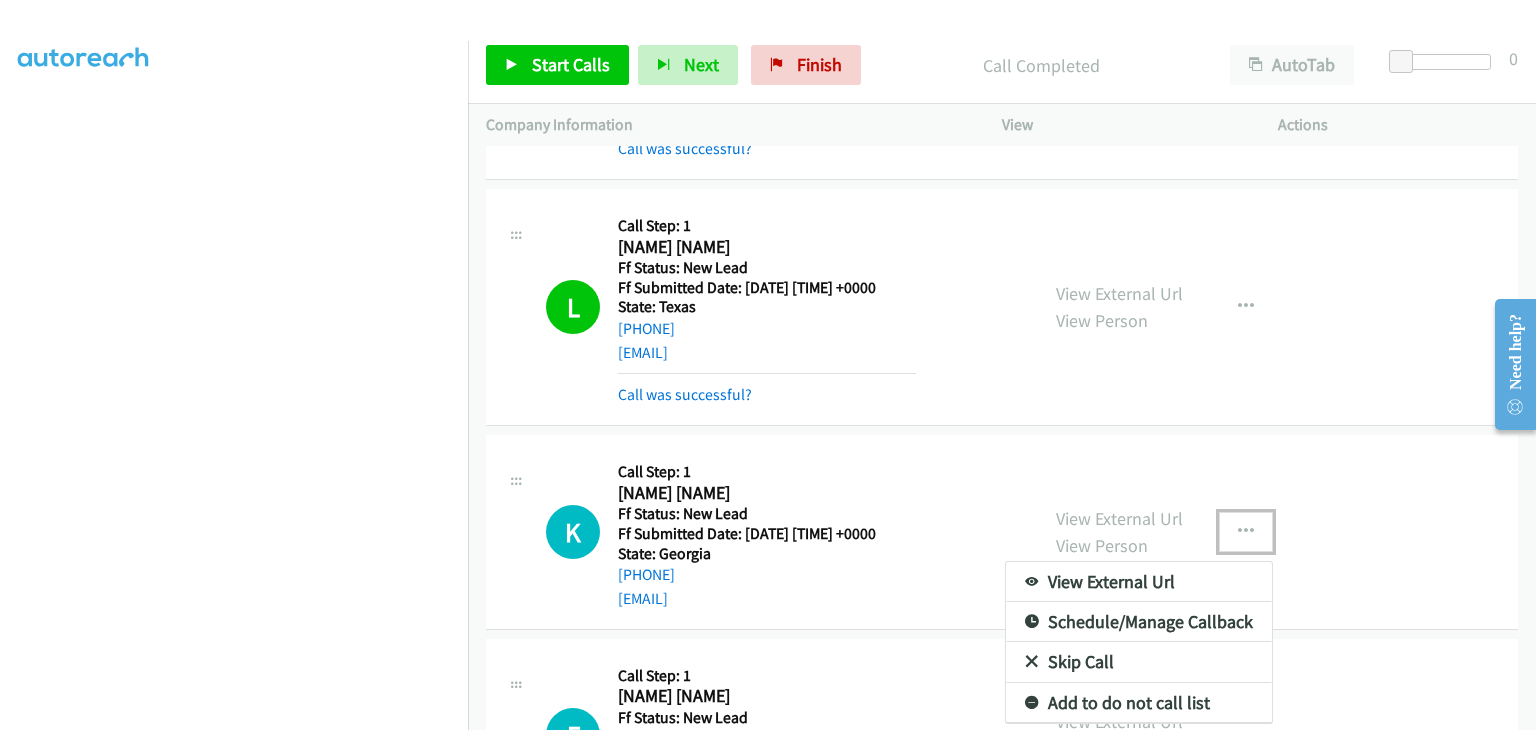 click on "Skip Call" at bounding box center (1139, 662) 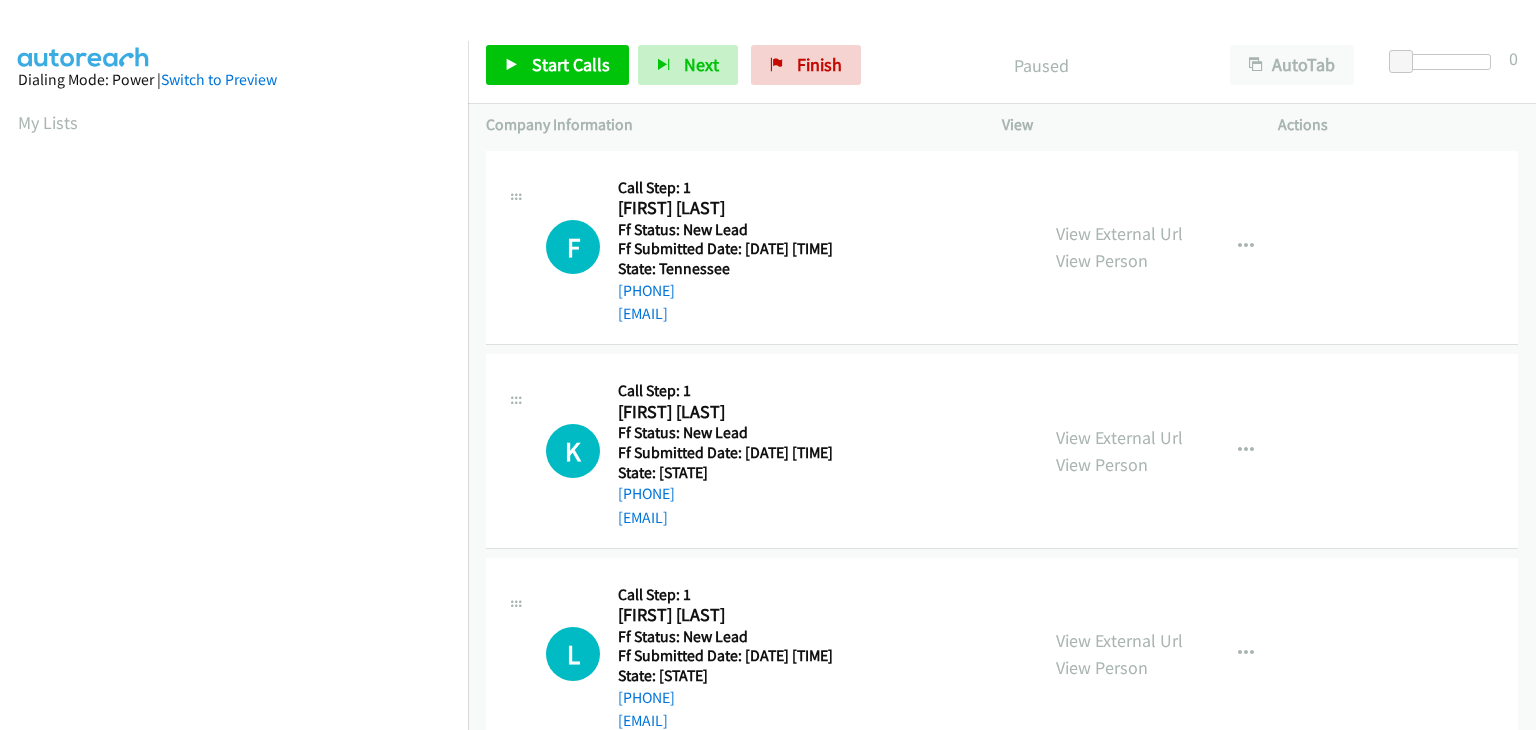 scroll, scrollTop: 0, scrollLeft: 0, axis: both 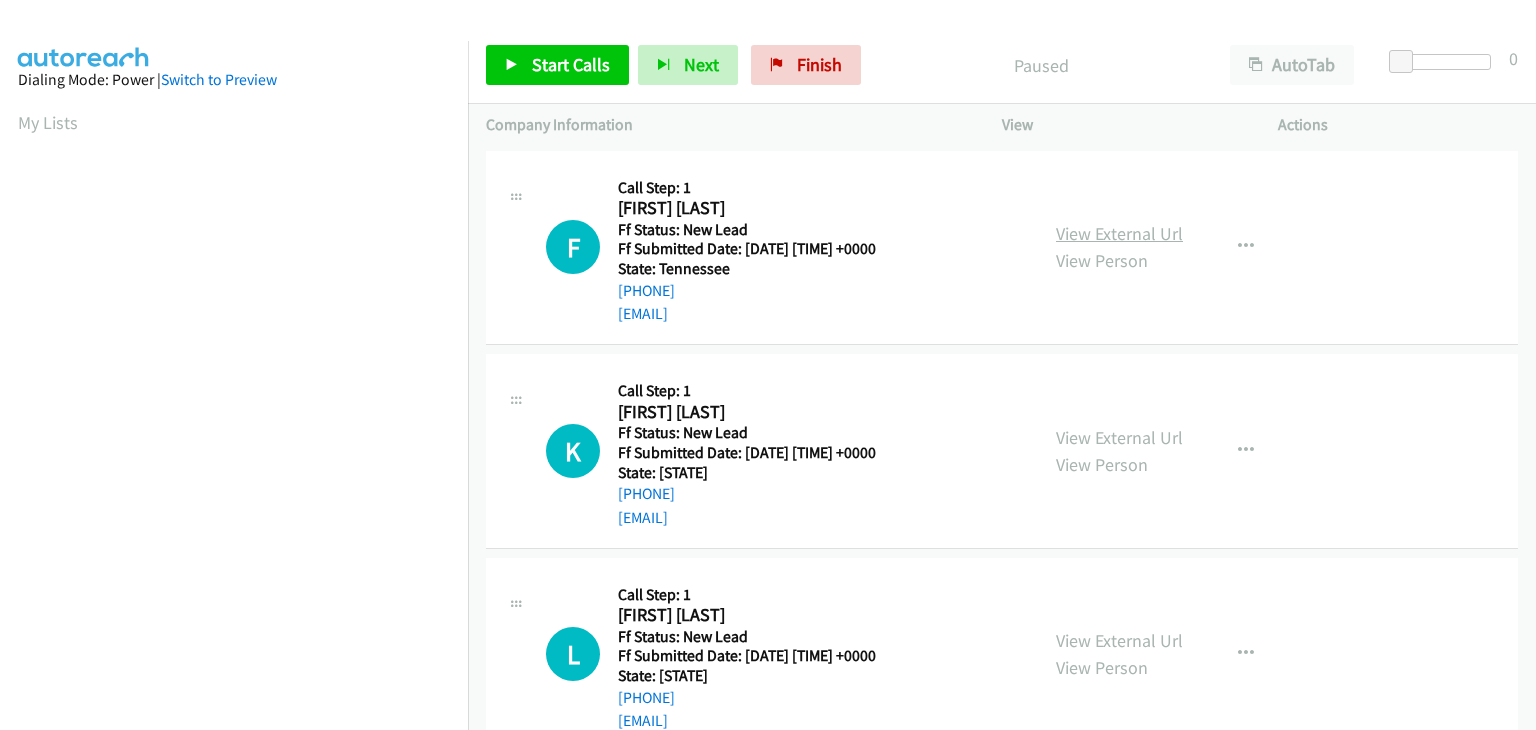 click on "View External Url" at bounding box center (1119, 233) 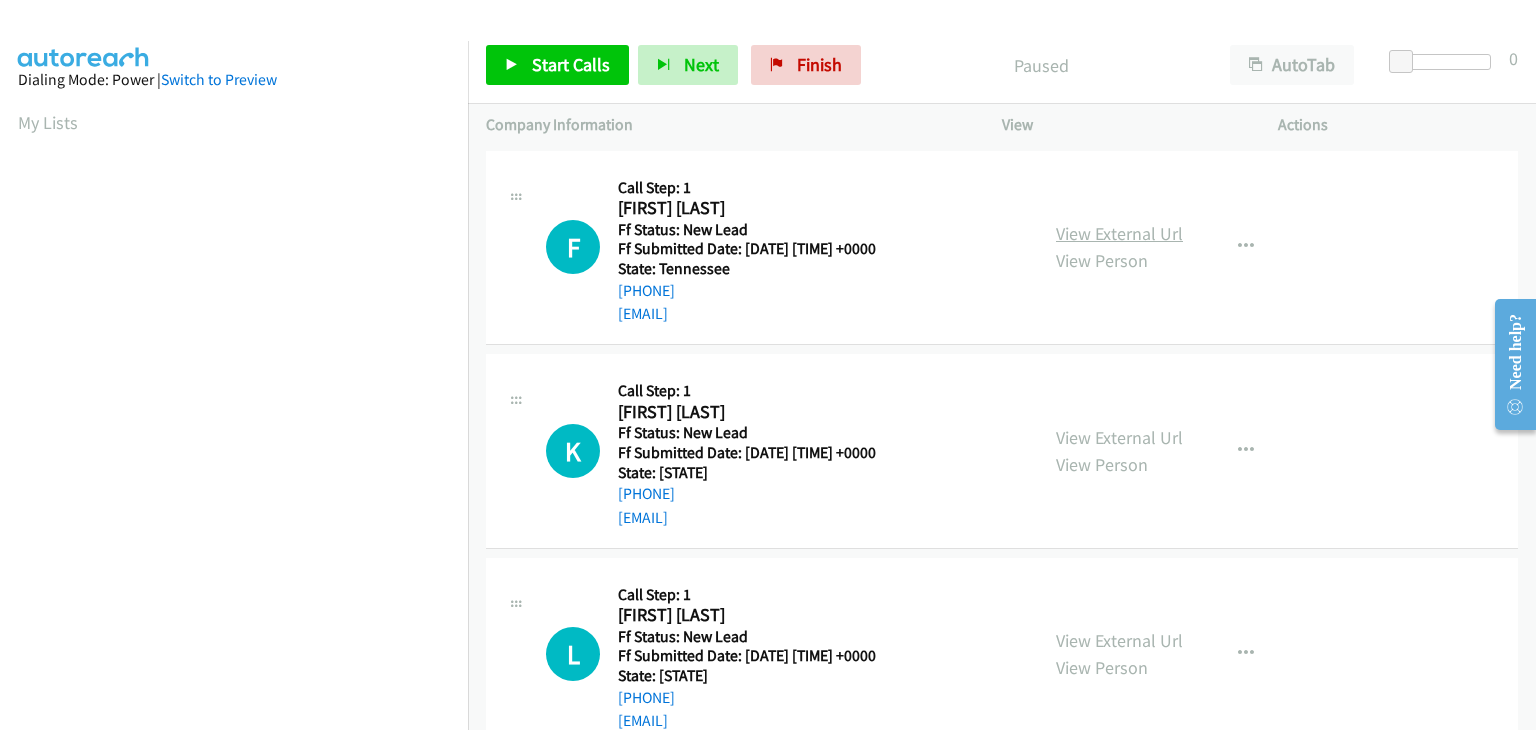 scroll, scrollTop: 0, scrollLeft: 0, axis: both 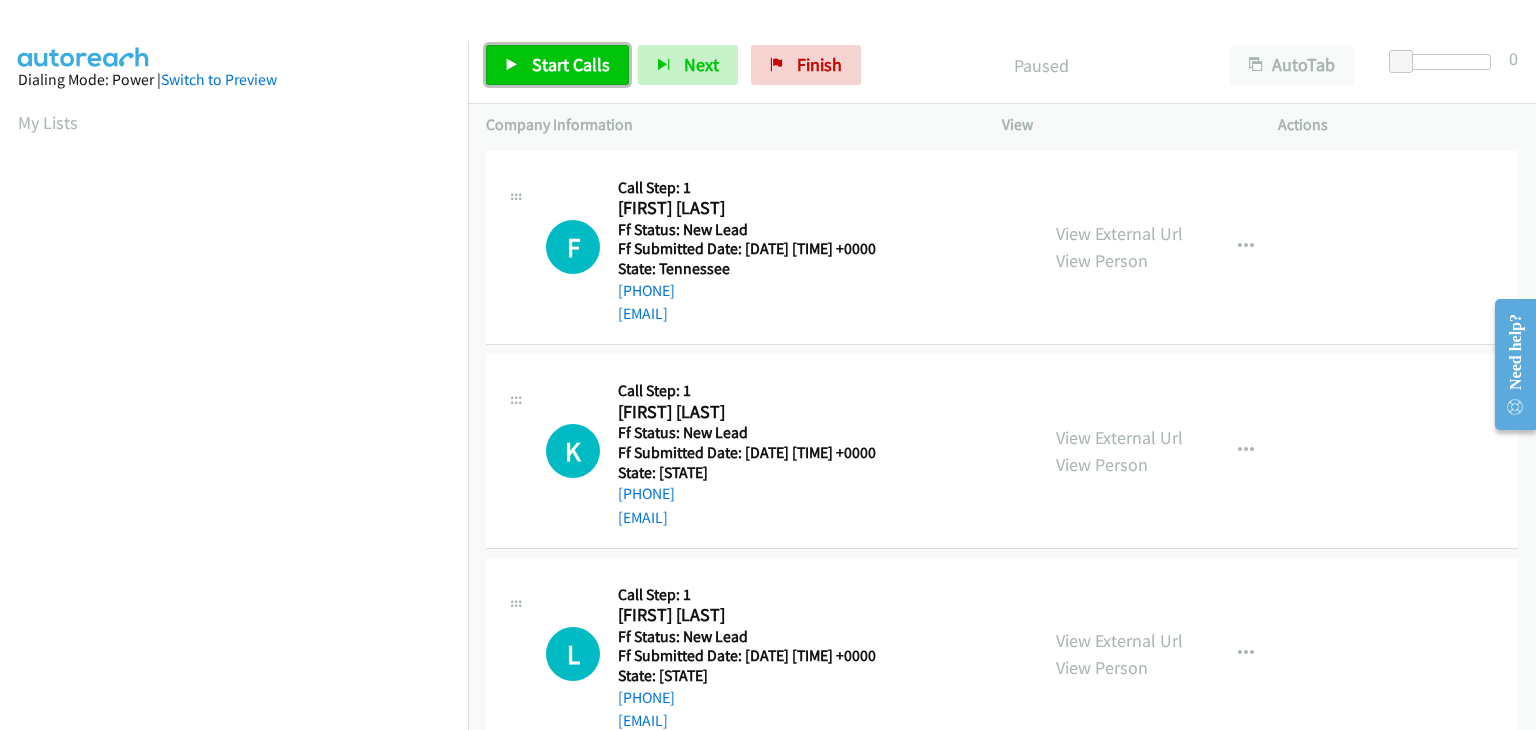 click at bounding box center [512, 66] 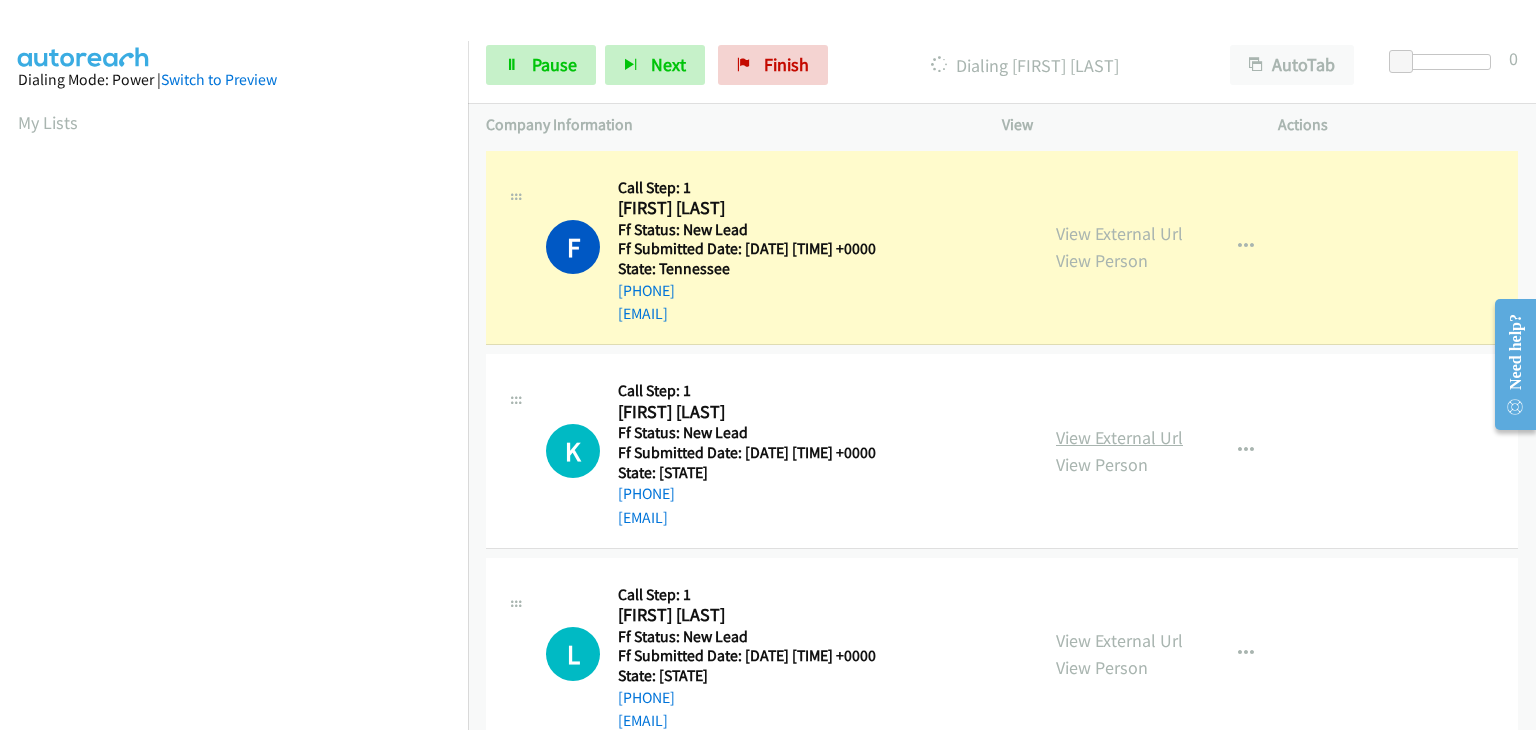 click on "View External Url" at bounding box center [1119, 437] 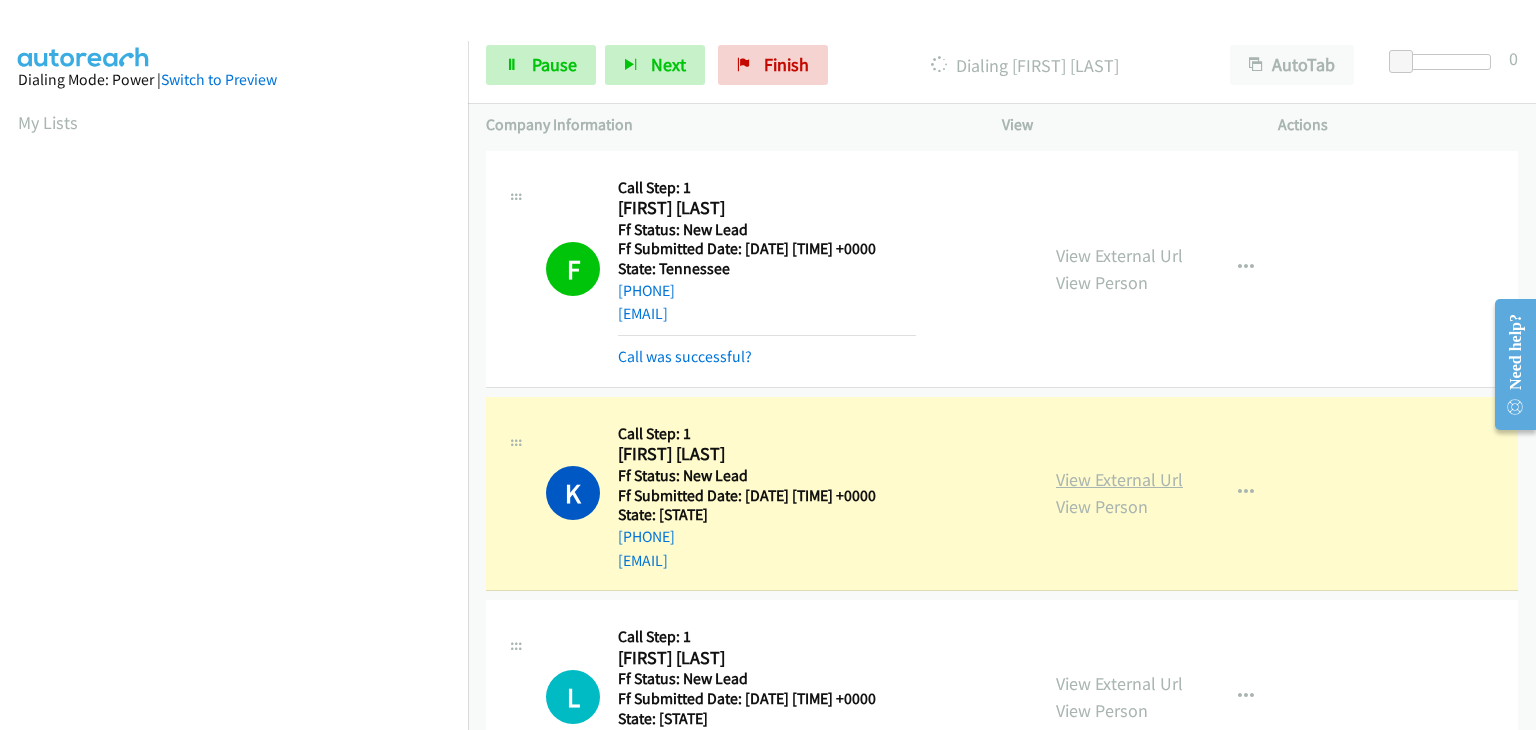 scroll, scrollTop: 392, scrollLeft: 0, axis: vertical 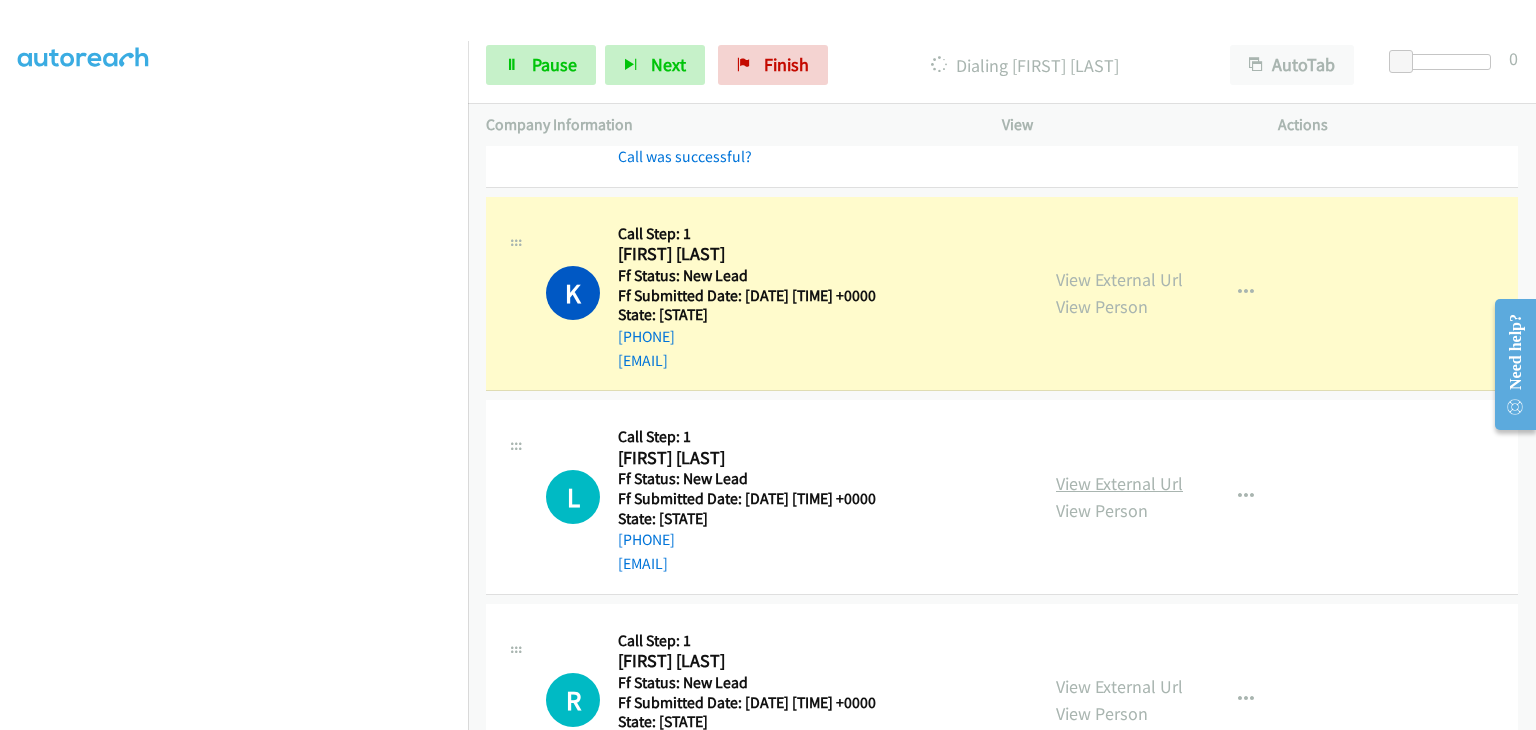 click on "View External Url" at bounding box center (1119, 483) 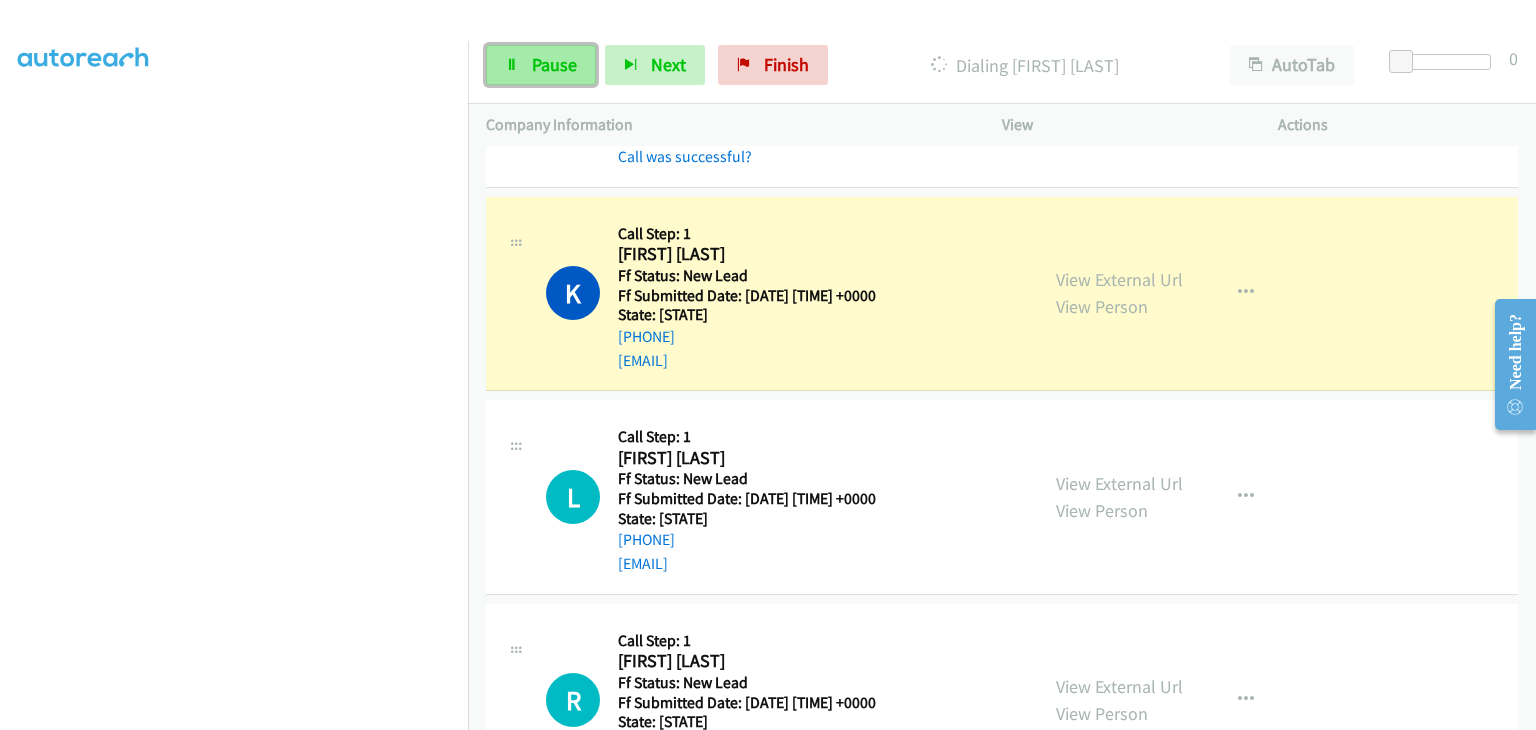 click on "Pause" at bounding box center (554, 64) 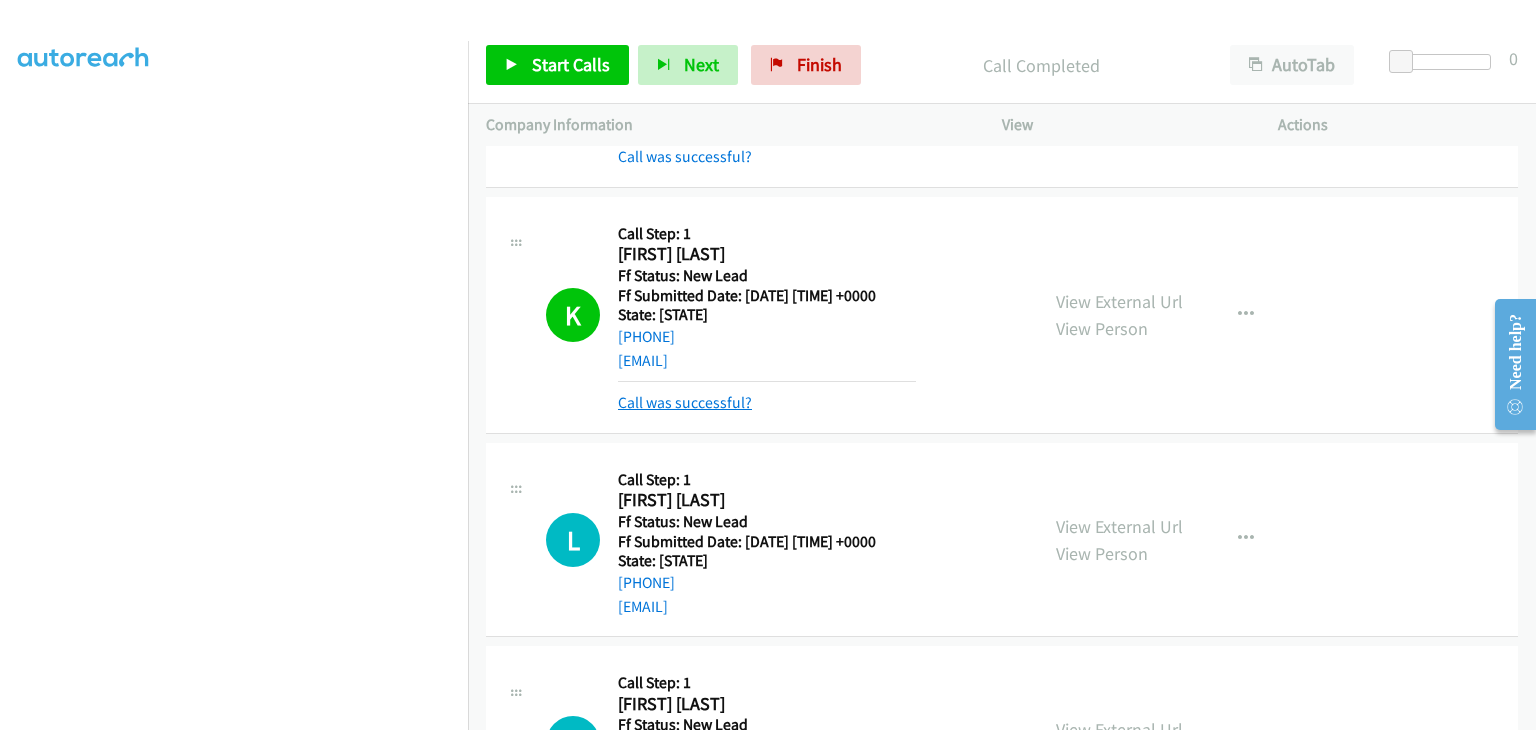 click on "Call was successful?" at bounding box center [685, 402] 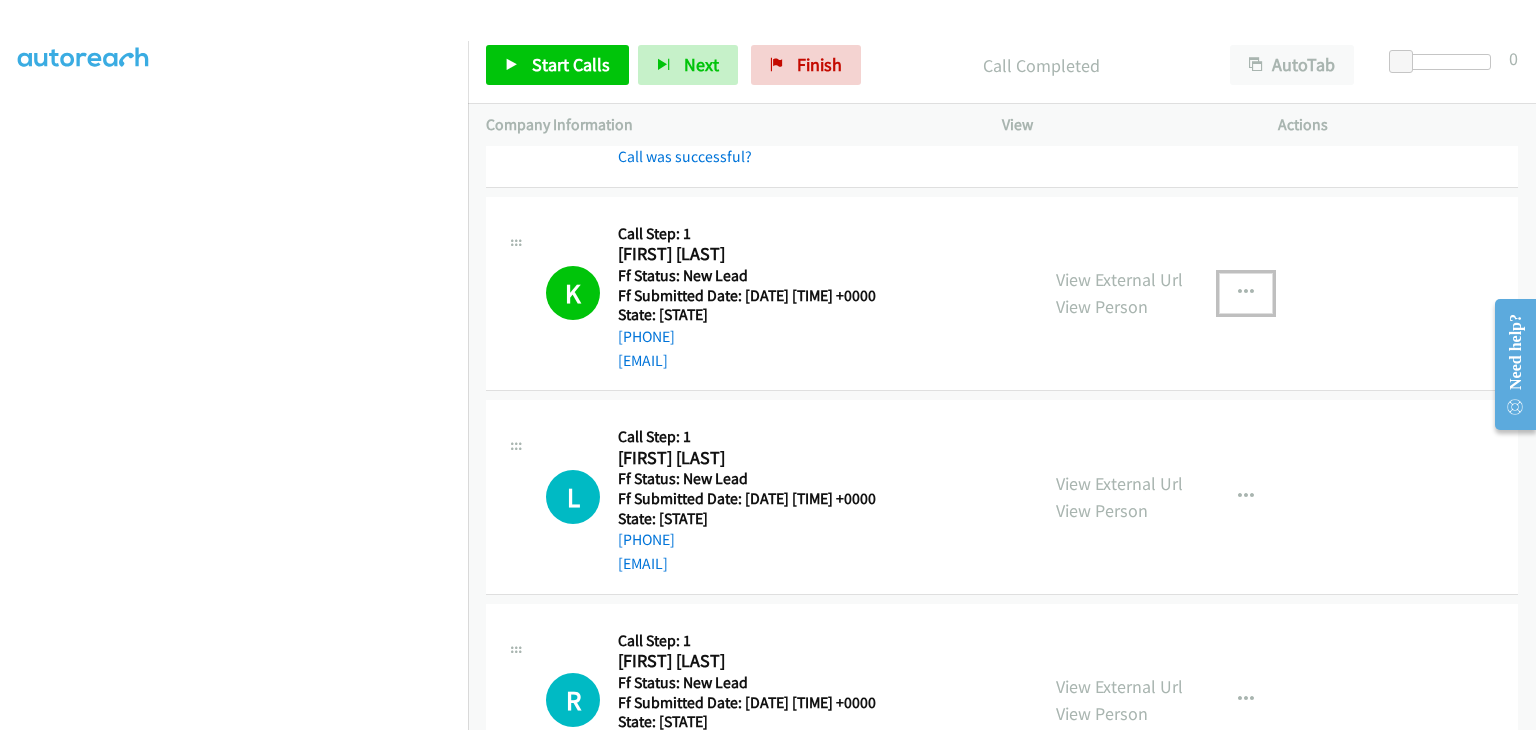 click at bounding box center [1246, 293] 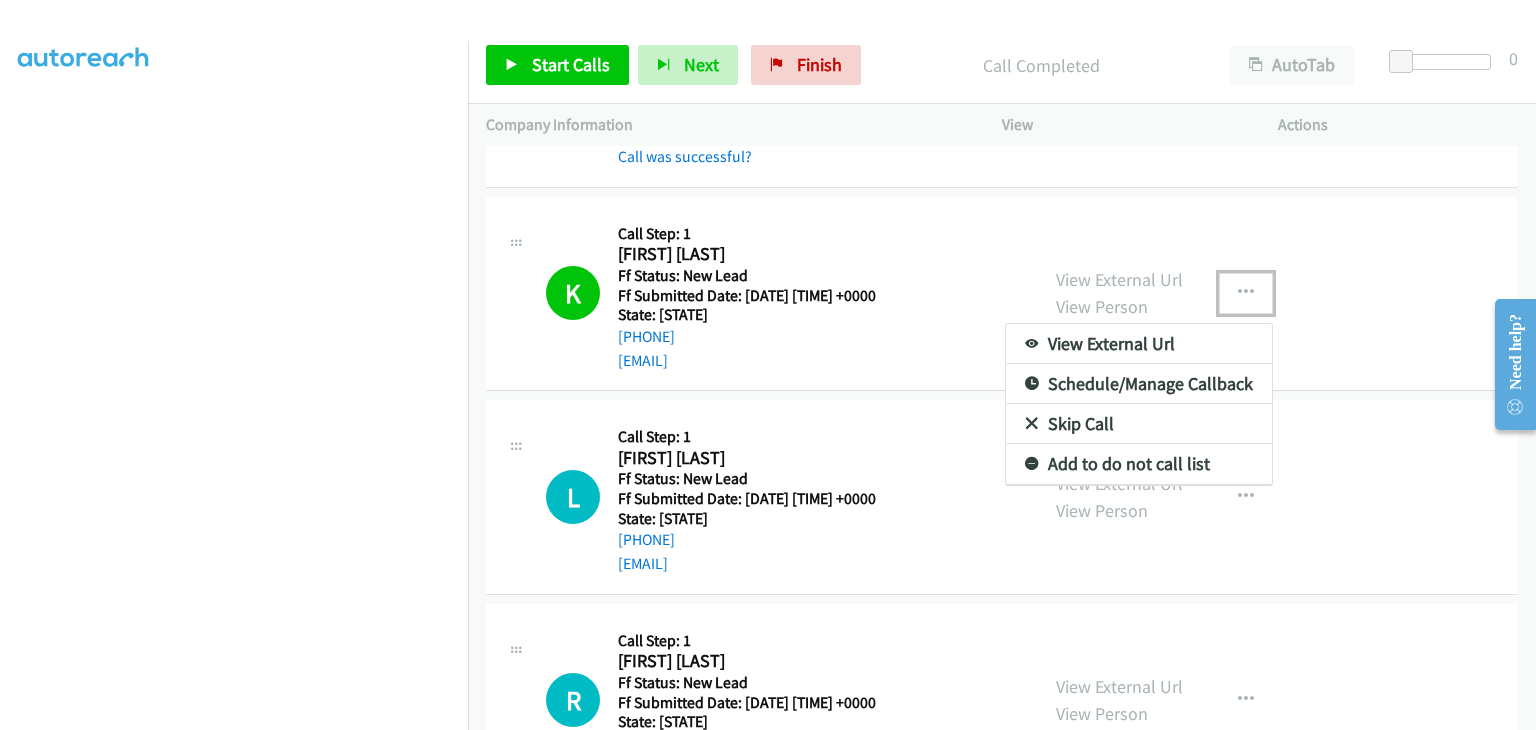 click on "Add to do not call list" at bounding box center (1139, 464) 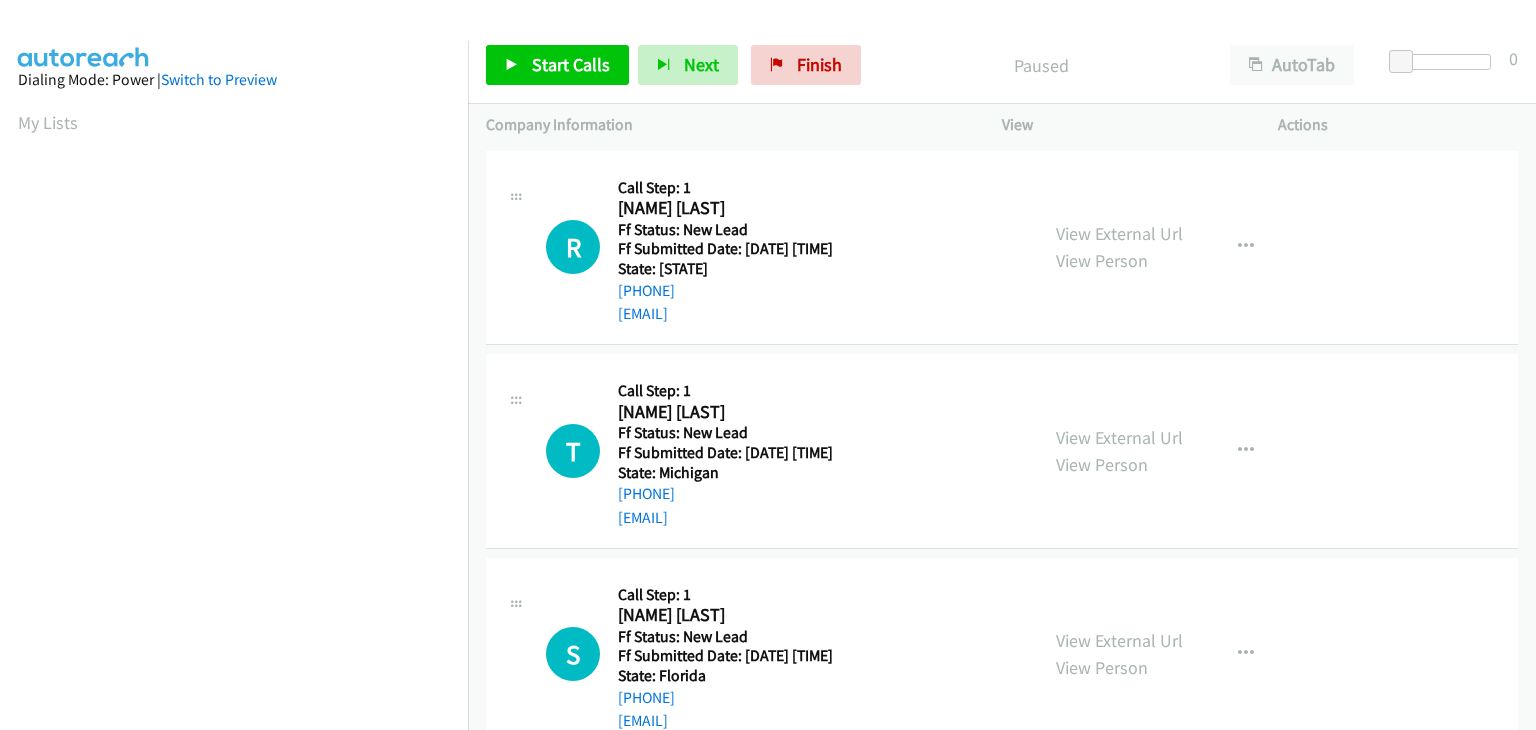 scroll, scrollTop: 0, scrollLeft: 0, axis: both 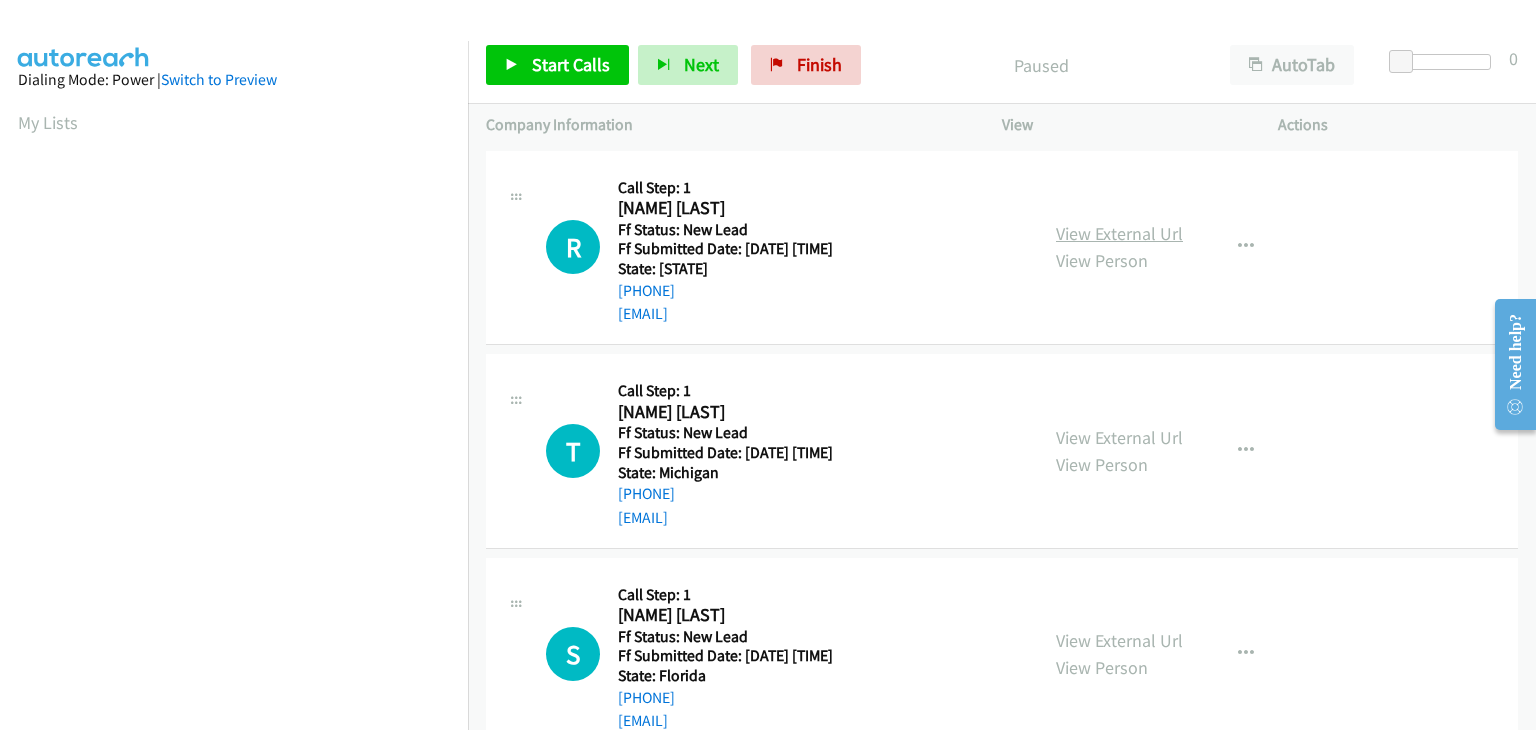 click on "View External Url" at bounding box center (1119, 233) 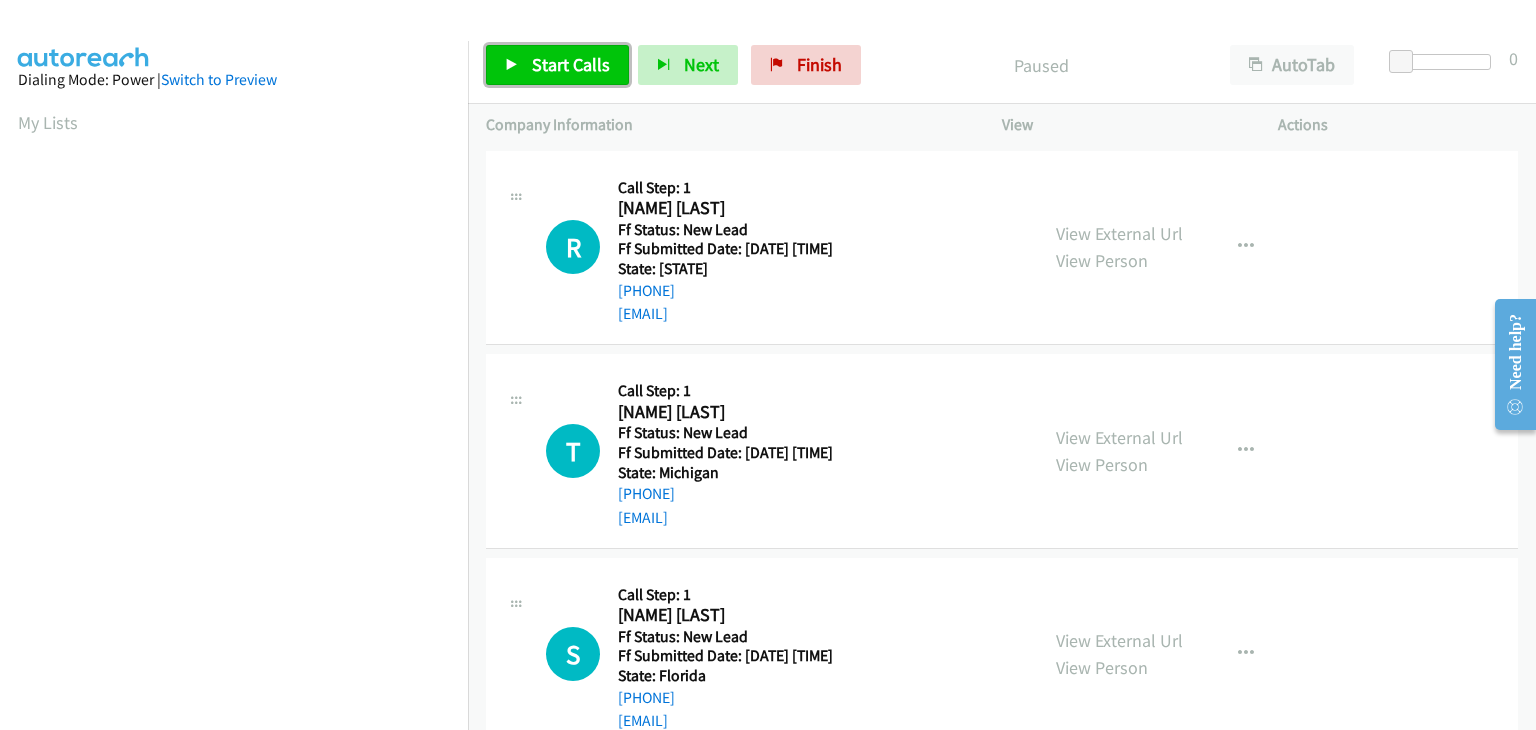 click at bounding box center (512, 66) 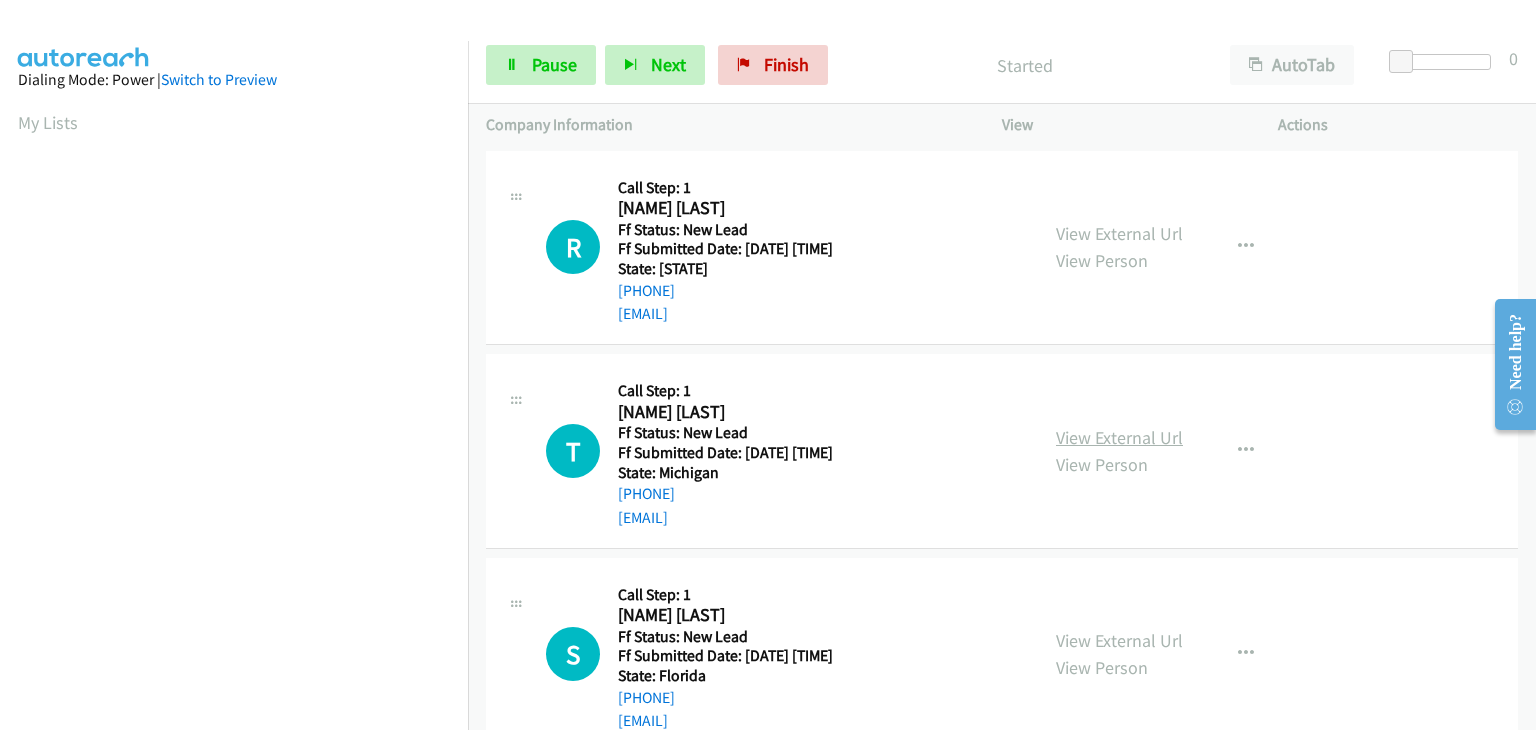 click on "View External Url" at bounding box center [1119, 437] 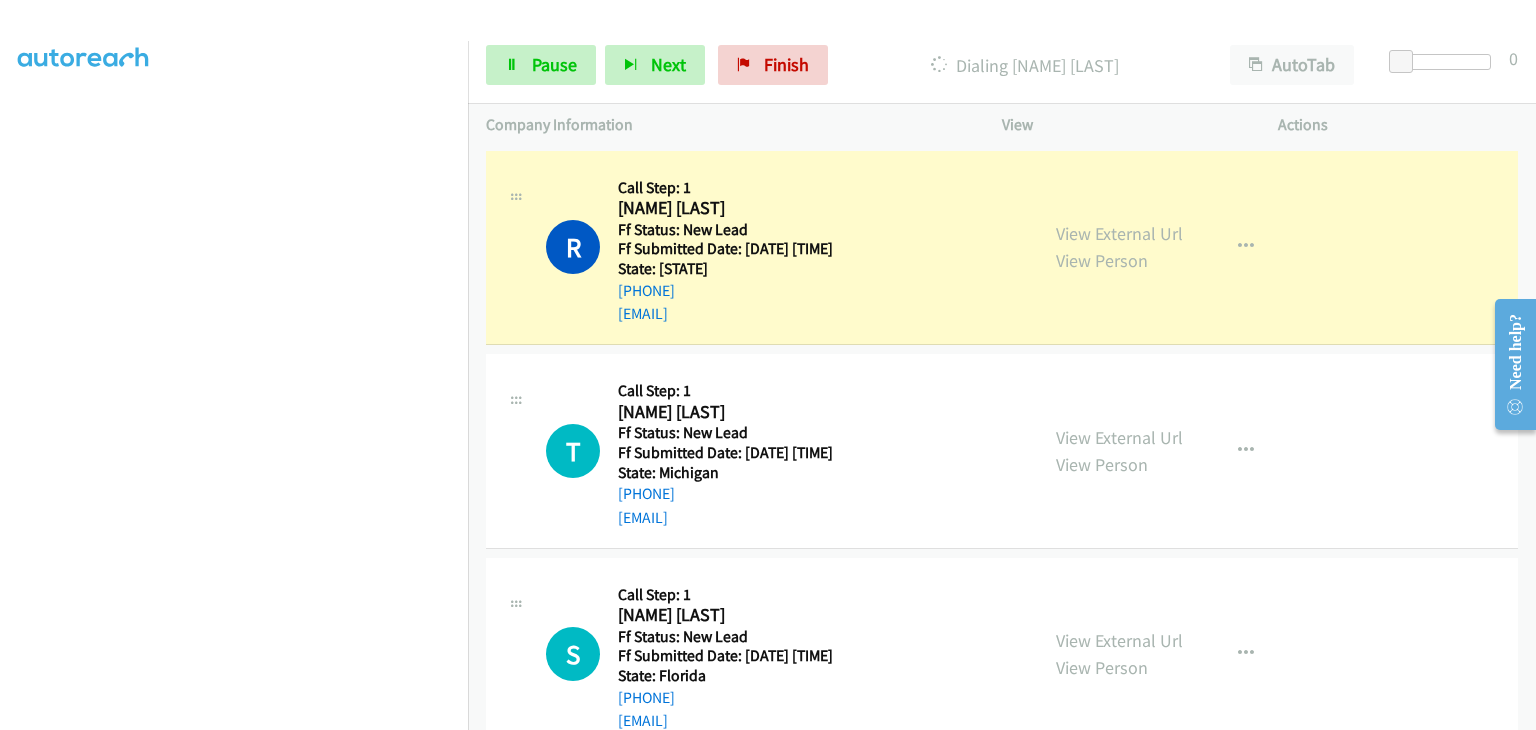 scroll, scrollTop: 392, scrollLeft: 0, axis: vertical 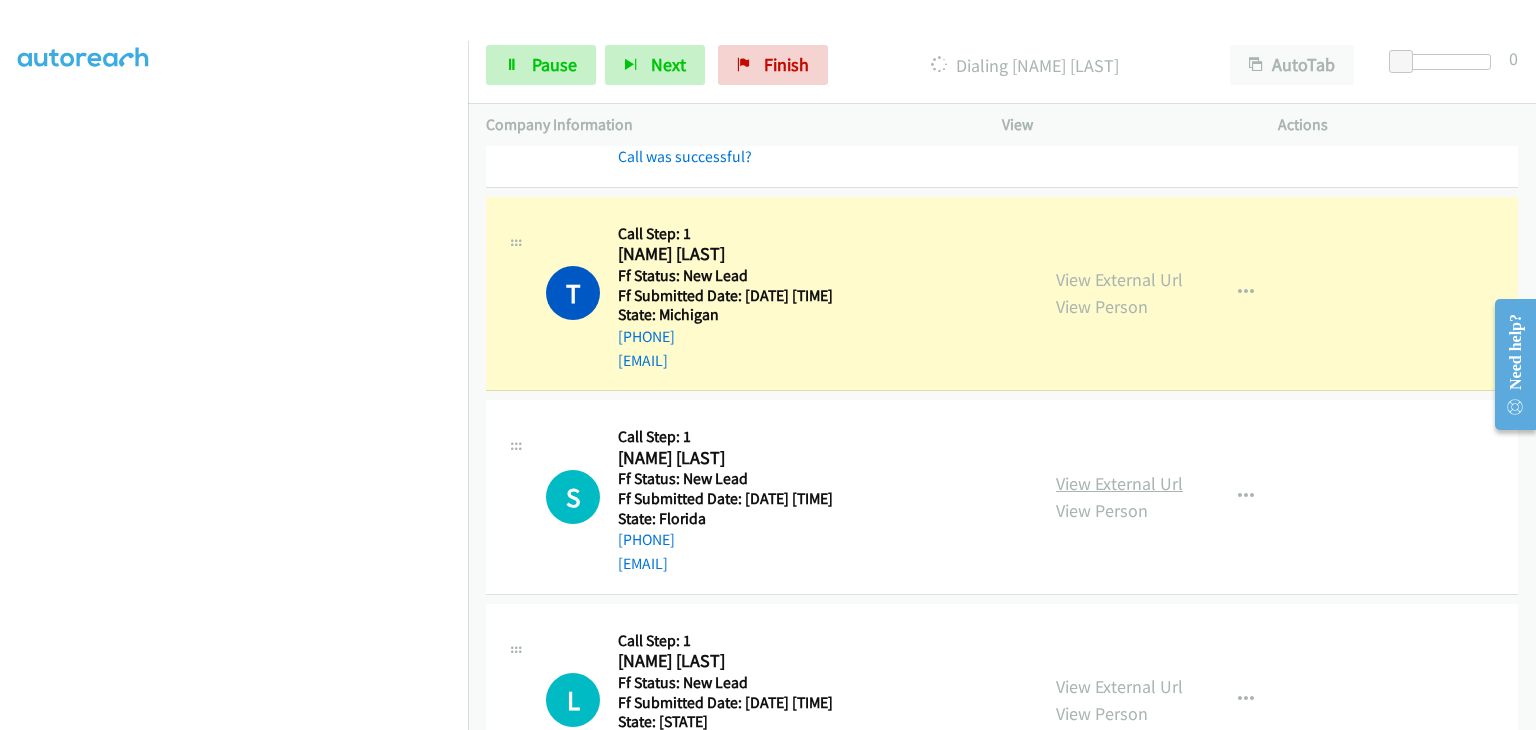 click on "View External Url" at bounding box center [1119, 483] 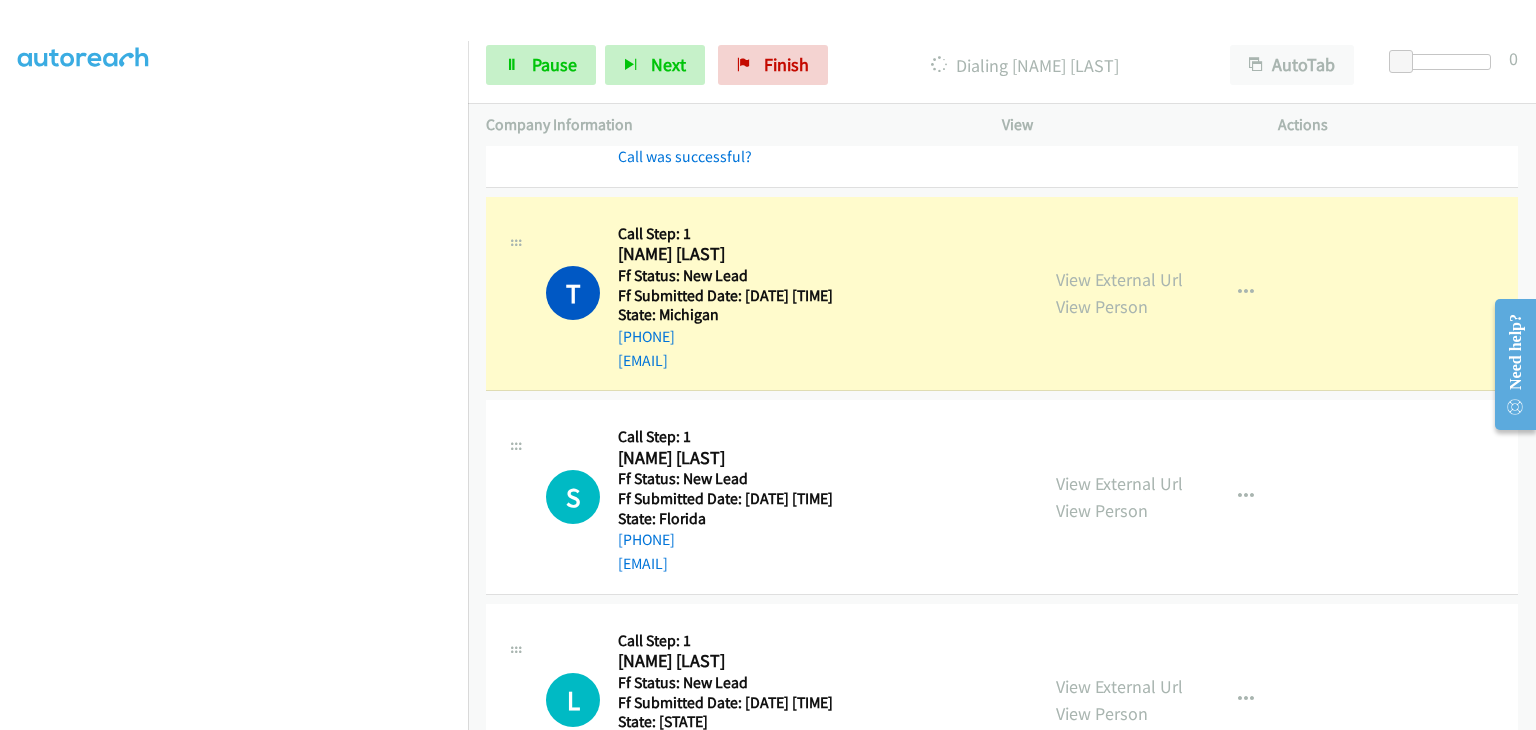 scroll, scrollTop: 392, scrollLeft: 0, axis: vertical 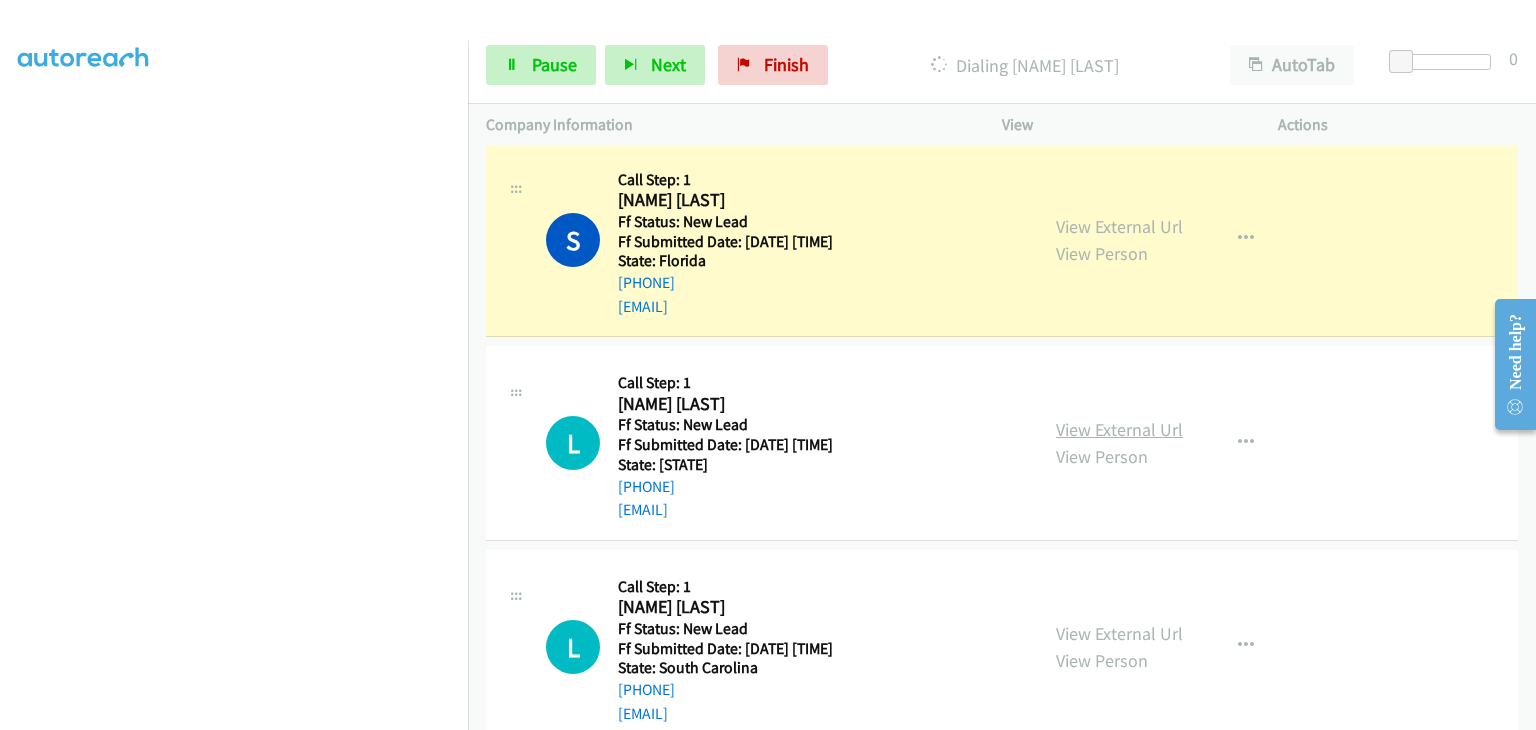 click on "View External Url" at bounding box center (1119, 429) 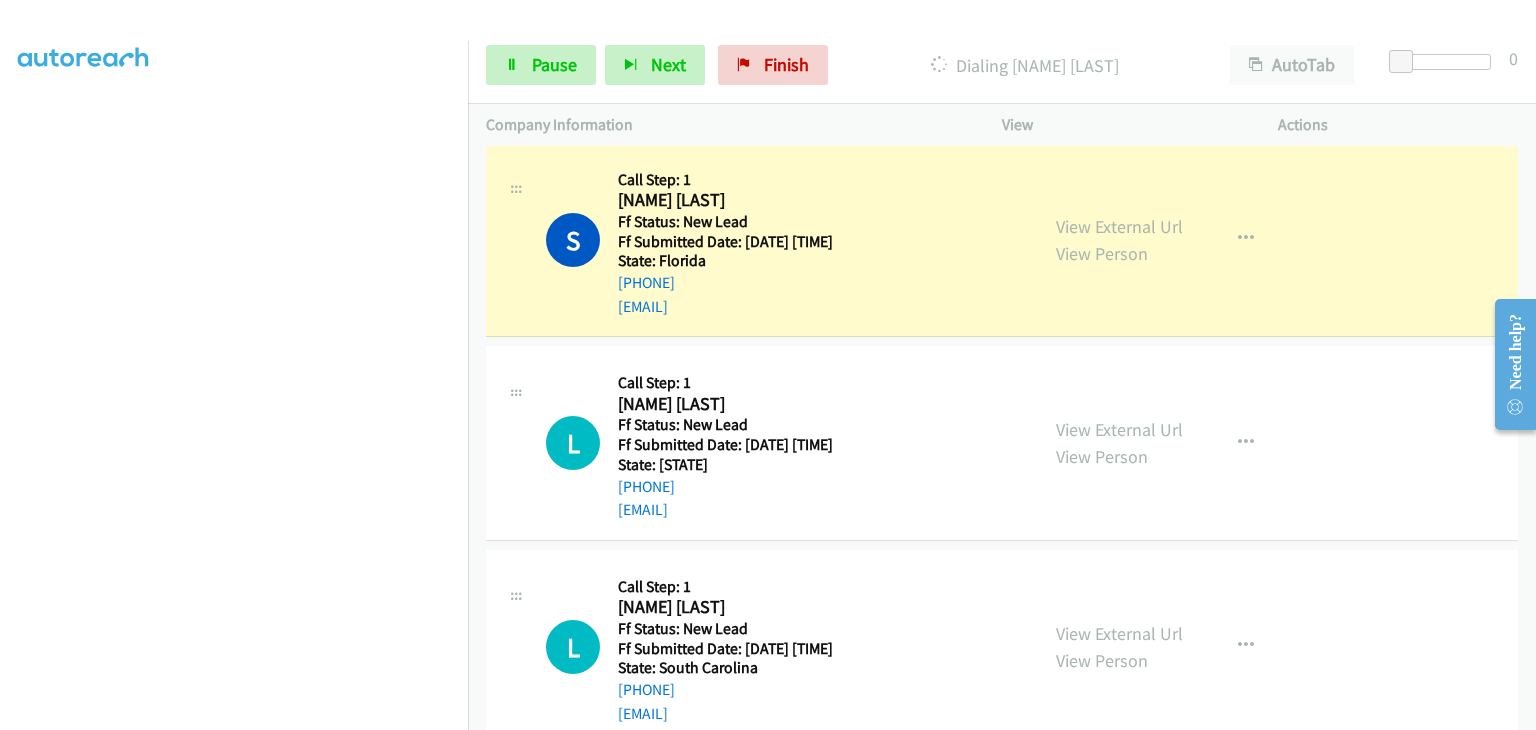 scroll, scrollTop: 392, scrollLeft: 0, axis: vertical 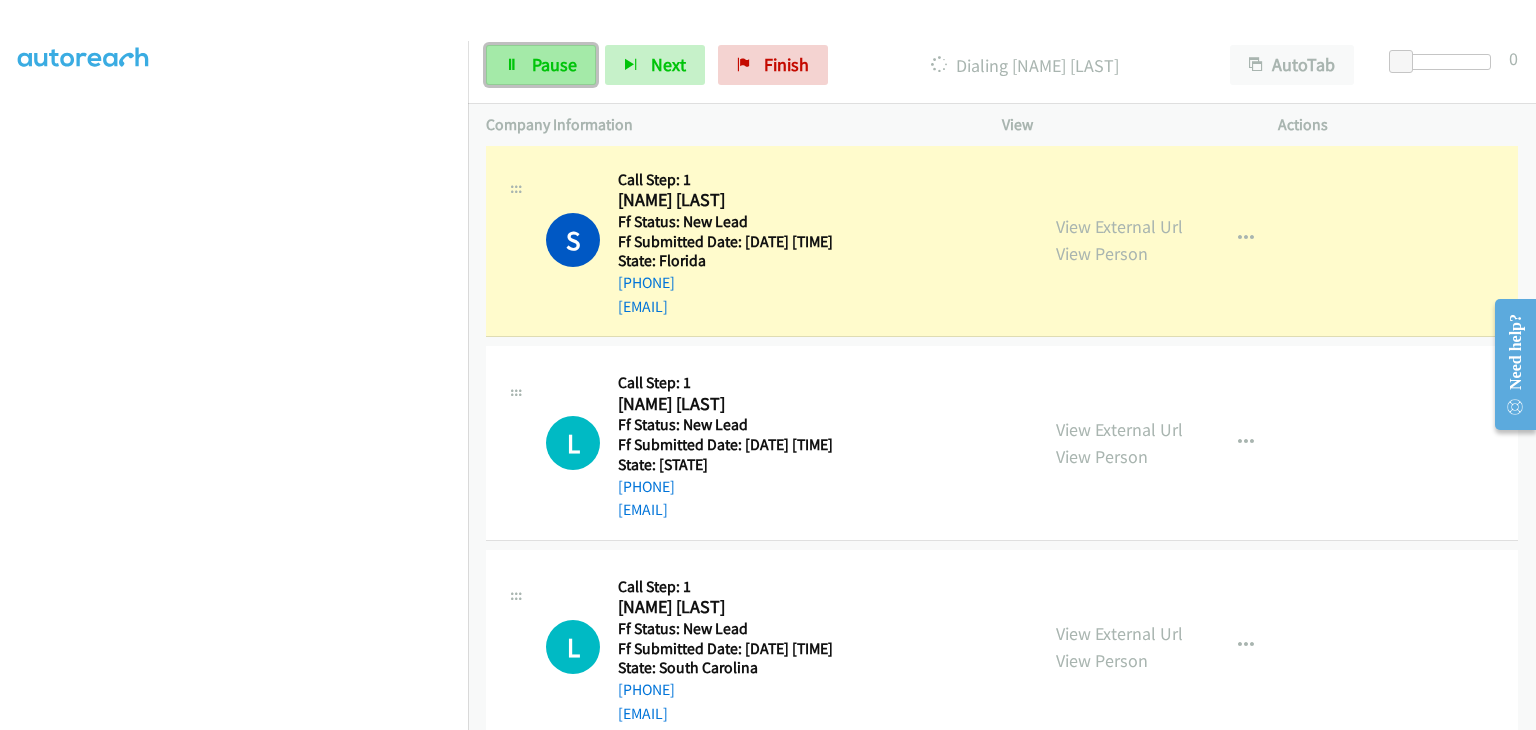 click on "Pause" at bounding box center [554, 64] 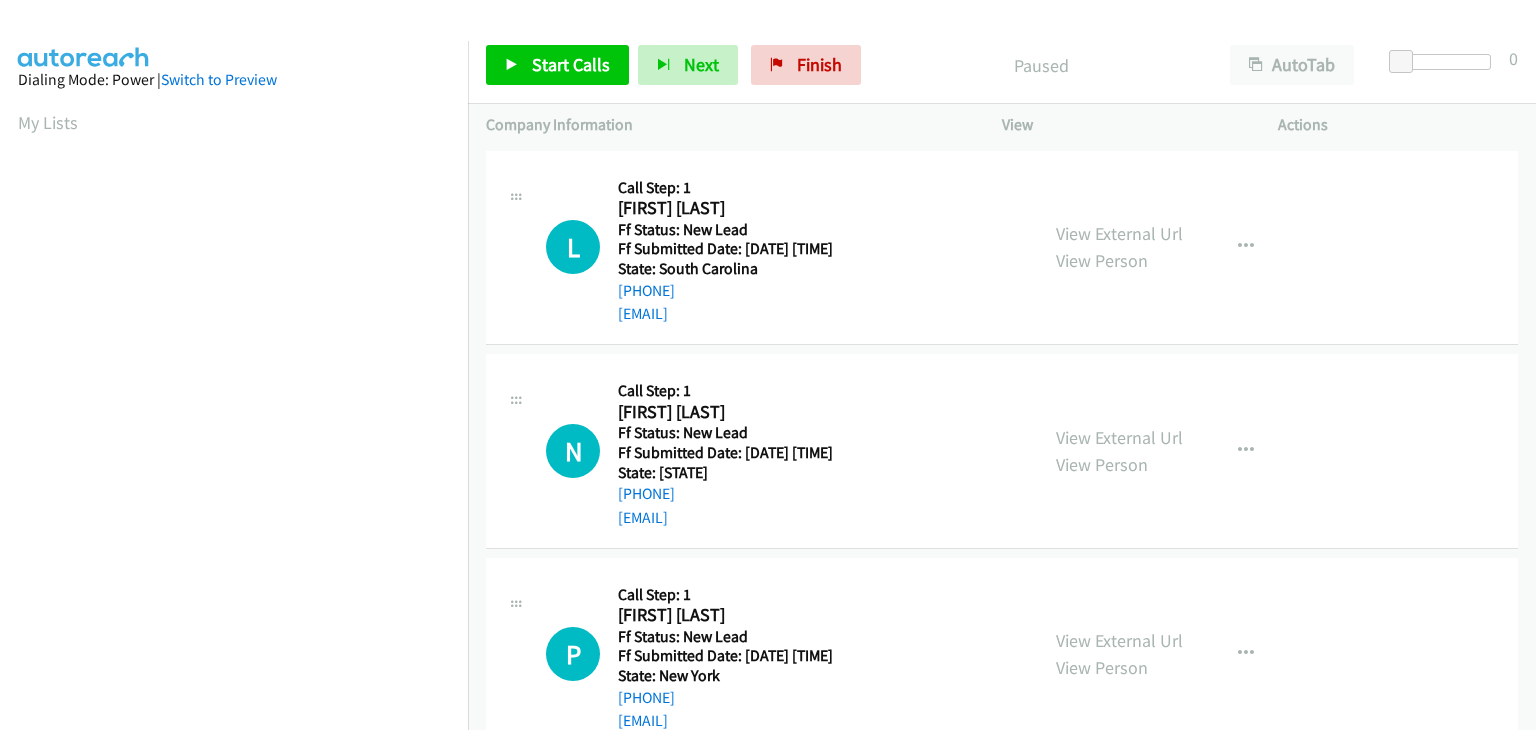 scroll, scrollTop: 0, scrollLeft: 0, axis: both 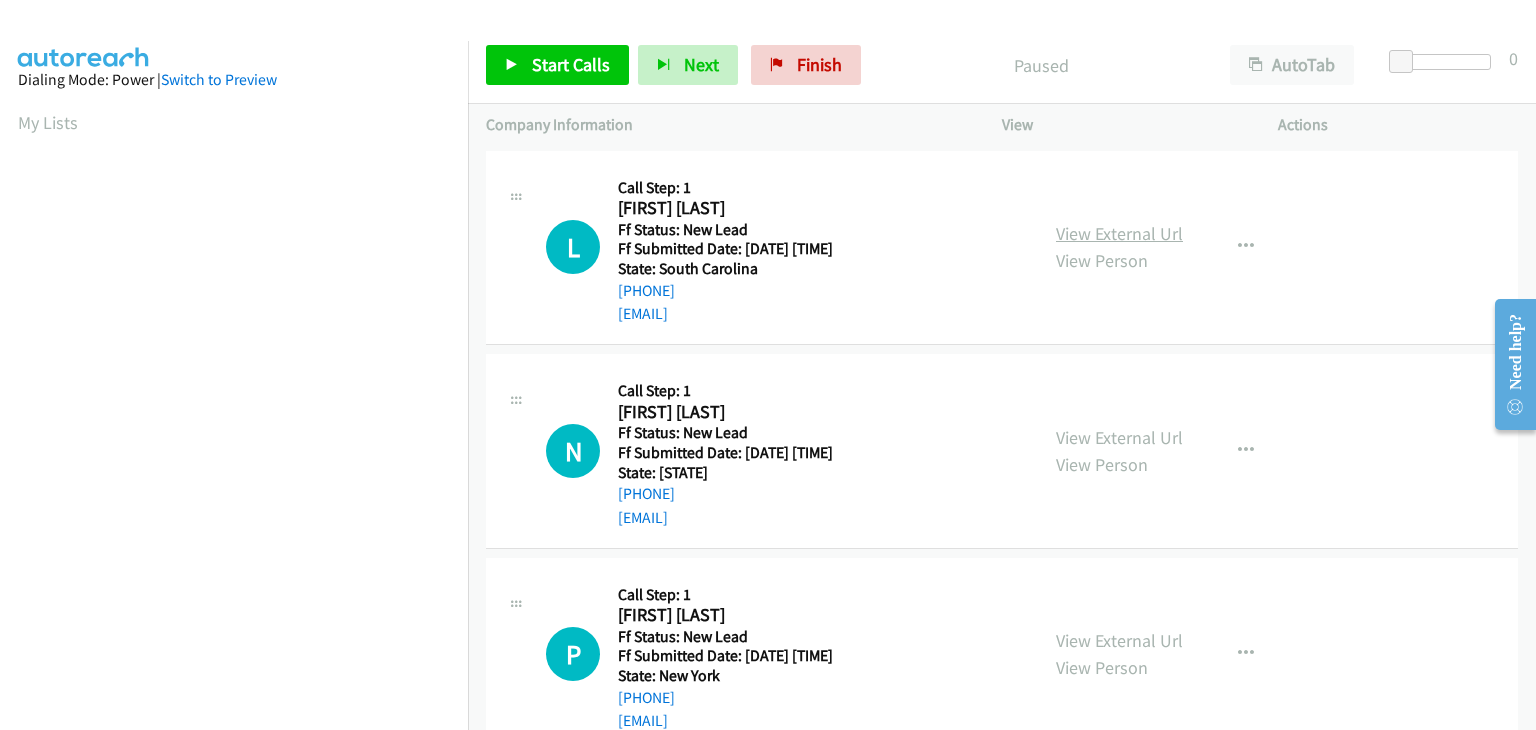 click on "View External Url" at bounding box center (1119, 233) 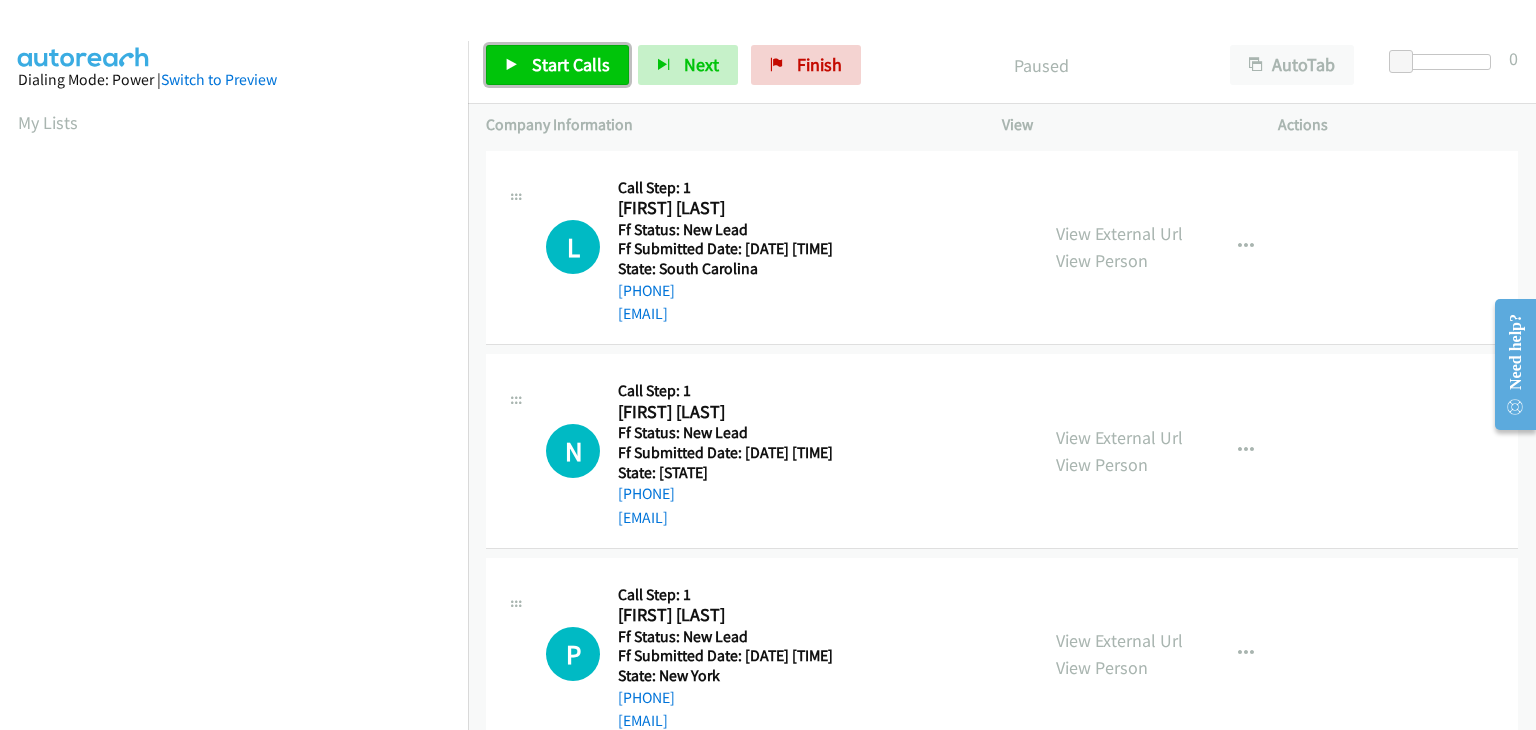 click on "Start Calls" at bounding box center [571, 64] 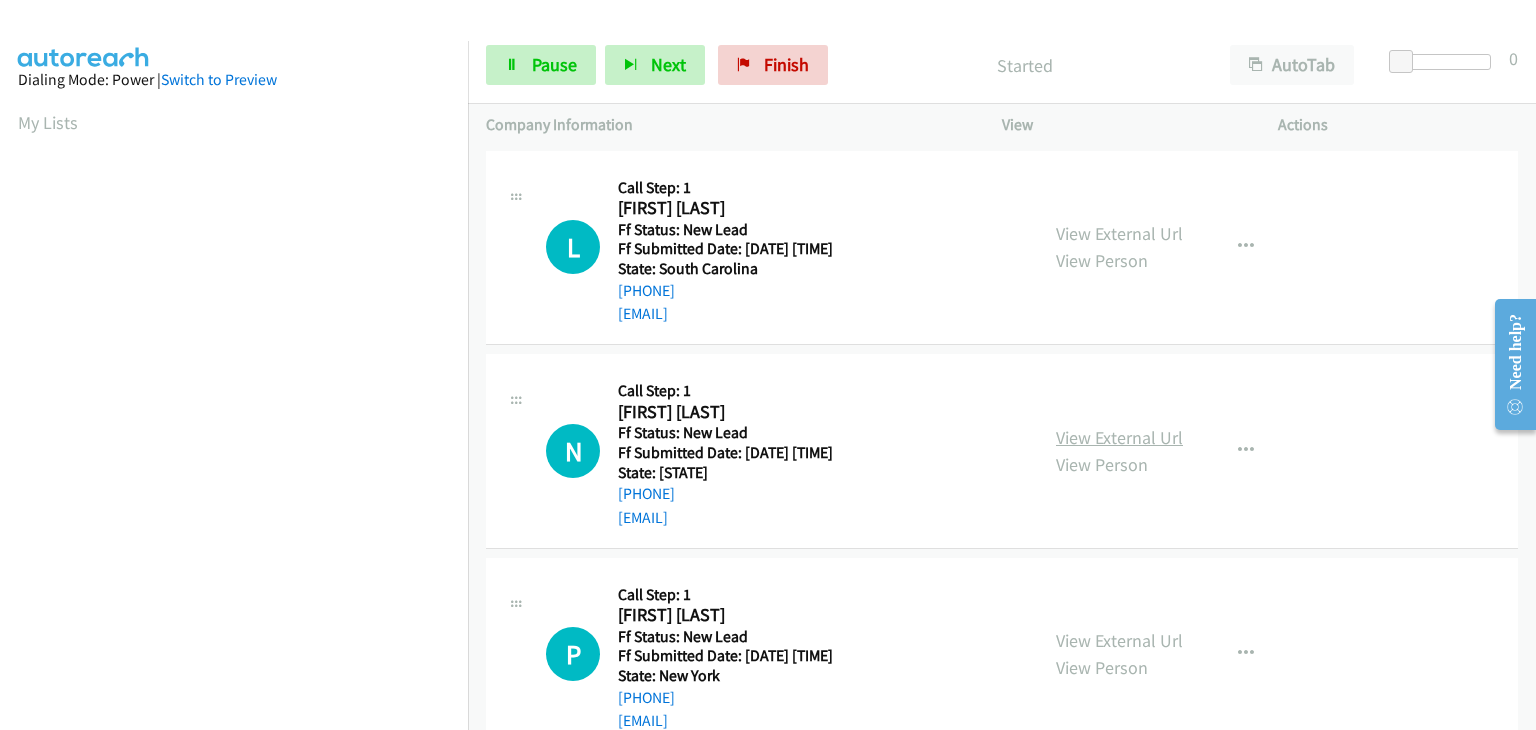 click on "View External Url" at bounding box center [1119, 437] 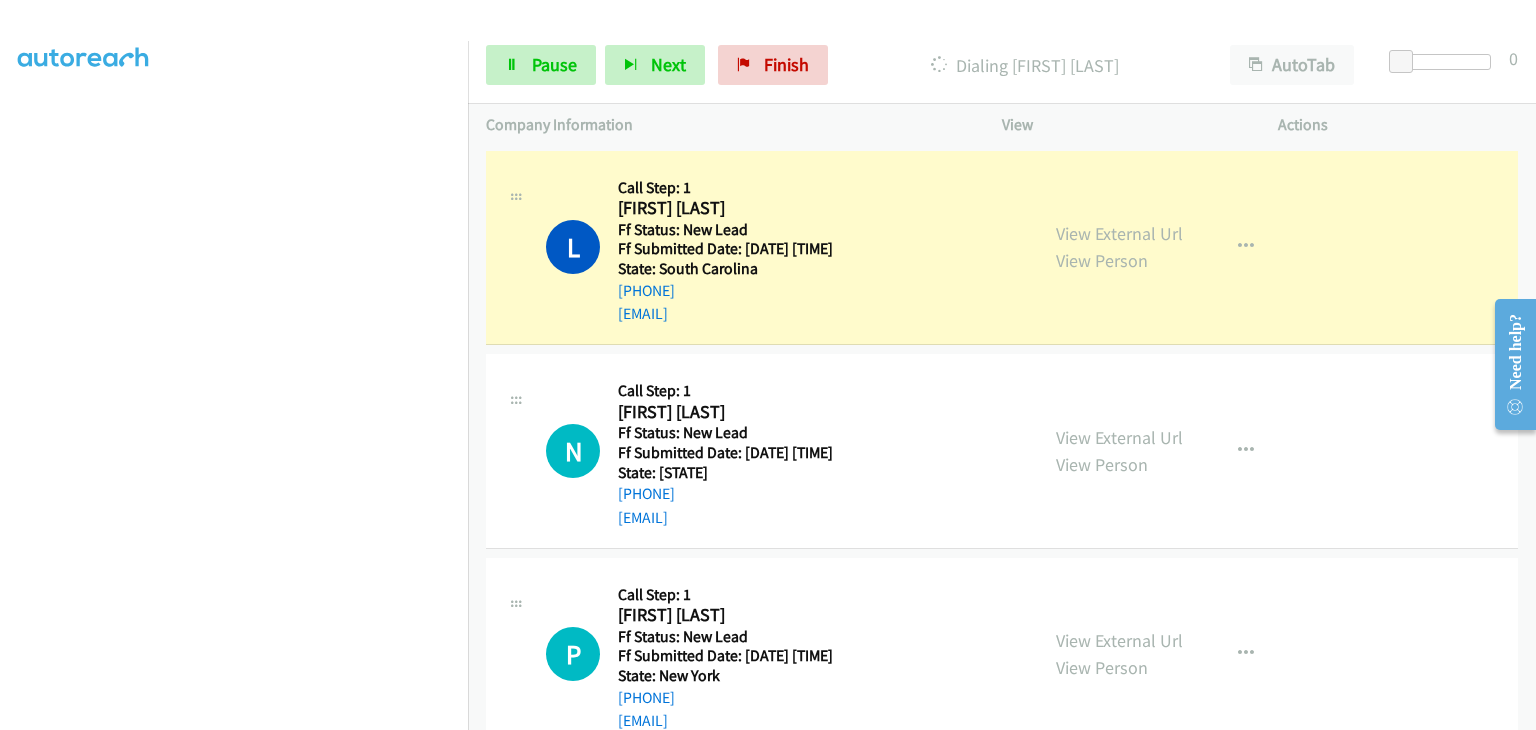 scroll, scrollTop: 392, scrollLeft: 0, axis: vertical 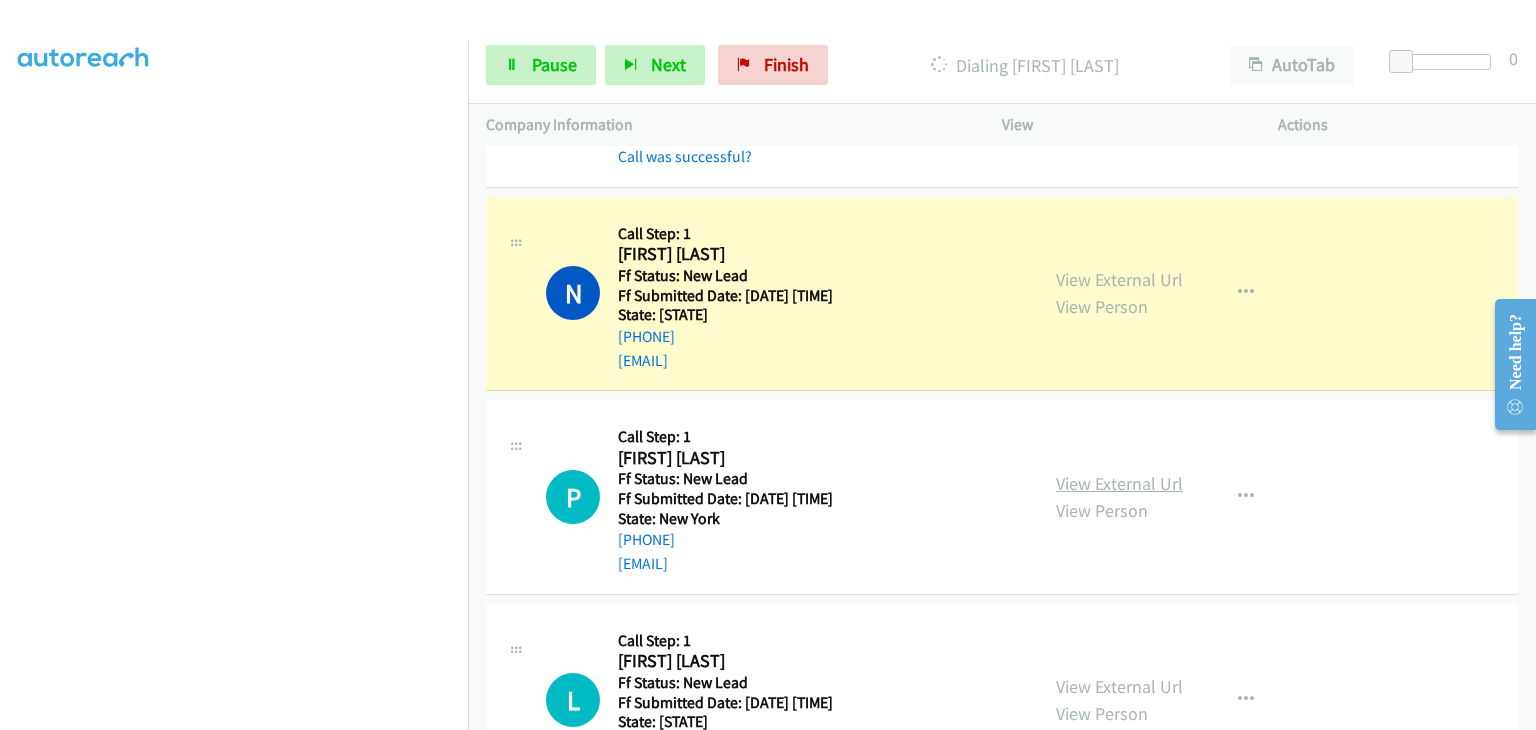 click on "View External Url" at bounding box center (1119, 483) 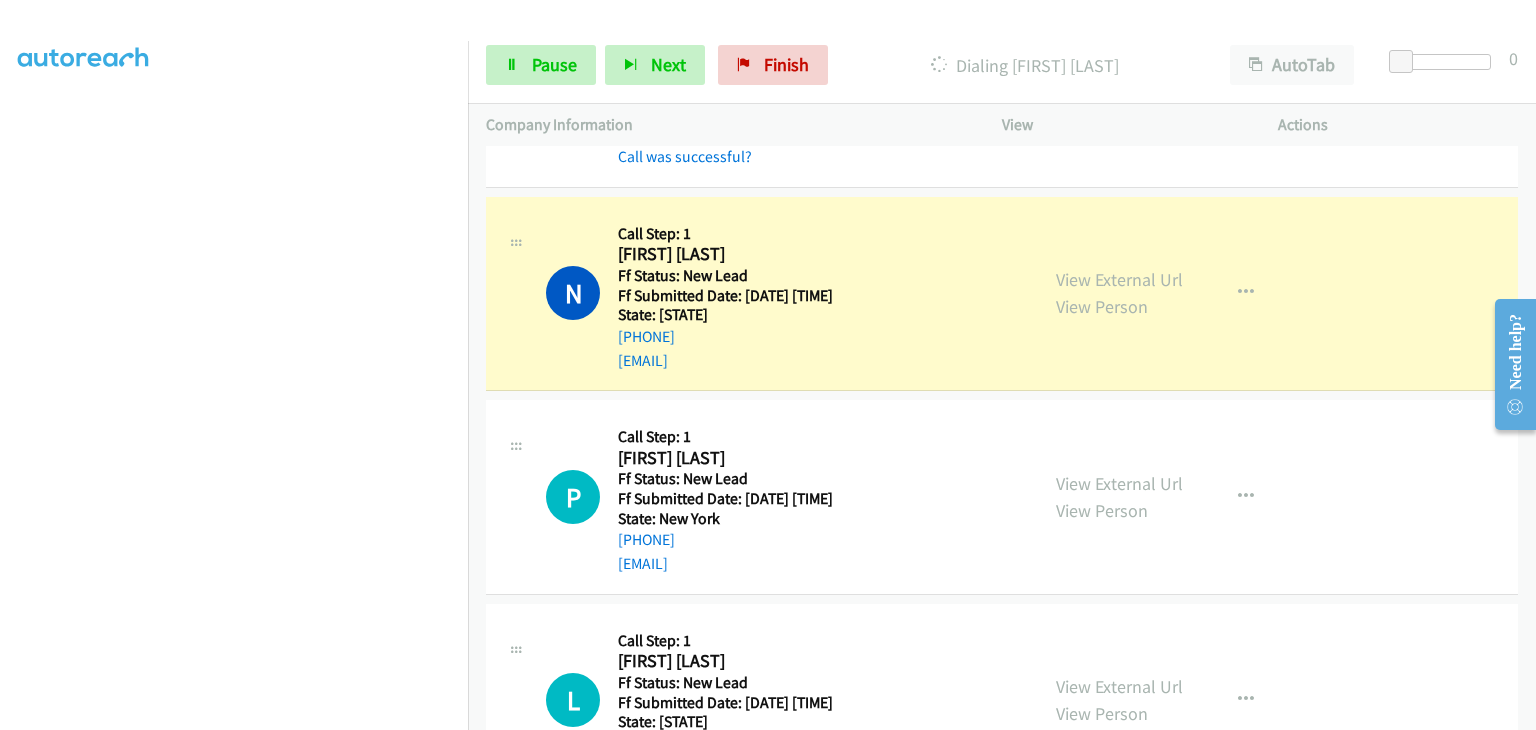 scroll, scrollTop: 392, scrollLeft: 0, axis: vertical 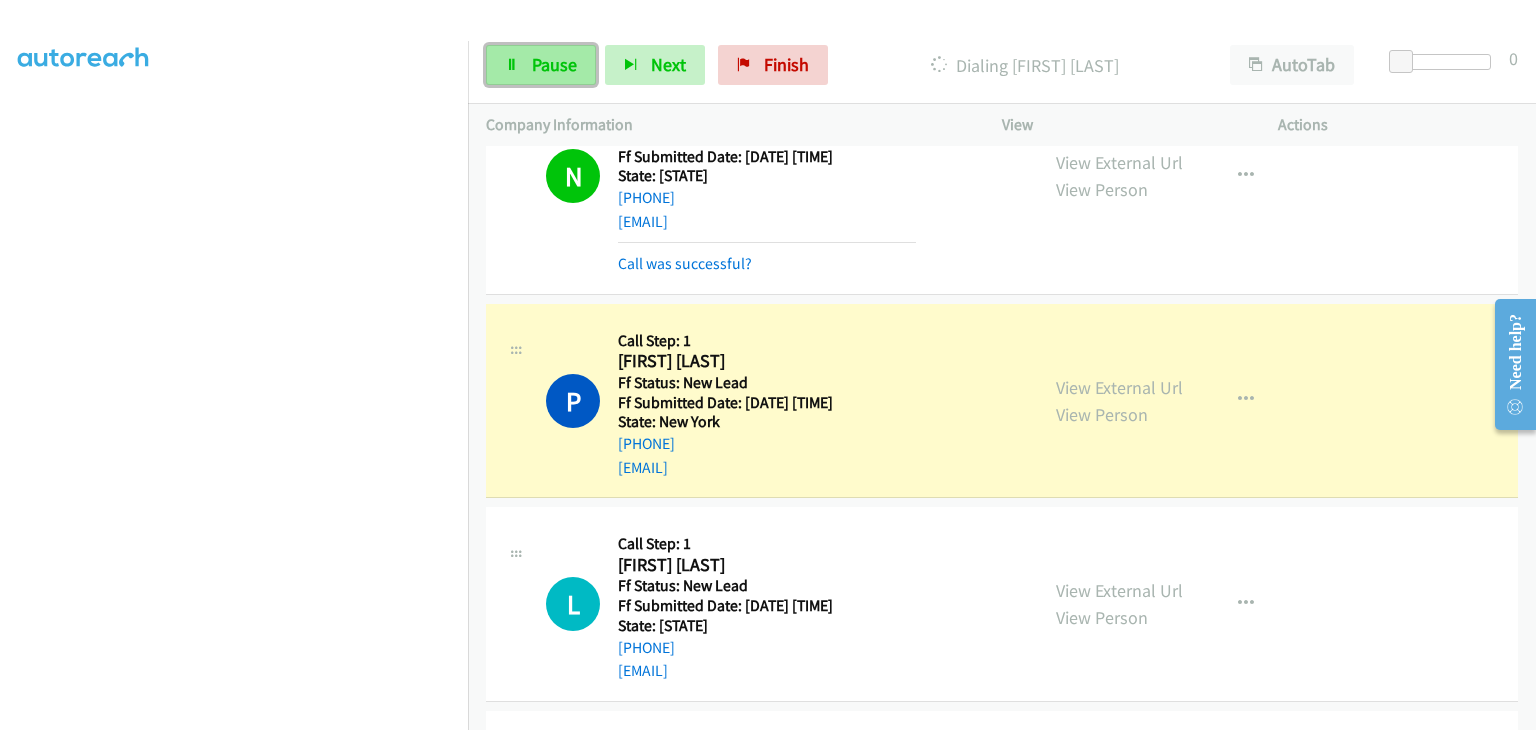 click on "Pause" at bounding box center (541, 65) 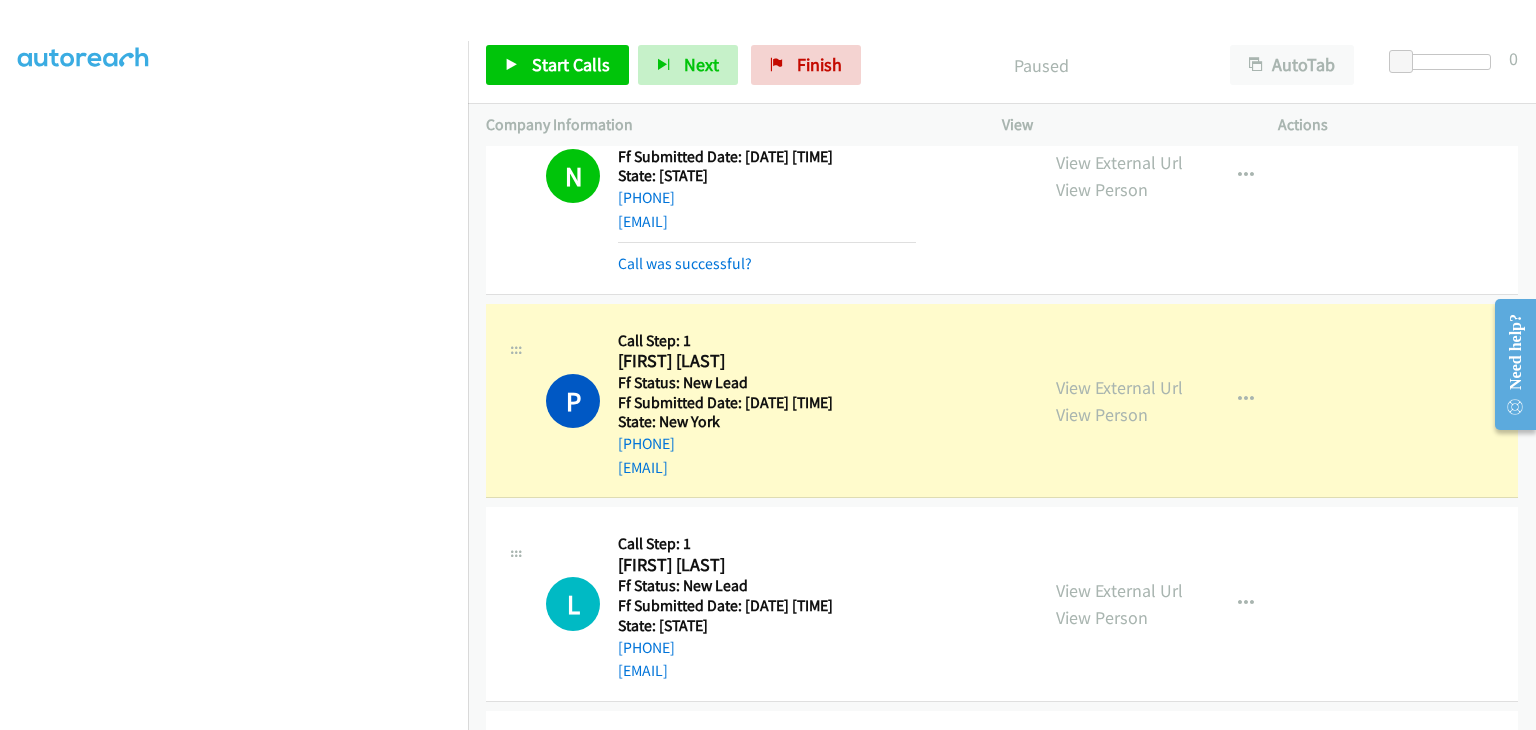 scroll, scrollTop: 392, scrollLeft: 0, axis: vertical 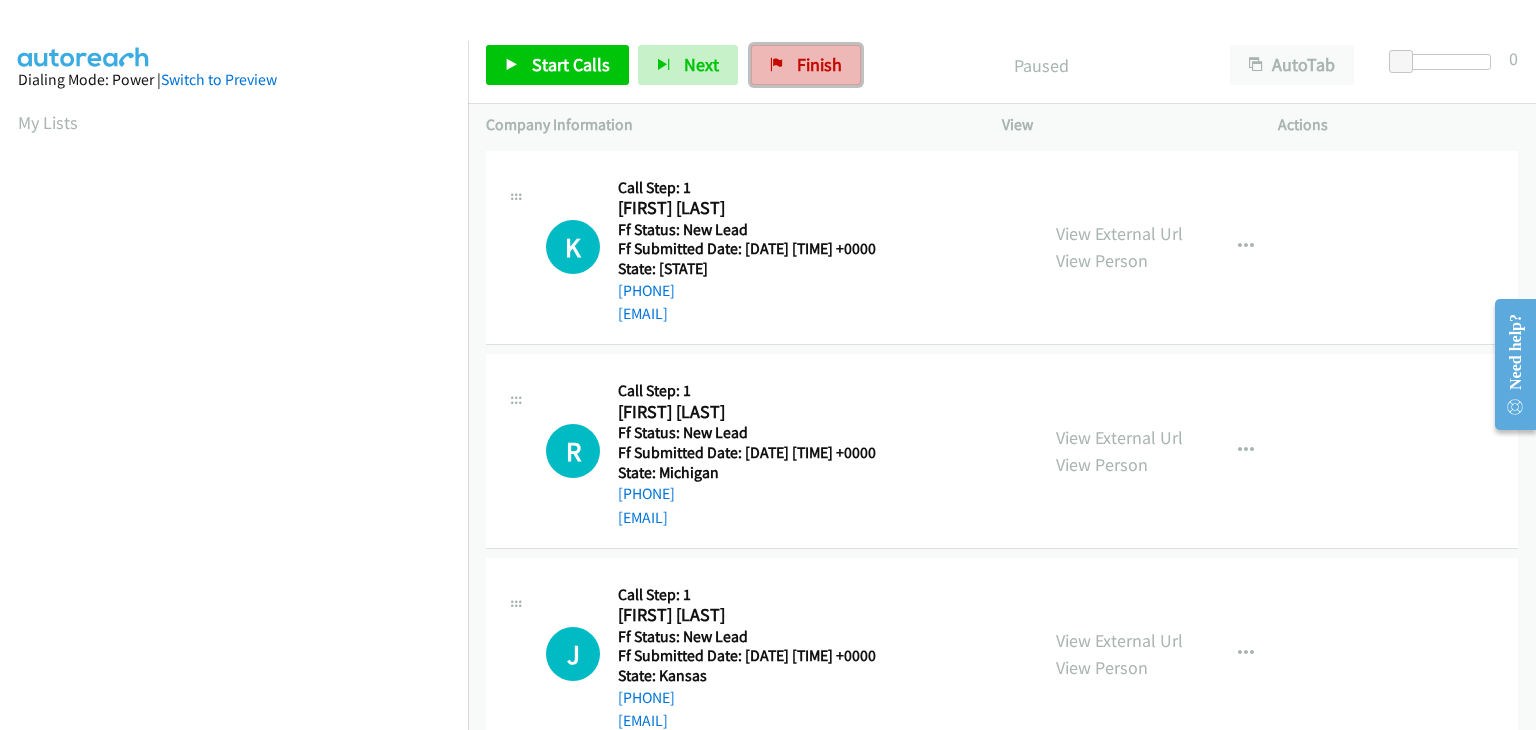 click on "Finish" at bounding box center [819, 64] 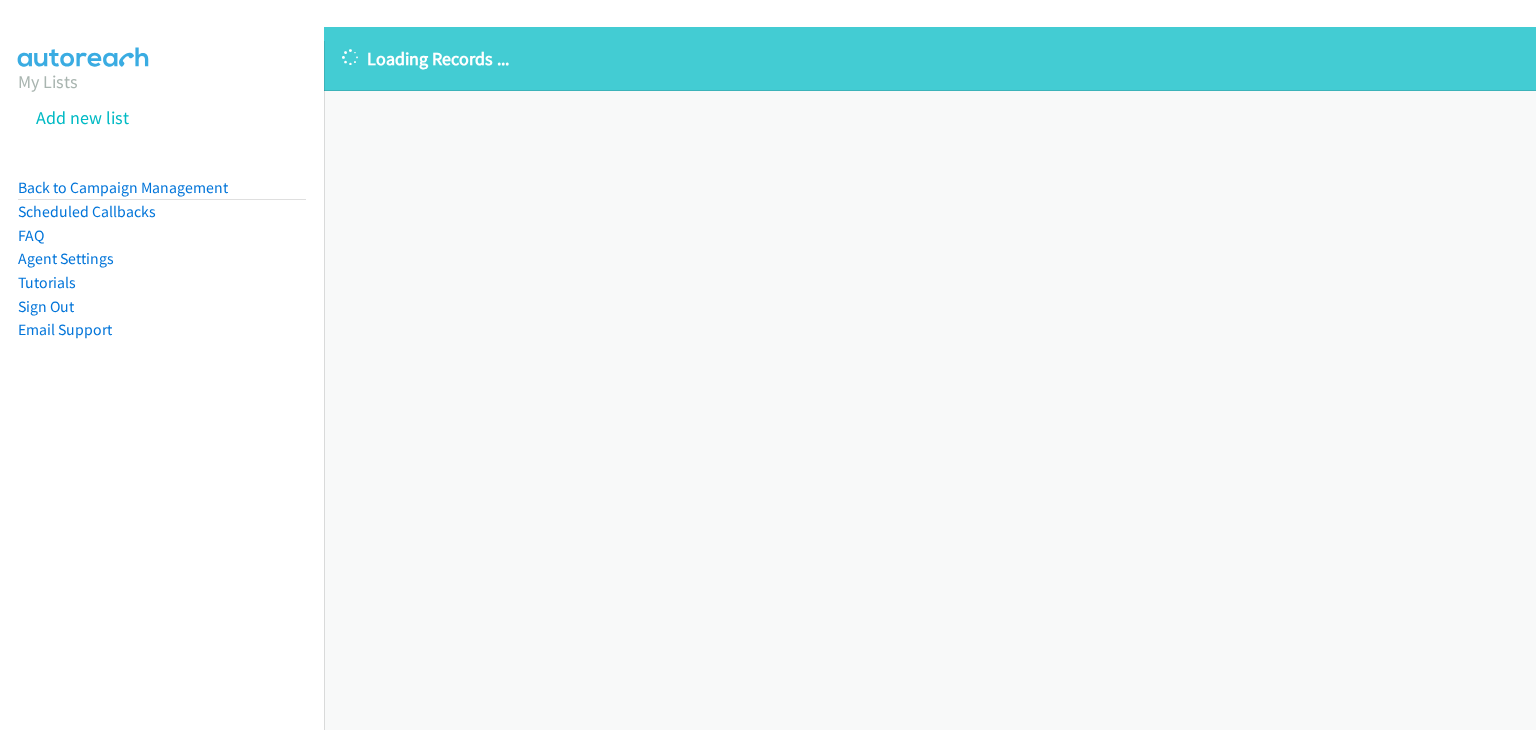scroll, scrollTop: 0, scrollLeft: 0, axis: both 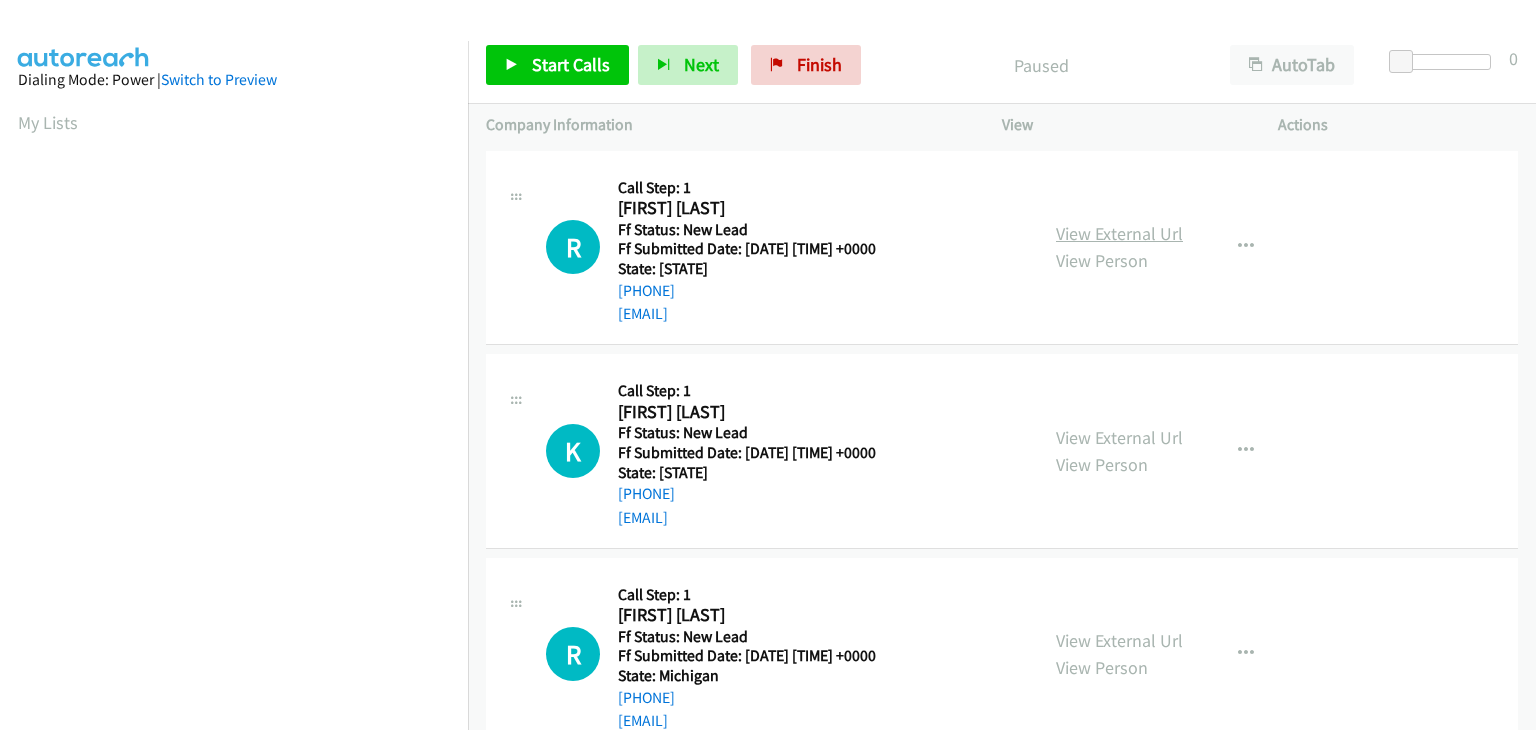 click on "View External Url" at bounding box center [1119, 233] 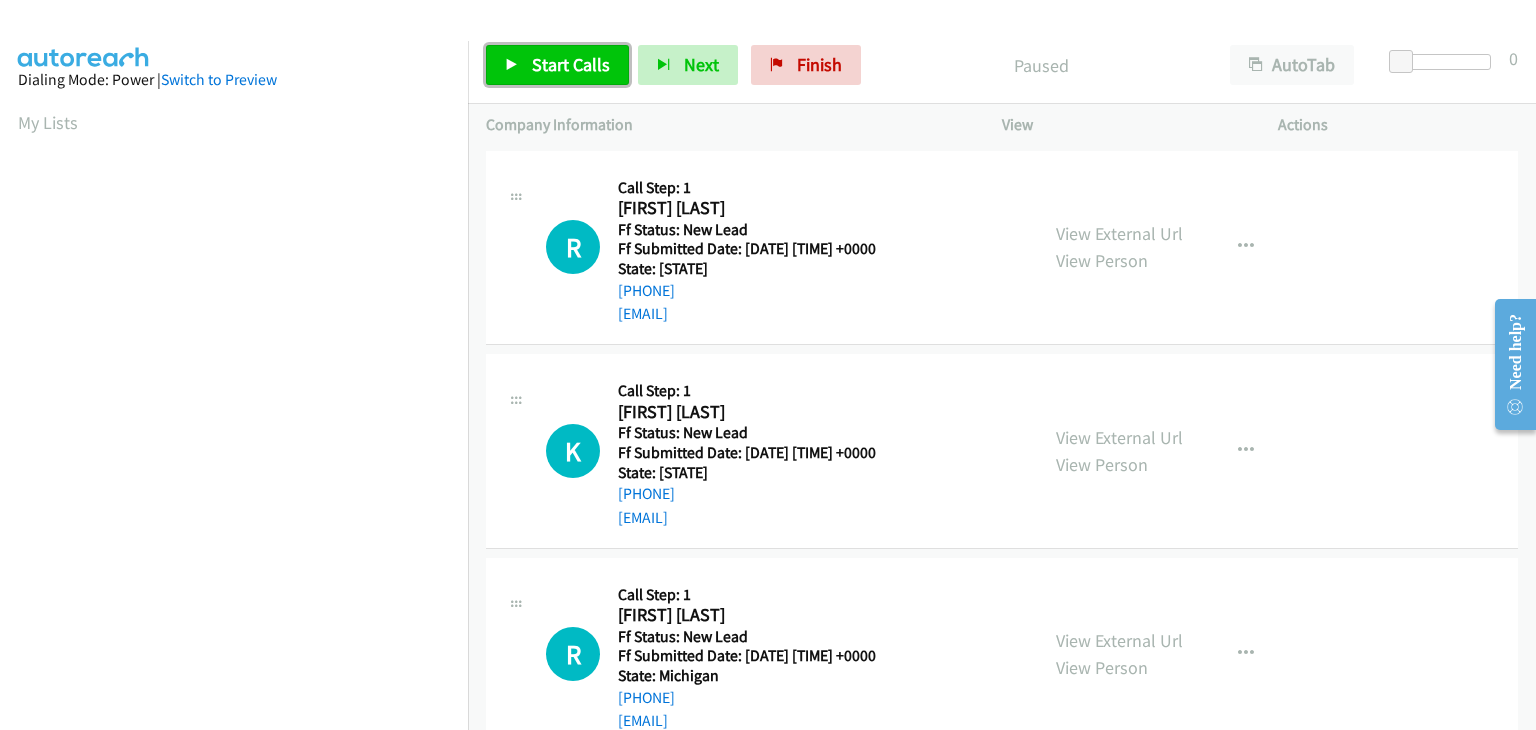 click on "Start Calls" at bounding box center [571, 64] 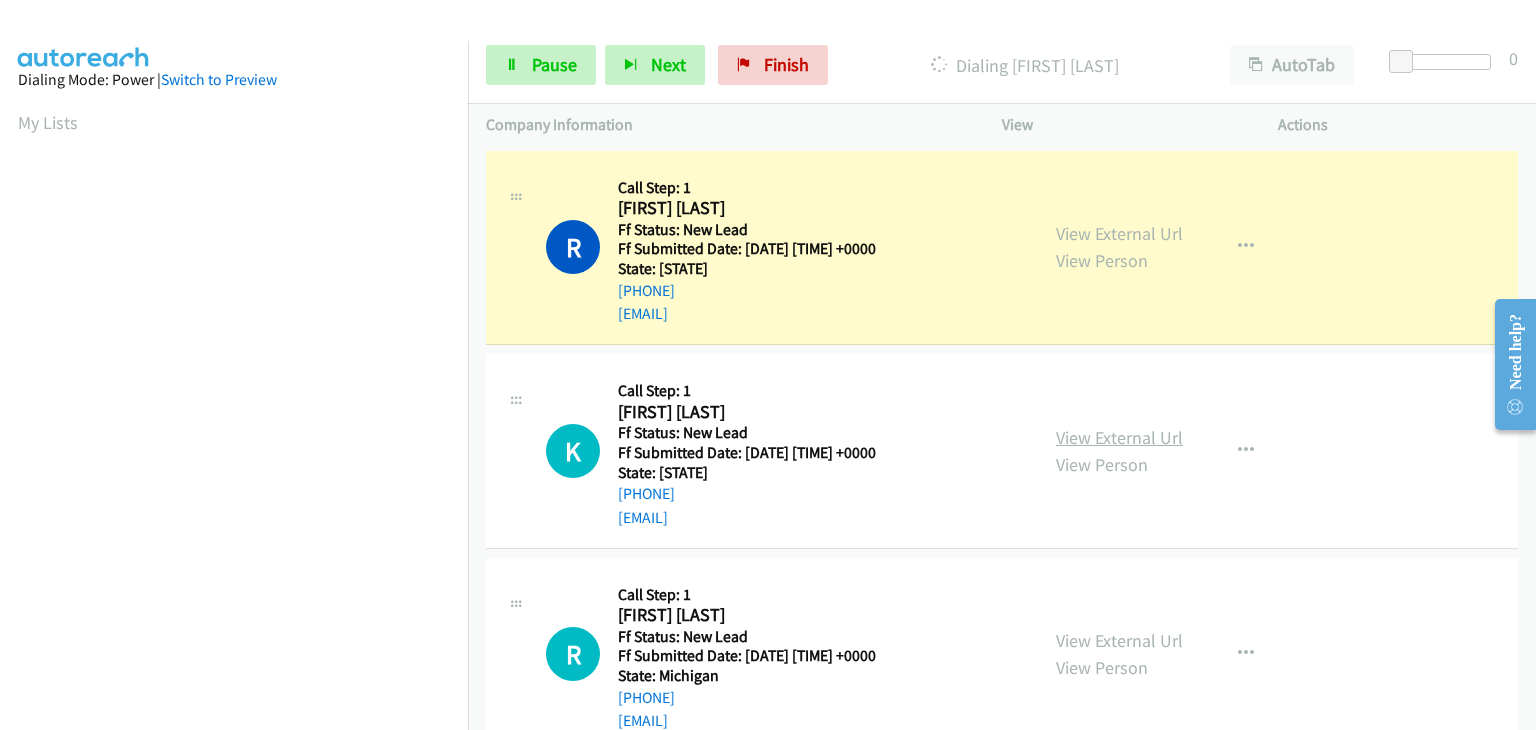 click on "View External Url" at bounding box center [1119, 437] 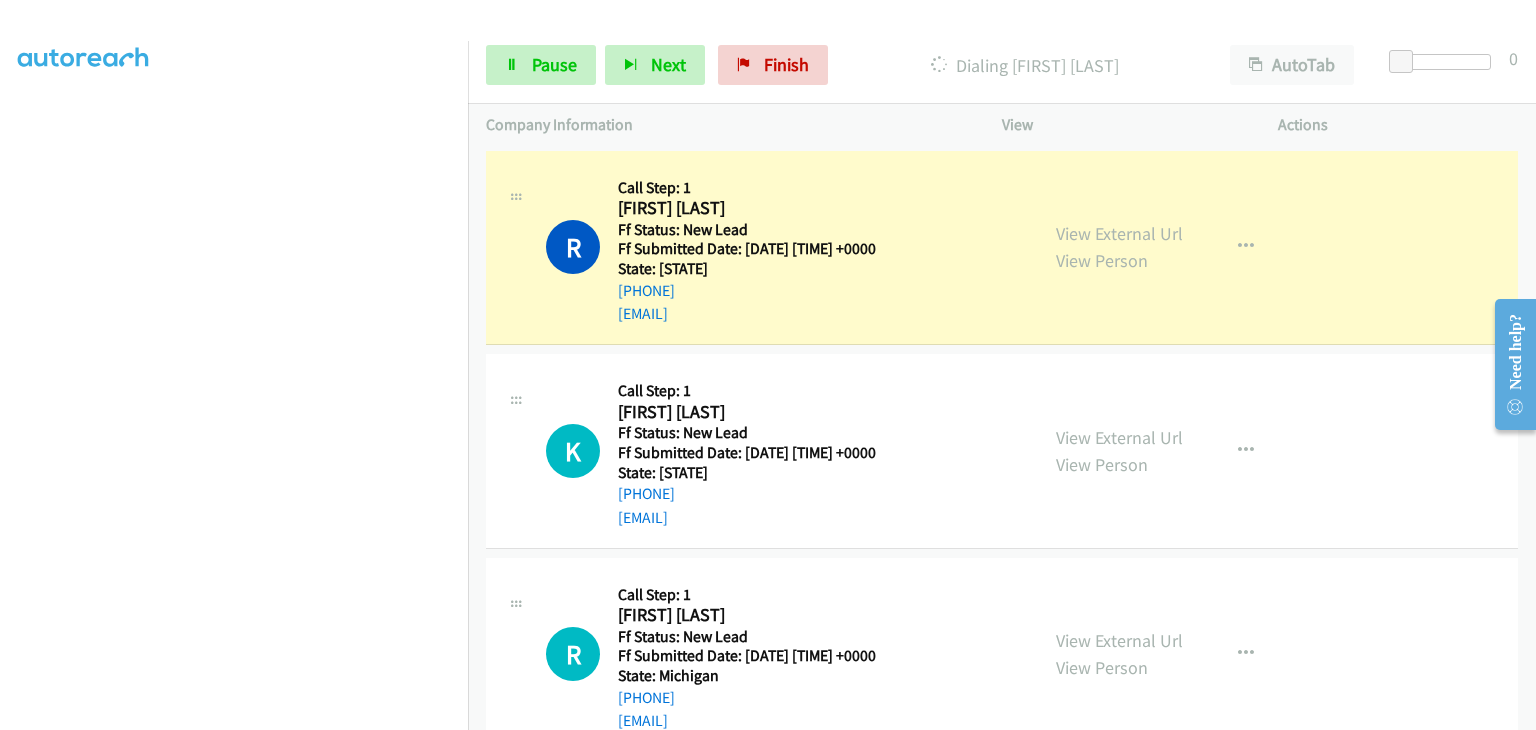 scroll, scrollTop: 392, scrollLeft: 0, axis: vertical 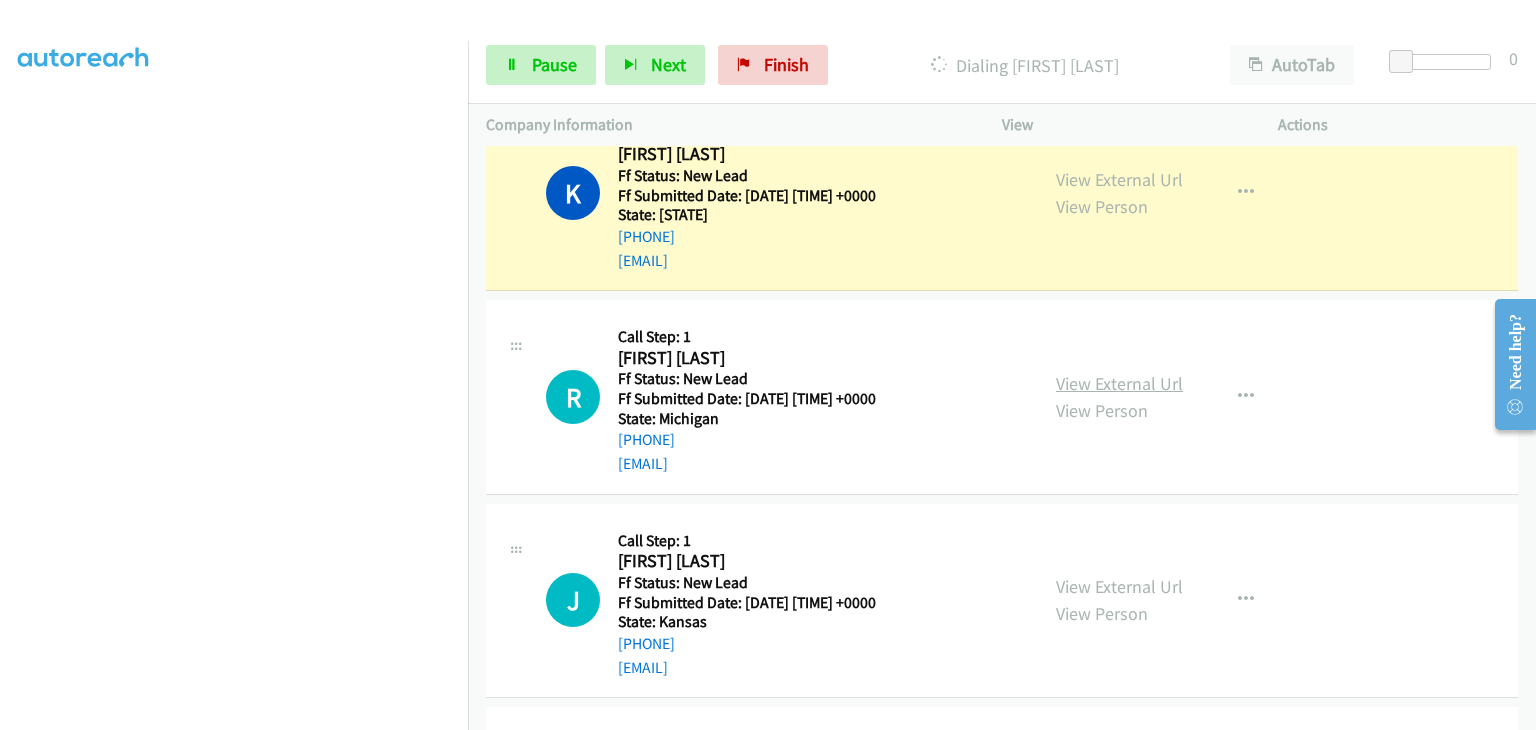 click on "View External Url" at bounding box center (1119, 383) 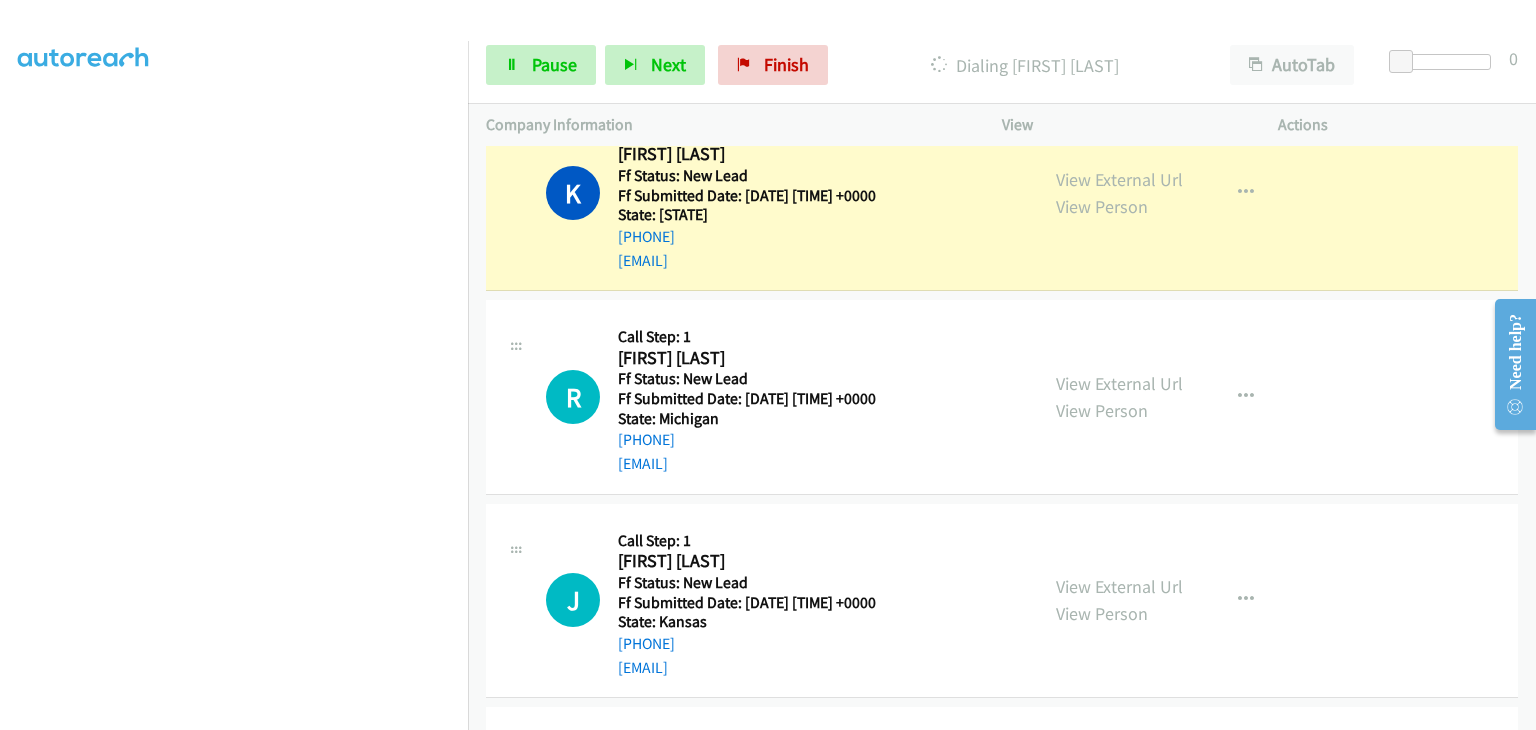 scroll, scrollTop: 392, scrollLeft: 0, axis: vertical 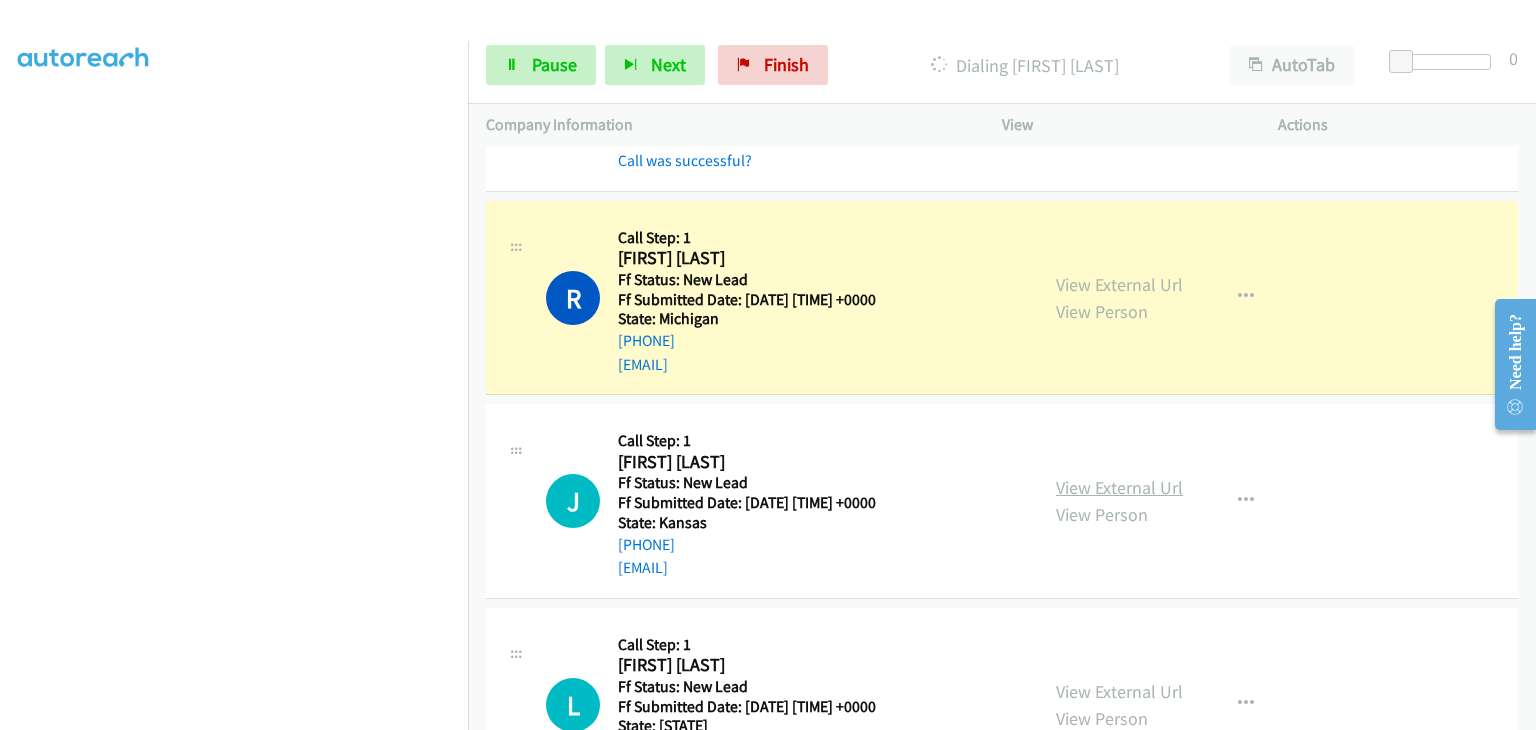 click on "View External Url" at bounding box center (1119, 487) 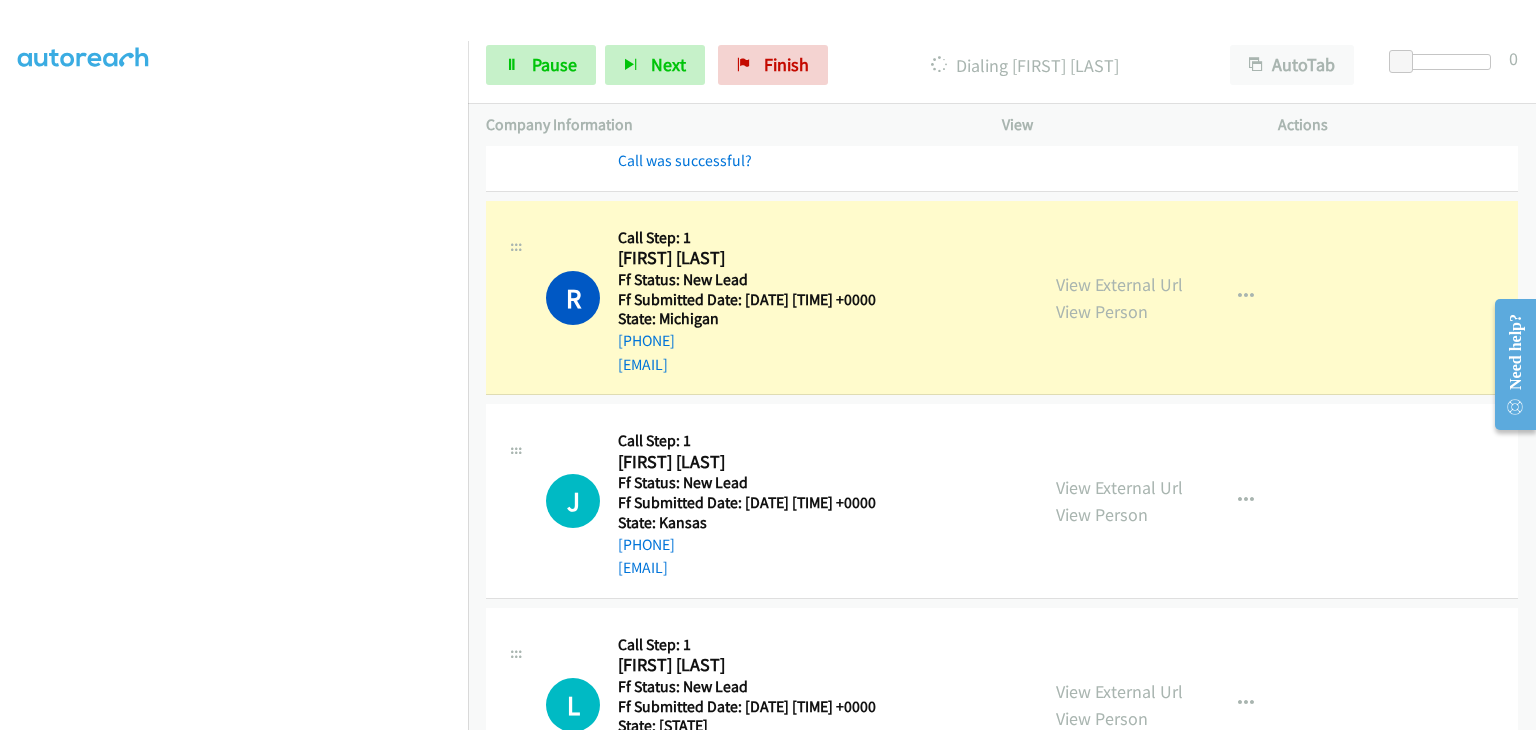 scroll, scrollTop: 392, scrollLeft: 0, axis: vertical 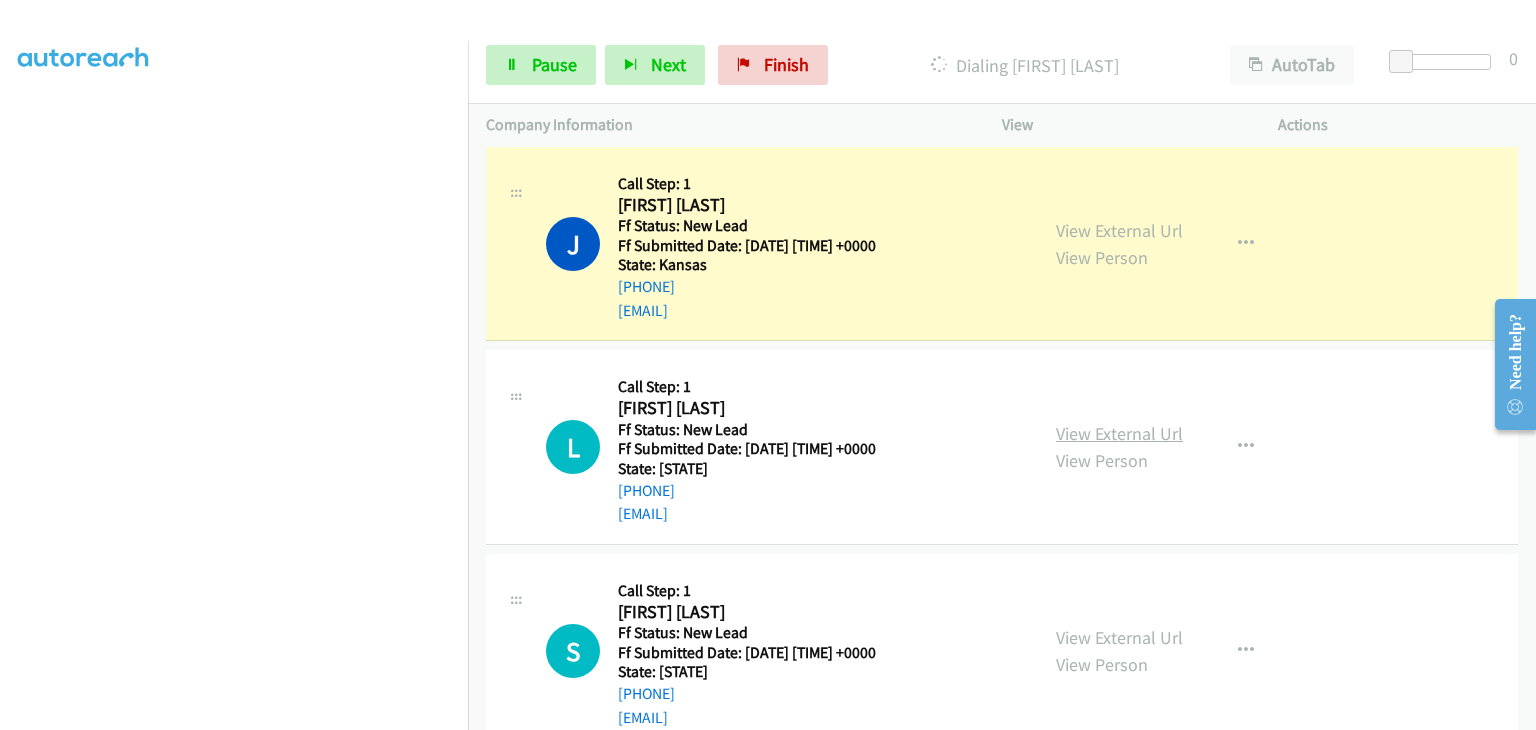 click on "View External Url" at bounding box center (1119, 433) 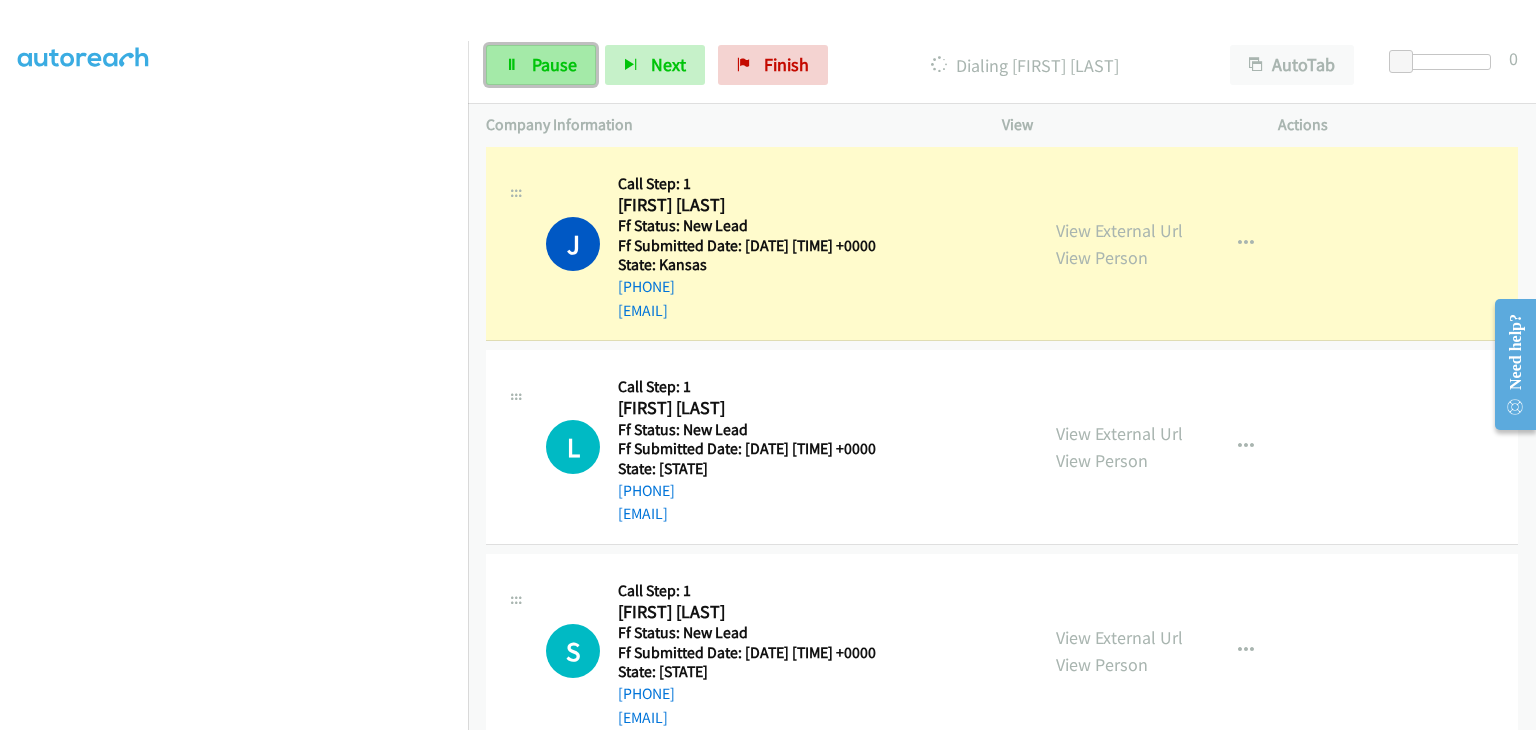click on "Pause" at bounding box center [554, 64] 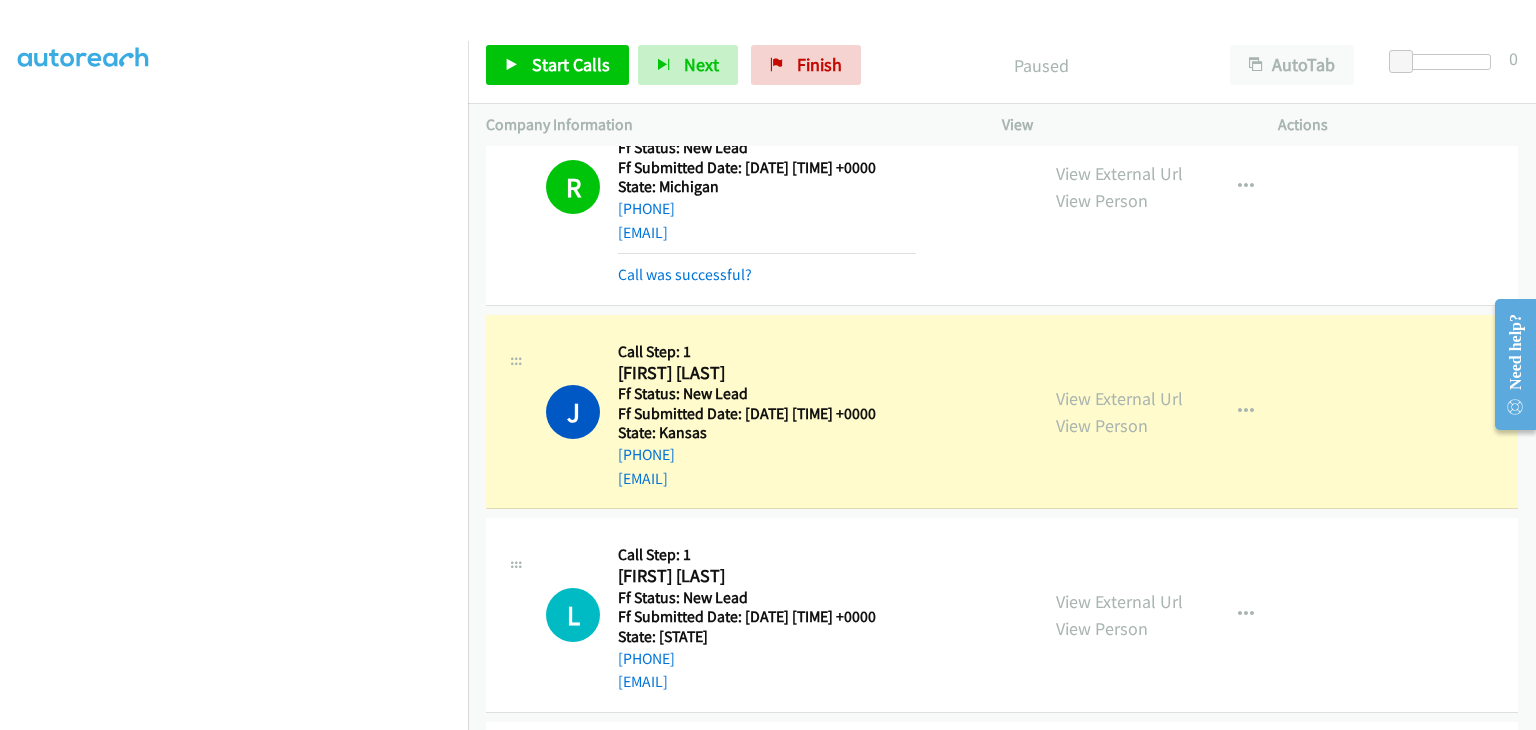 scroll, scrollTop: 542, scrollLeft: 0, axis: vertical 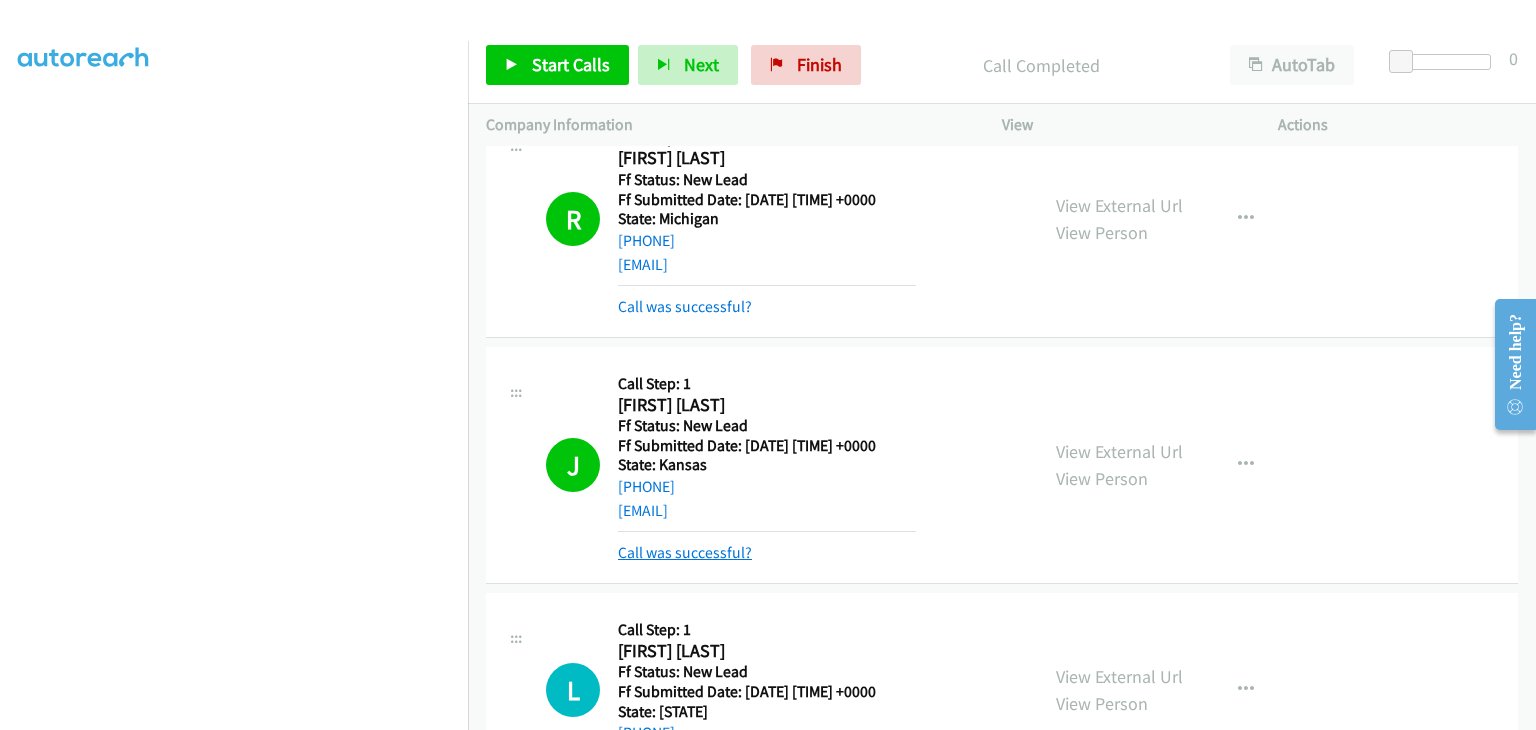 click on "Call was successful?" at bounding box center (685, 552) 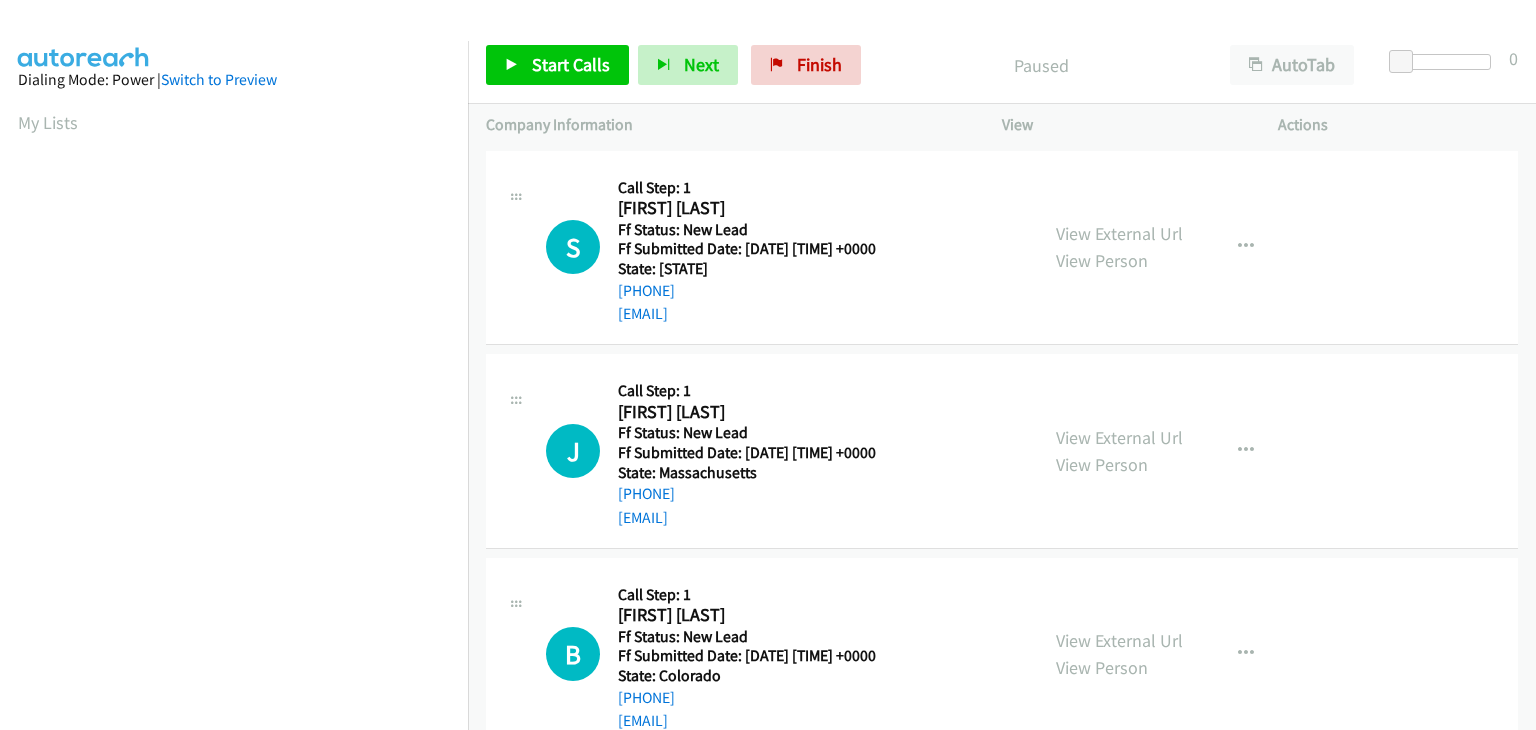 scroll, scrollTop: 0, scrollLeft: 0, axis: both 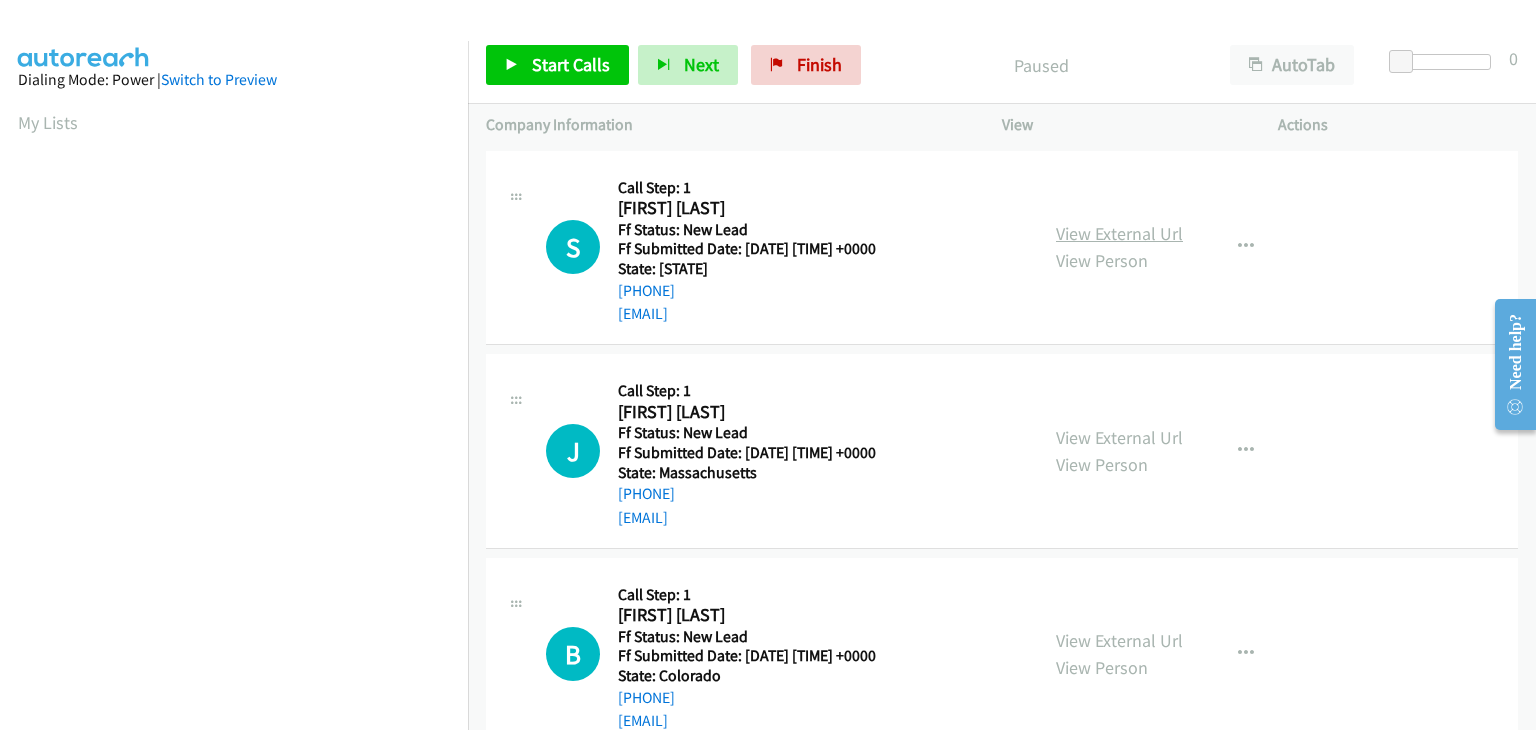 click on "View External Url" at bounding box center (1119, 233) 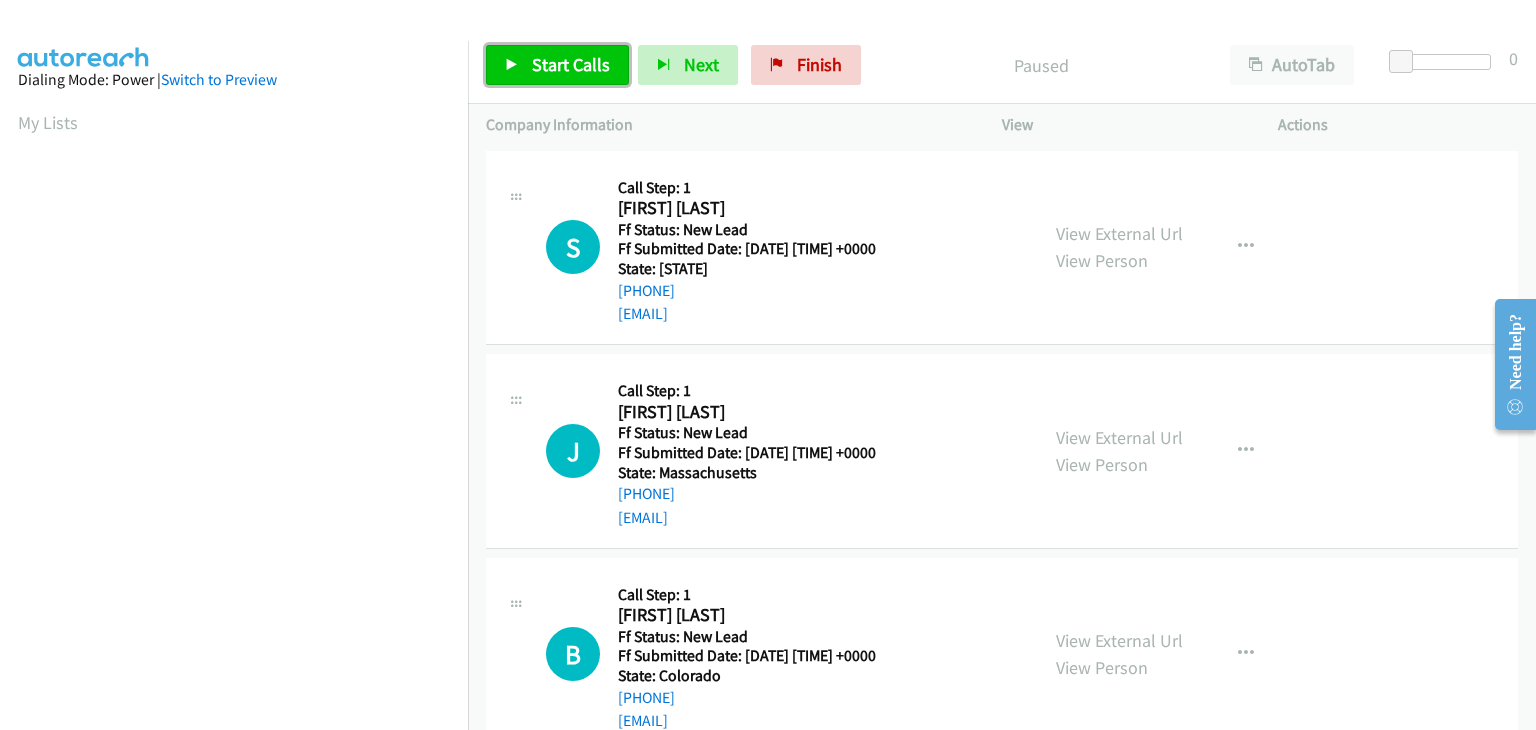 click on "Start Calls" at bounding box center [557, 65] 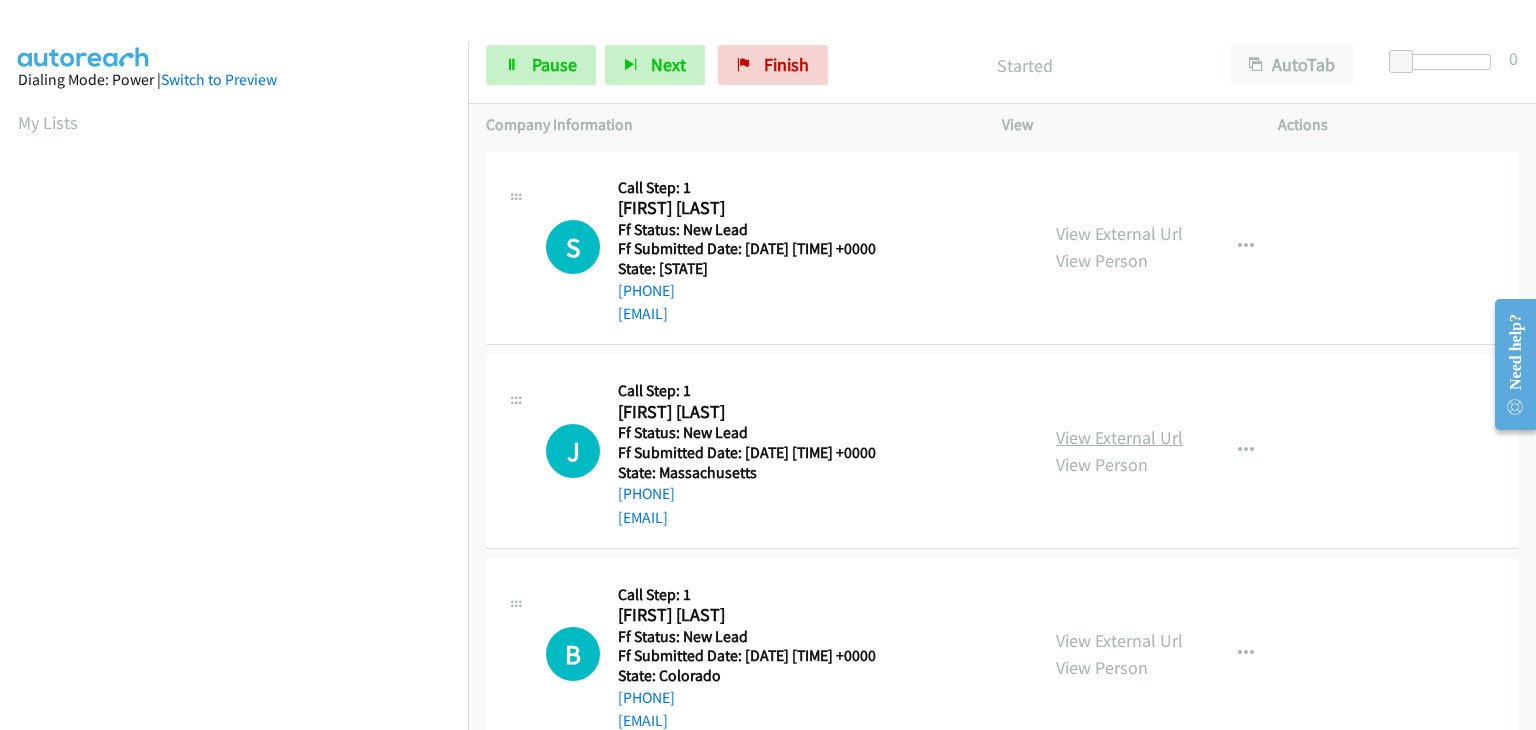 click on "View External Url" at bounding box center (1119, 437) 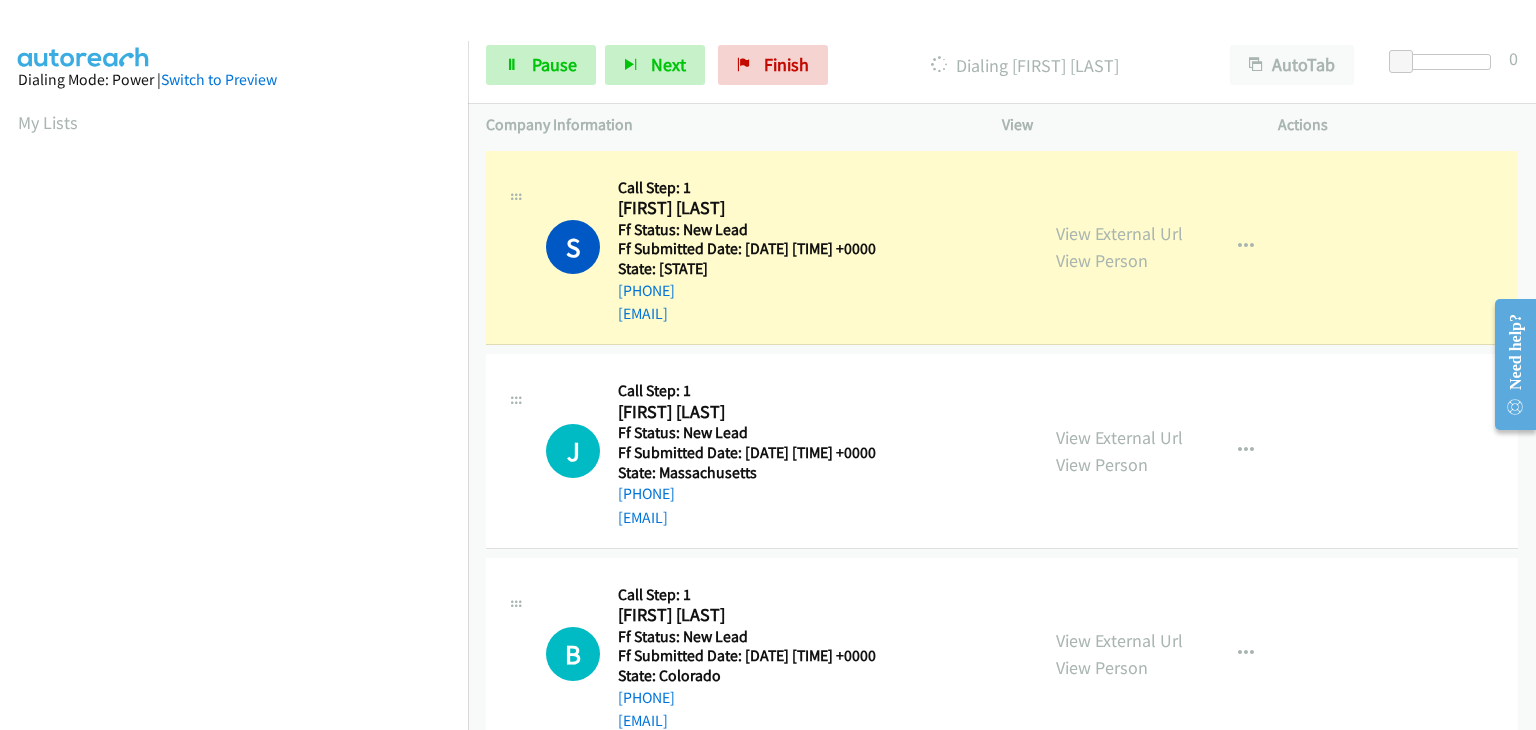 scroll, scrollTop: 392, scrollLeft: 0, axis: vertical 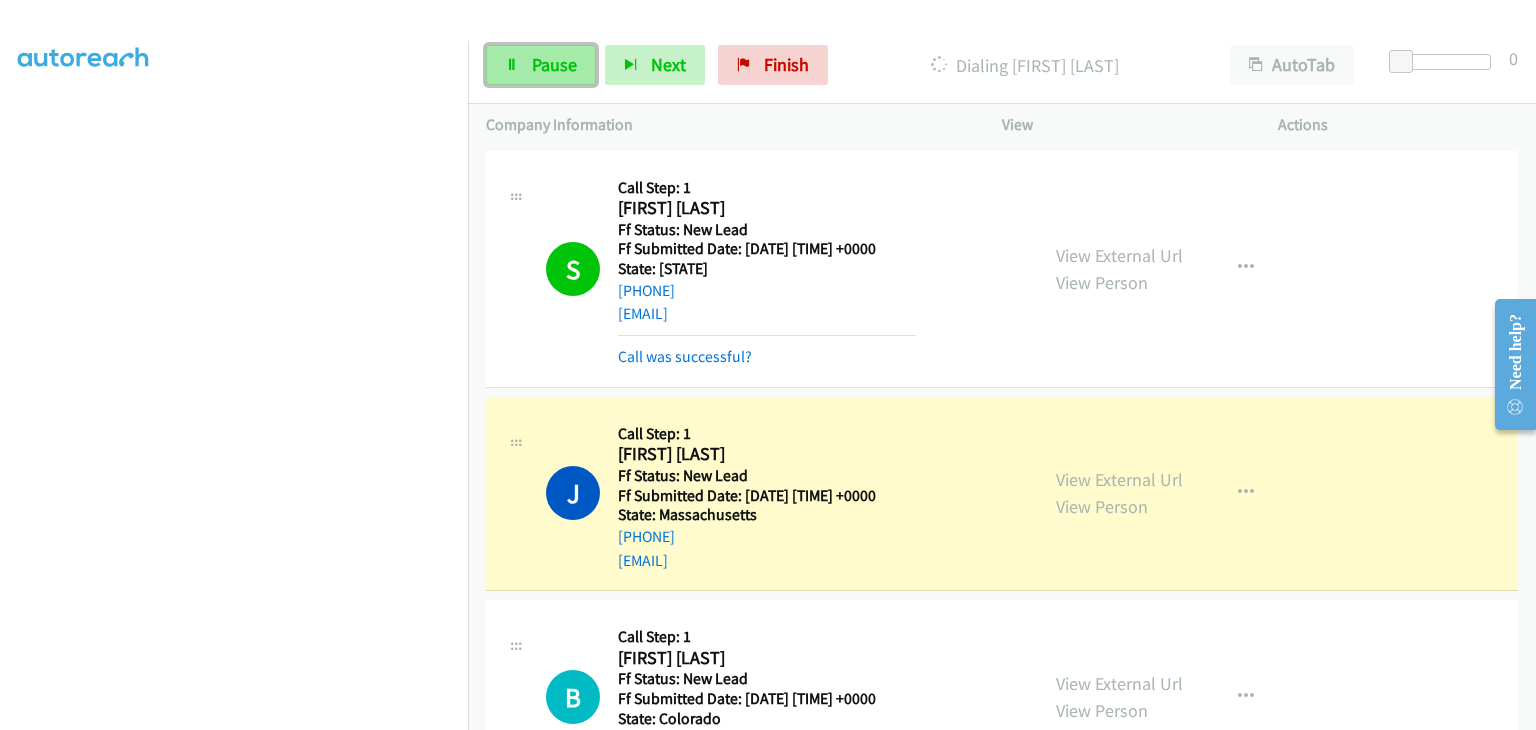 click on "Pause" at bounding box center [554, 64] 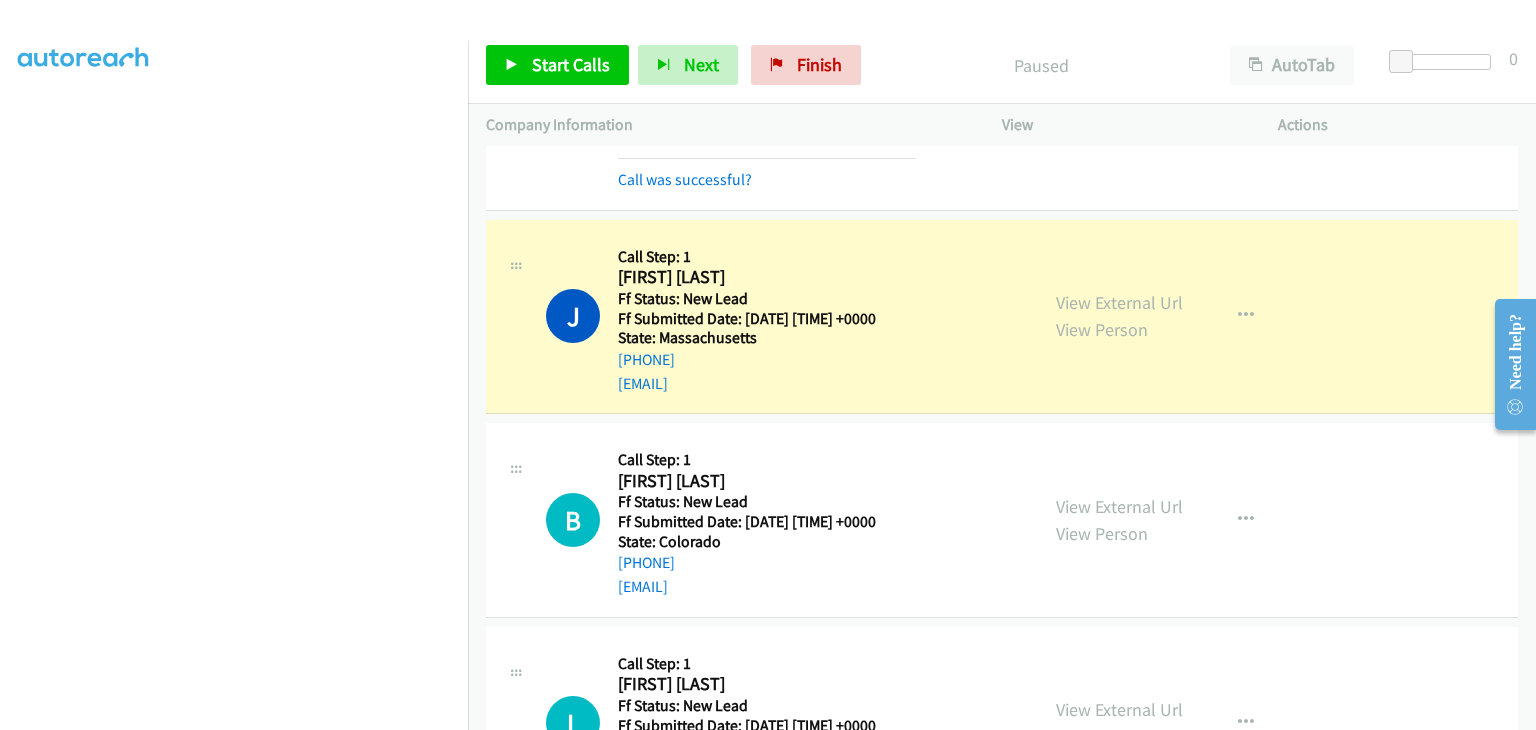scroll, scrollTop: 200, scrollLeft: 0, axis: vertical 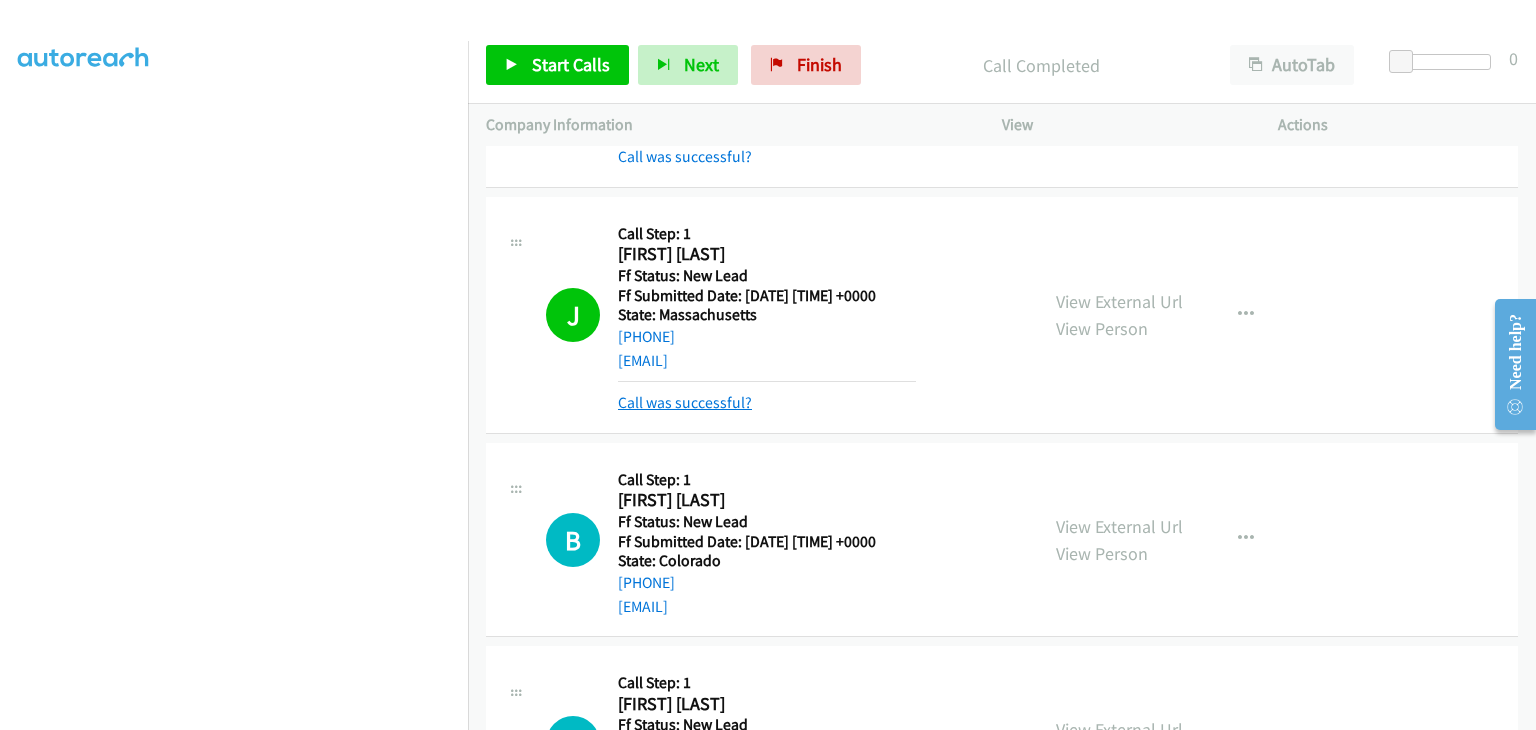 click on "Call was successful?" at bounding box center [685, 402] 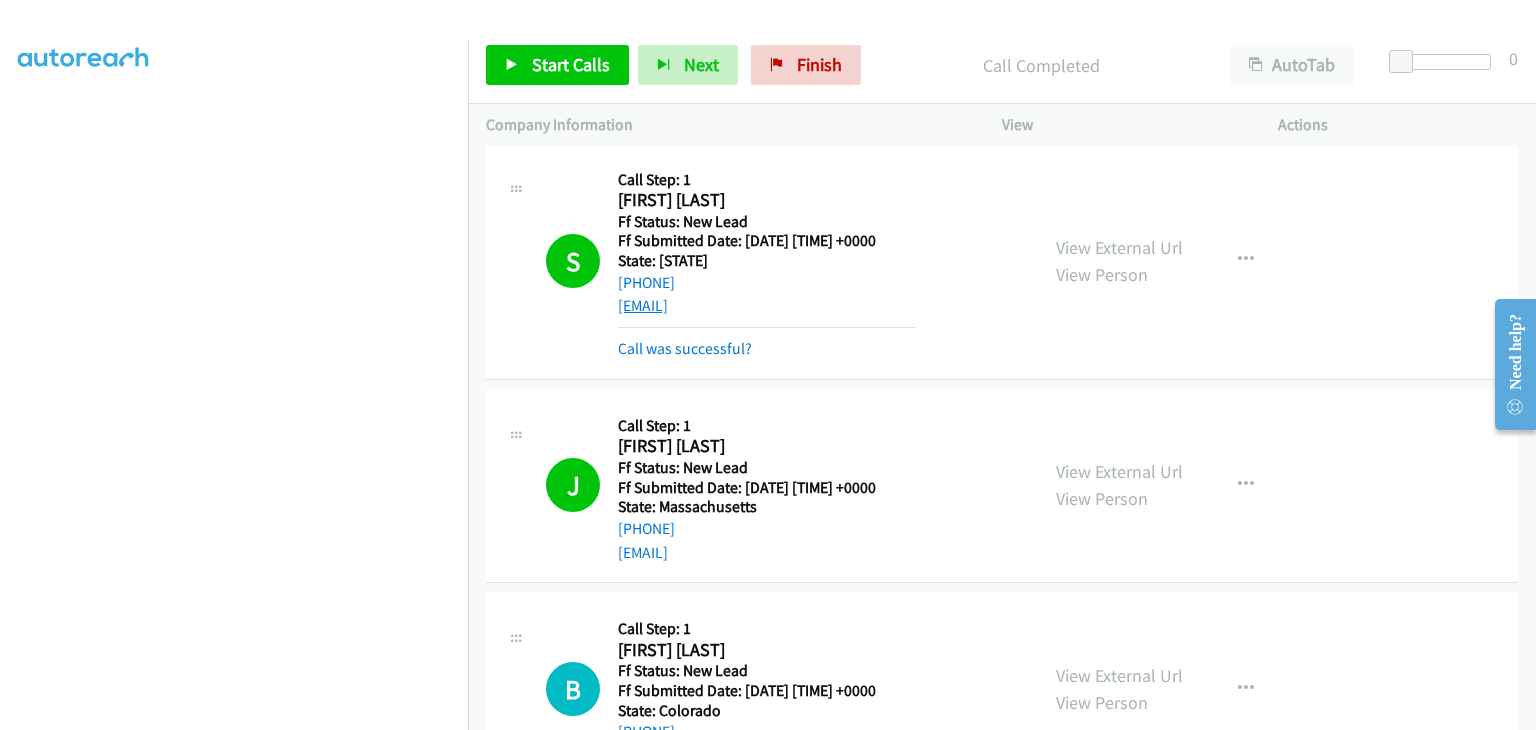 scroll, scrollTop: 0, scrollLeft: 0, axis: both 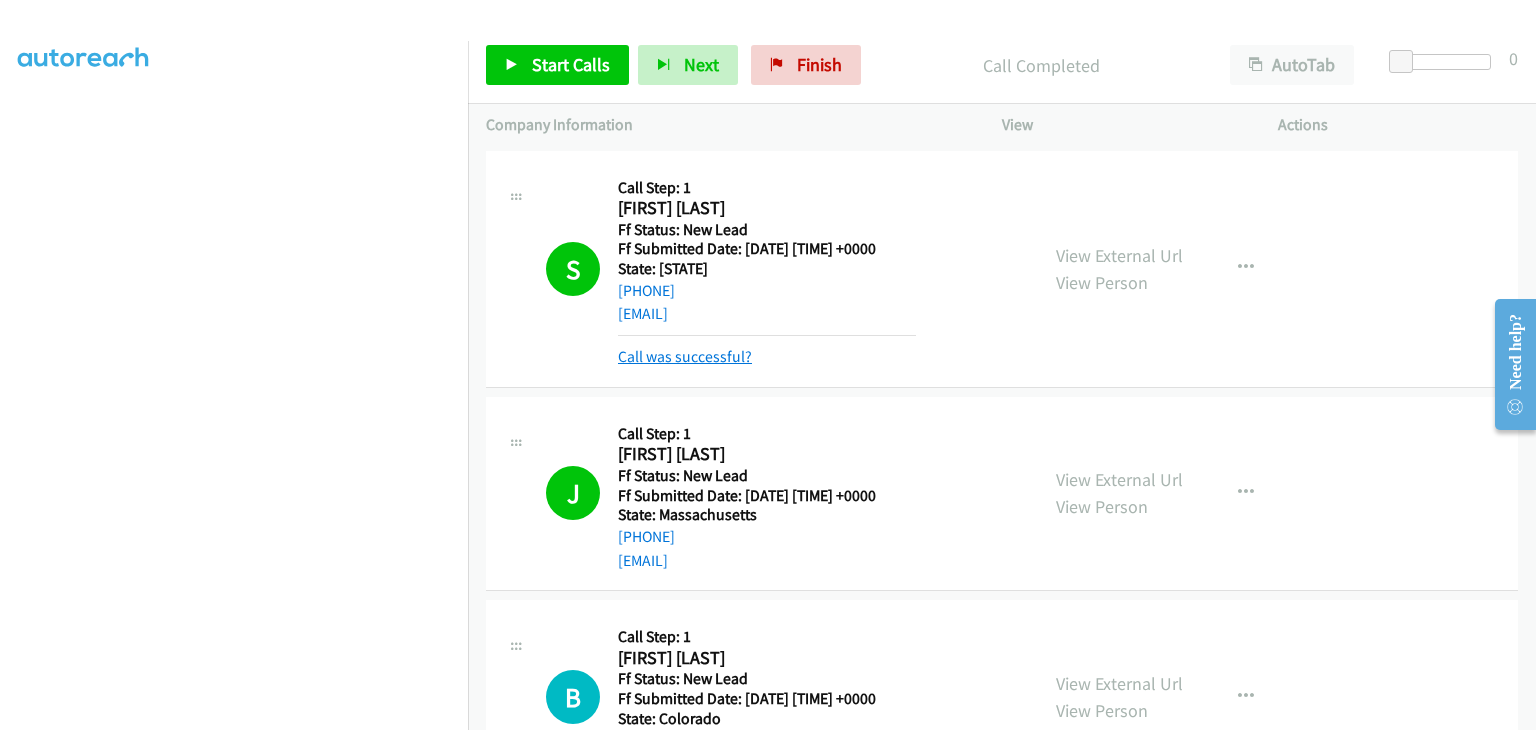 click on "Call was successful?" at bounding box center (685, 356) 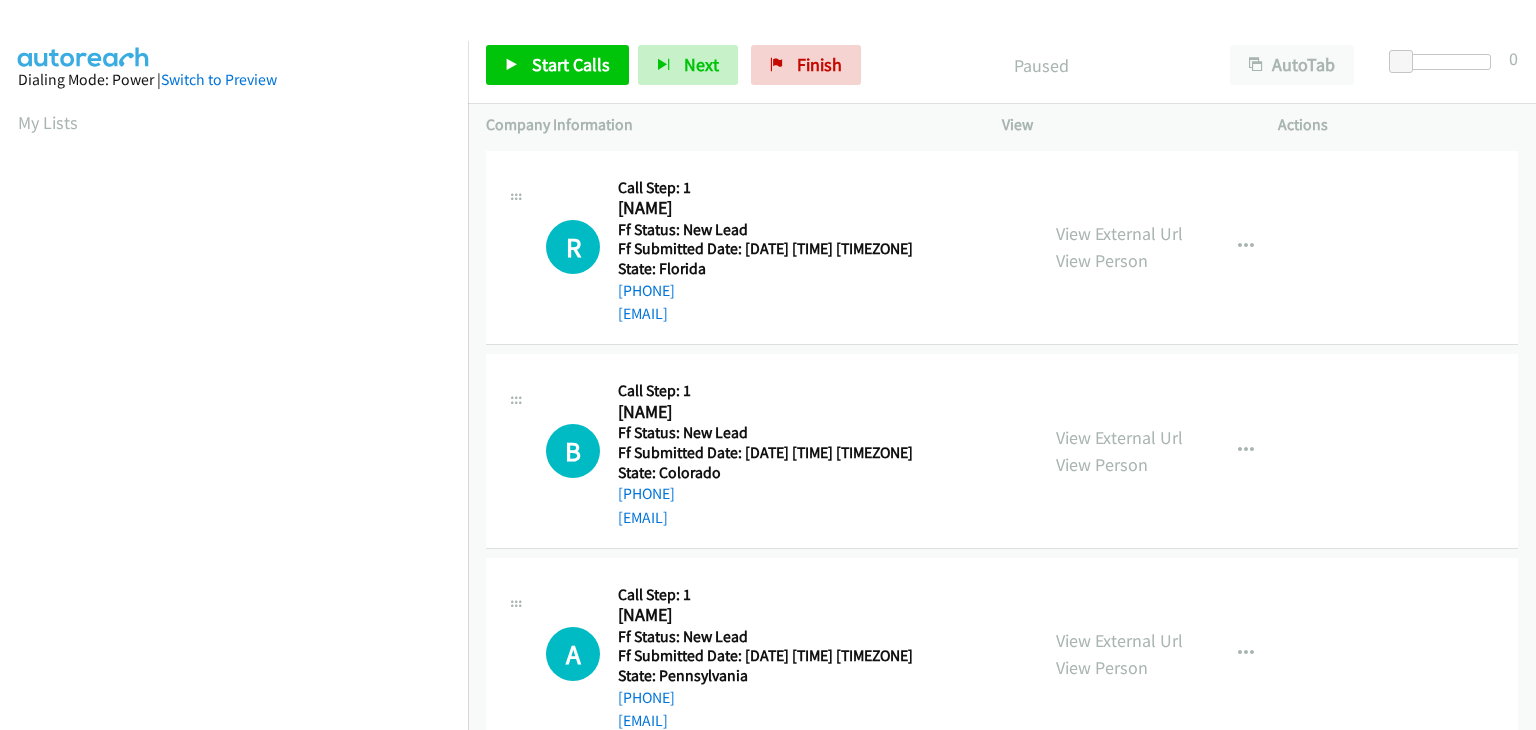 scroll, scrollTop: 0, scrollLeft: 0, axis: both 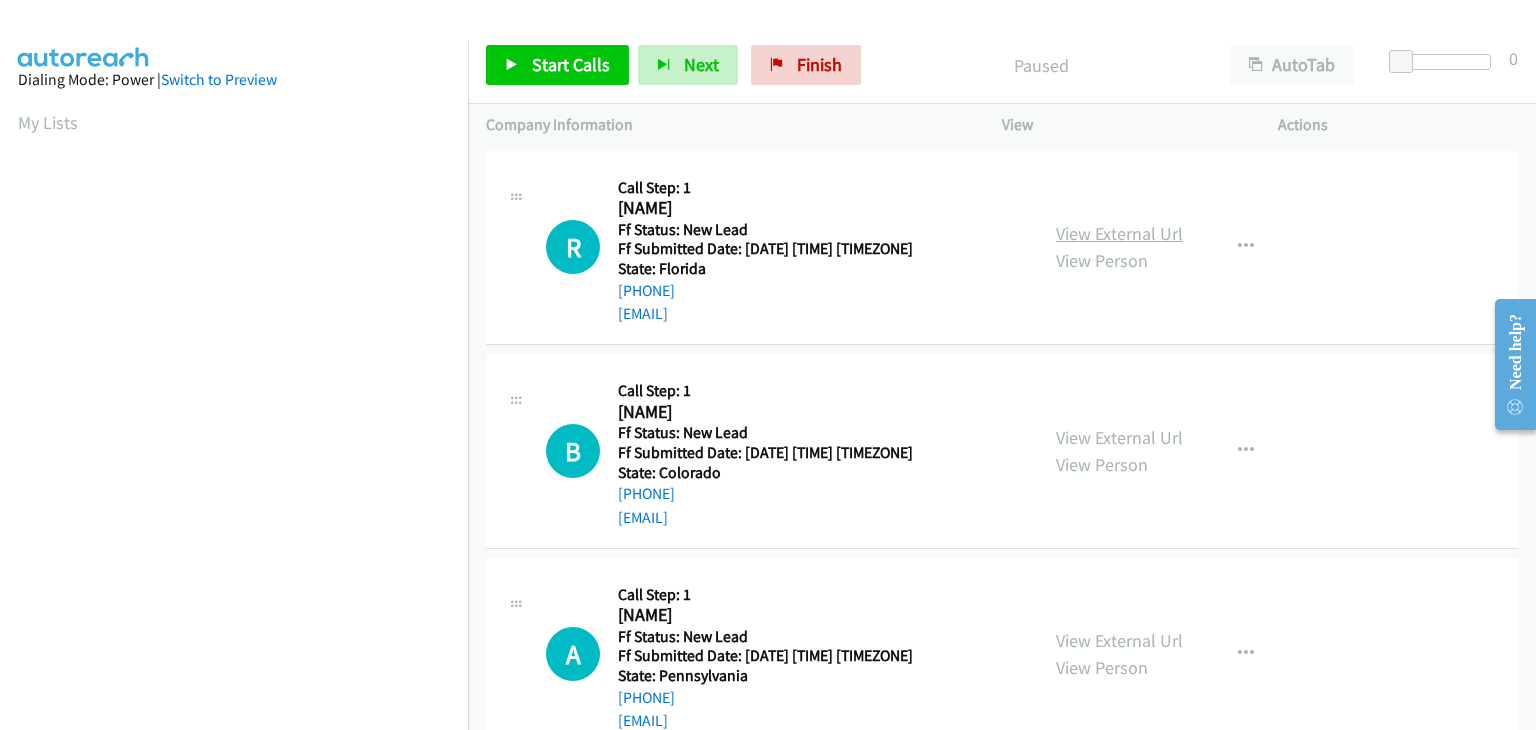 click on "View External Url" at bounding box center [1119, 233] 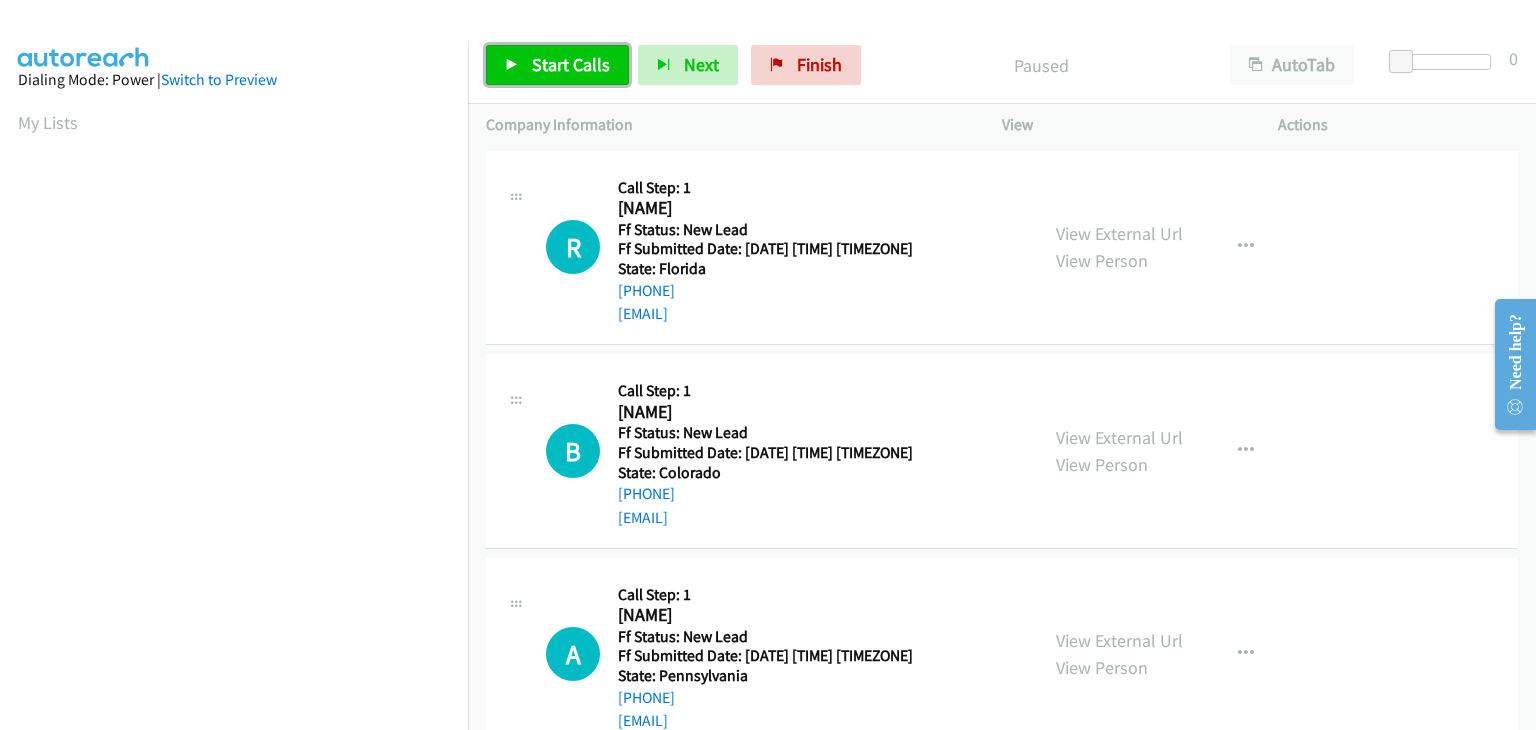 click on "Start Calls" at bounding box center [557, 65] 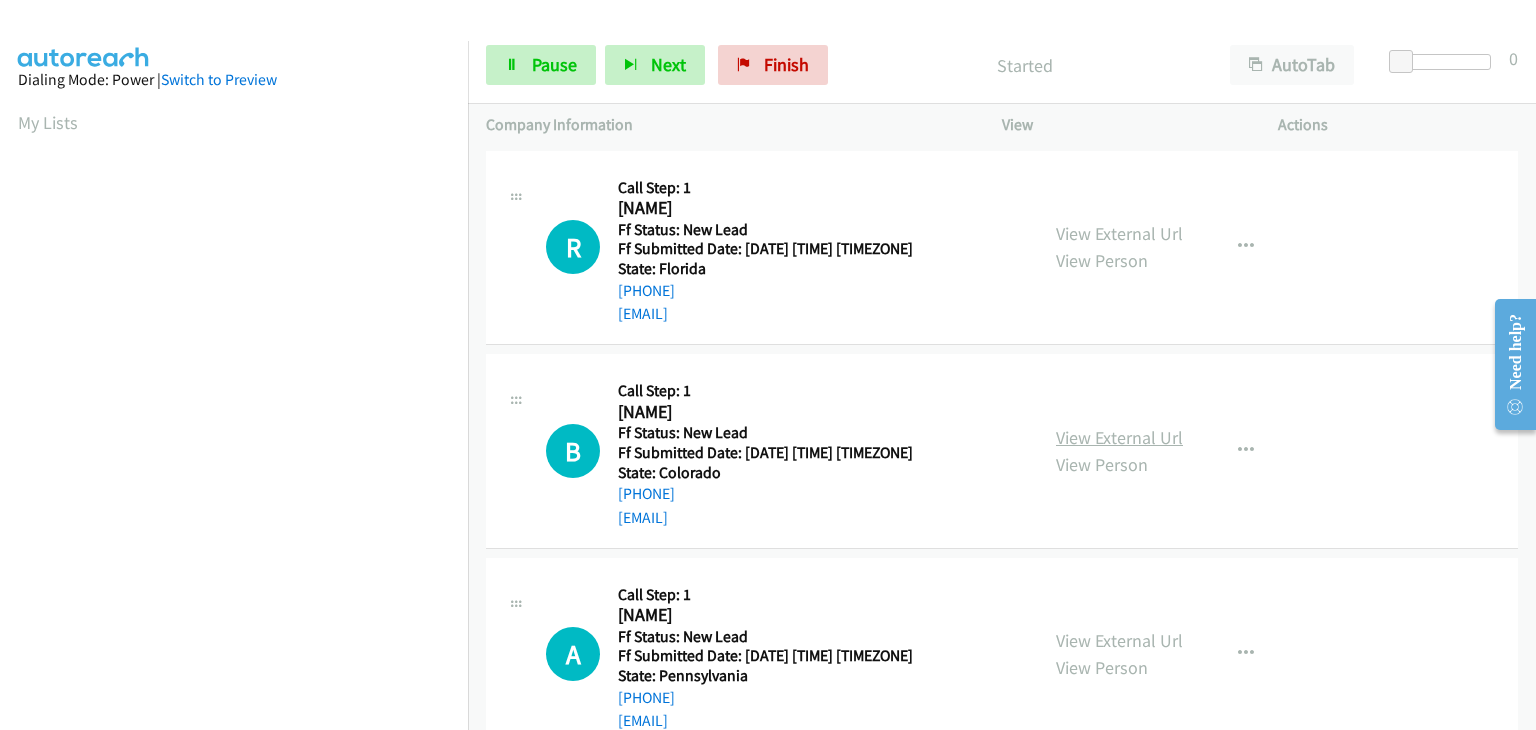 click on "View External Url" at bounding box center (1119, 437) 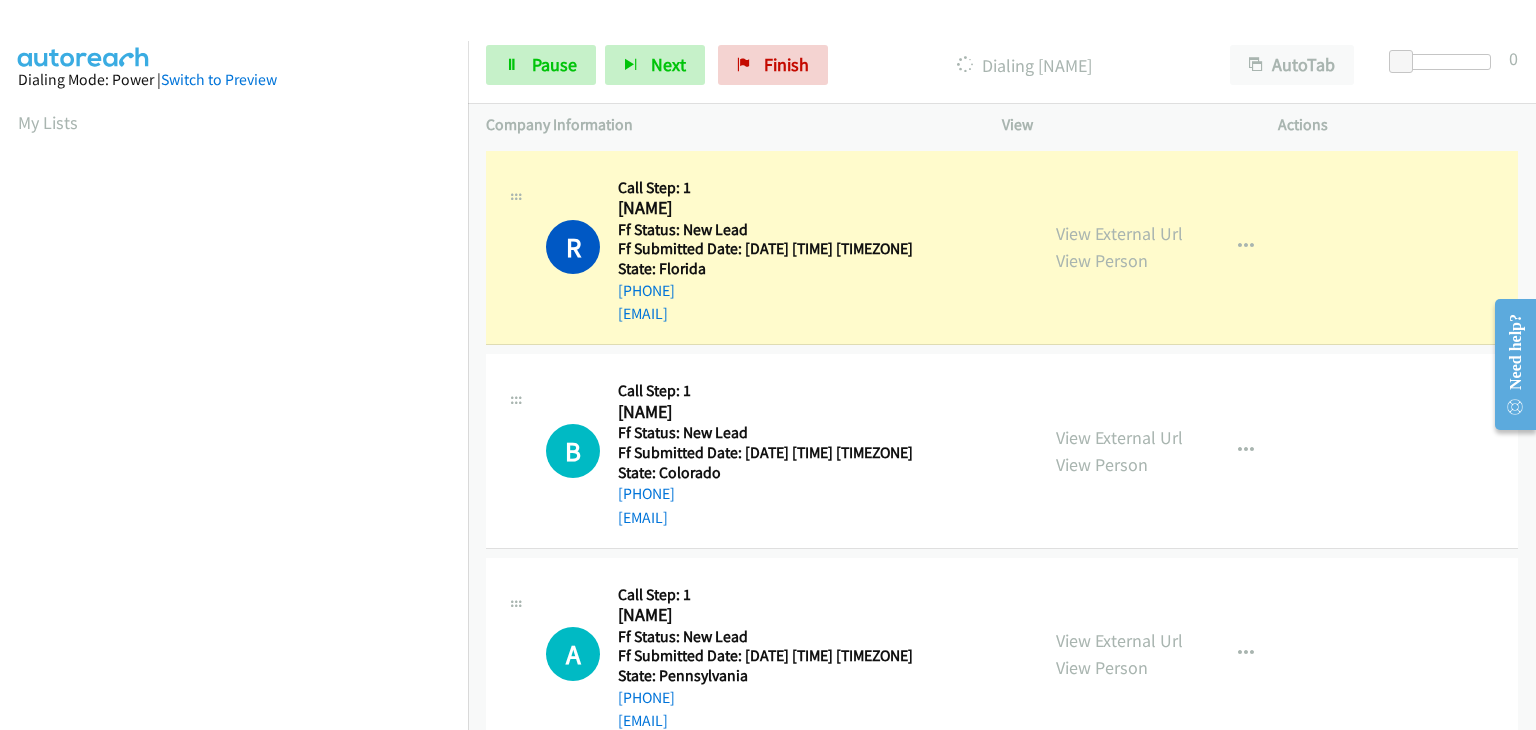 click on "Start Calls
Pause
Next
Finish
Dialing [NAME]
AutoTab
AutoTab
0" at bounding box center (1002, 65) 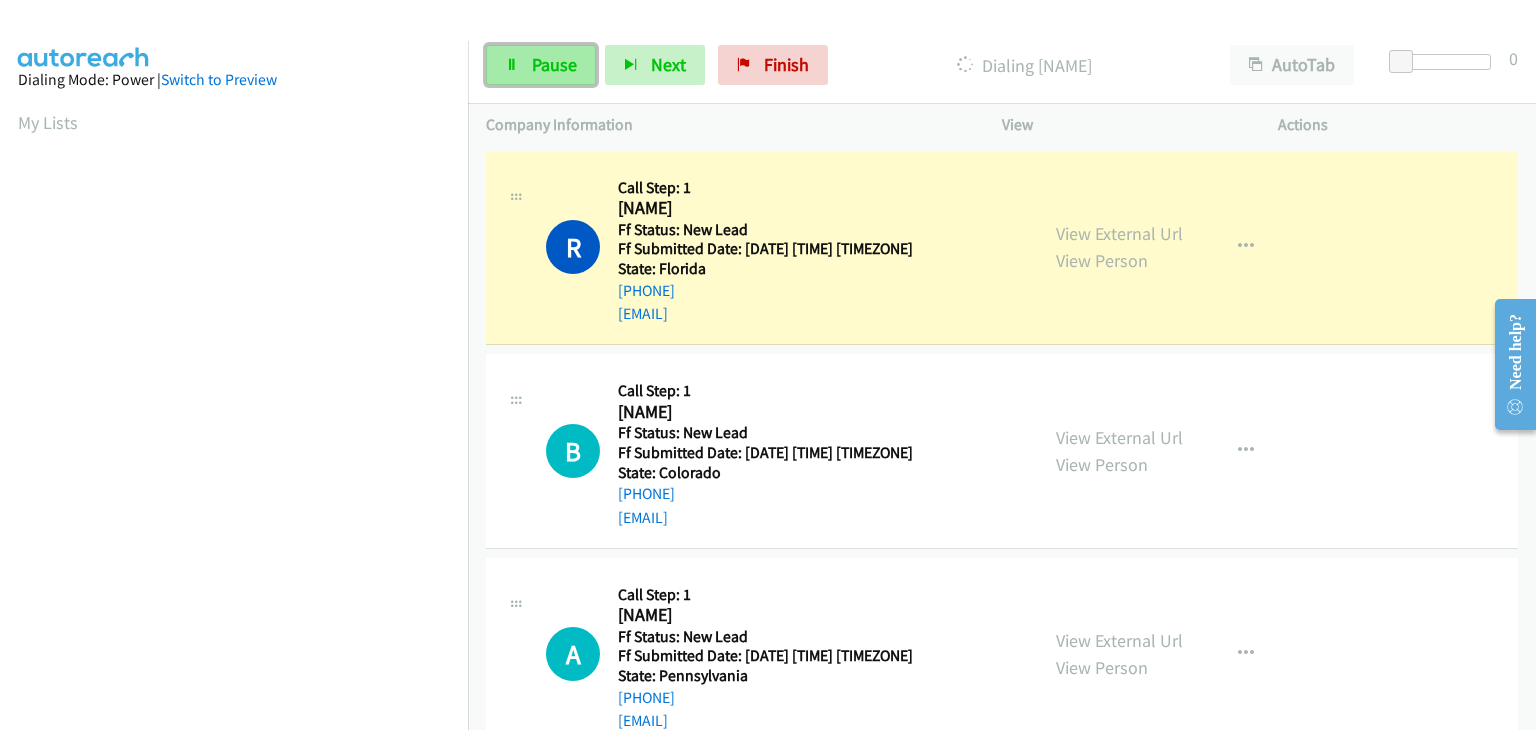 click on "Pause" at bounding box center [541, 65] 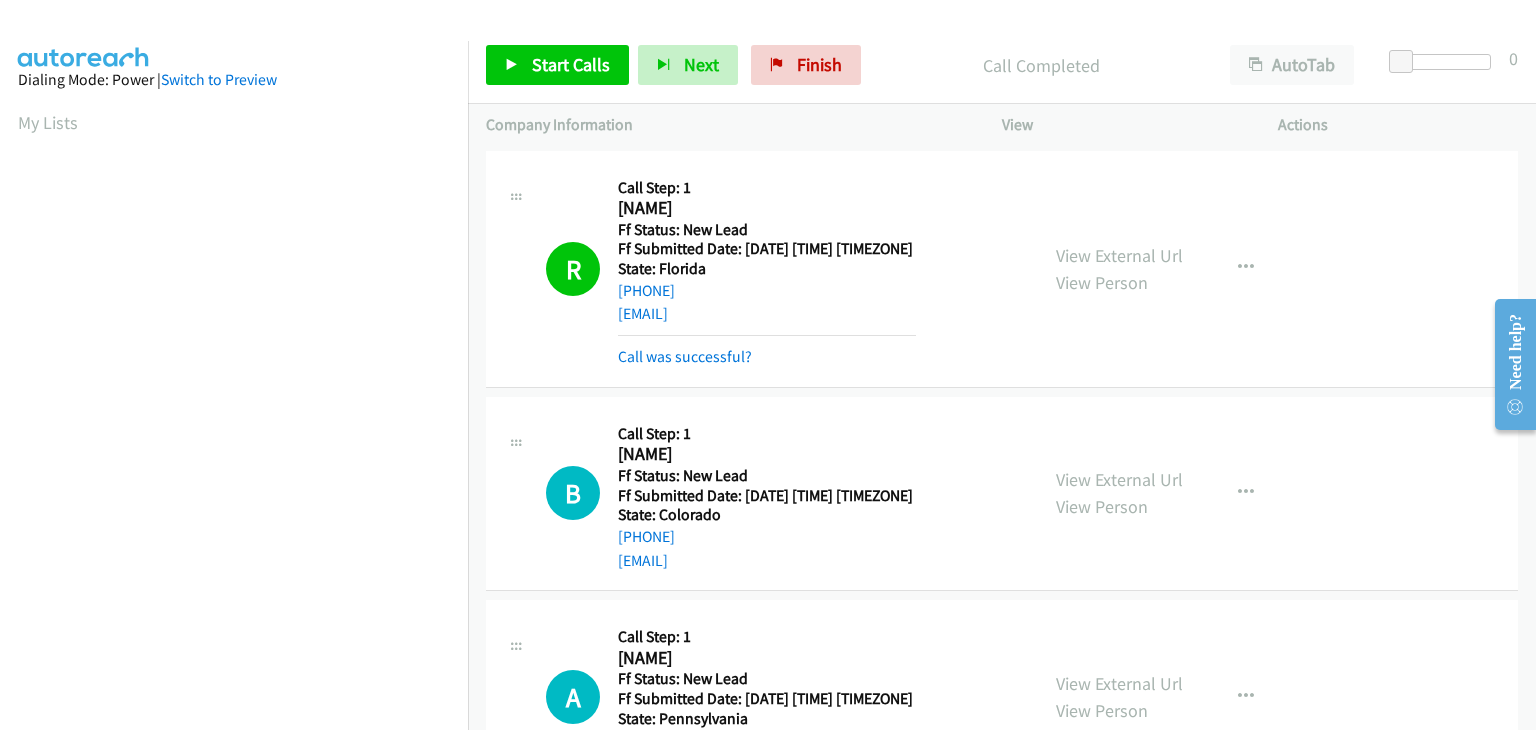 scroll, scrollTop: 392, scrollLeft: 0, axis: vertical 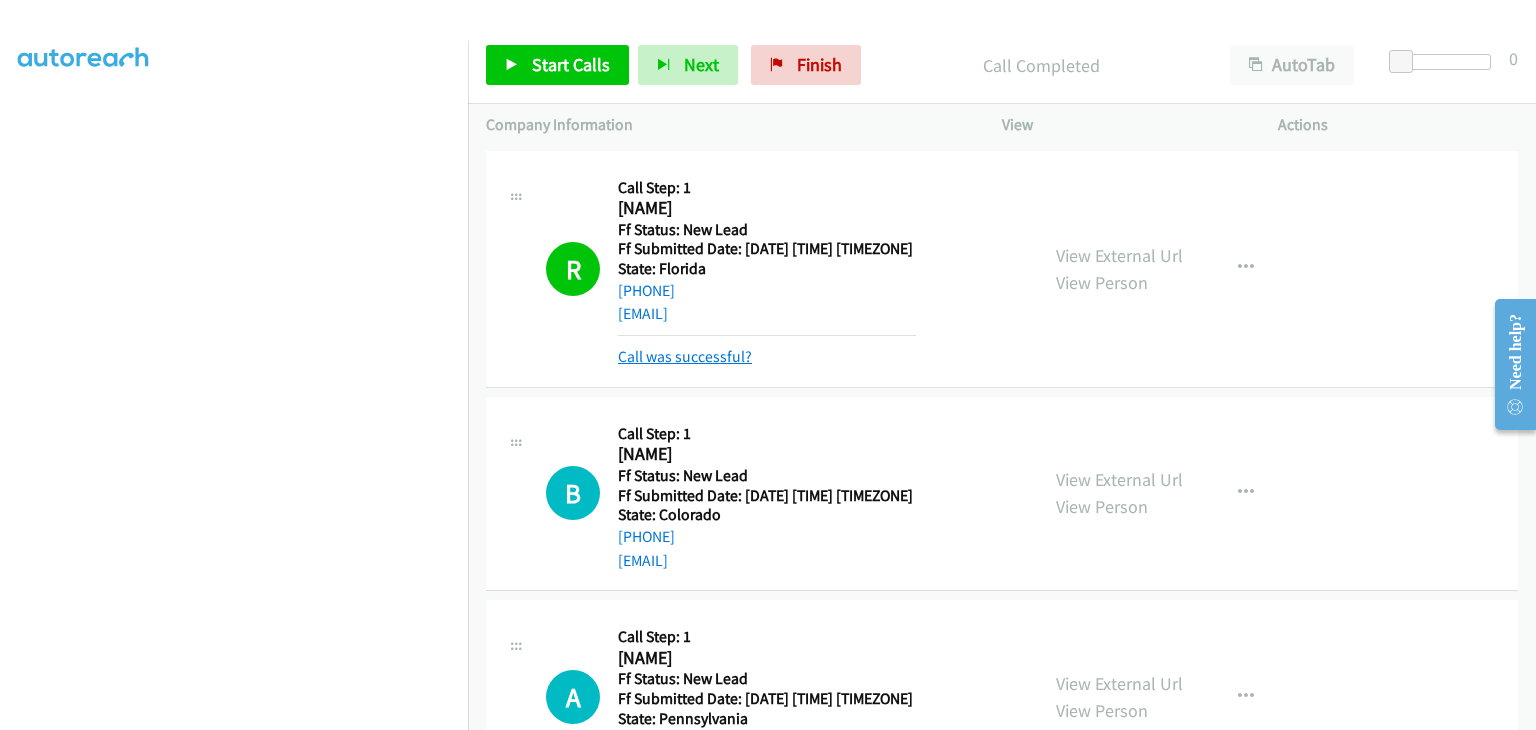 click on "Call was successful?" at bounding box center (685, 356) 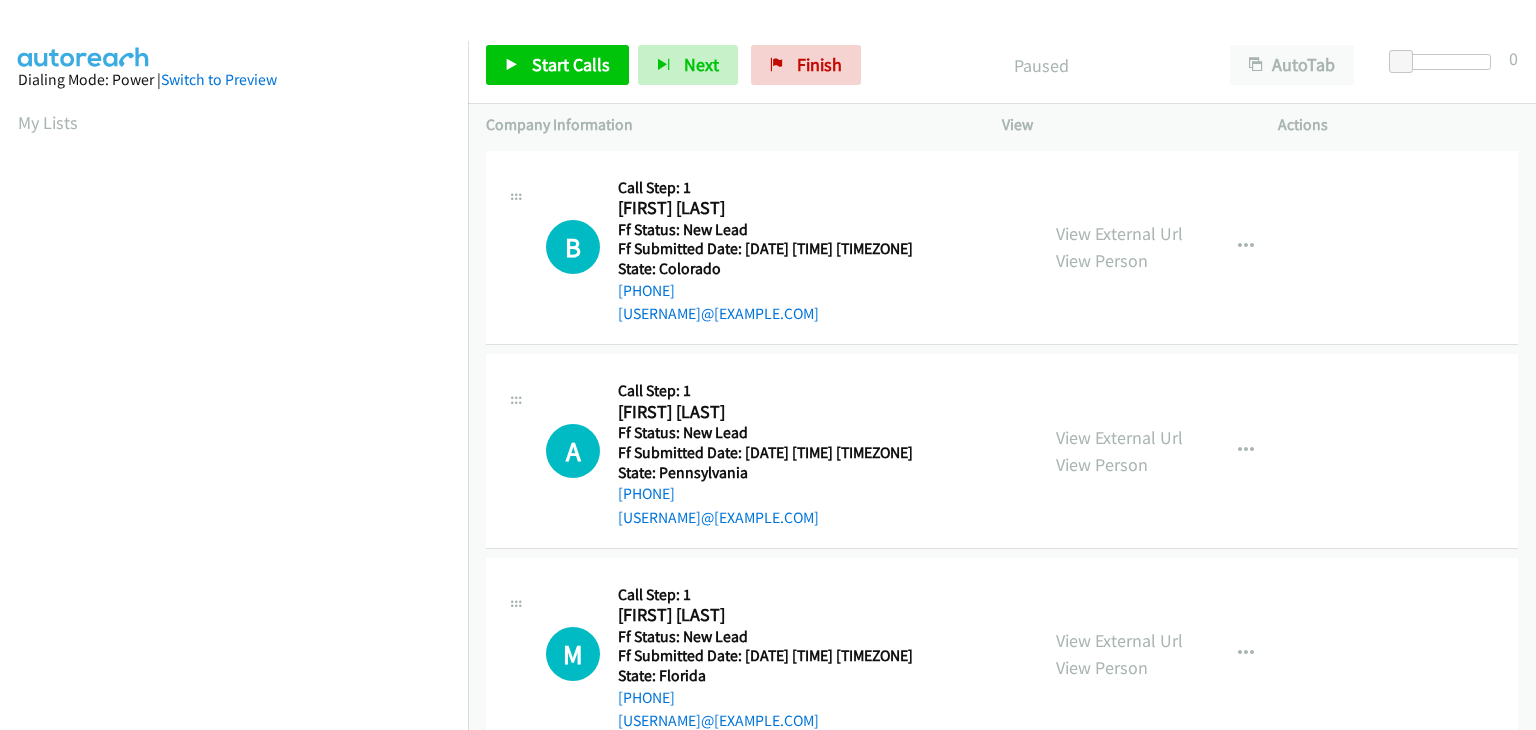 scroll, scrollTop: 0, scrollLeft: 0, axis: both 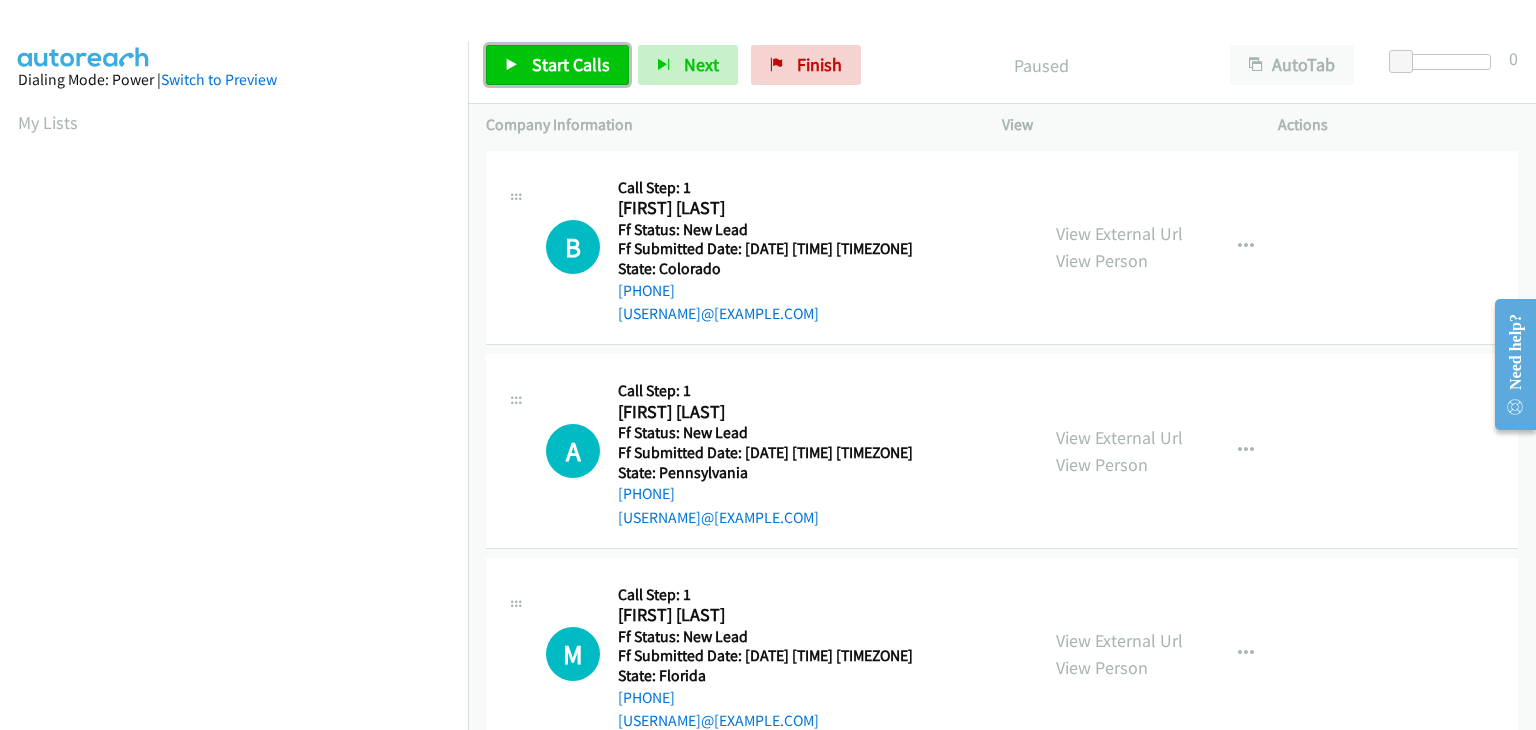 click on "Start Calls" at bounding box center [571, 64] 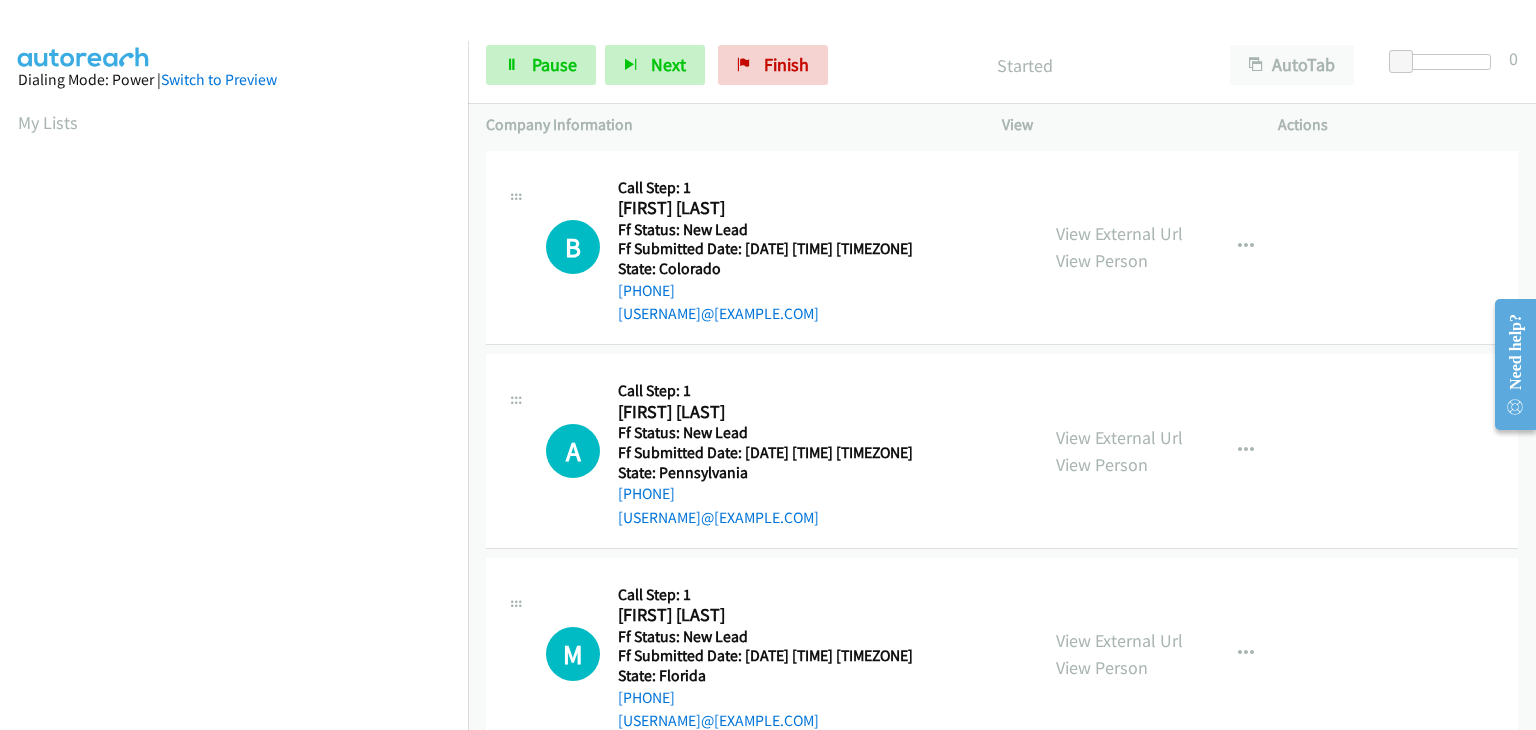 scroll, scrollTop: 254, scrollLeft: 0, axis: vertical 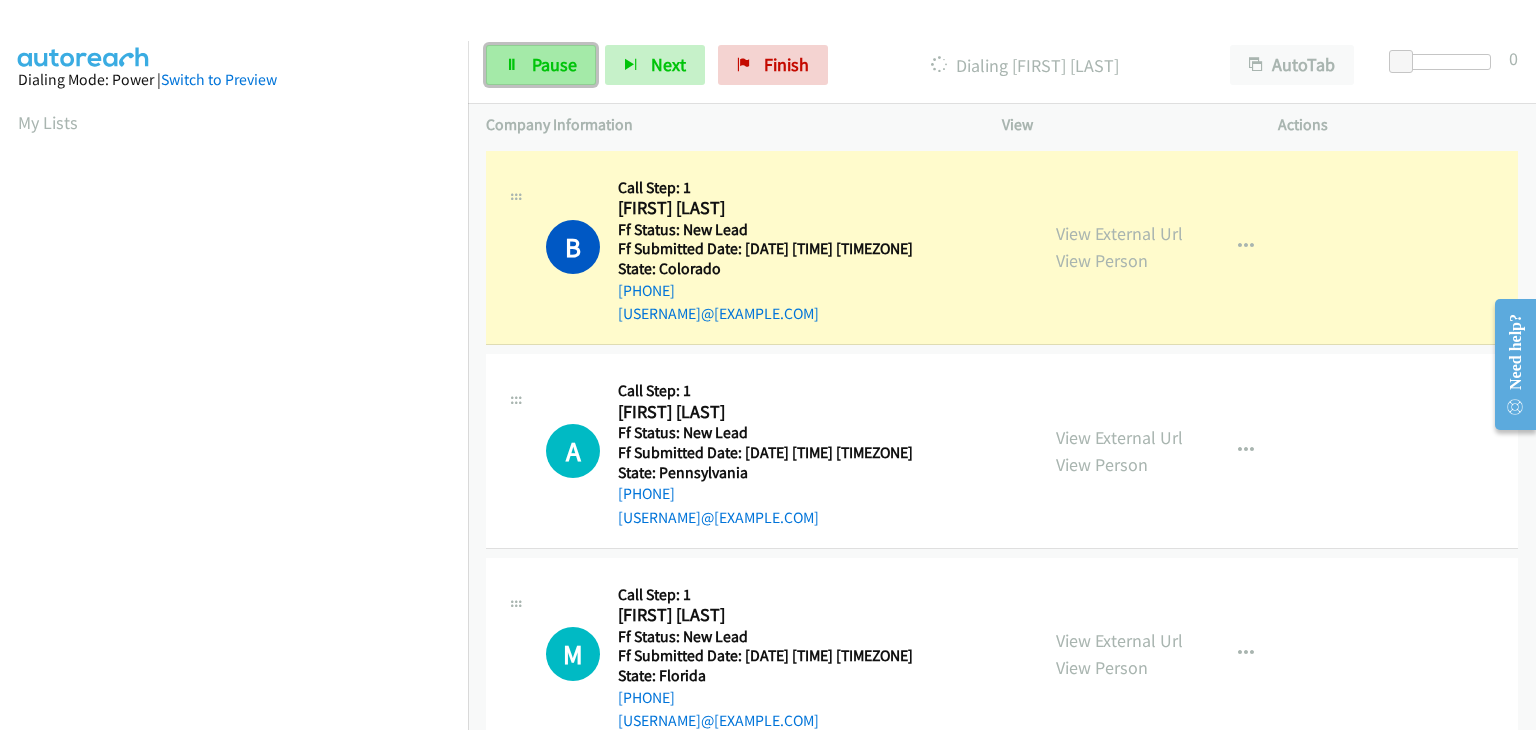 click on "Pause" at bounding box center [541, 65] 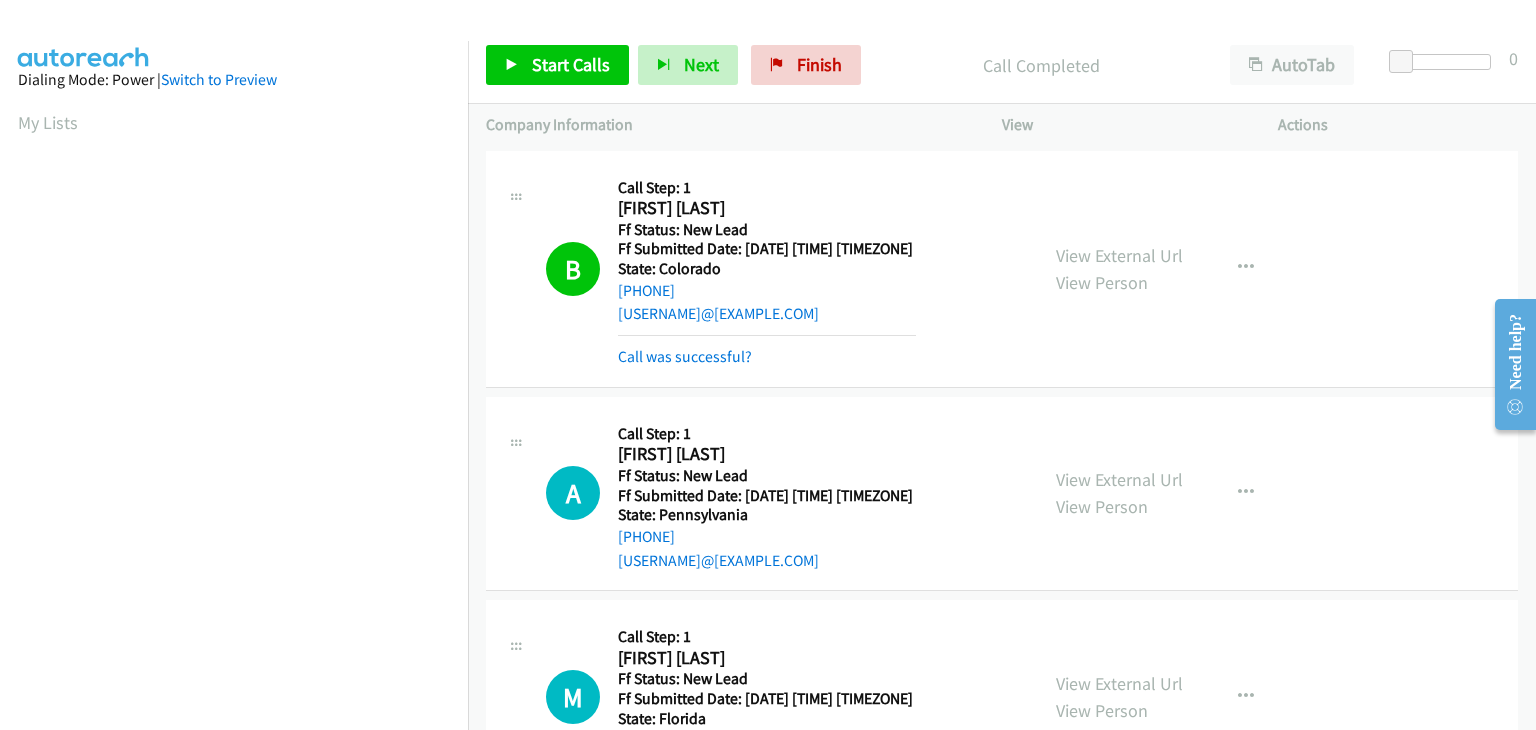 scroll, scrollTop: 392, scrollLeft: 0, axis: vertical 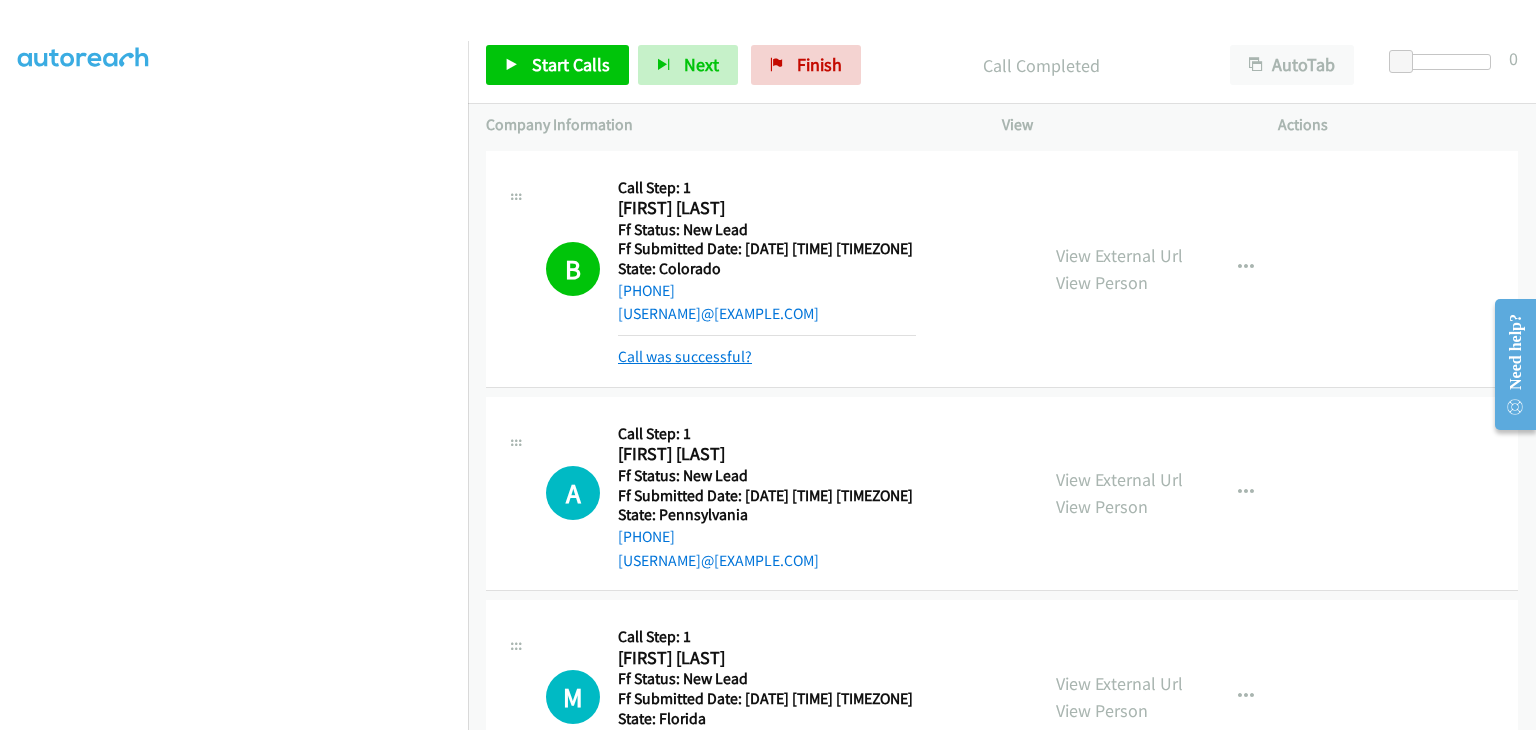 click on "Call was successful?" at bounding box center [685, 356] 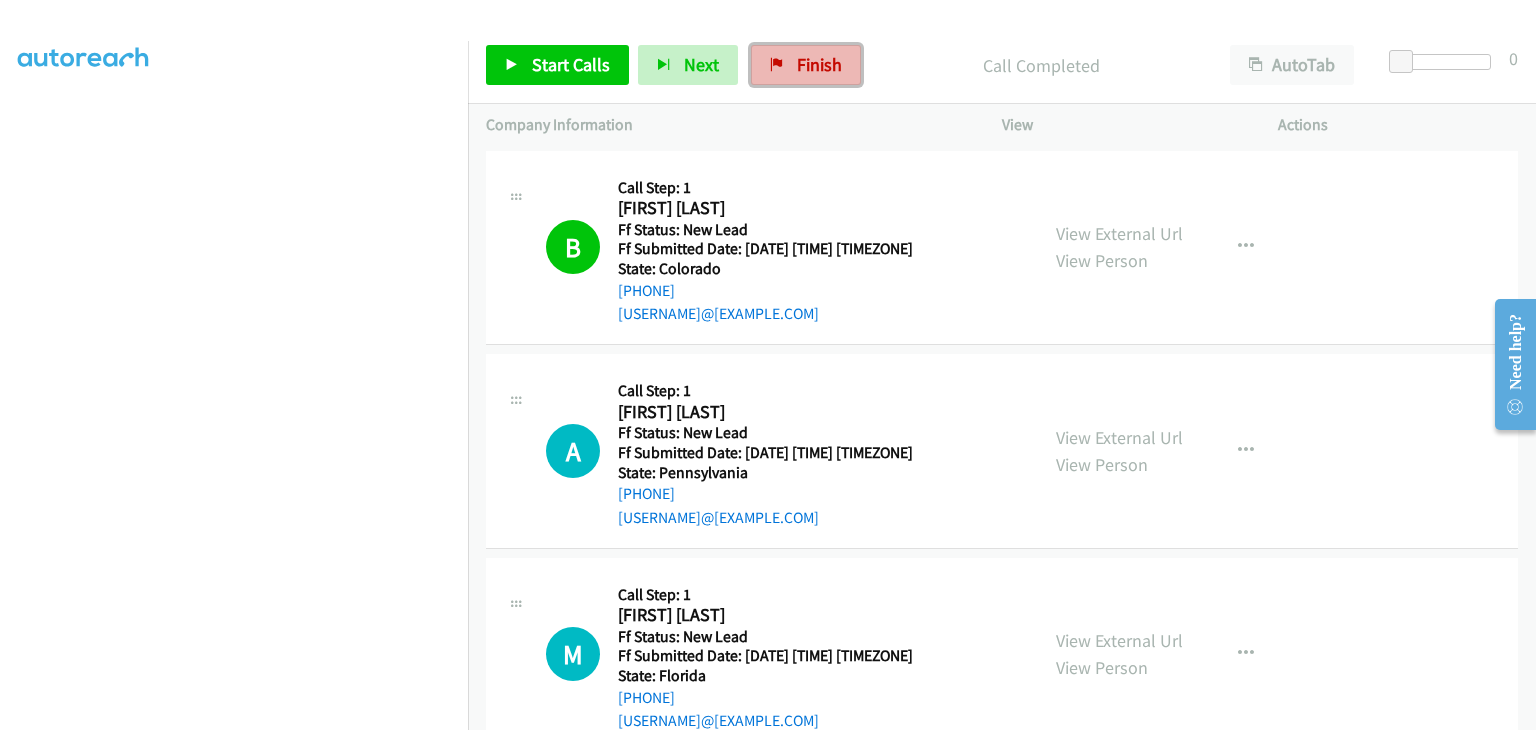 click on "Finish" at bounding box center (806, 65) 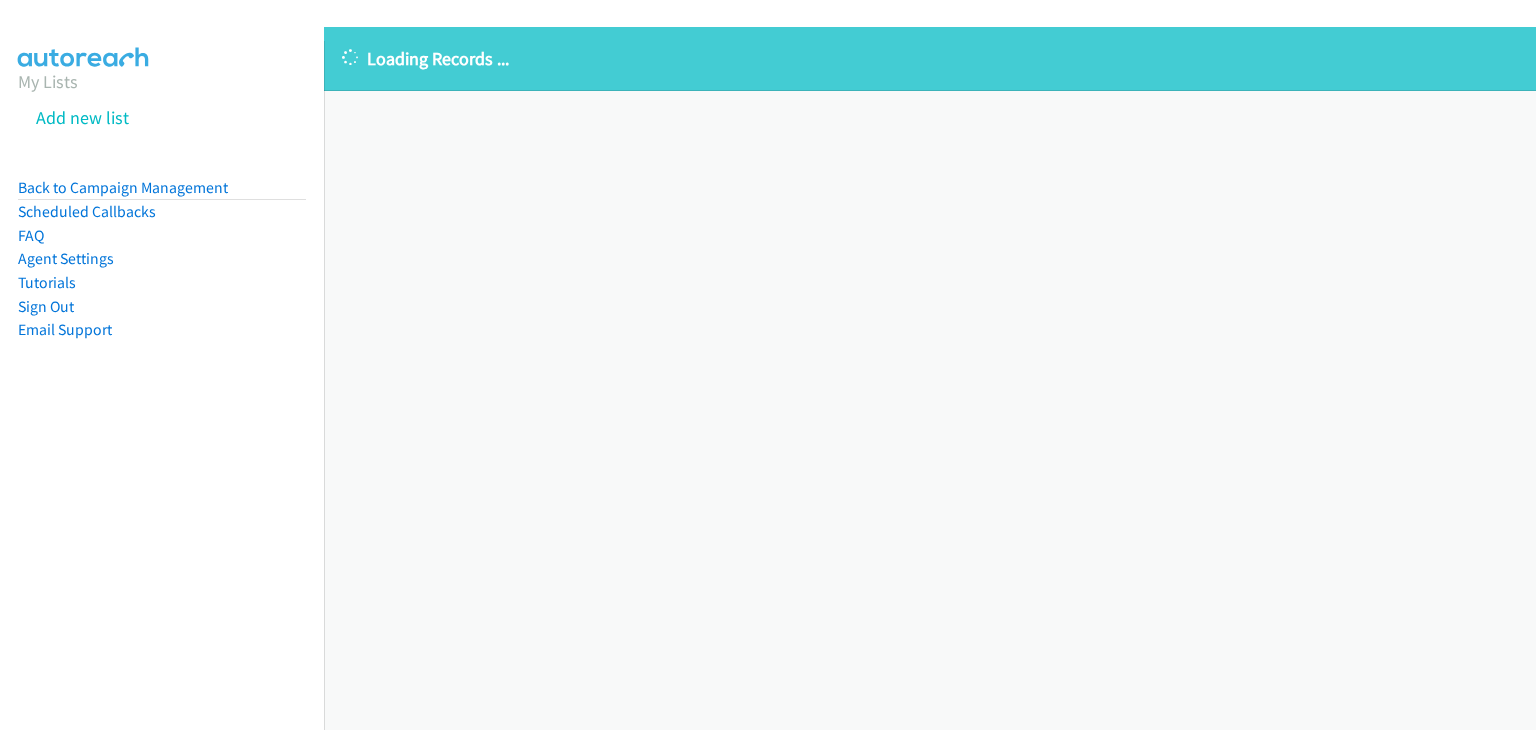 scroll, scrollTop: 0, scrollLeft: 0, axis: both 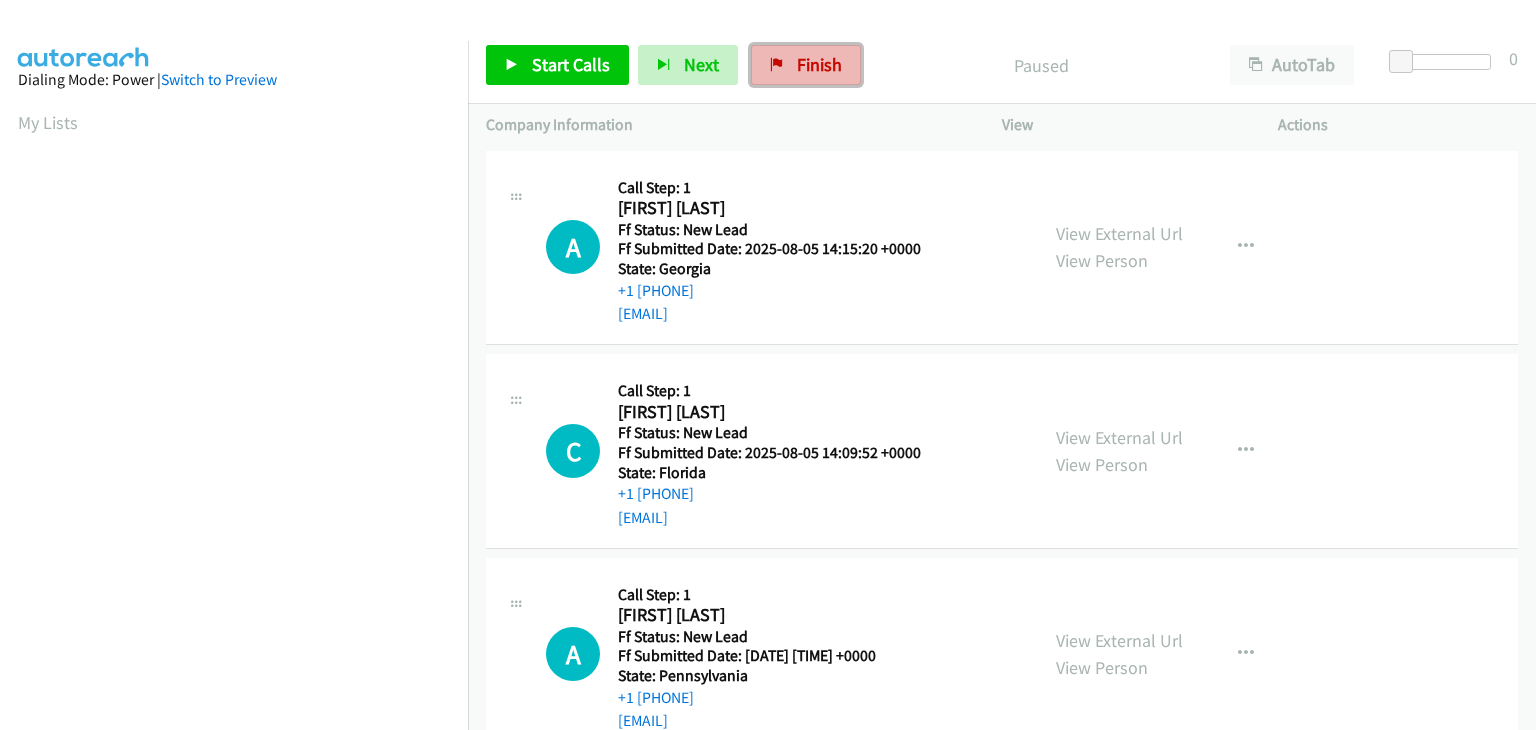 click on "Finish" at bounding box center [819, 64] 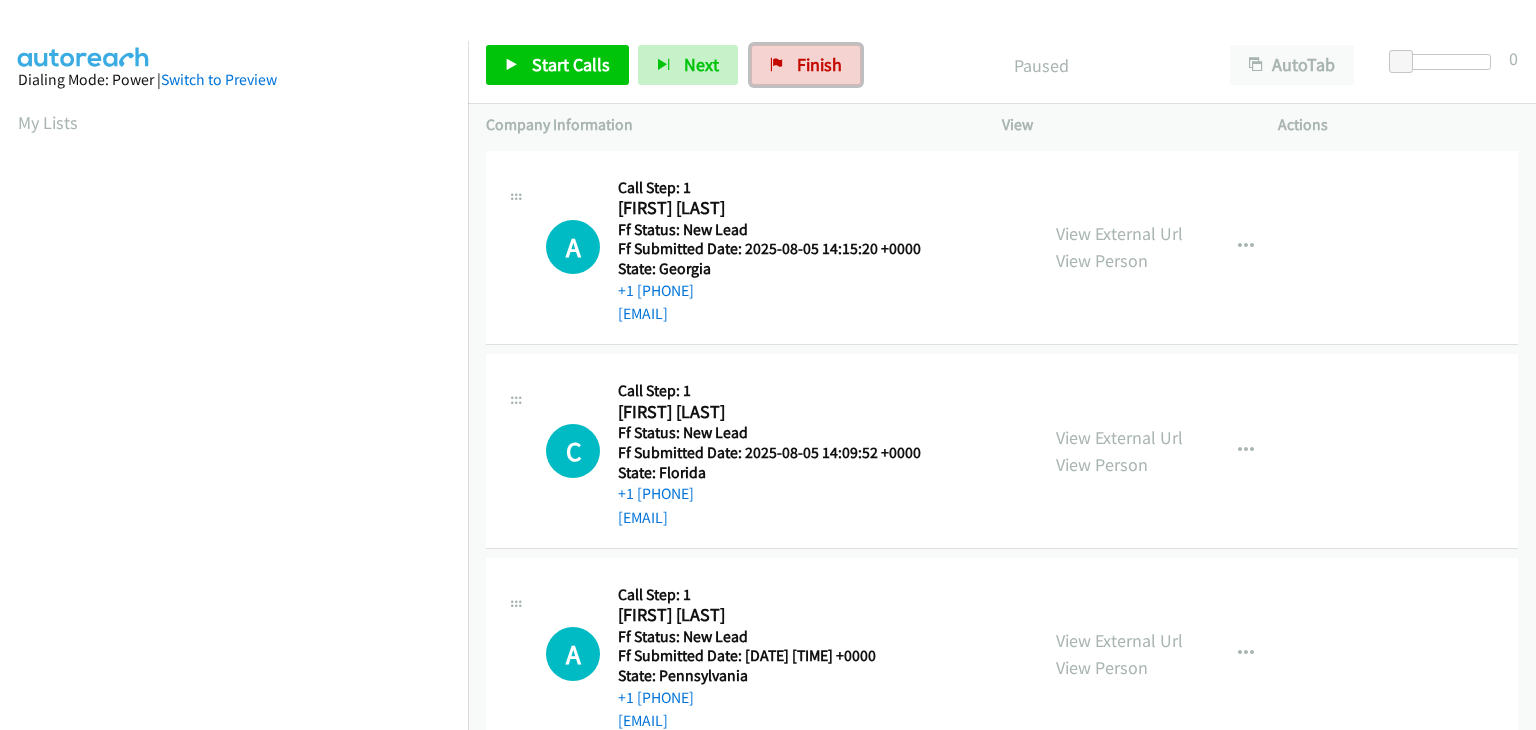scroll, scrollTop: 0, scrollLeft: 0, axis: both 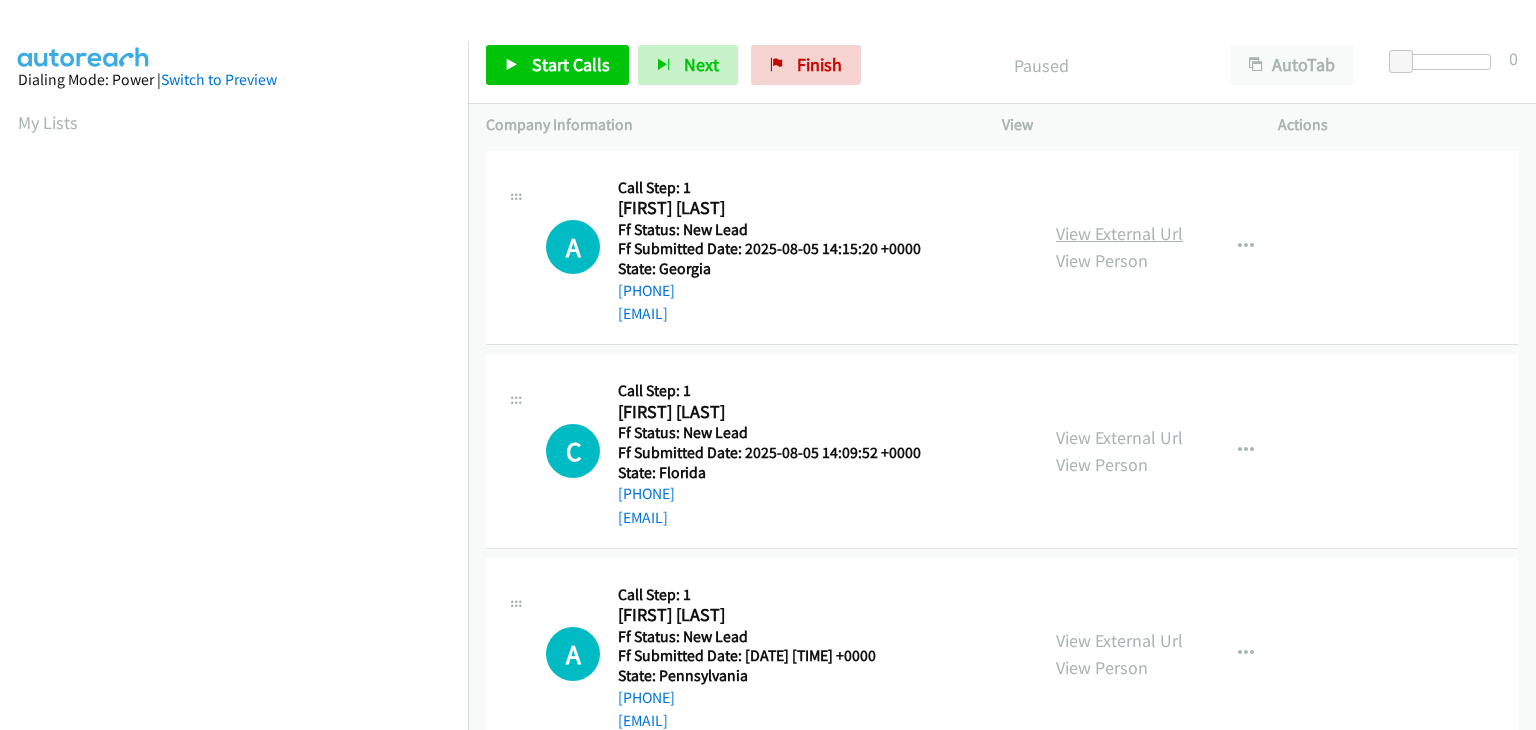 click on "View External Url" at bounding box center [1119, 233] 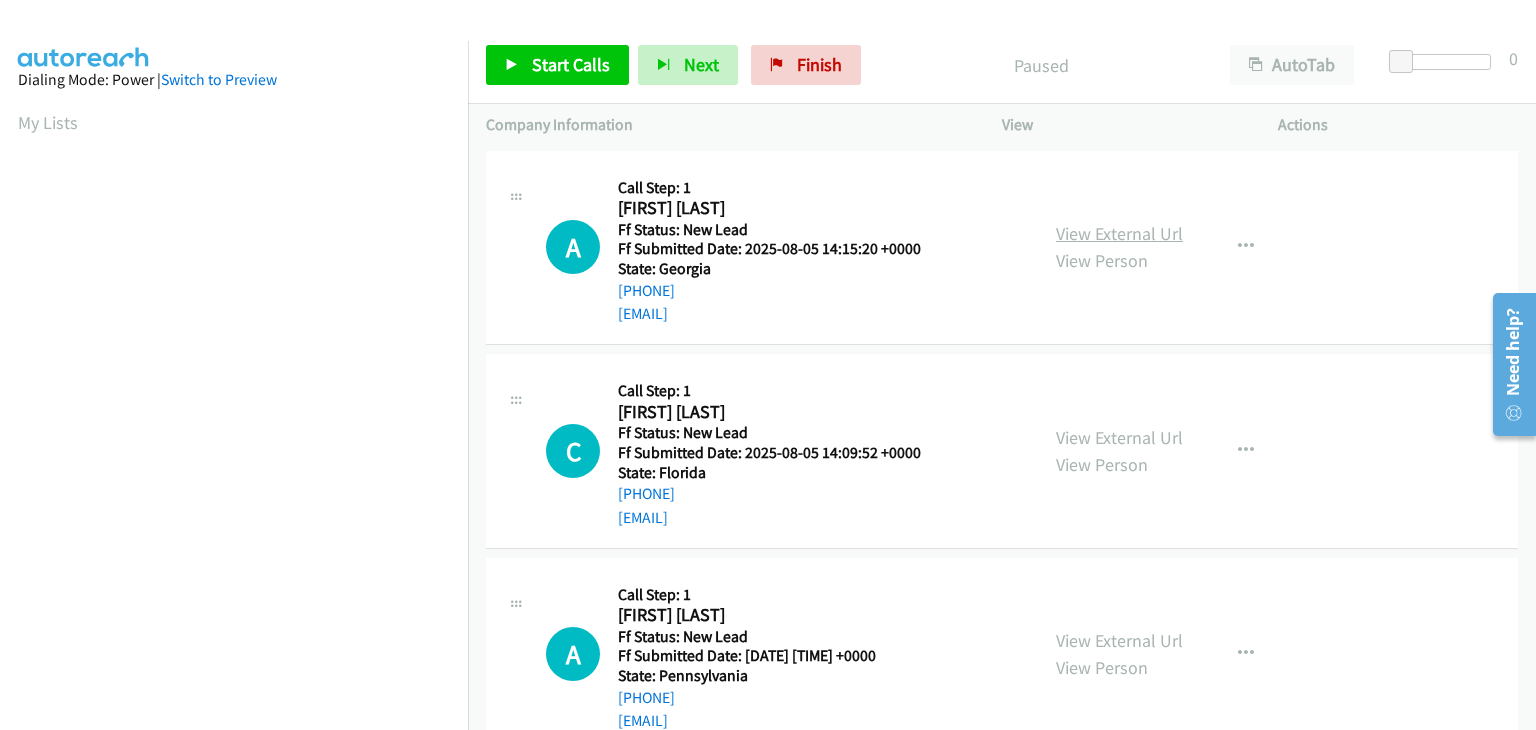 scroll, scrollTop: 0, scrollLeft: 0, axis: both 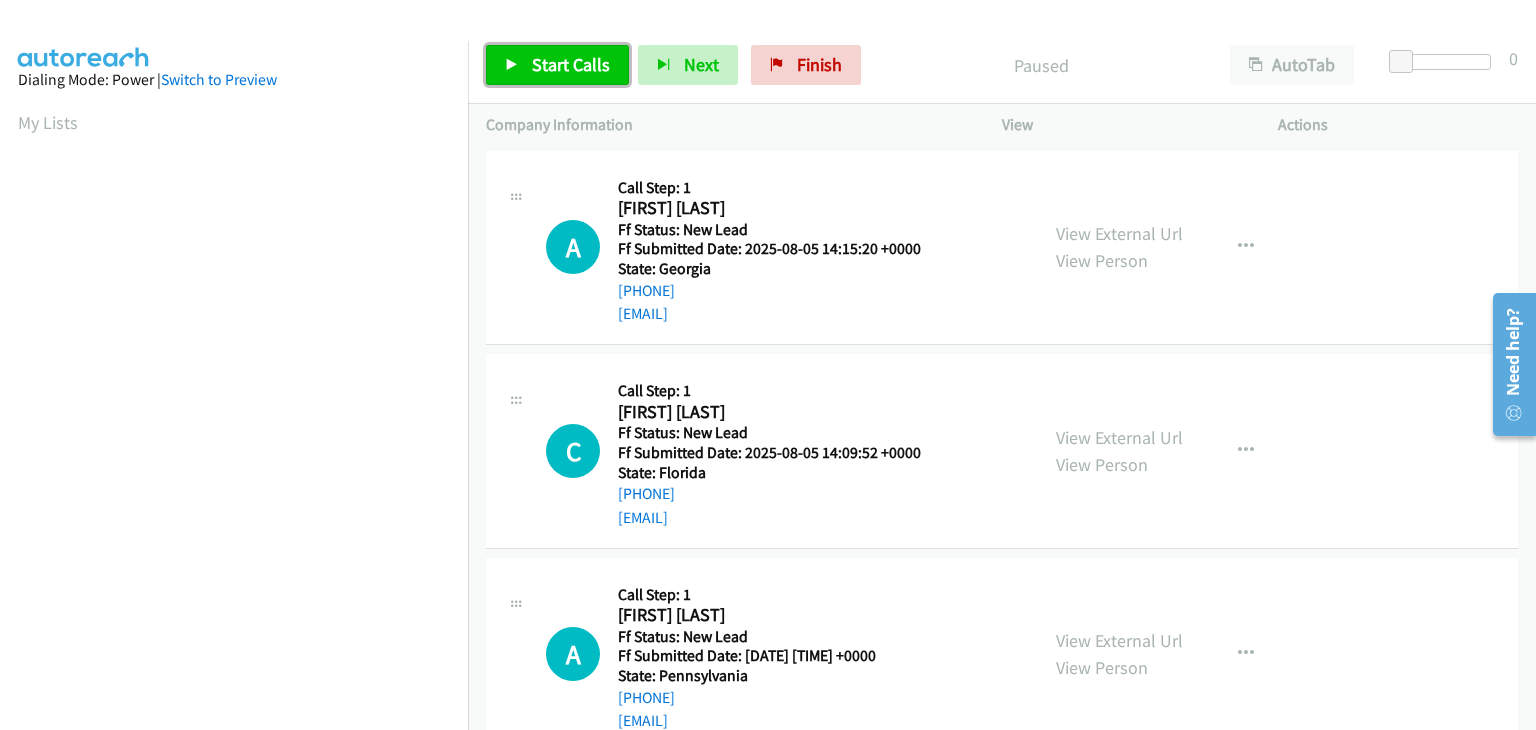 click on "Start Calls" at bounding box center (571, 64) 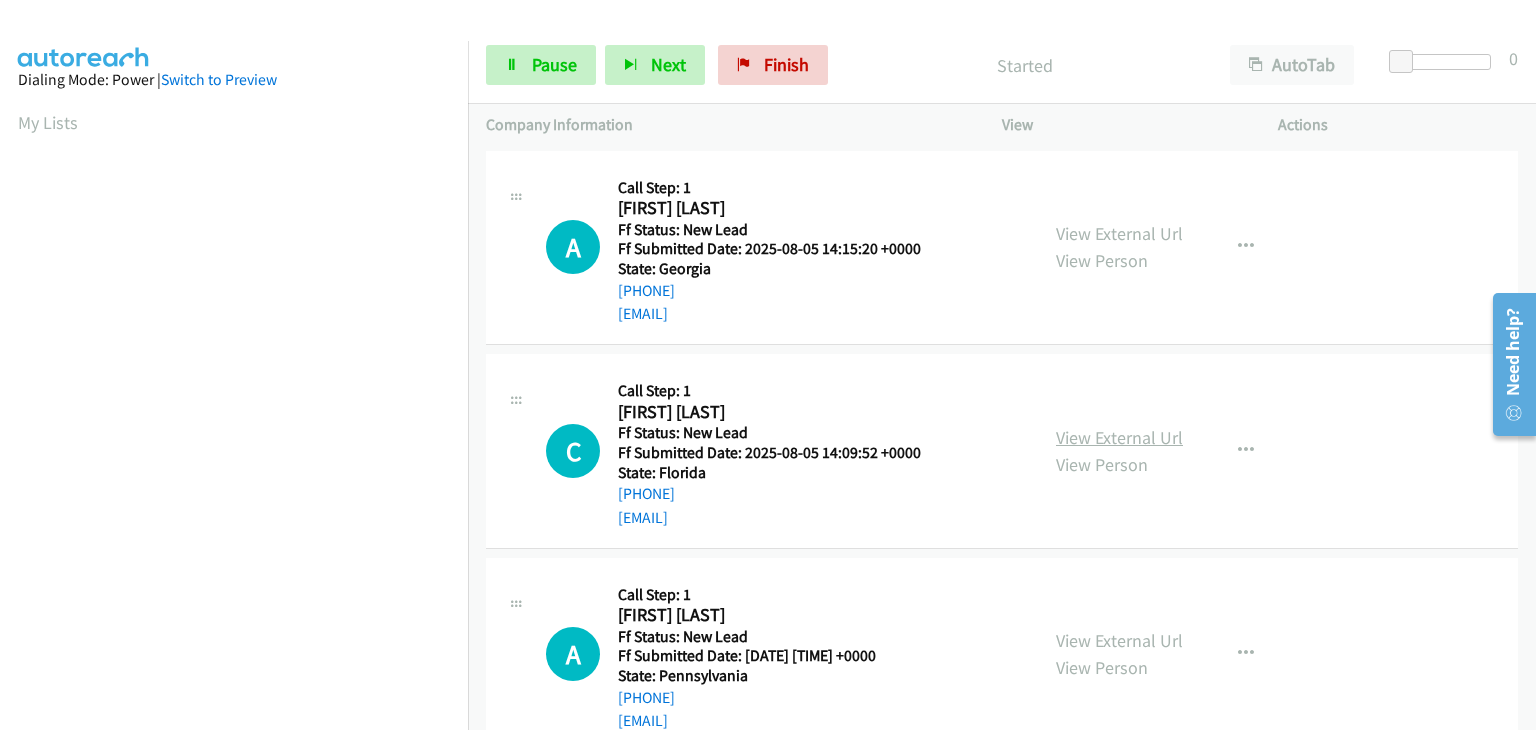 click on "View External Url" at bounding box center (1119, 437) 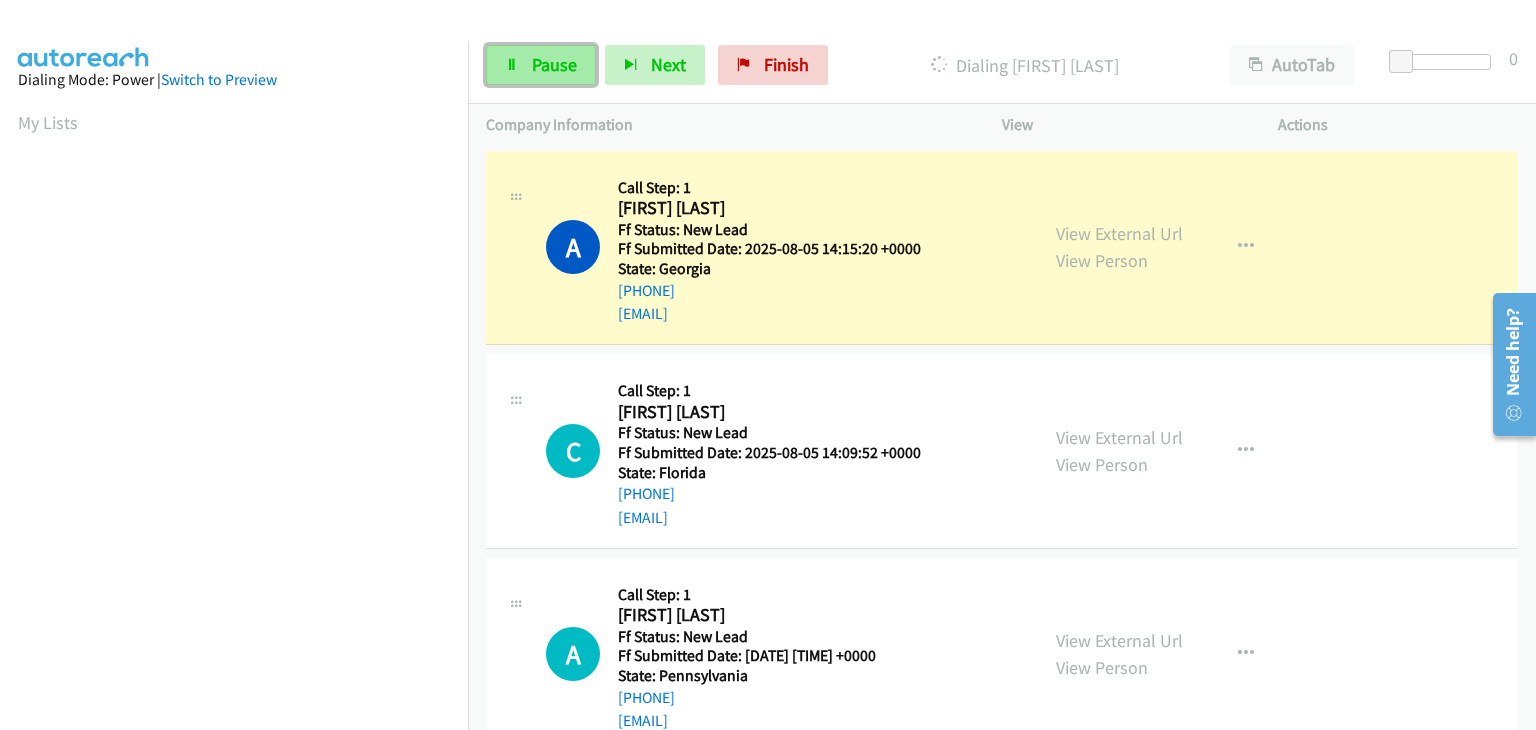 click on "Pause" at bounding box center (554, 64) 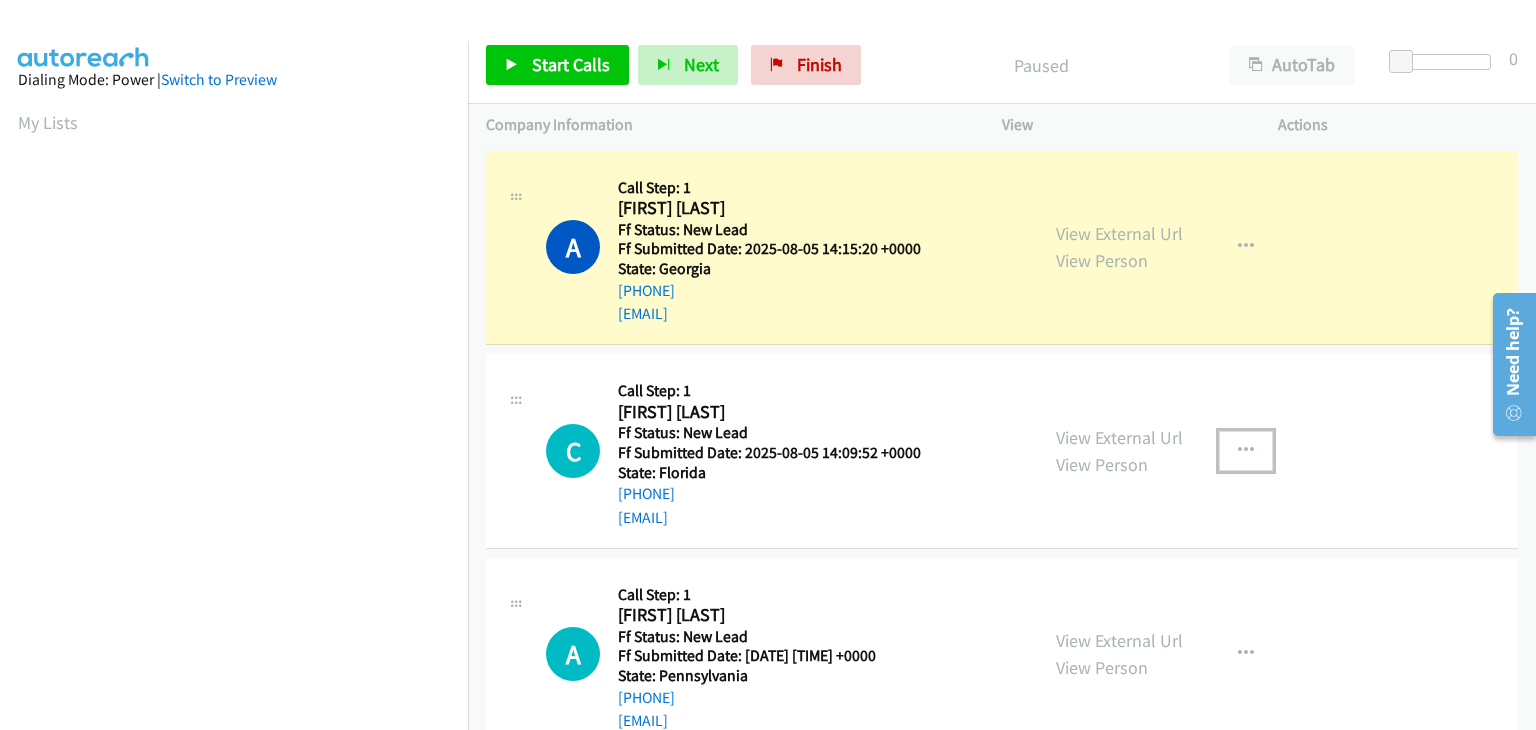 click at bounding box center (1246, 451) 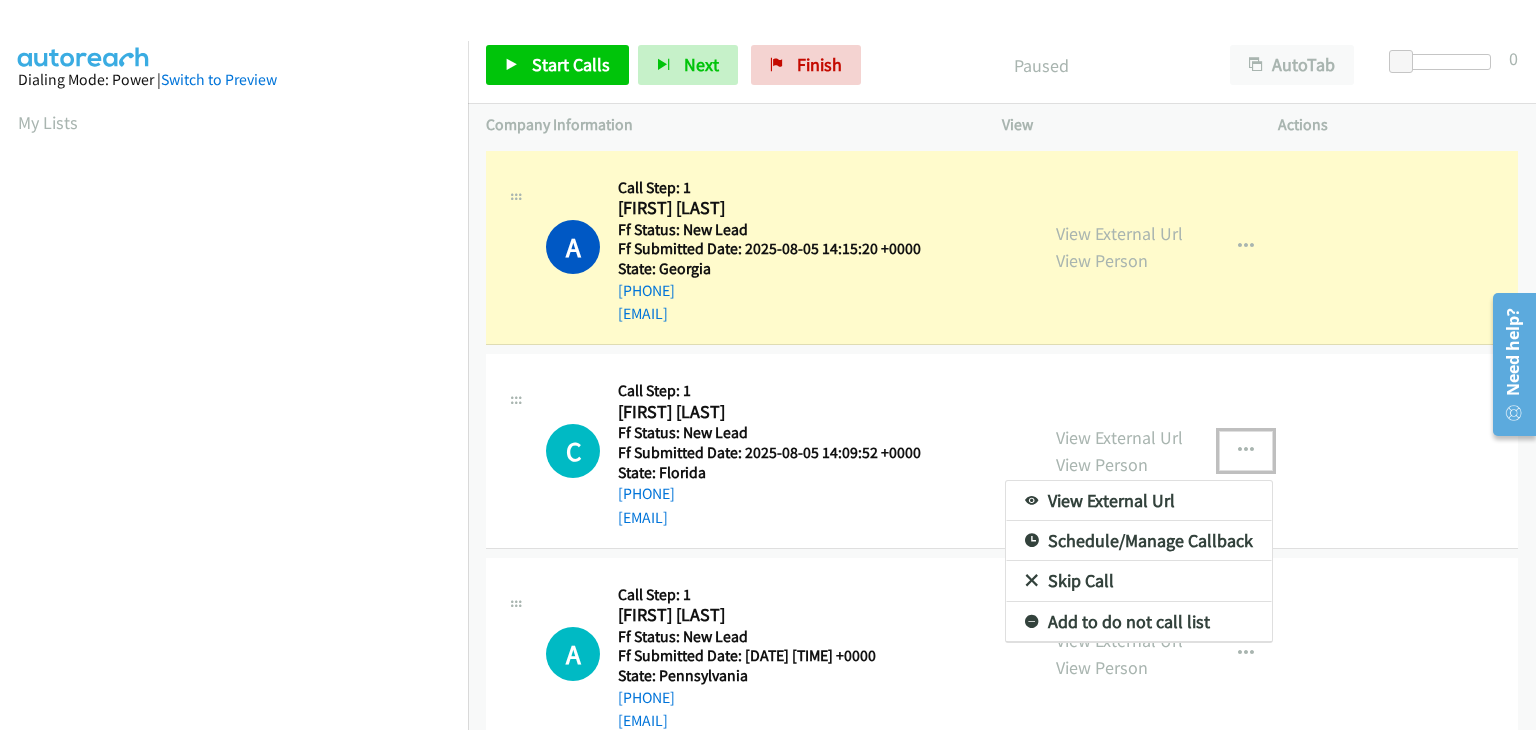 click on "Skip Call" at bounding box center (1139, 581) 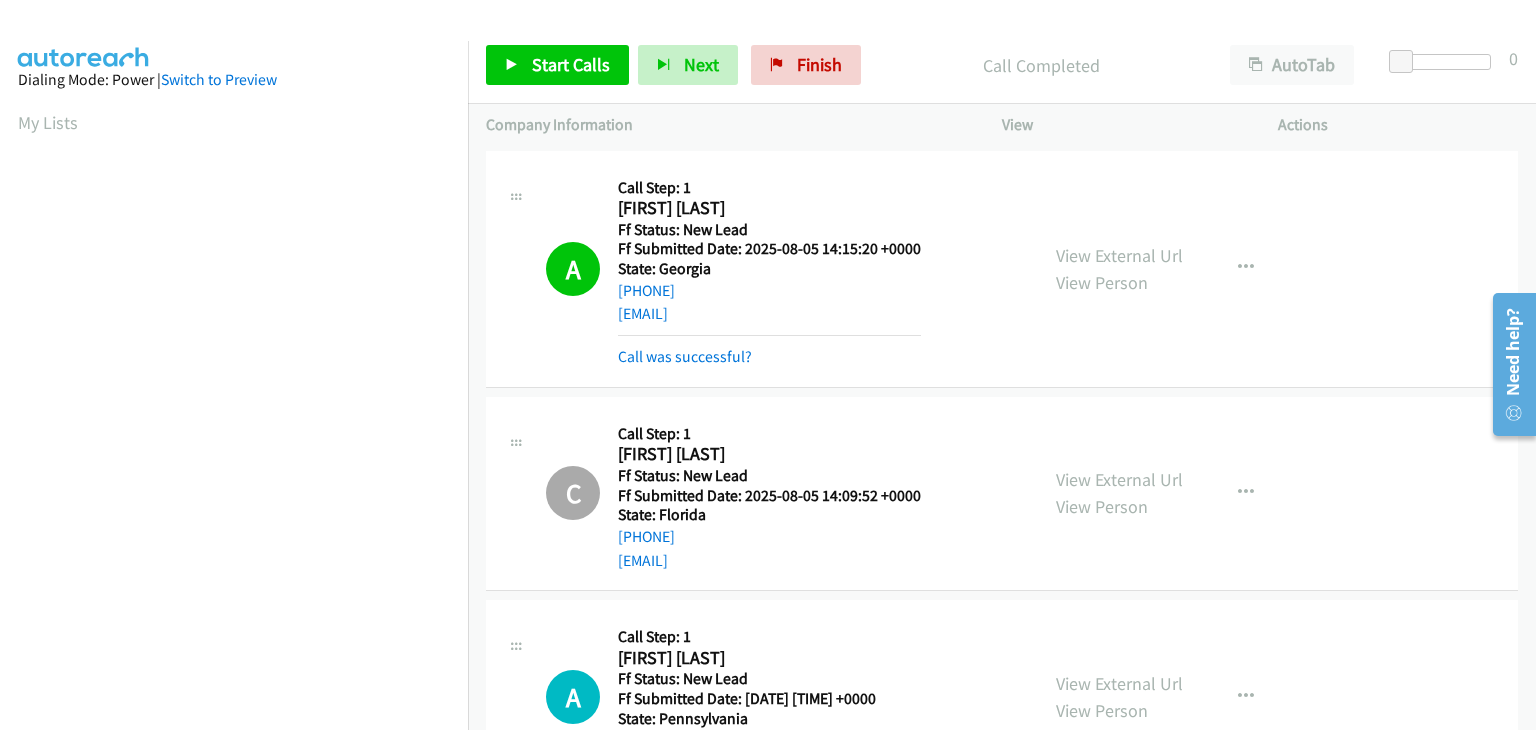 scroll, scrollTop: 392, scrollLeft: 0, axis: vertical 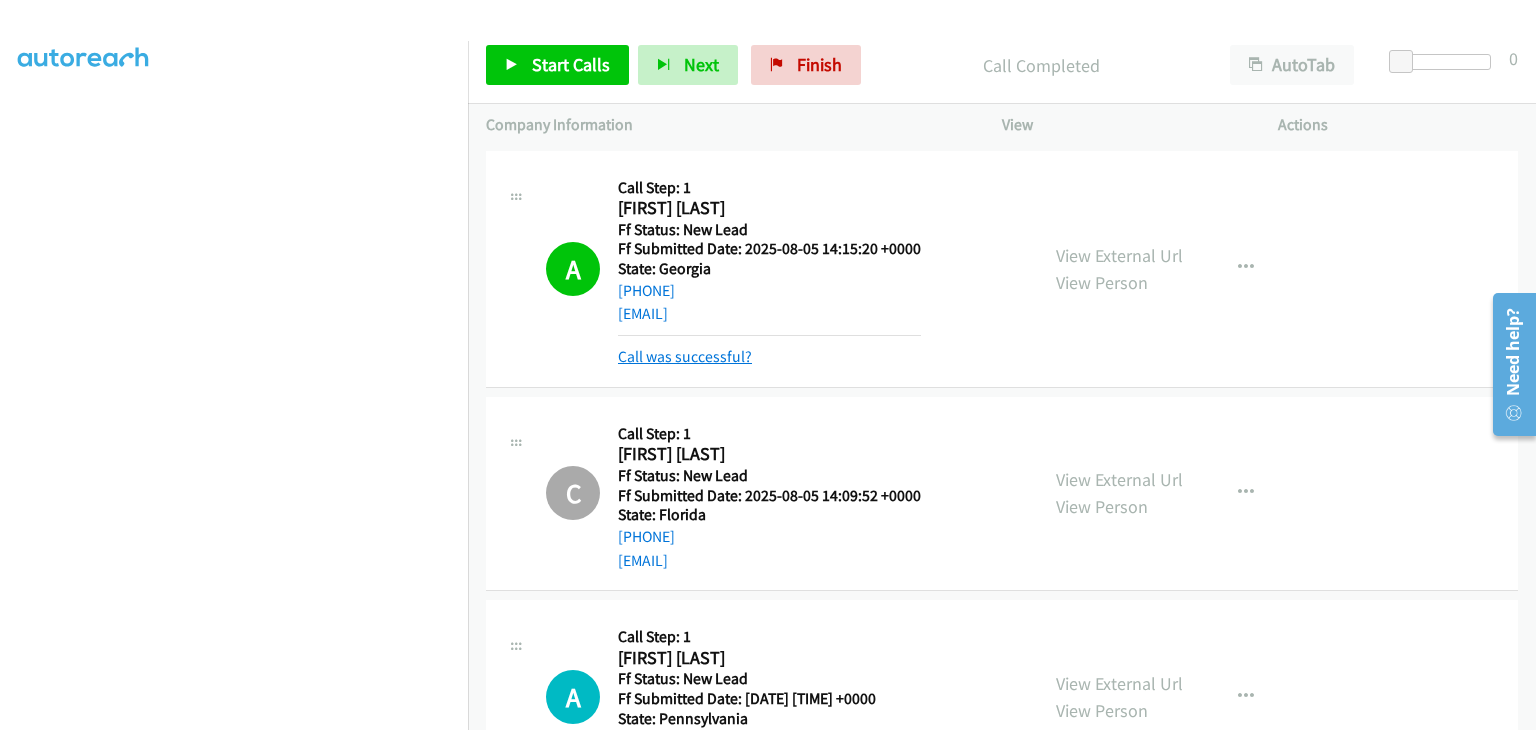 click on "Call was successful?" at bounding box center [685, 356] 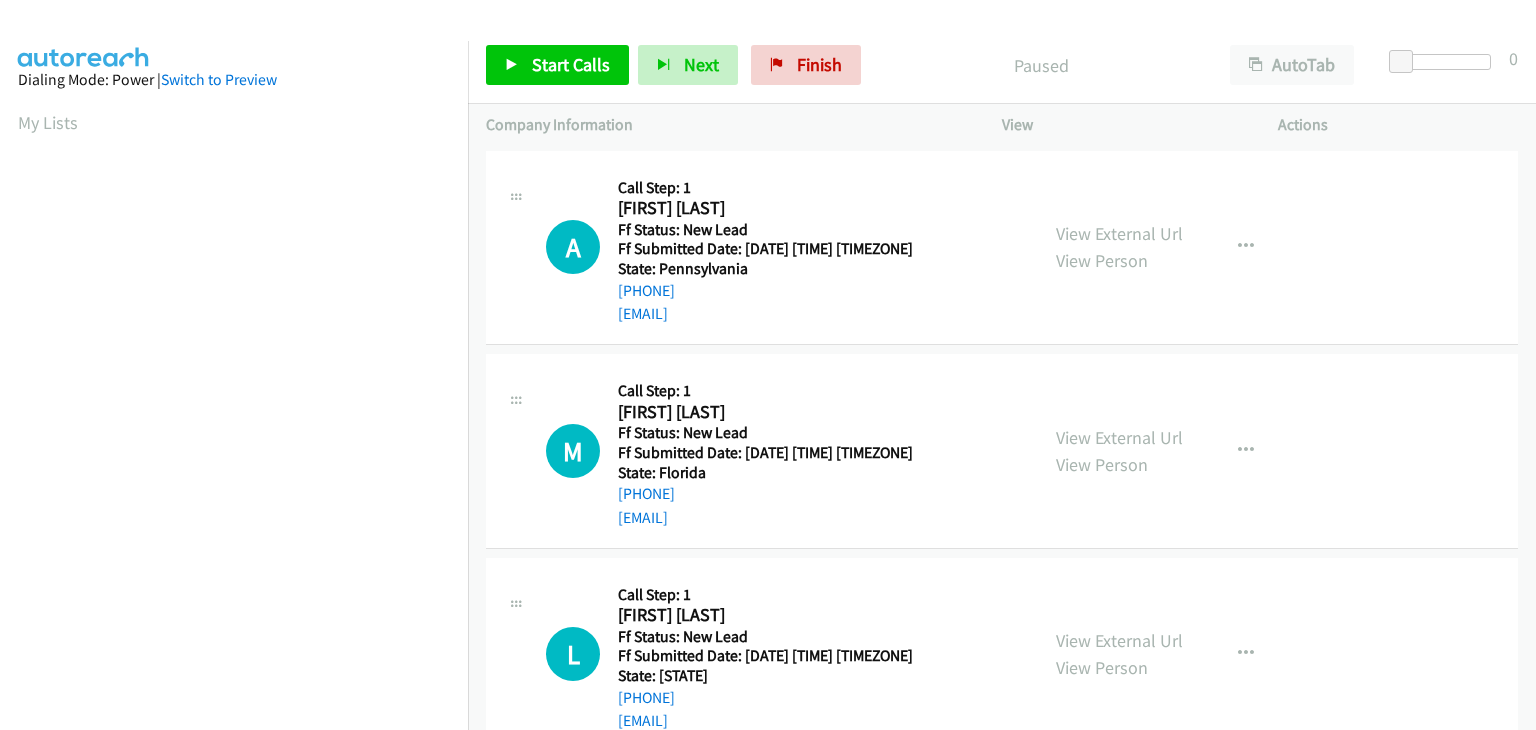 scroll, scrollTop: 0, scrollLeft: 0, axis: both 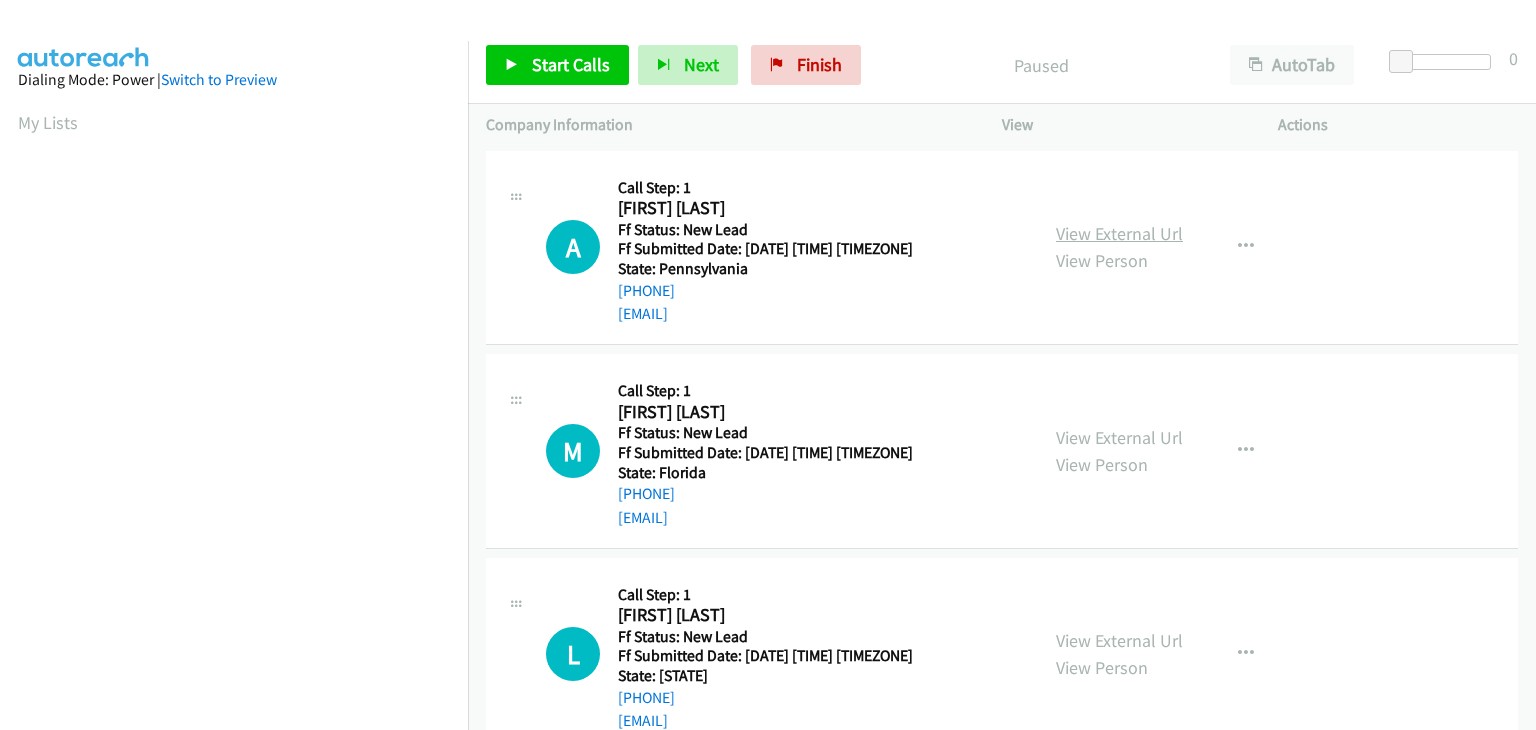 click on "View External Url" at bounding box center (1119, 233) 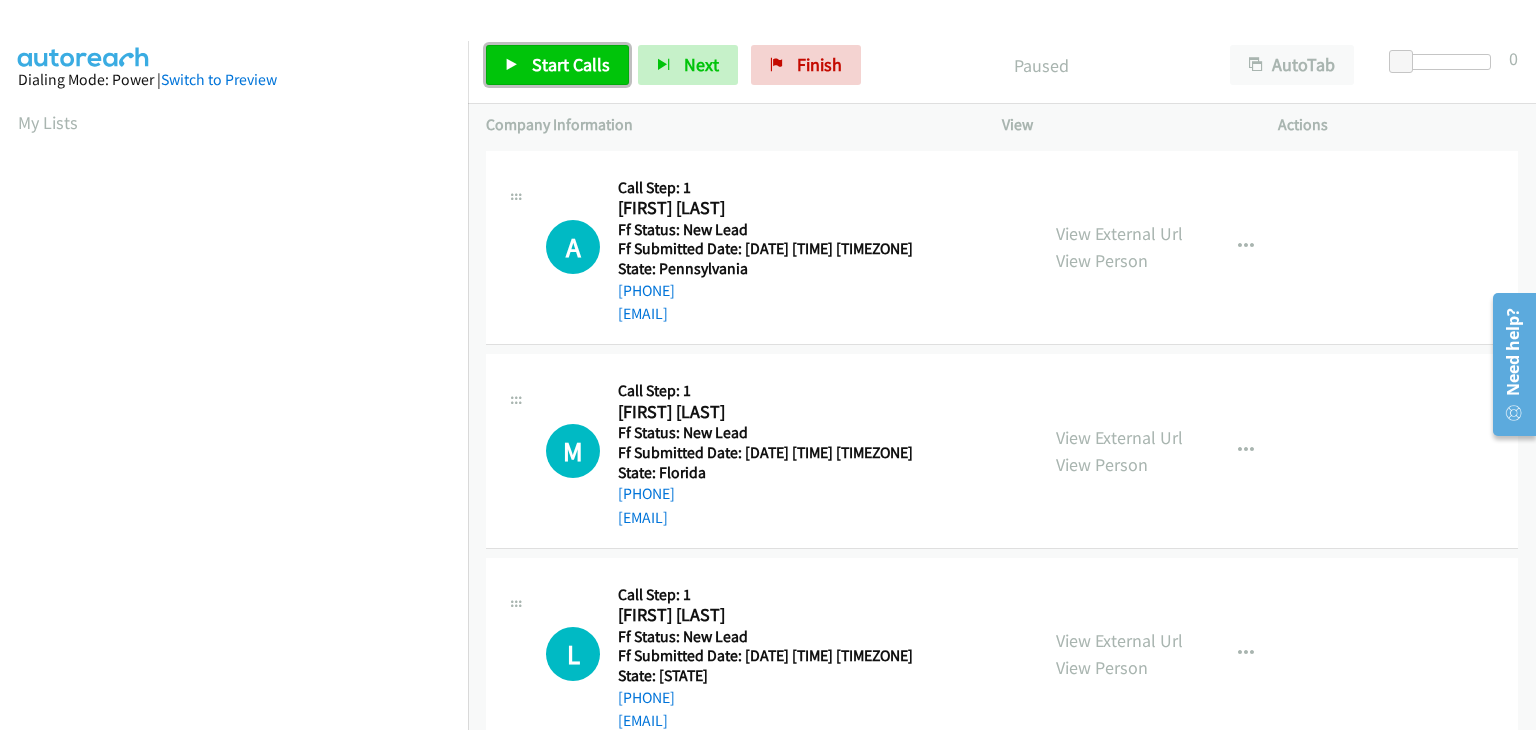 click on "Start Calls" at bounding box center (571, 64) 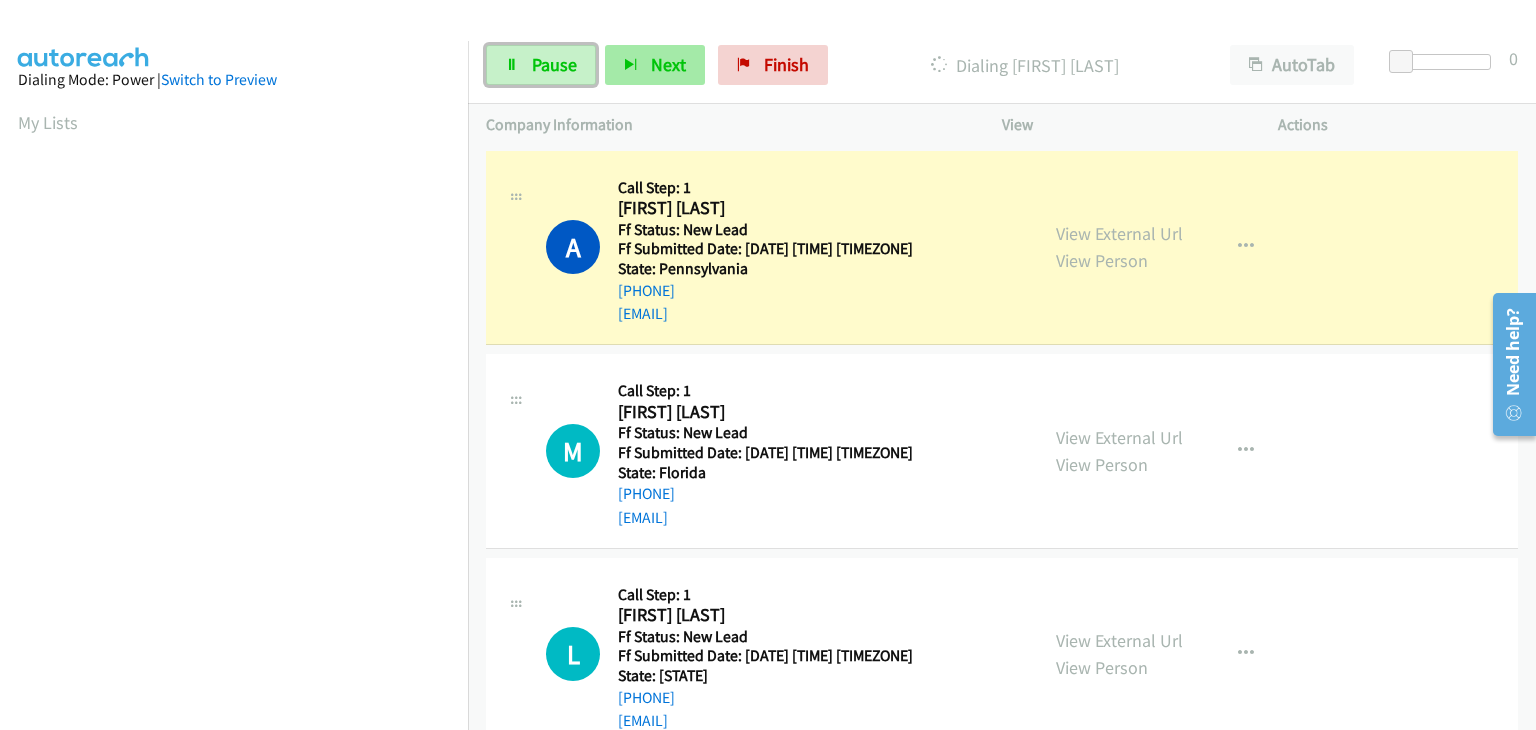 click on "Pause" at bounding box center (541, 65) 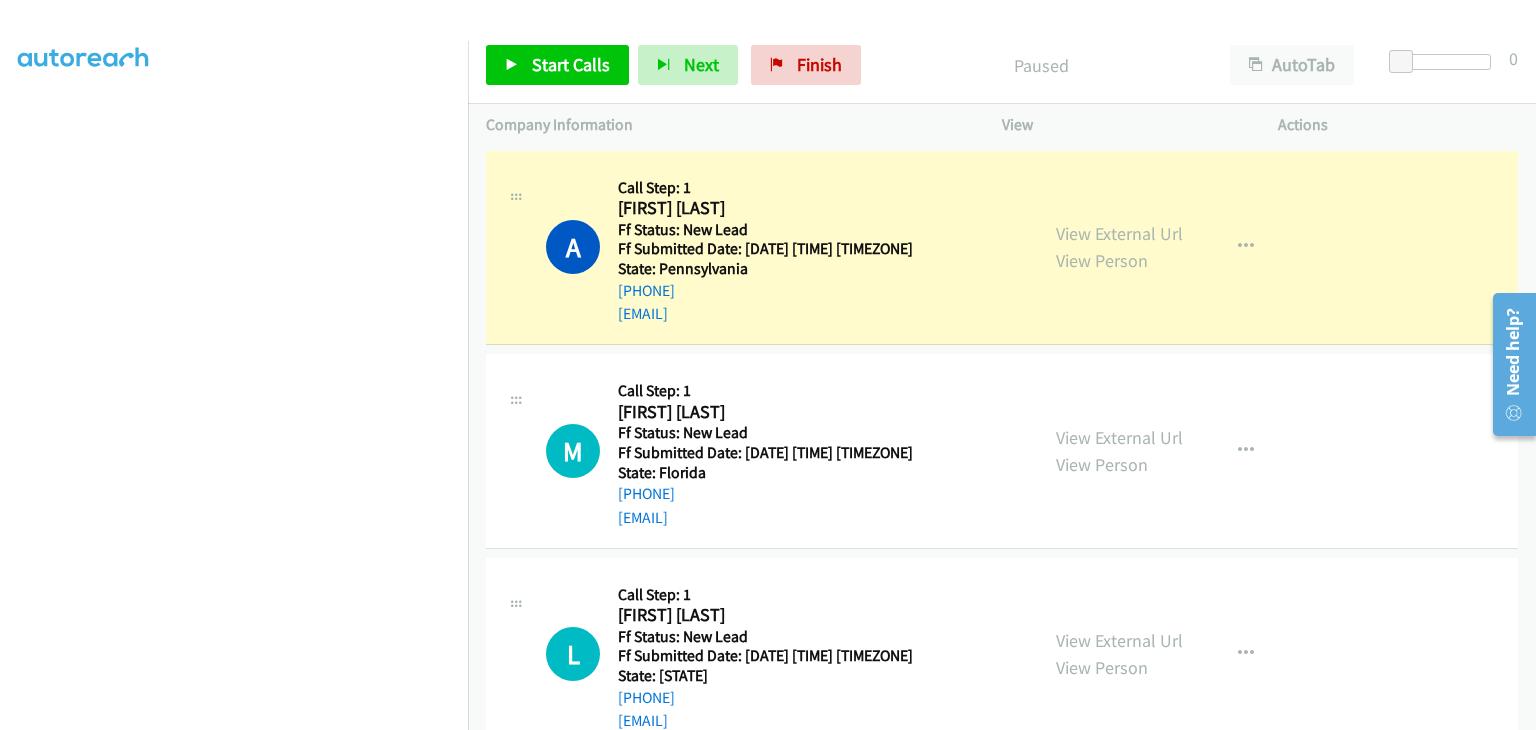 scroll, scrollTop: 392, scrollLeft: 0, axis: vertical 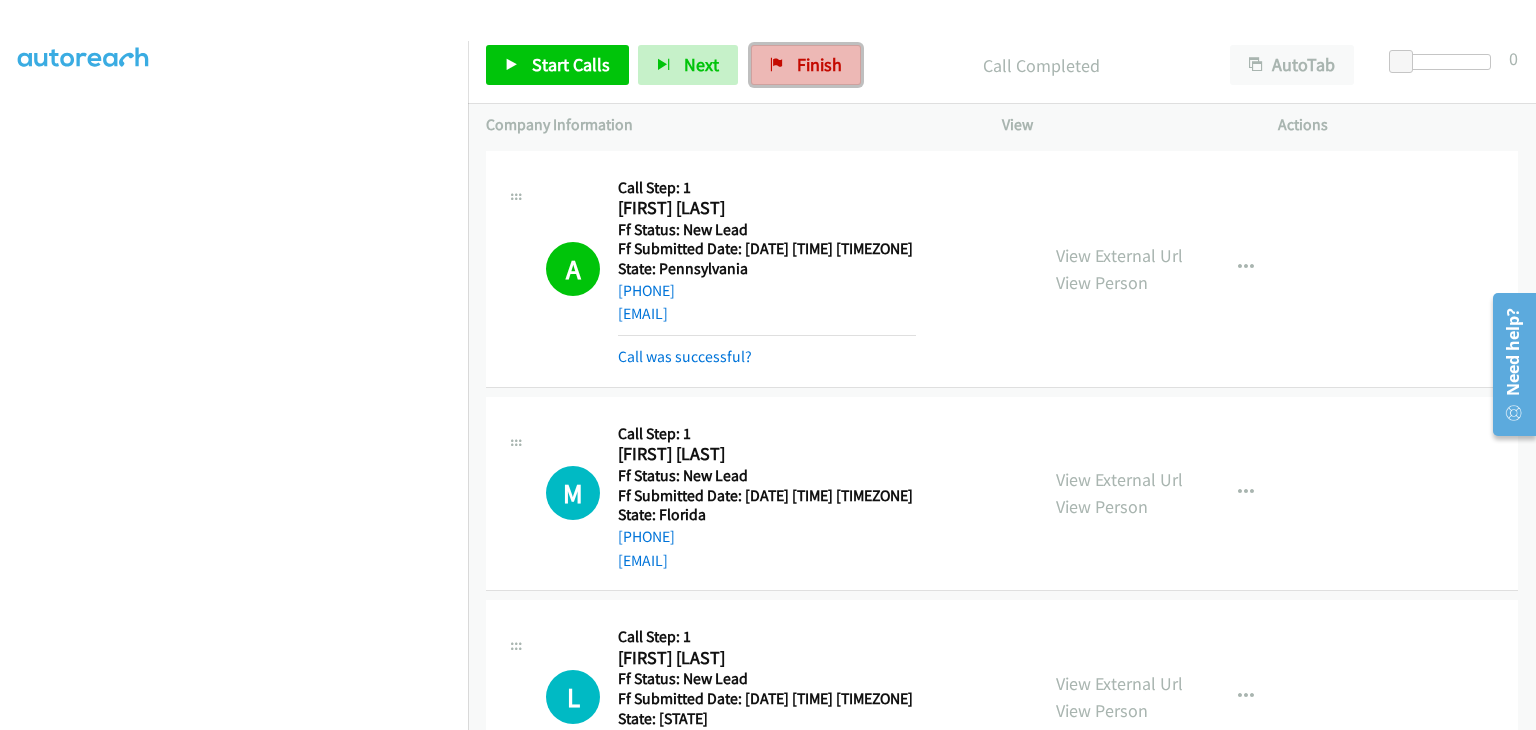 click on "Finish" at bounding box center (819, 64) 